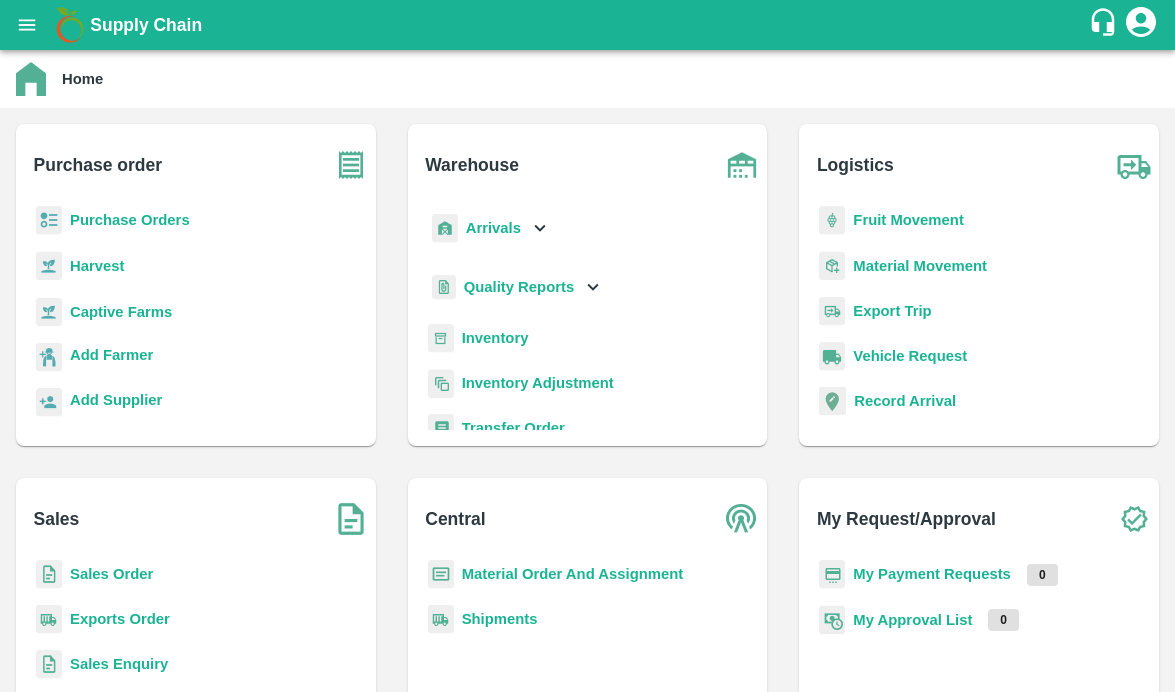 scroll, scrollTop: 0, scrollLeft: 0, axis: both 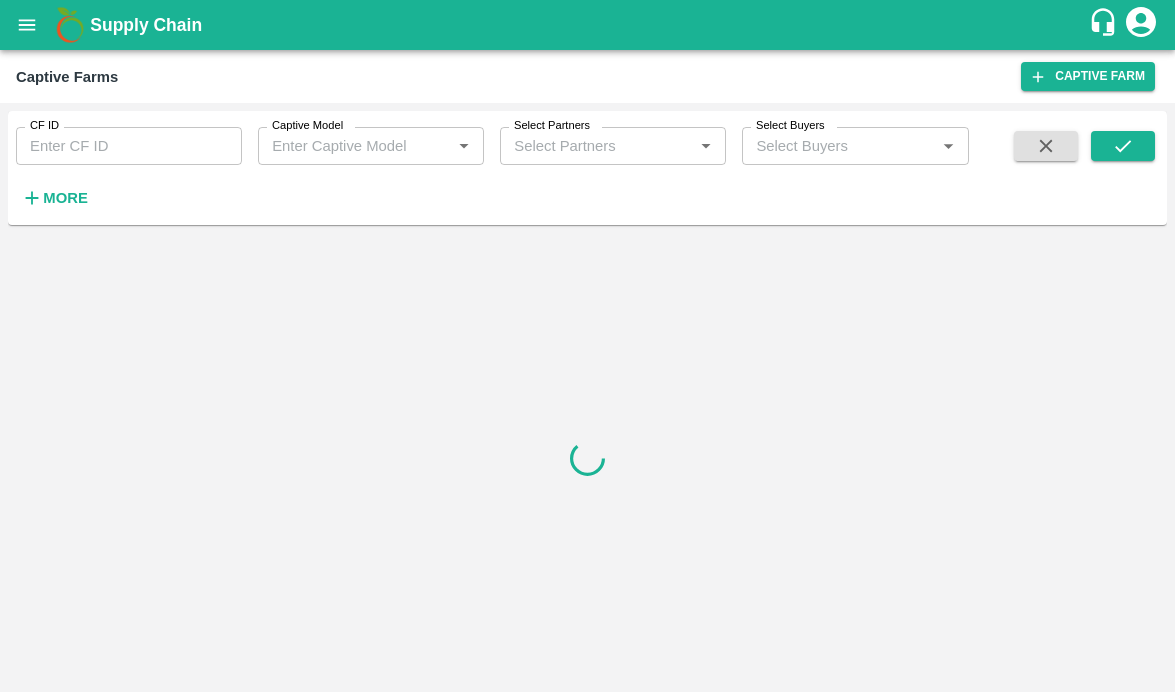click on "CF ID" at bounding box center (129, 146) 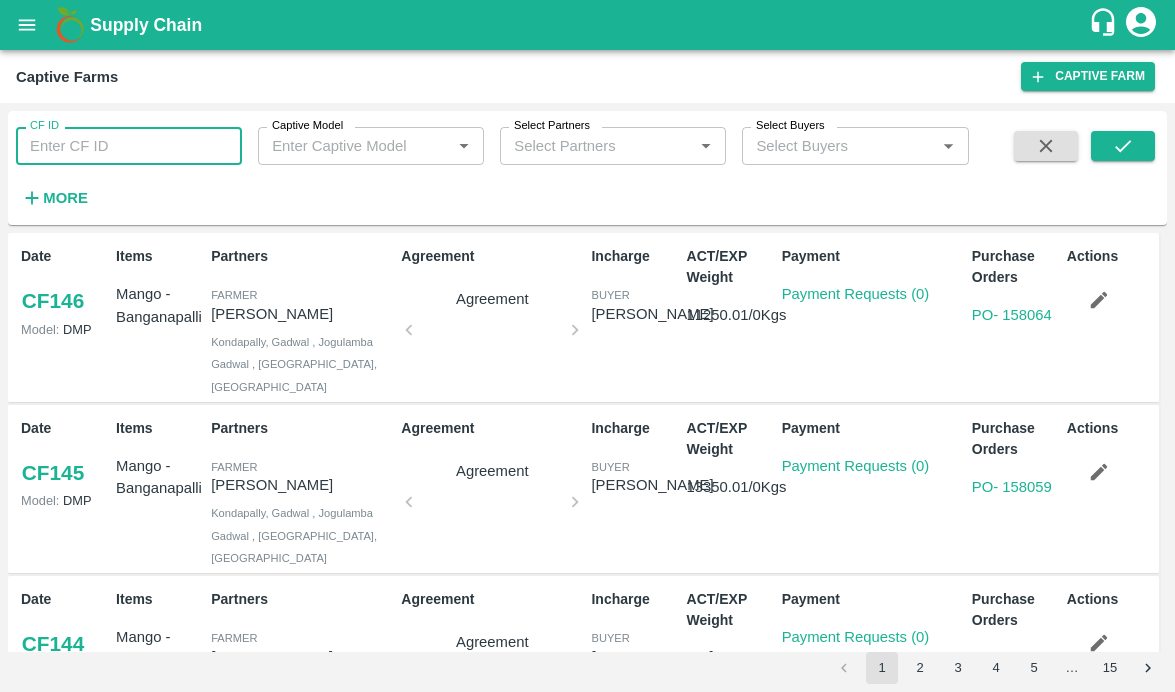 paste on "89" 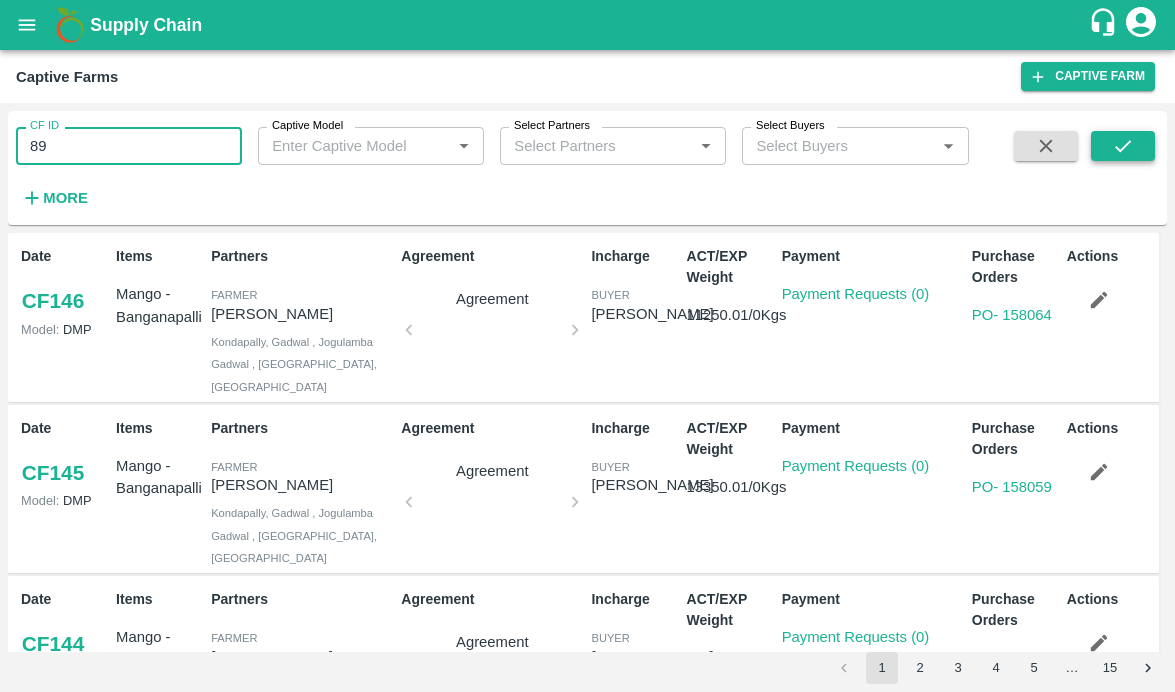type on "89" 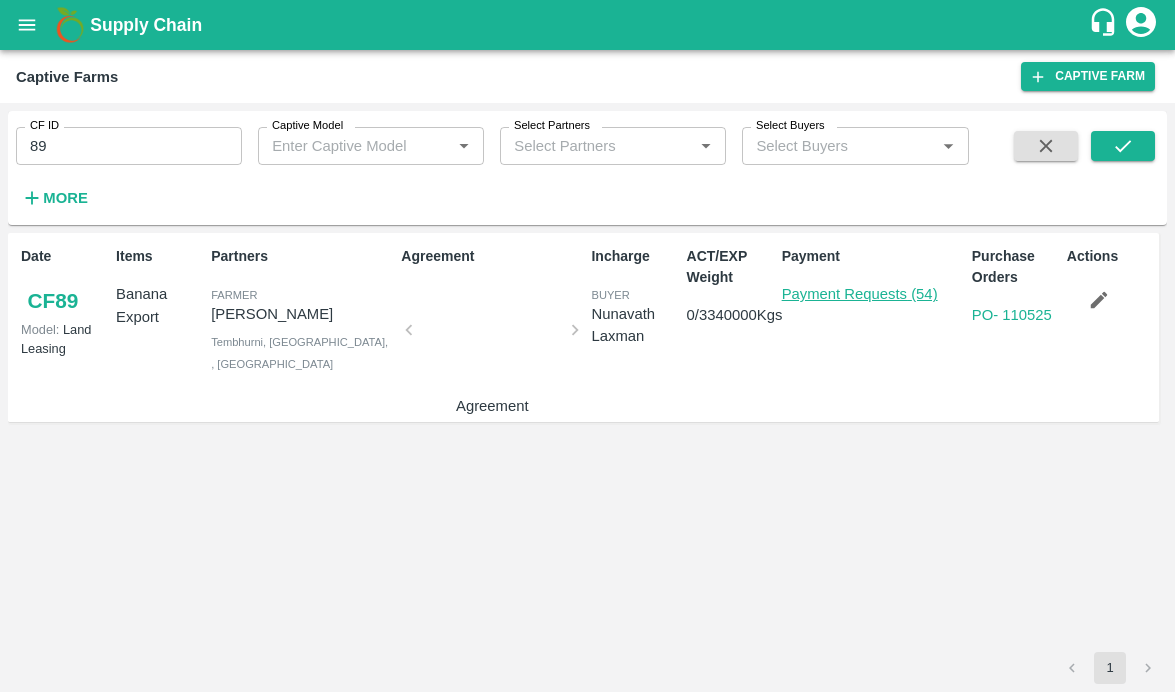 click on "Payment Requests   (54)" at bounding box center [860, 294] 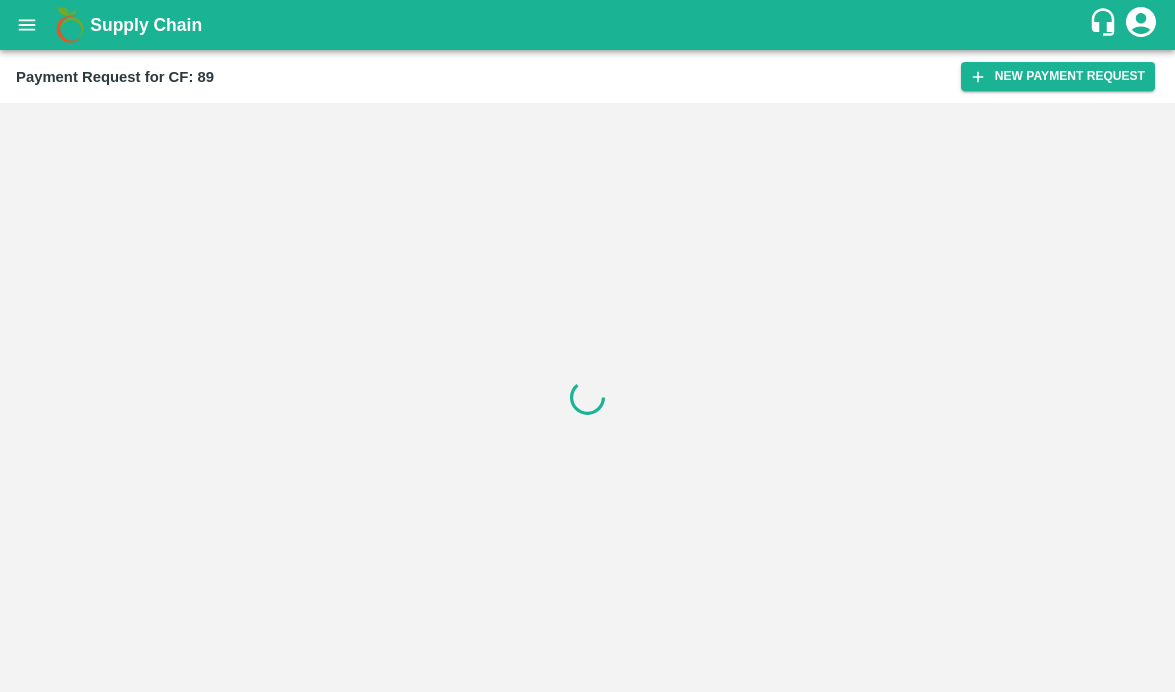 scroll, scrollTop: 0, scrollLeft: 0, axis: both 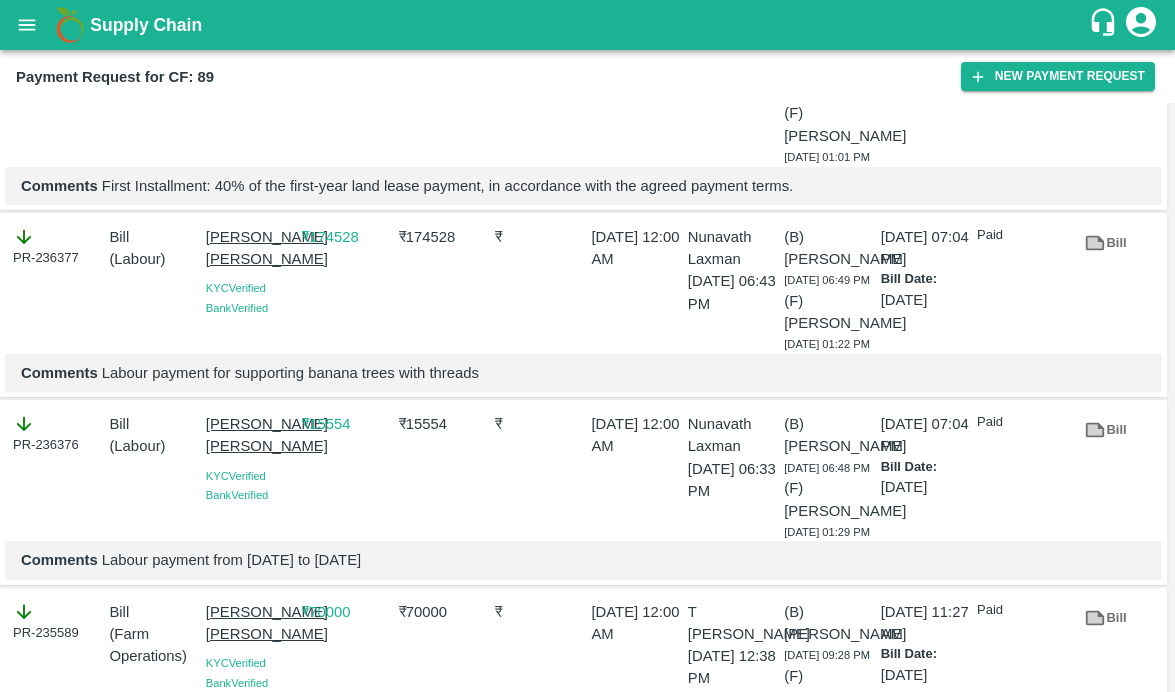 click 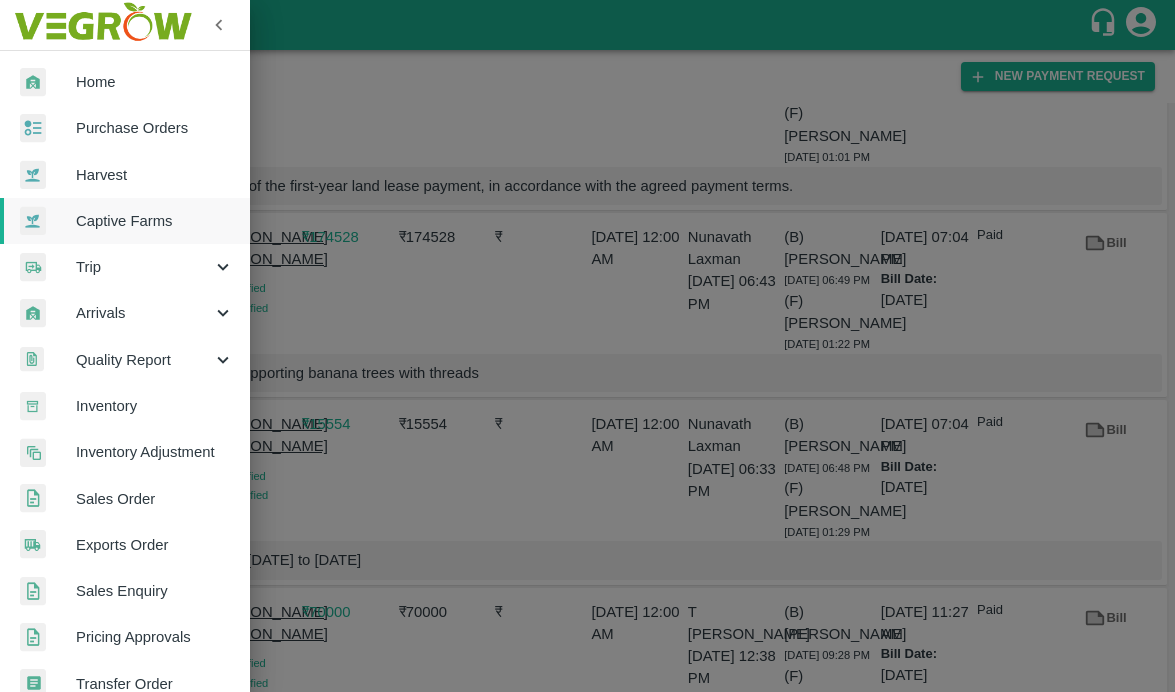 click on "Captive Farms" at bounding box center (155, 221) 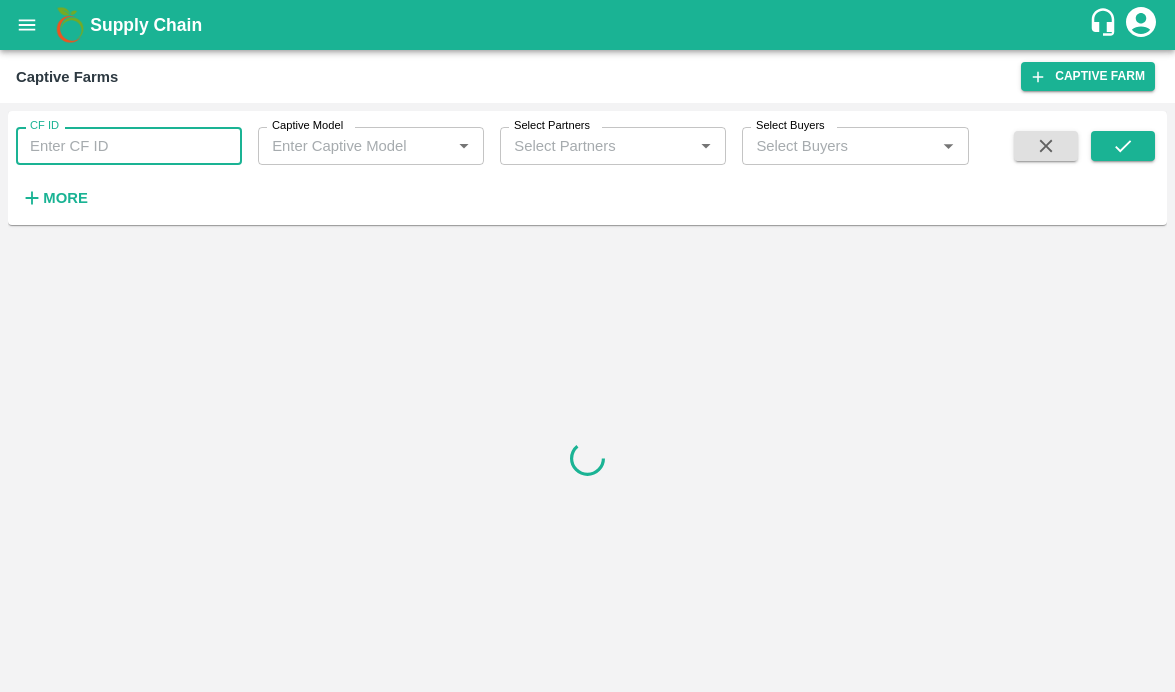 click on "CF ID" at bounding box center (129, 146) 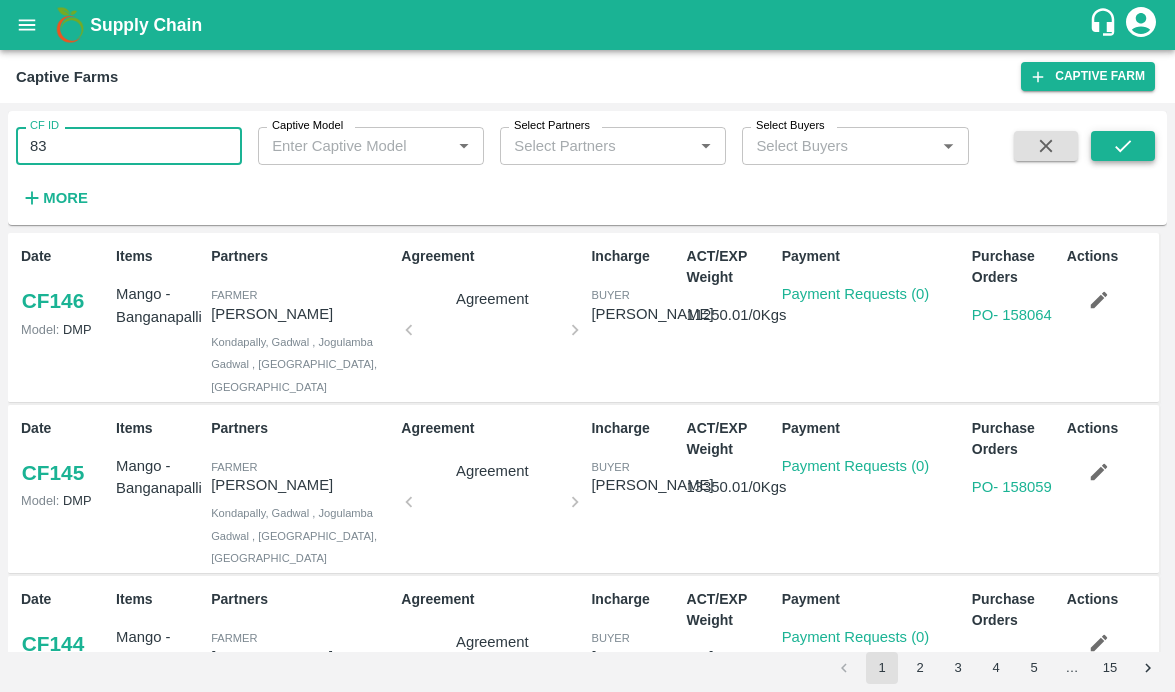 type on "83" 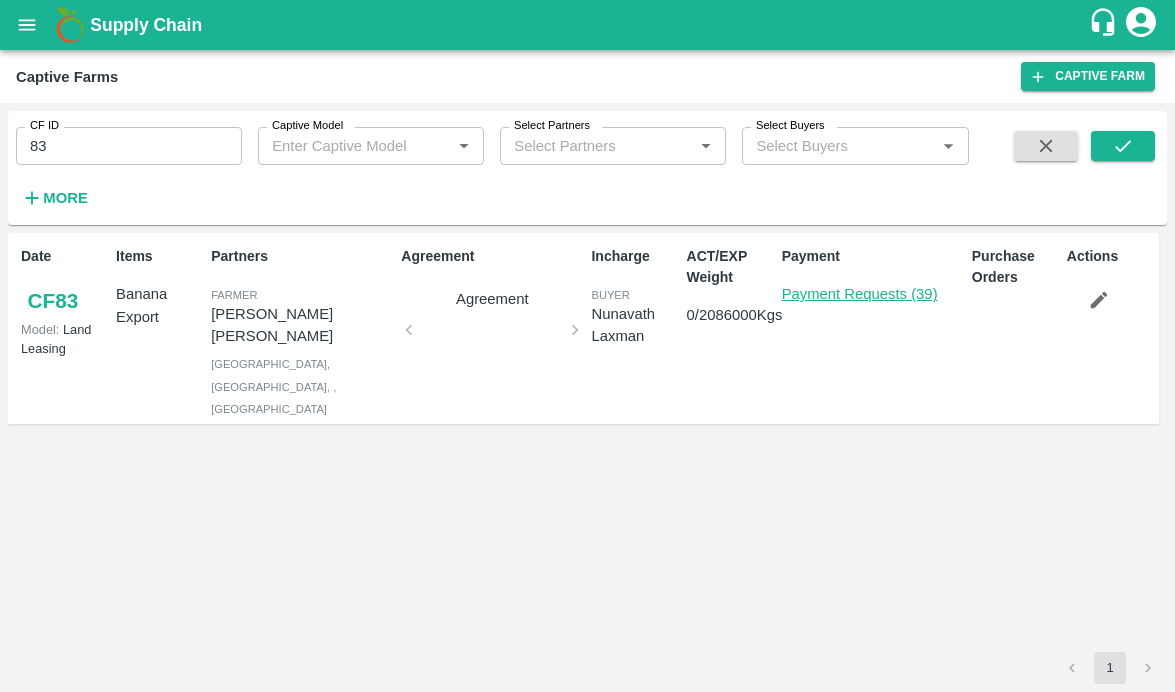 click on "Payment Requests   (39)" at bounding box center [860, 294] 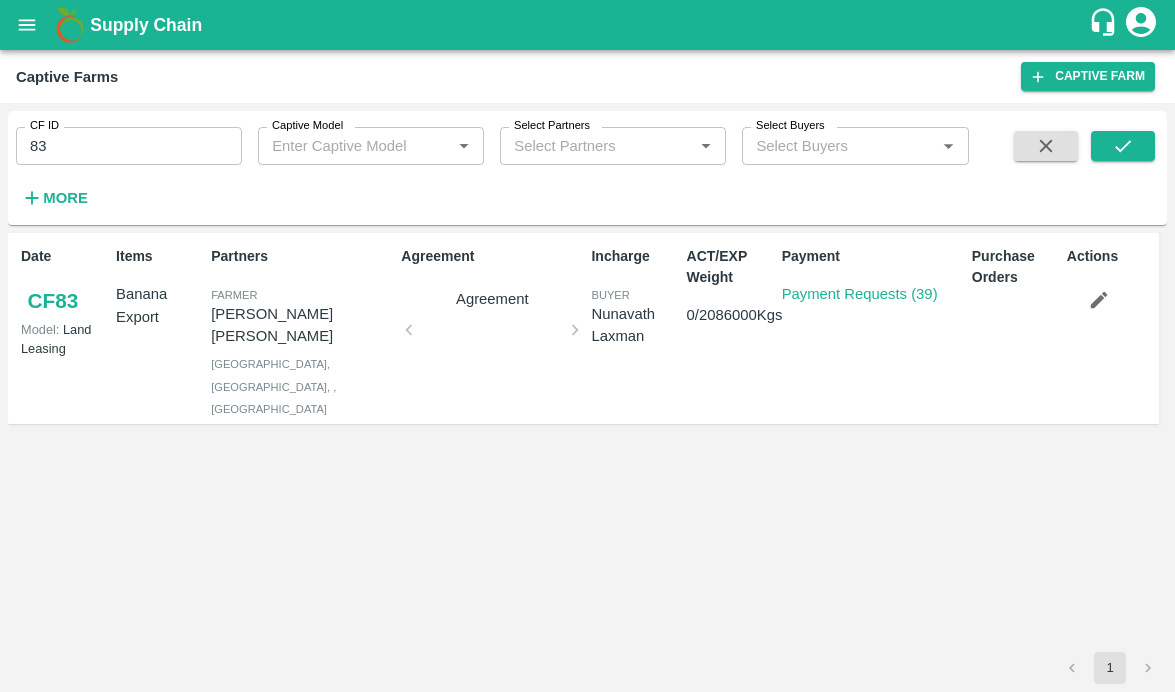 click on "CF  83" at bounding box center [53, 301] 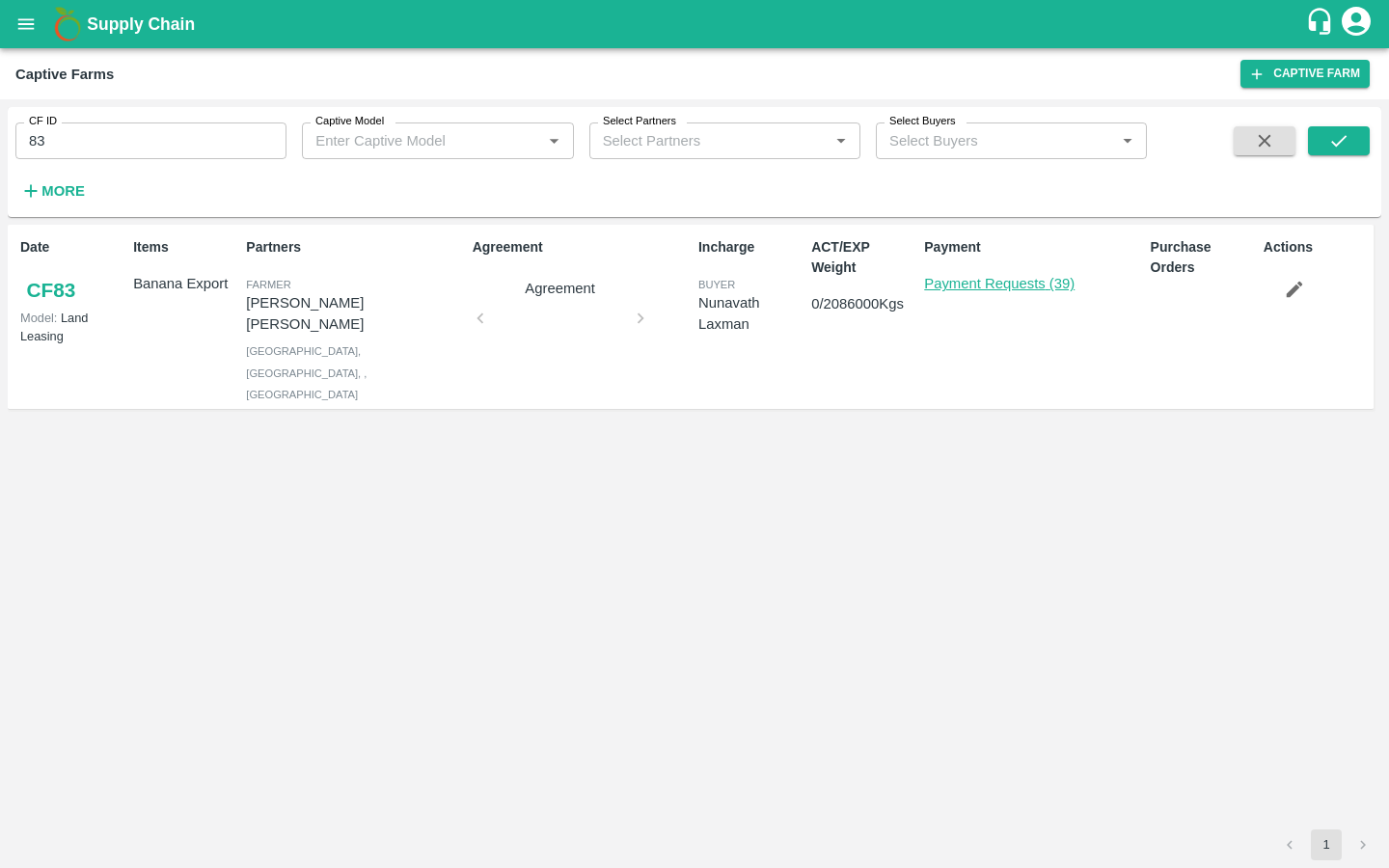 click on "Payment Requests   (39)" at bounding box center [999, 284] 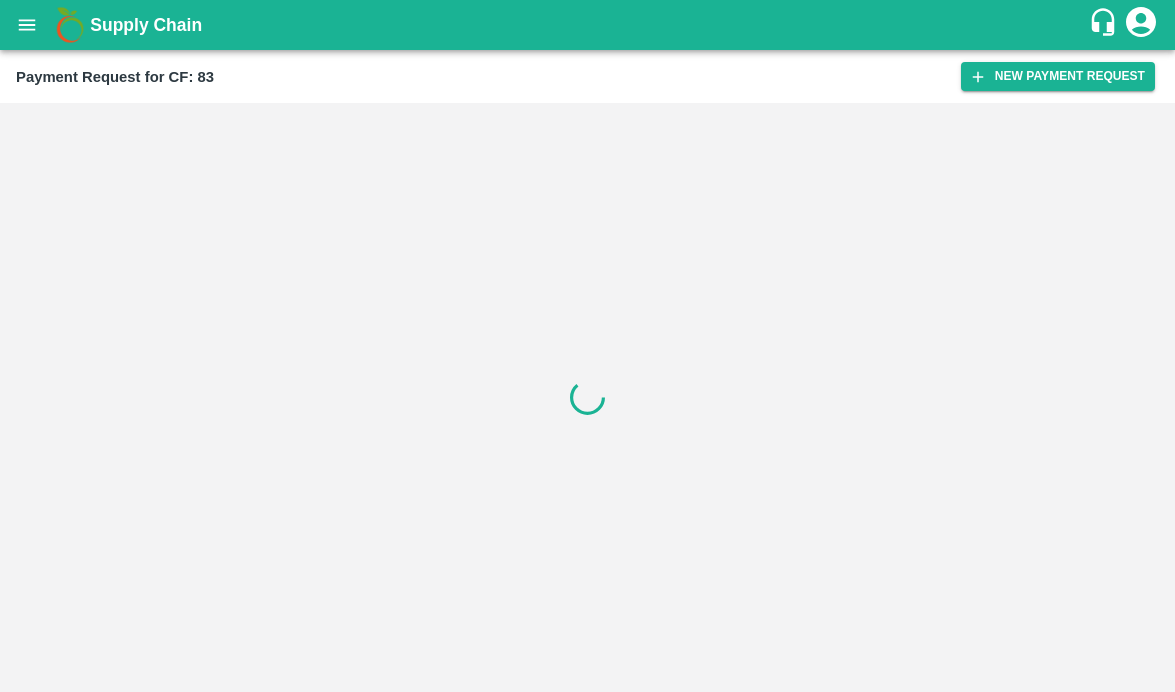scroll, scrollTop: 0, scrollLeft: 0, axis: both 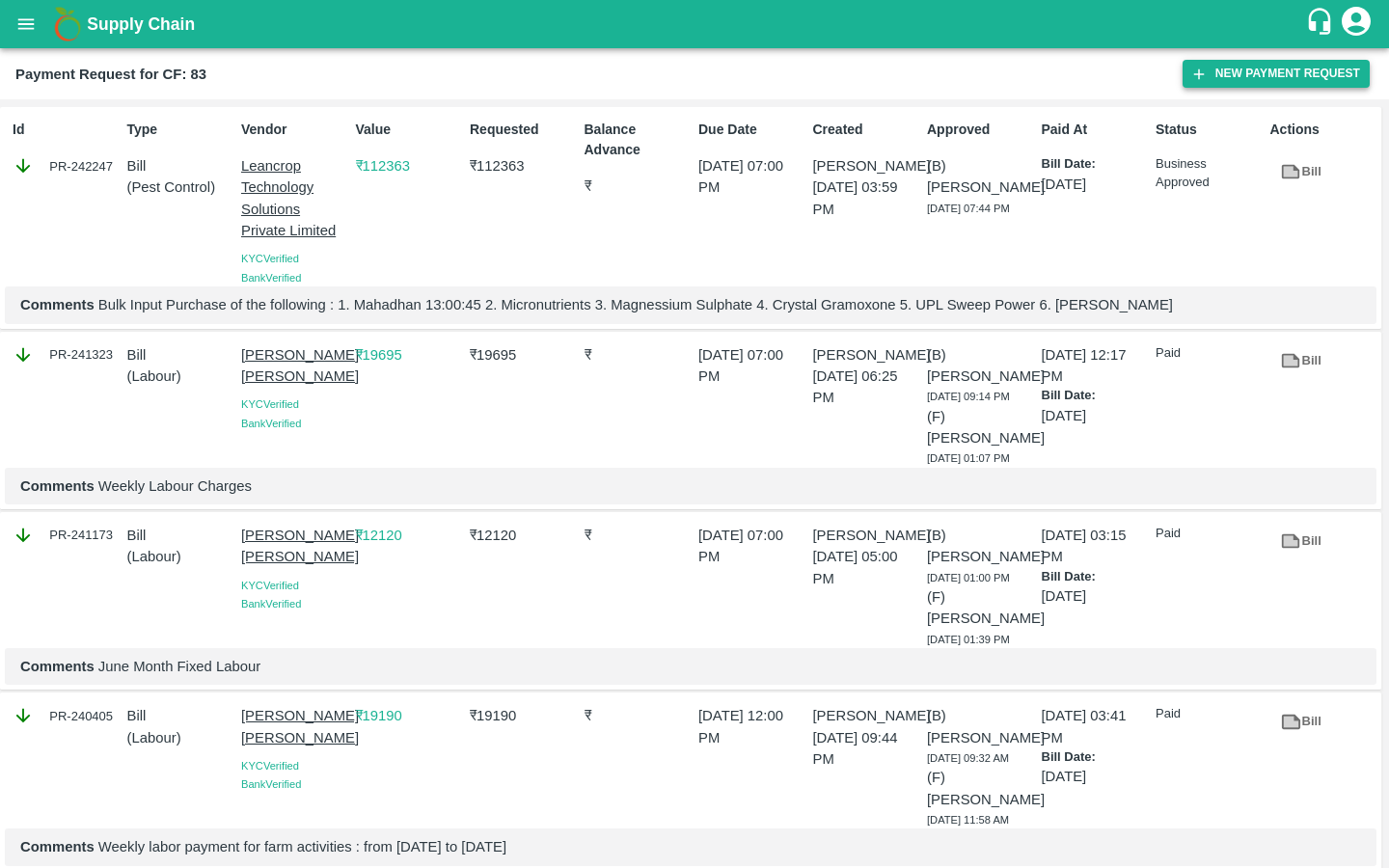 click on "New Payment Request" at bounding box center (1276, 73) 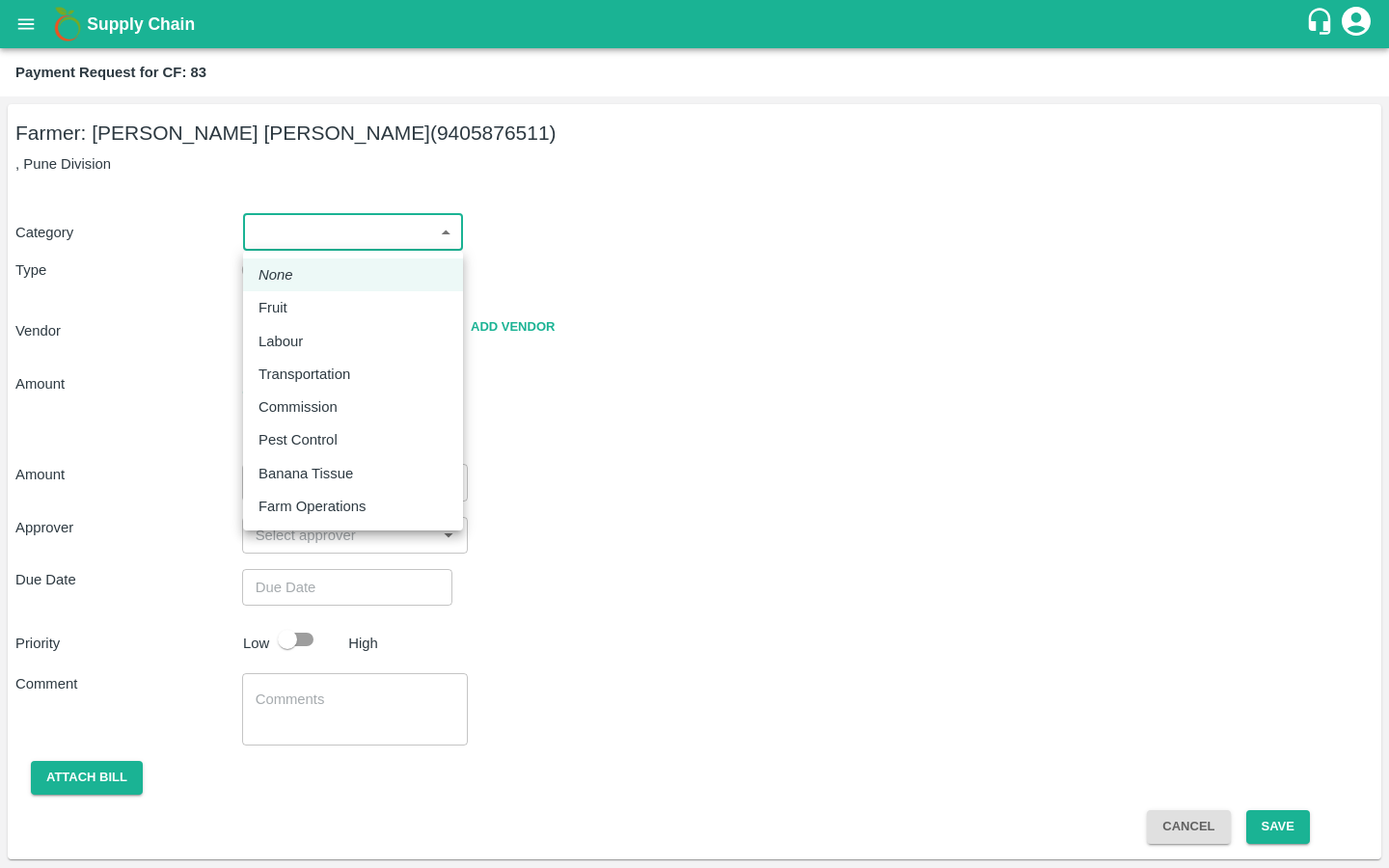click on "Supply Chain Payment Request for CF: 83 Farmer:    [PERSON_NAME] [PERSON_NAME]   (9405876511) , Pune Division Category ​ ​ Type Advance Bill Vendor ​ Add Vendor Amount Total value Per Kg ​ Amount ​ Approver ​ Due Date ​  Priority  Low  High Comment x ​ Attach bill Cancel Save [GEOGRAPHIC_DATA] [GEOGRAPHIC_DATA] Direct Customer [GEOGRAPHIC_DATA] [GEOGRAPHIC_DATA] B2R [GEOGRAPHIC_DATA]  Tembhurni Virtual Captive PH Ananthapur Virtual Captive PH Kothakota Virtual Captive PH Chittoor Virtual Captive PH Vavilala Himalekya Logout None Fruit Labour Transportation Commission Pest Control Banana Tissue Farm Operations" at bounding box center (694, 434) 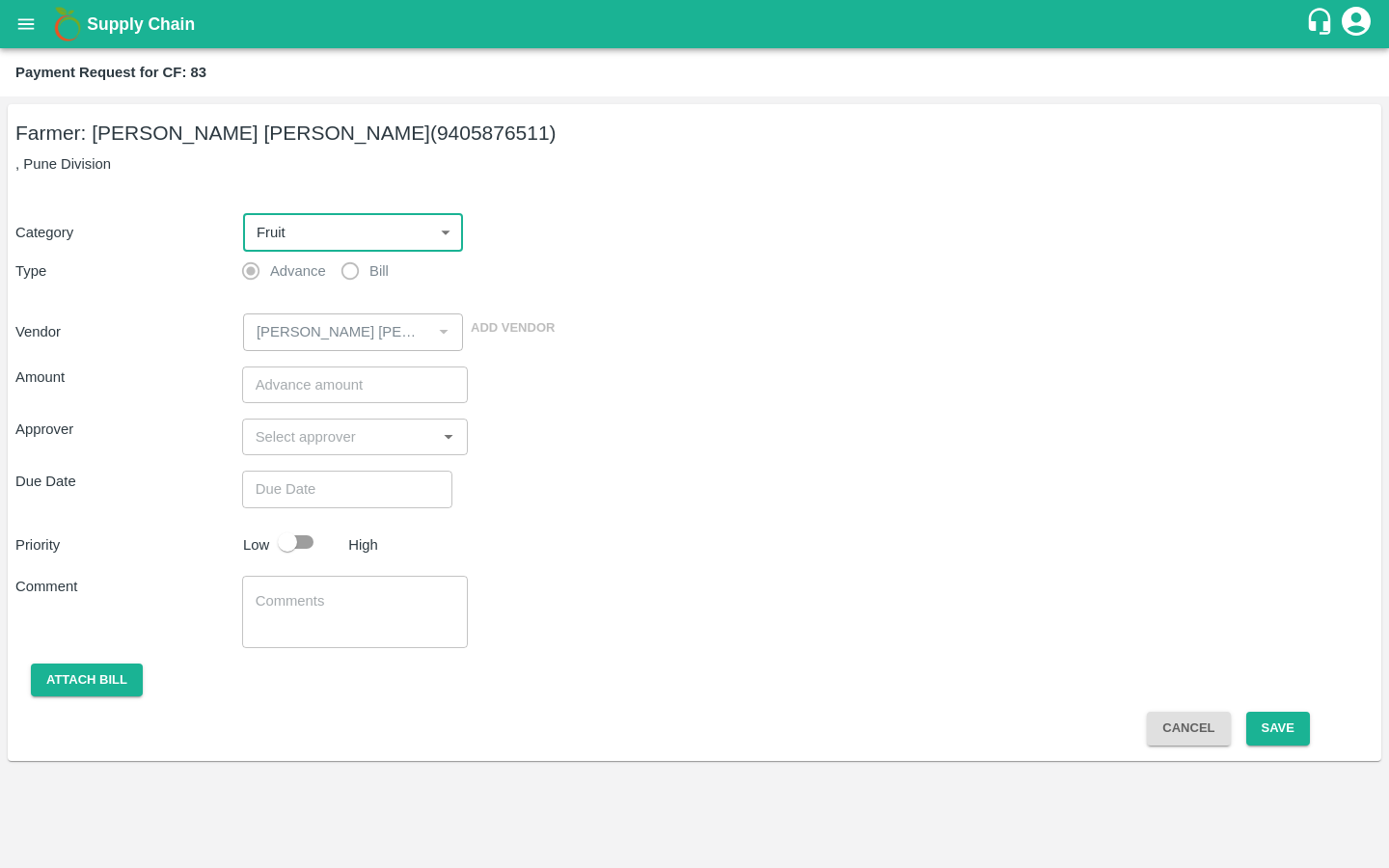 click at bounding box center (355, 385) 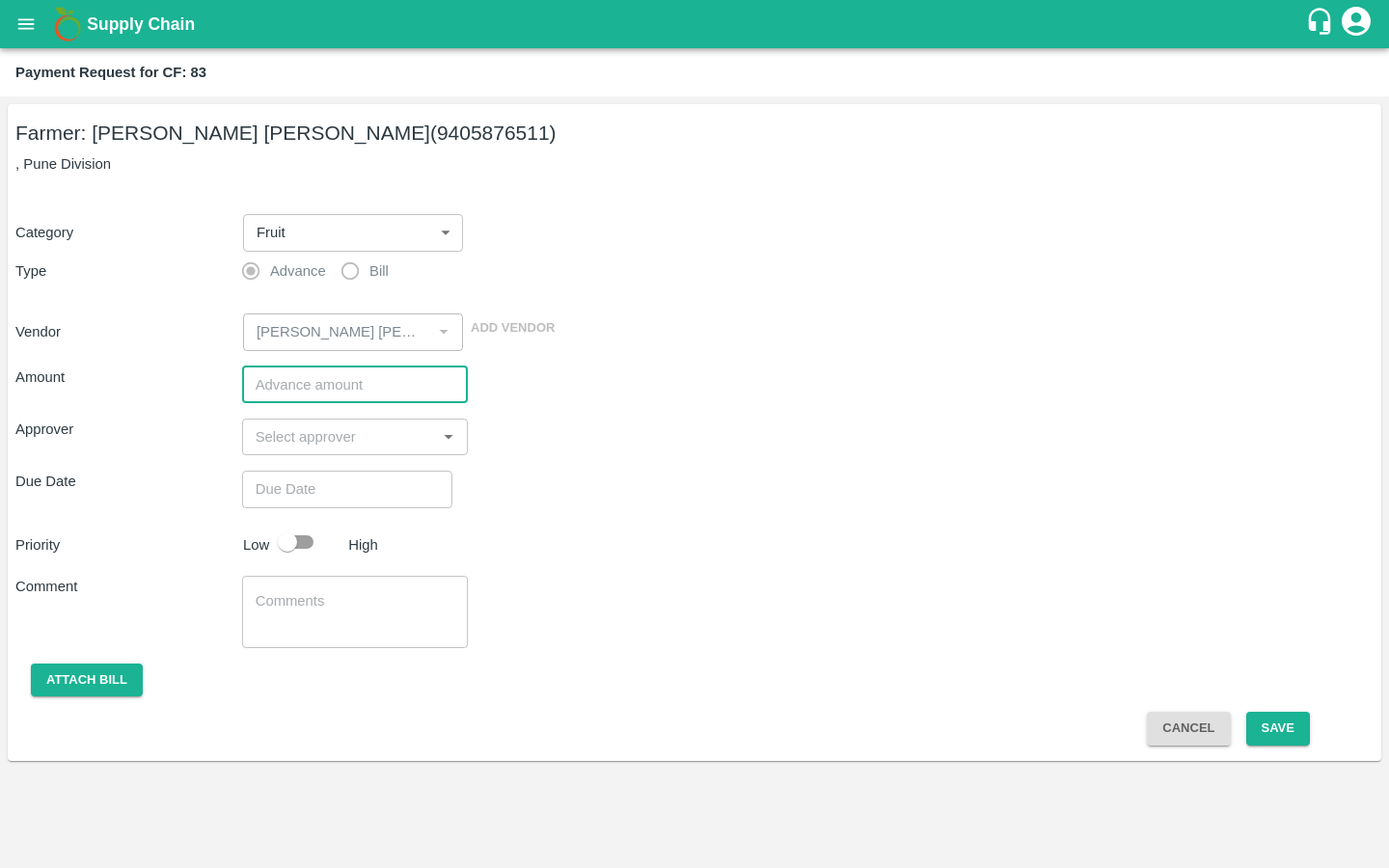 paste on "821017" 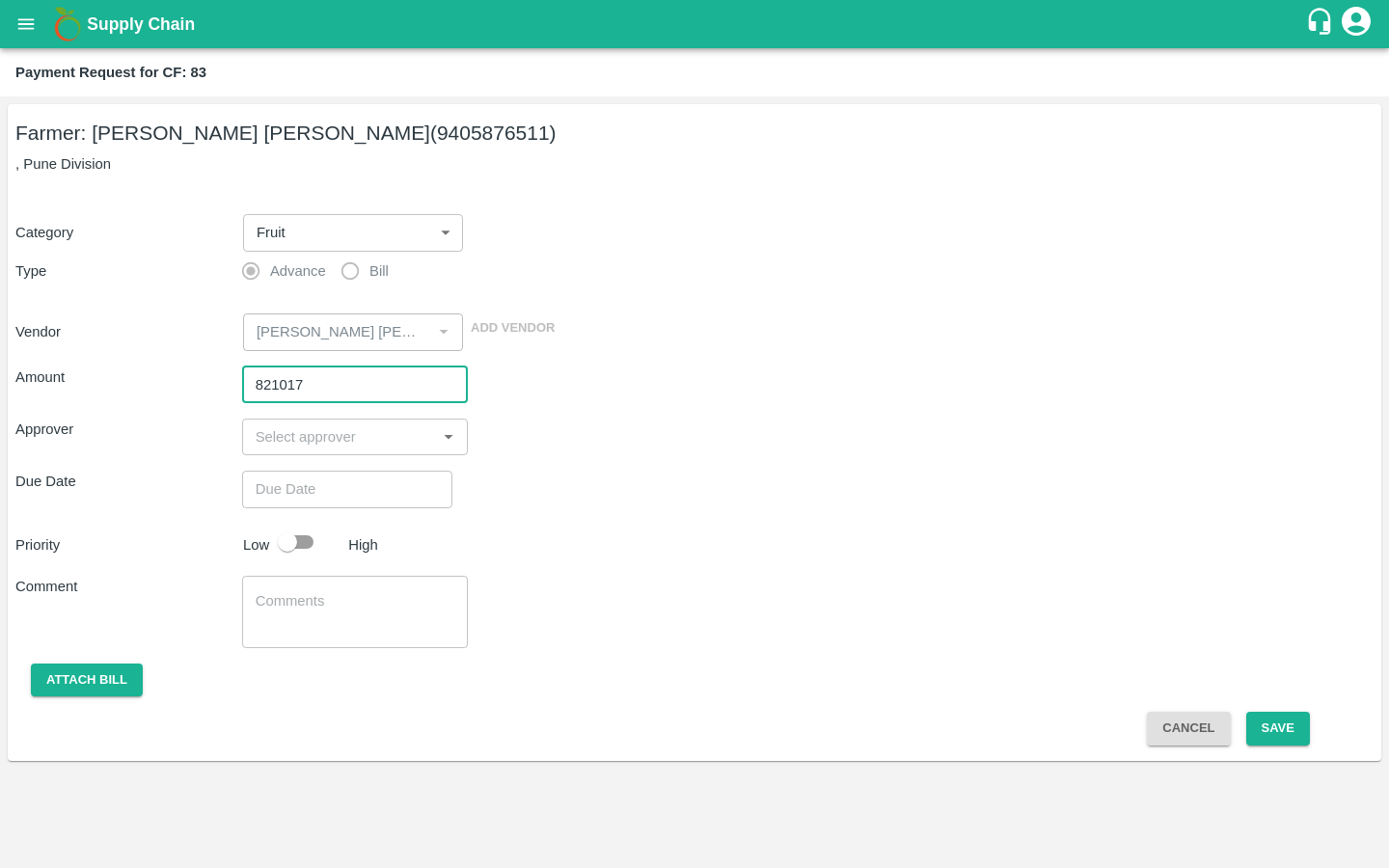 type on "821017" 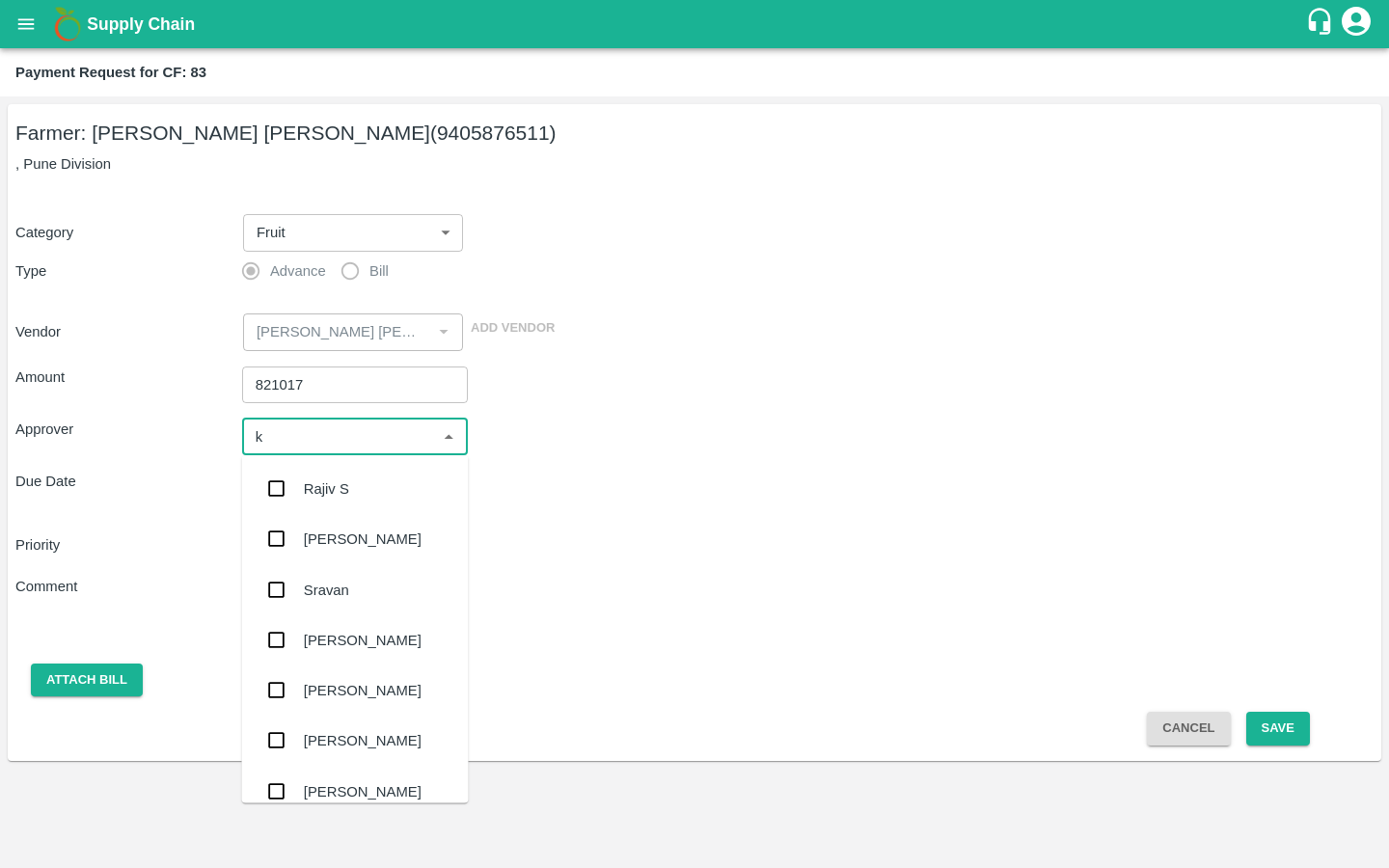 type on "ki" 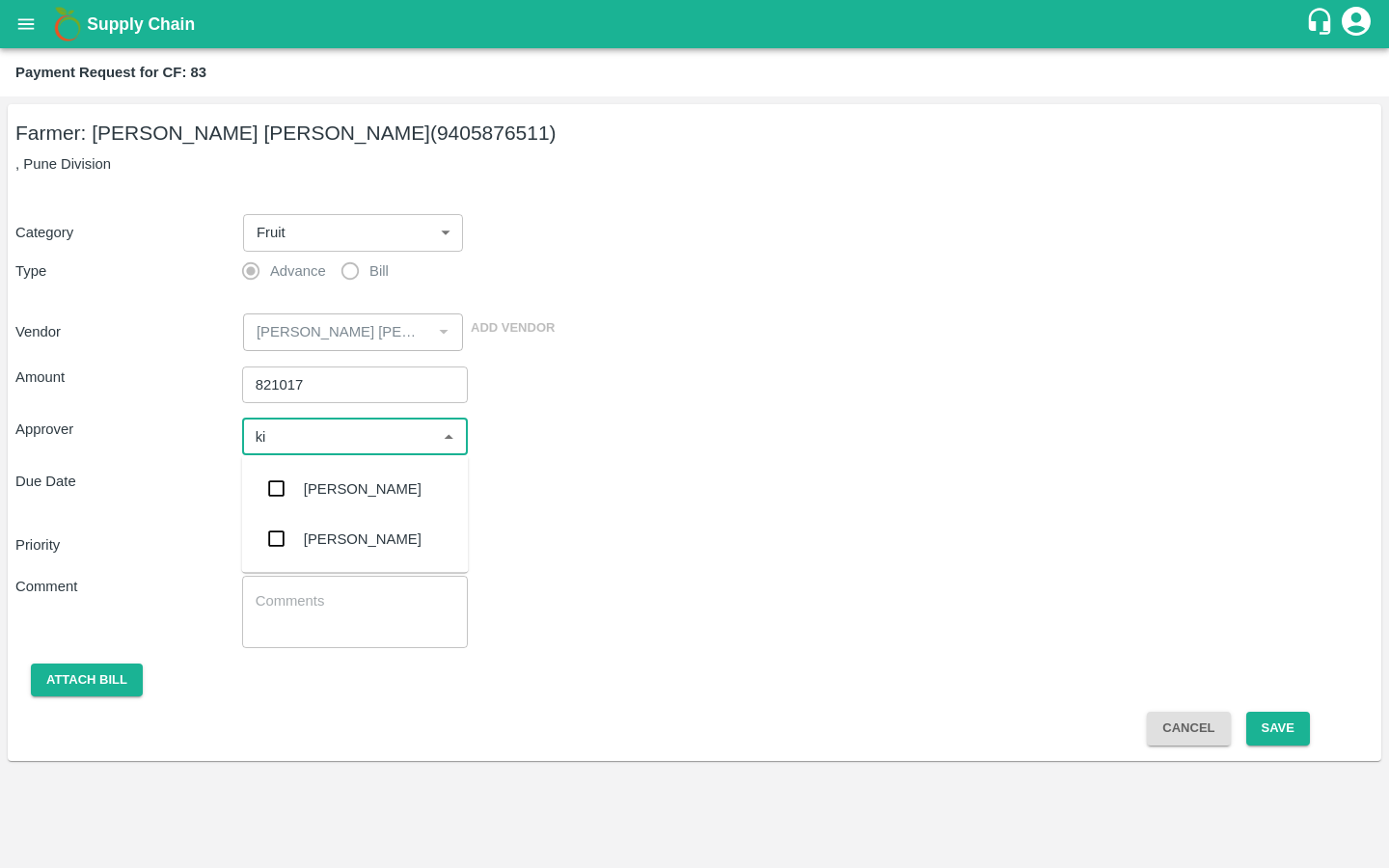 click at bounding box center (277, 489) 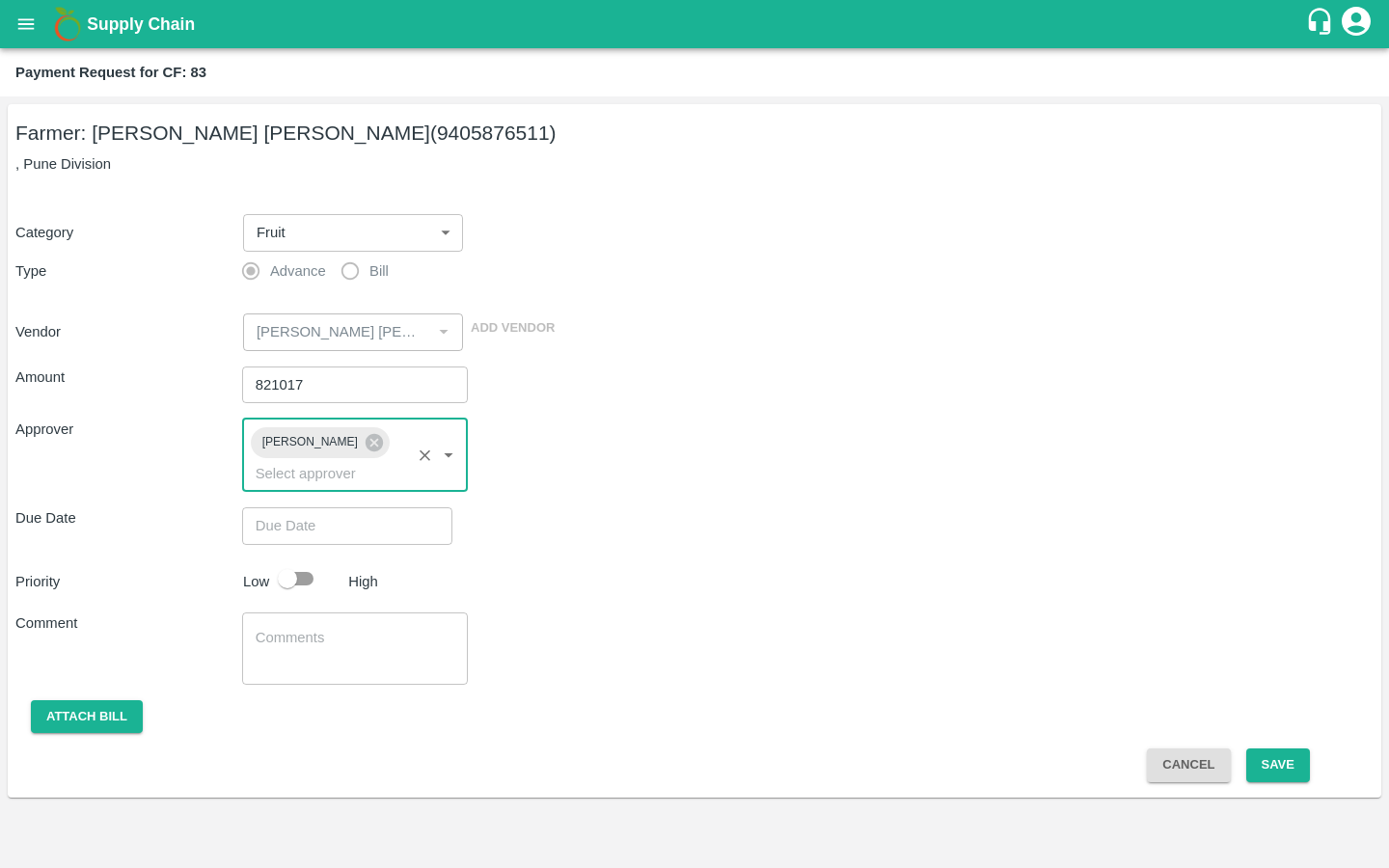 type on "DD/MM/YYYY hh:mm aa" 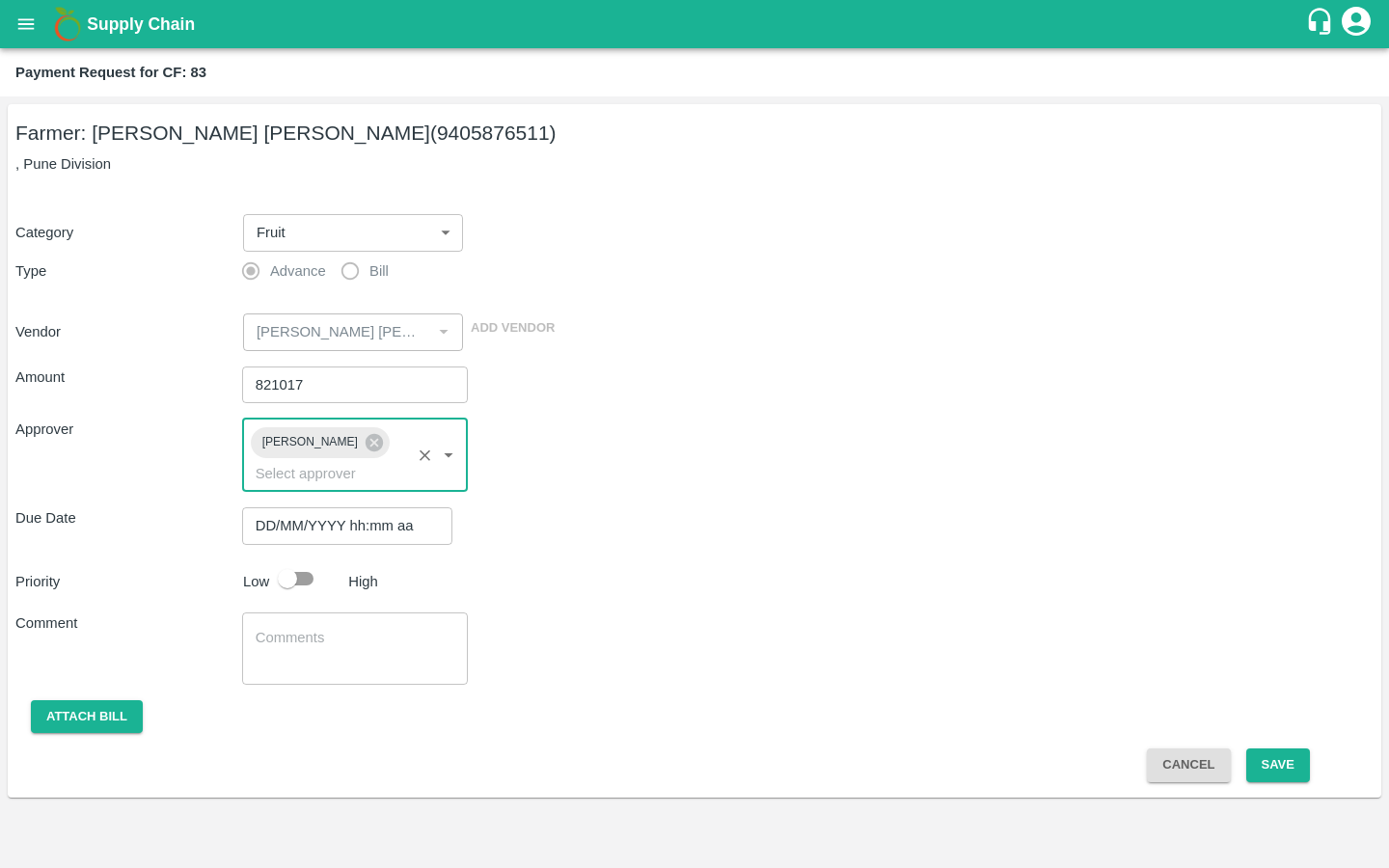 click on "DD/MM/YYYY hh:mm aa" at bounding box center [340, 526] 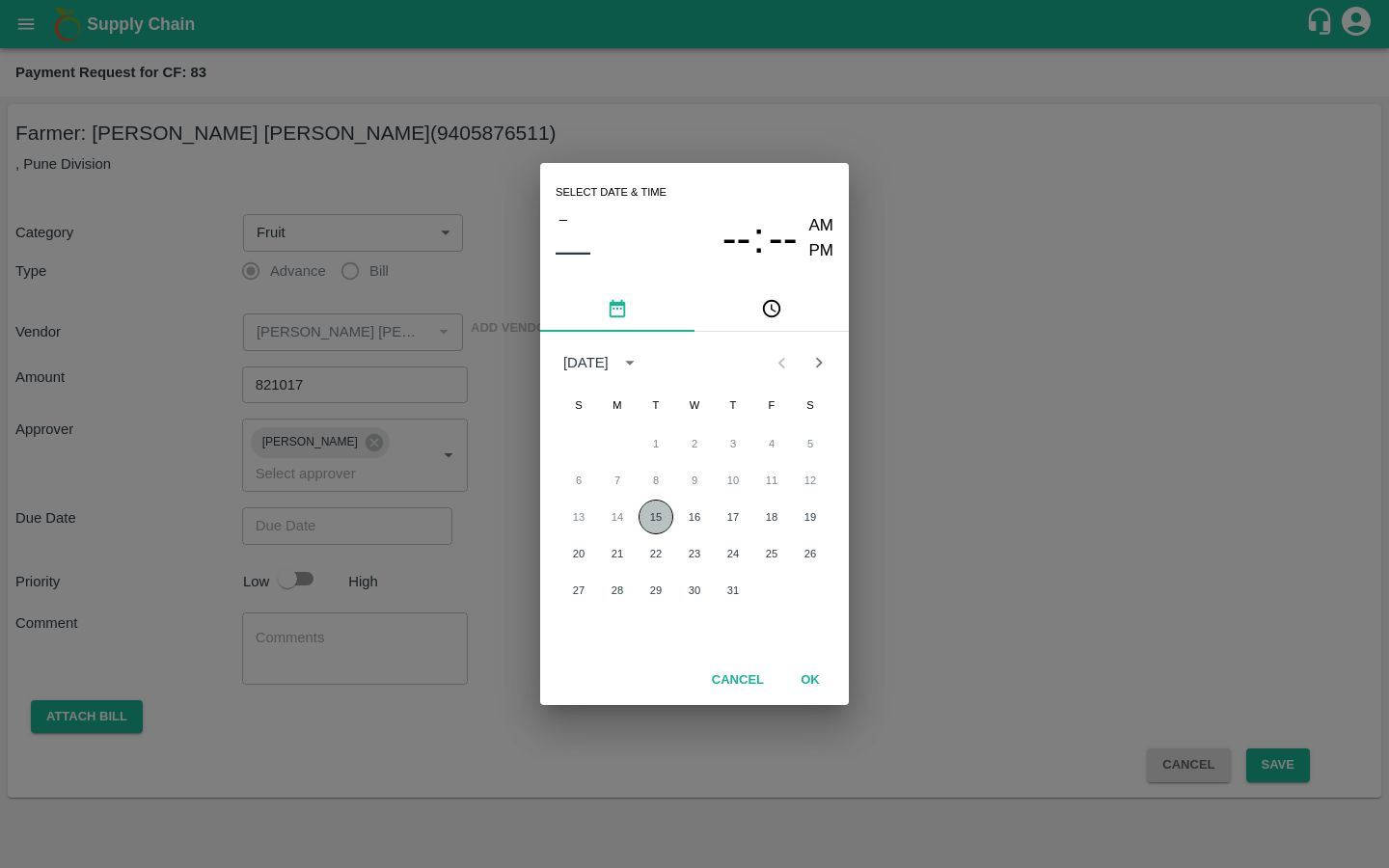 click on "15" at bounding box center (656, 517) 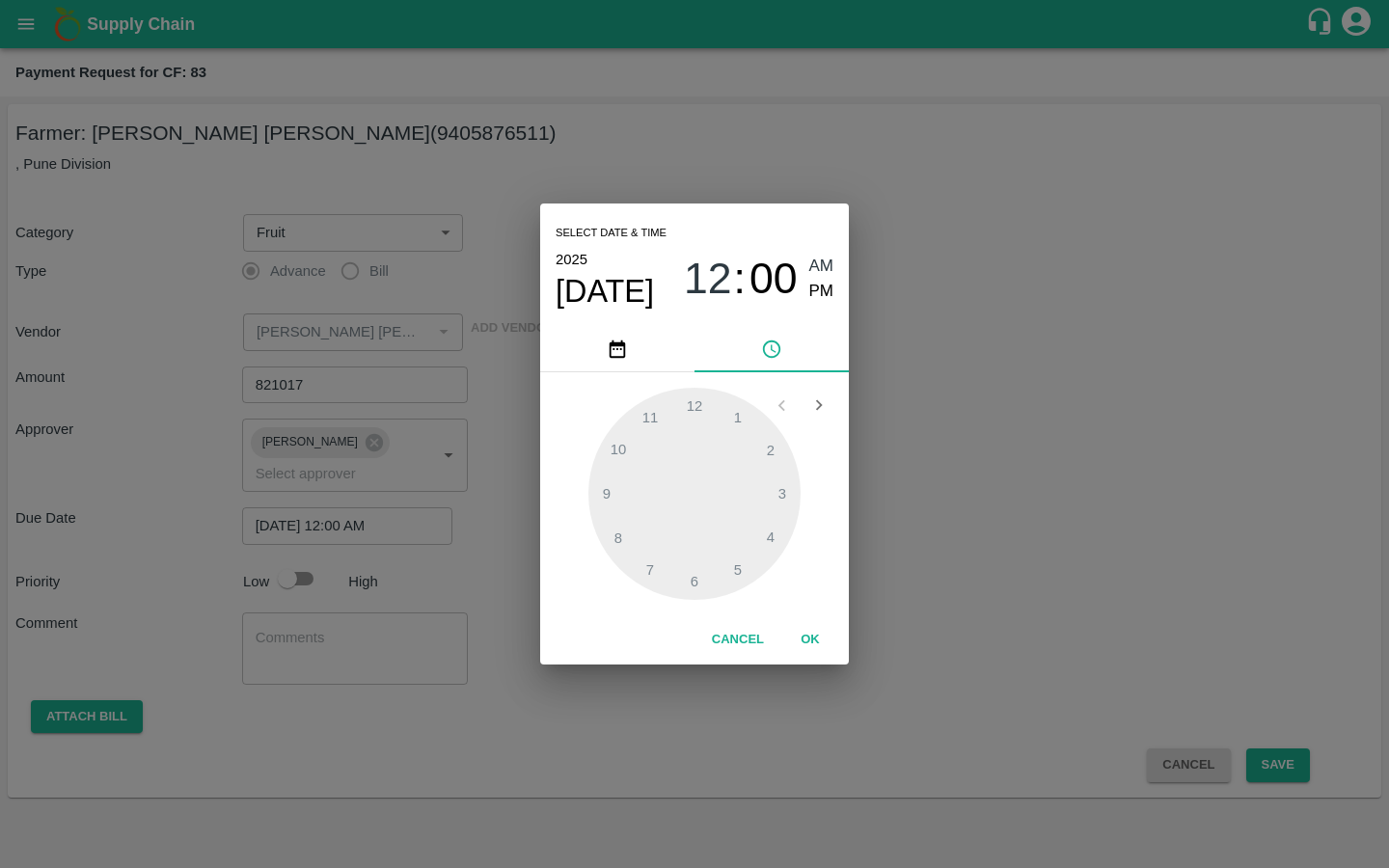 click on "PM" at bounding box center (822, 291) 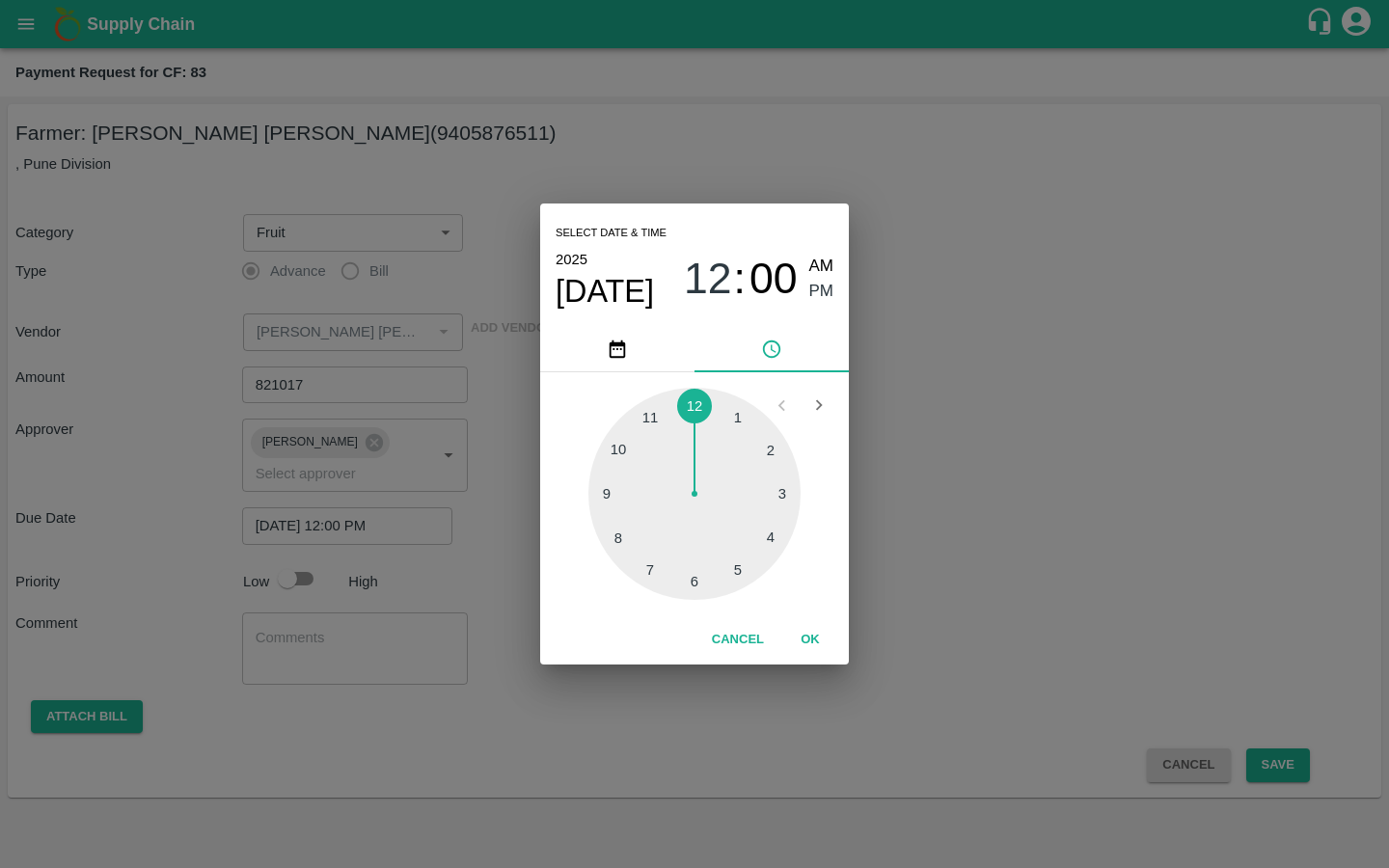 click at bounding box center [694, 494] 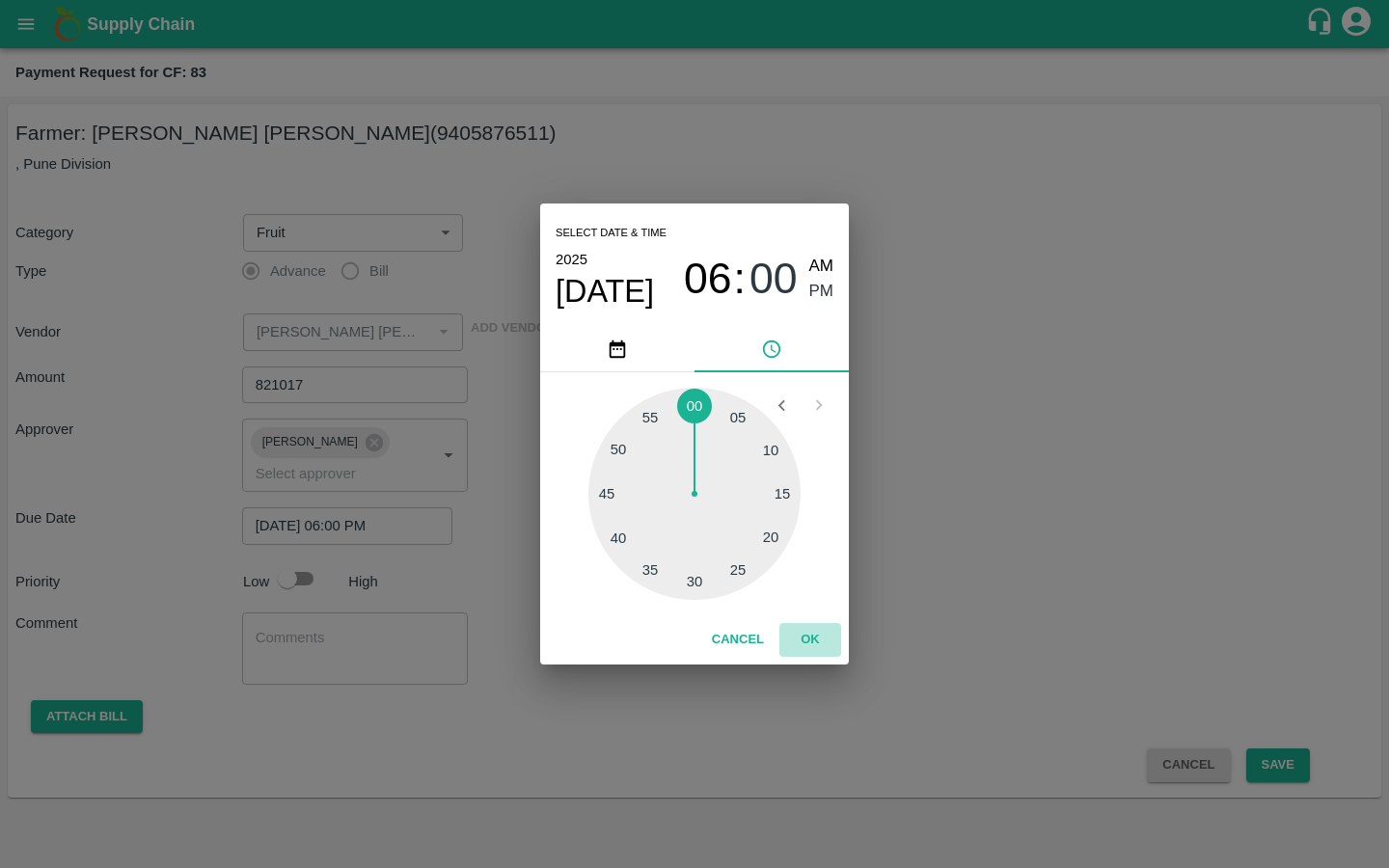 click on "OK" at bounding box center (810, 639) 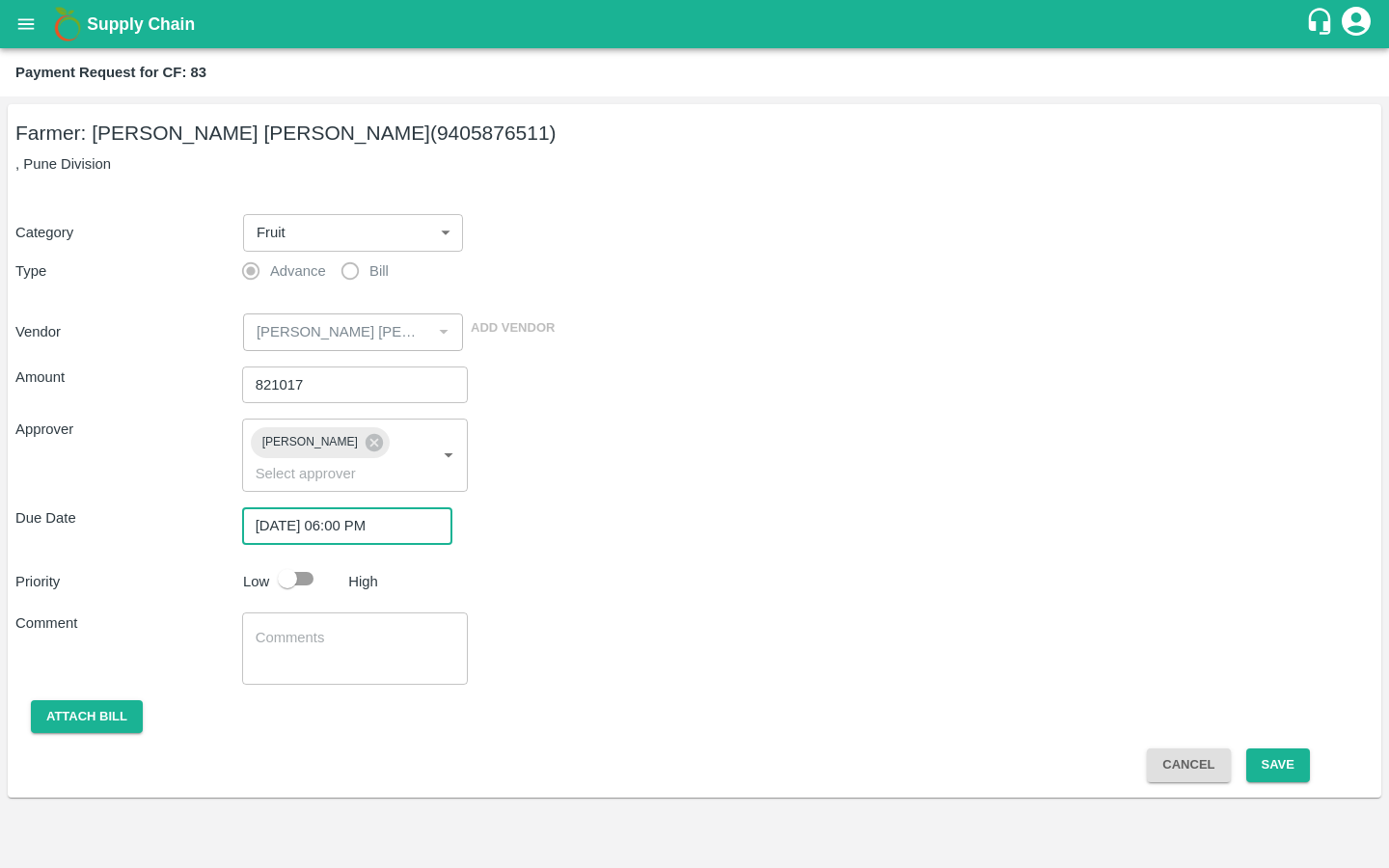 click at bounding box center (287, 579) 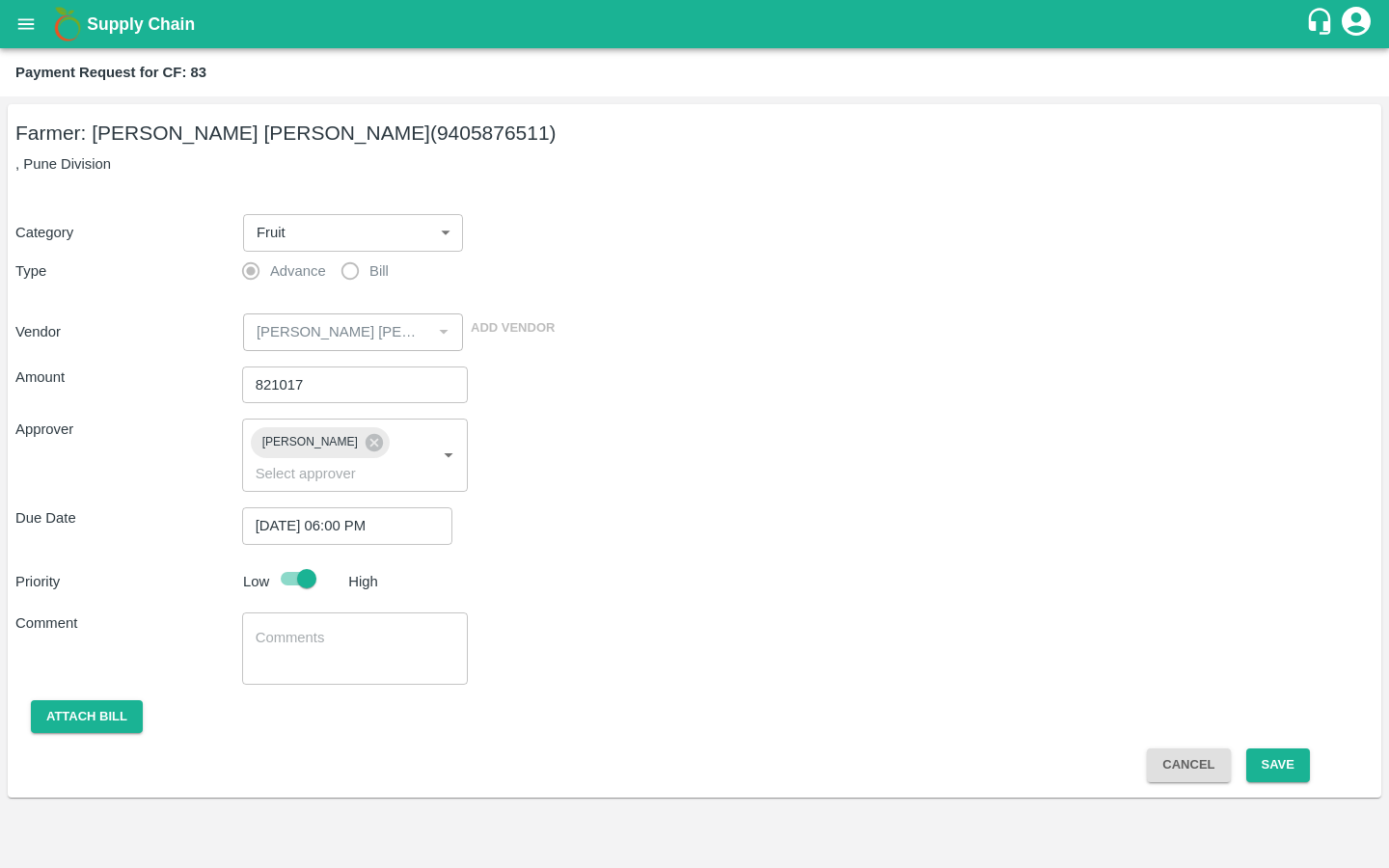 click at bounding box center [355, 648] 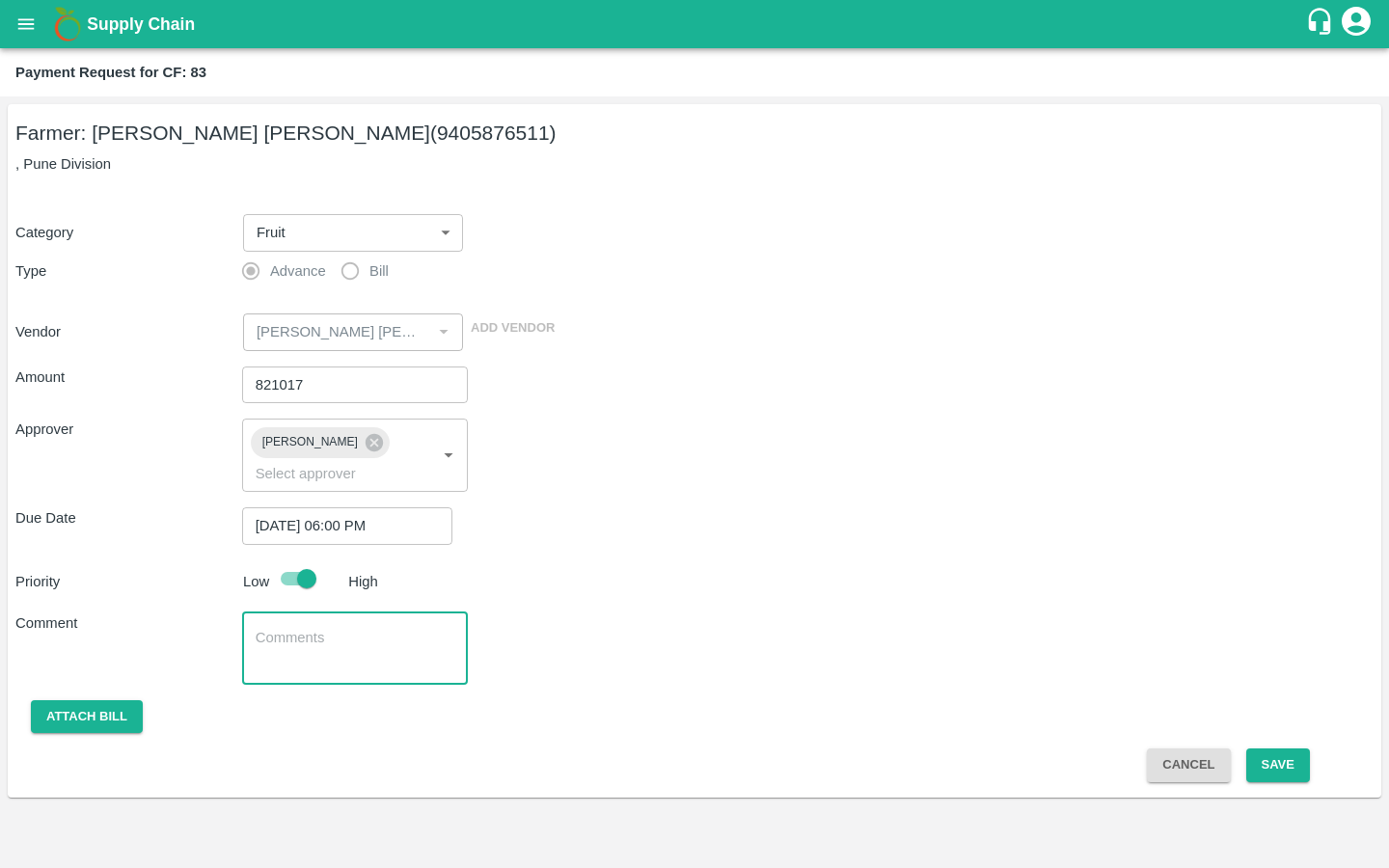 paste on "First Installment: 40% of the first-year land lease payment, in accordance with the agreed payment terms." 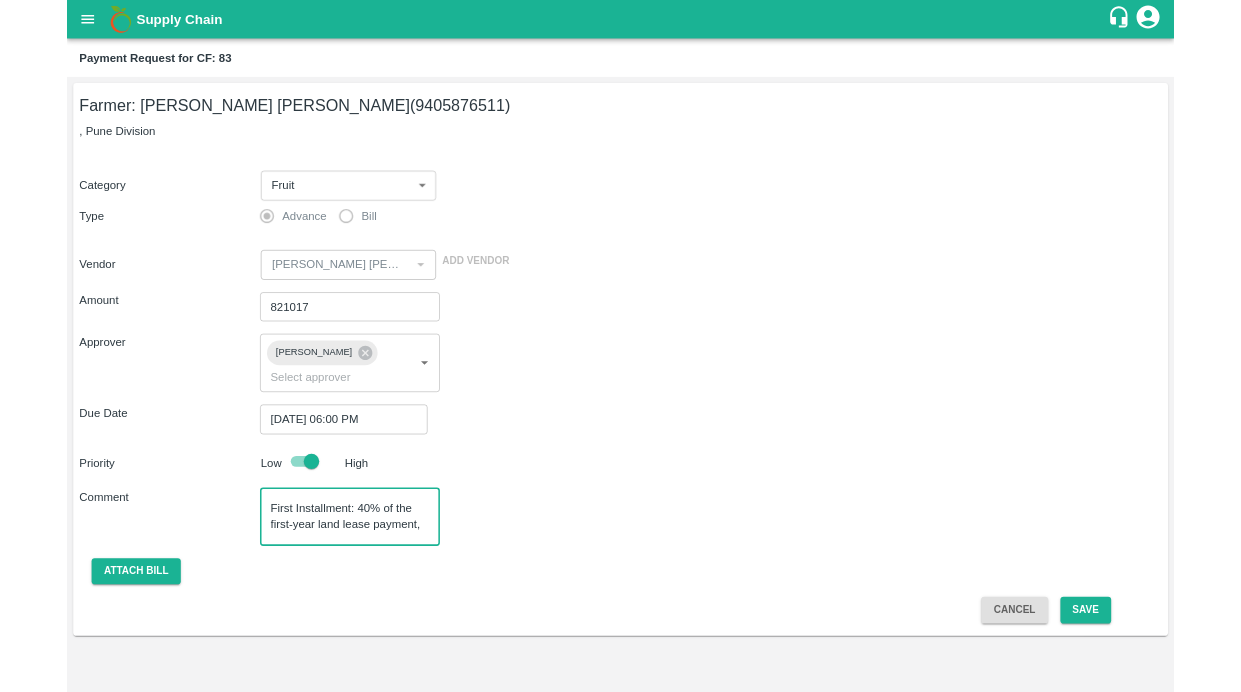 scroll, scrollTop: 41, scrollLeft: 0, axis: vertical 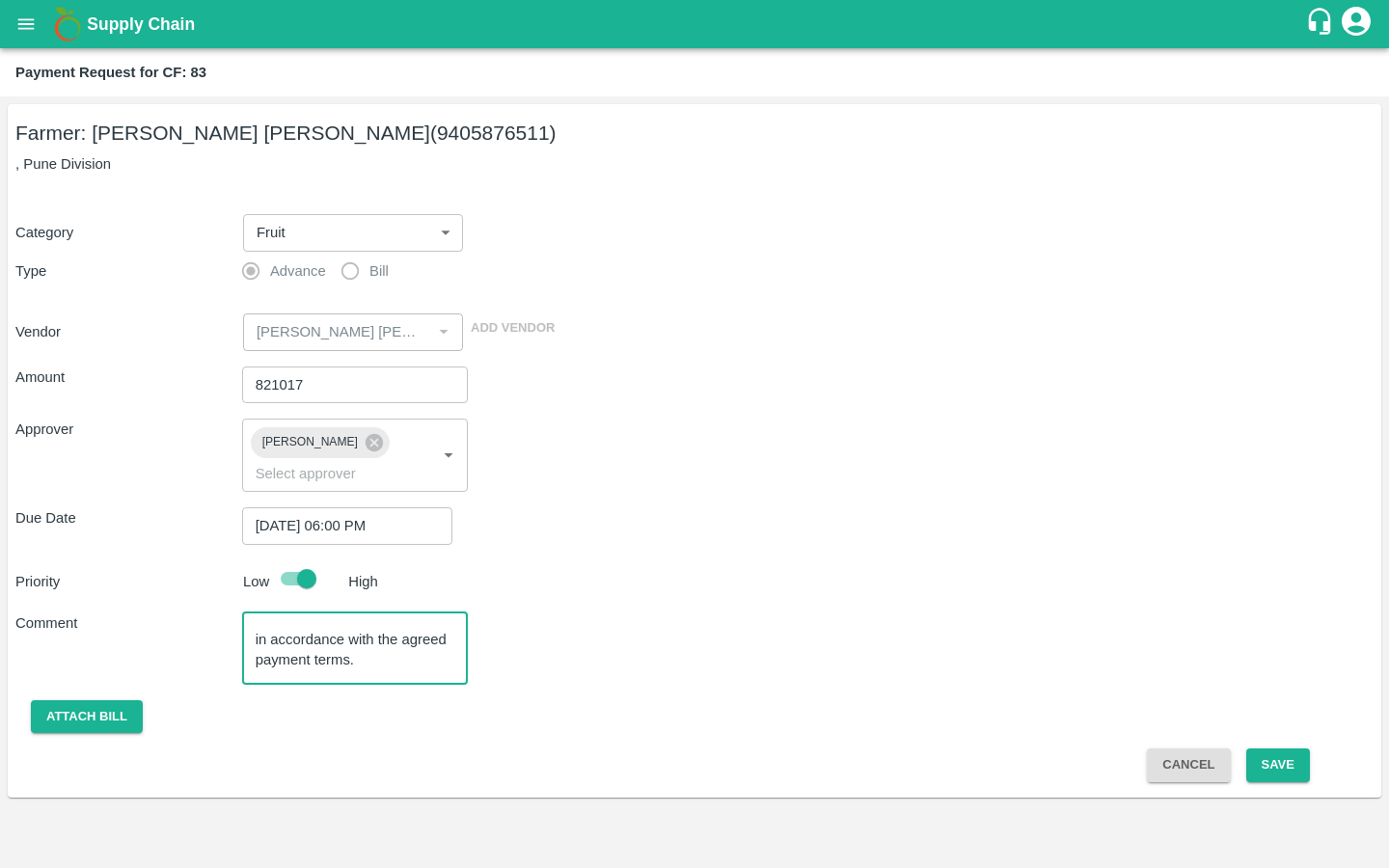 type on "First Installment: 40% of the first-year land lease payment, in accordance with the agreed payment terms." 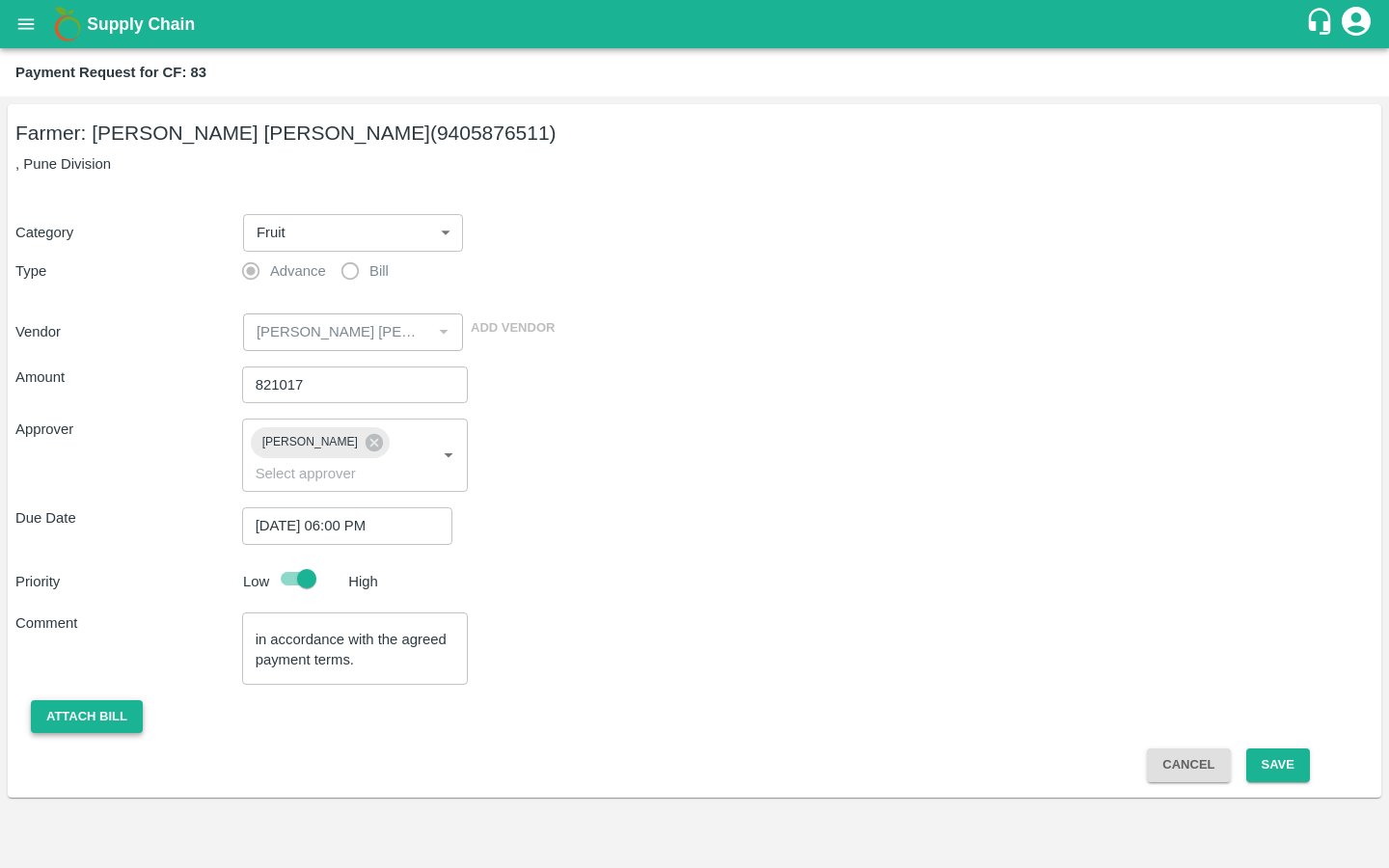 click on "Attach bill" at bounding box center (87, 717) 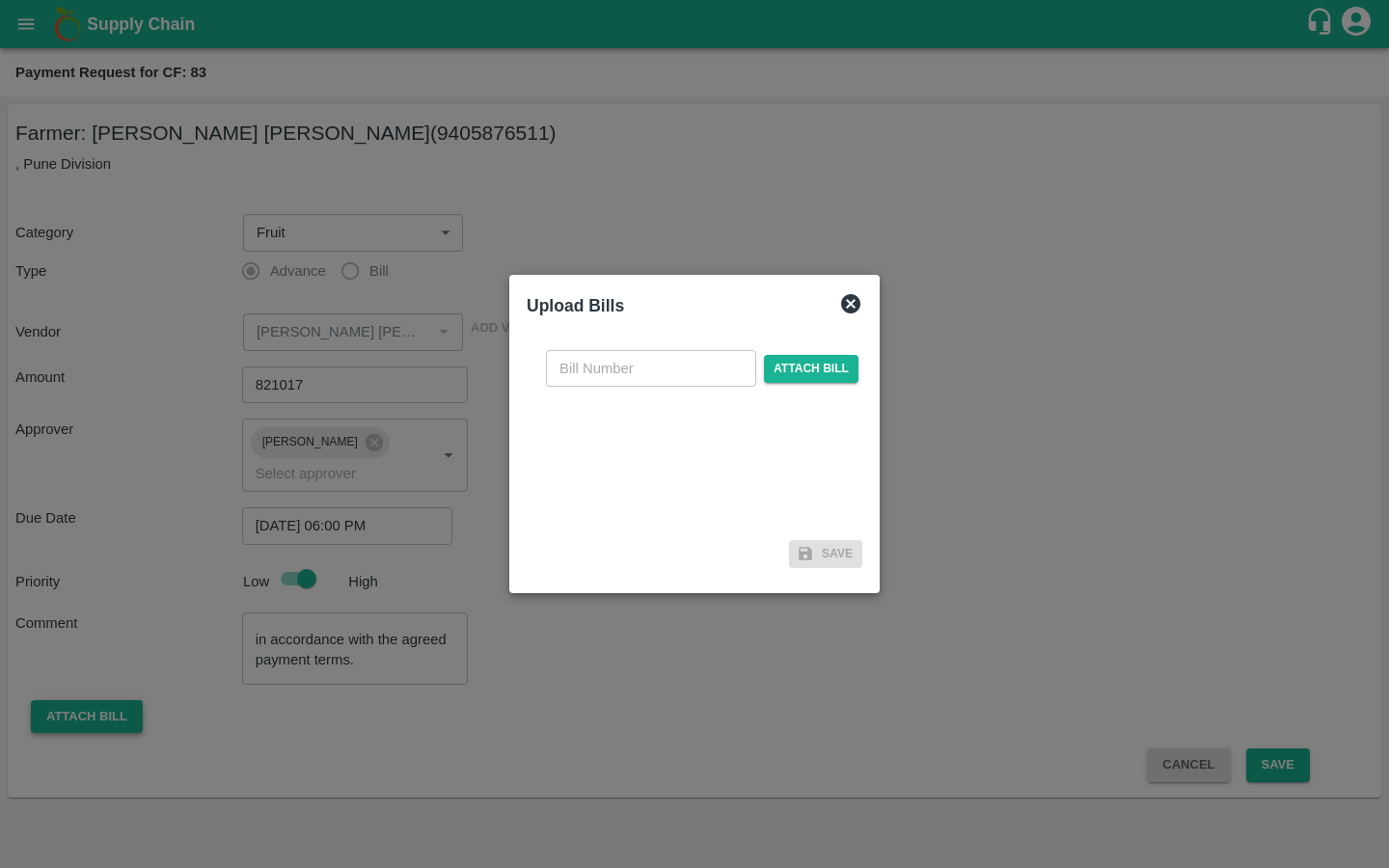 click on "​ Attach bill" at bounding box center (694, 433) 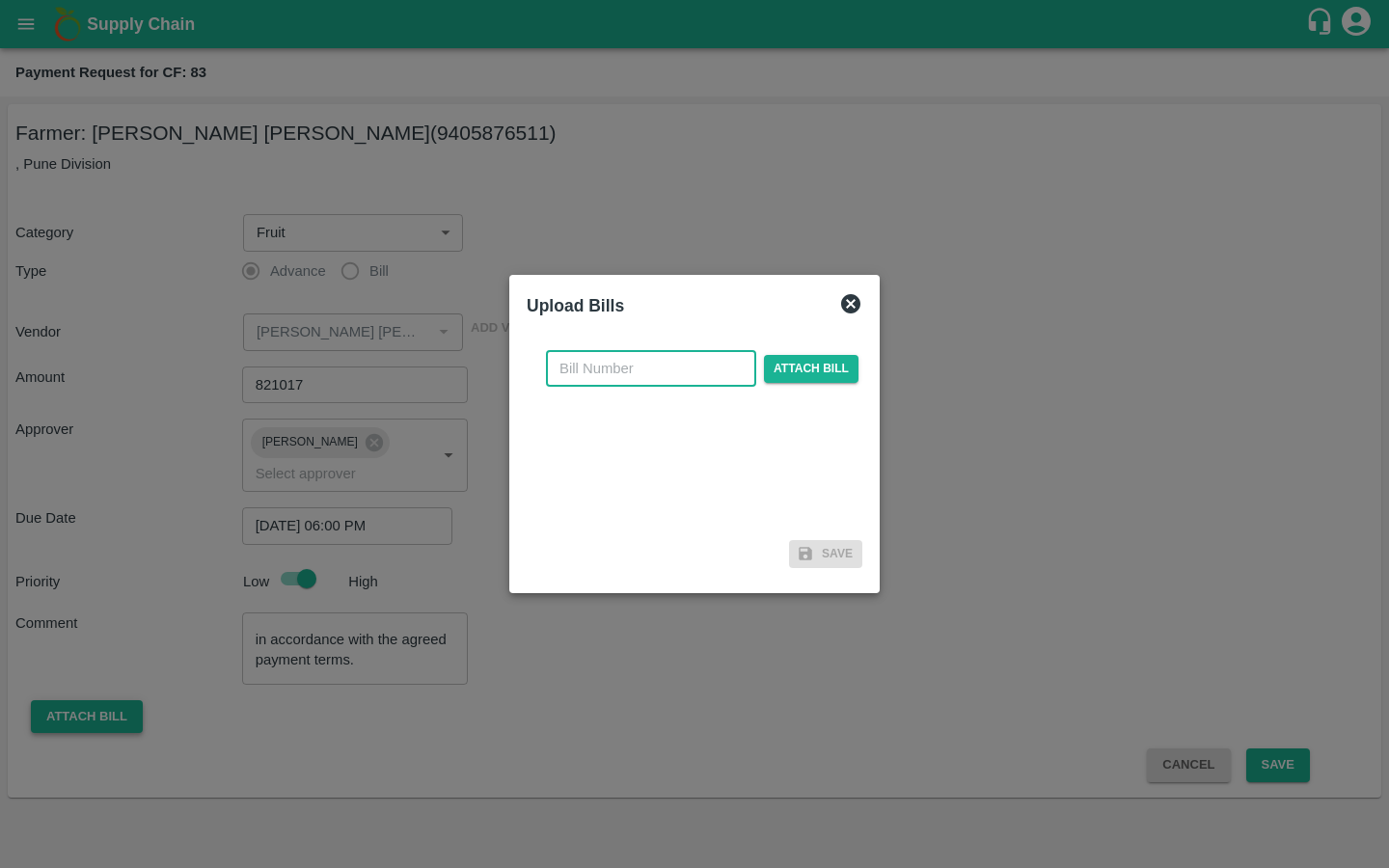 click at bounding box center (651, 368) 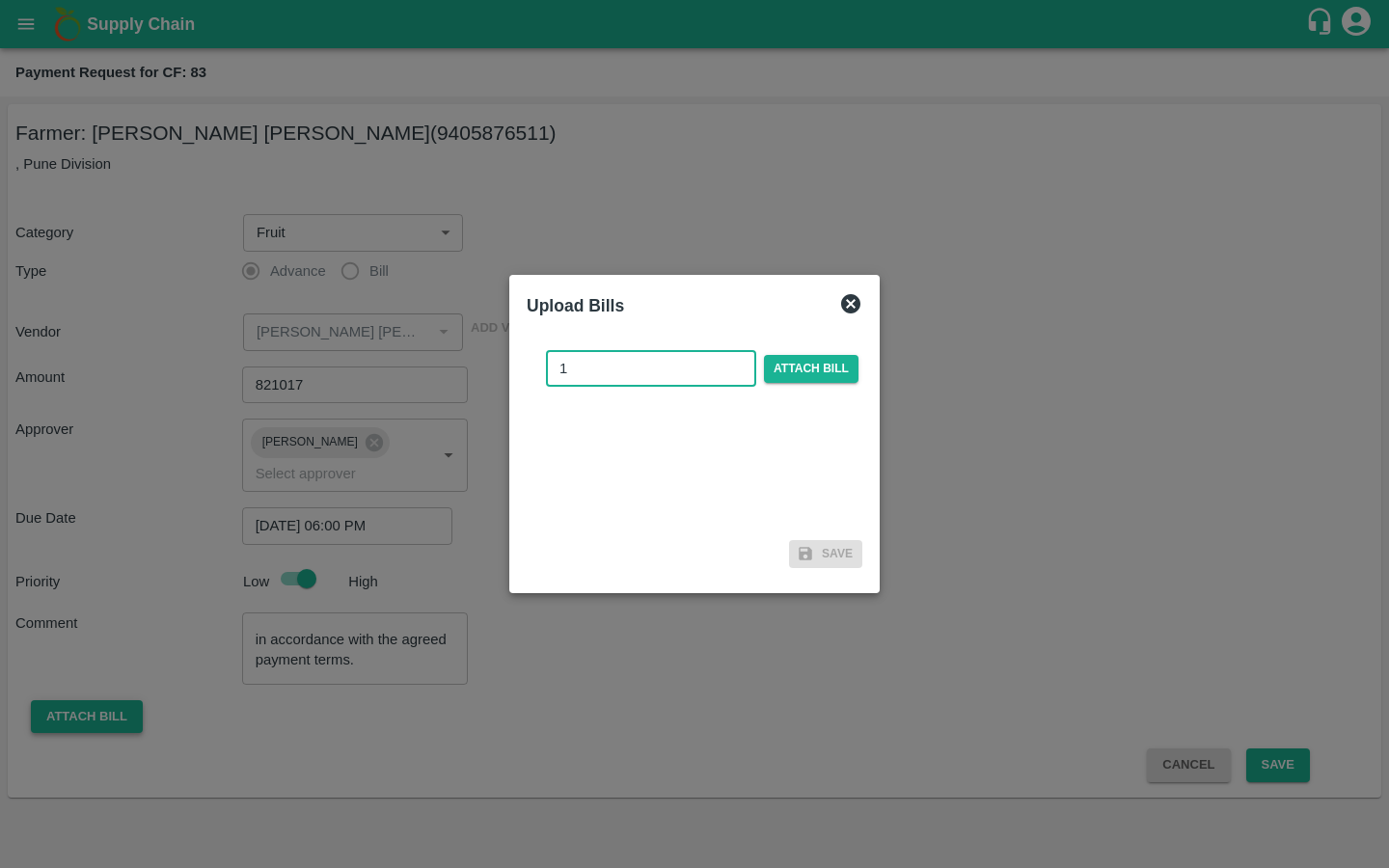 type on "1" 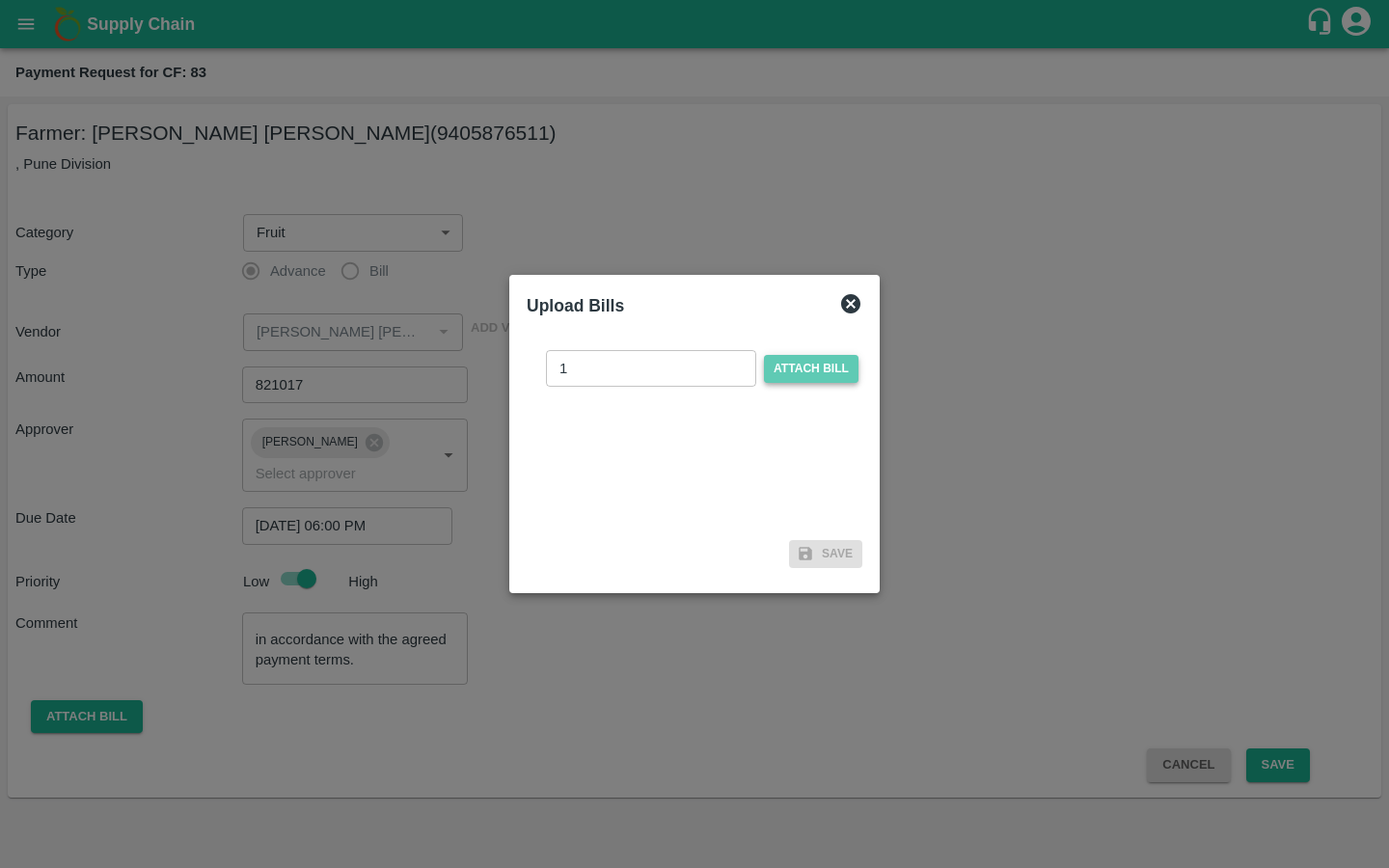 drag, startPoint x: 69, startPoint y: 696, endPoint x: 776, endPoint y: 372, distance: 777.705 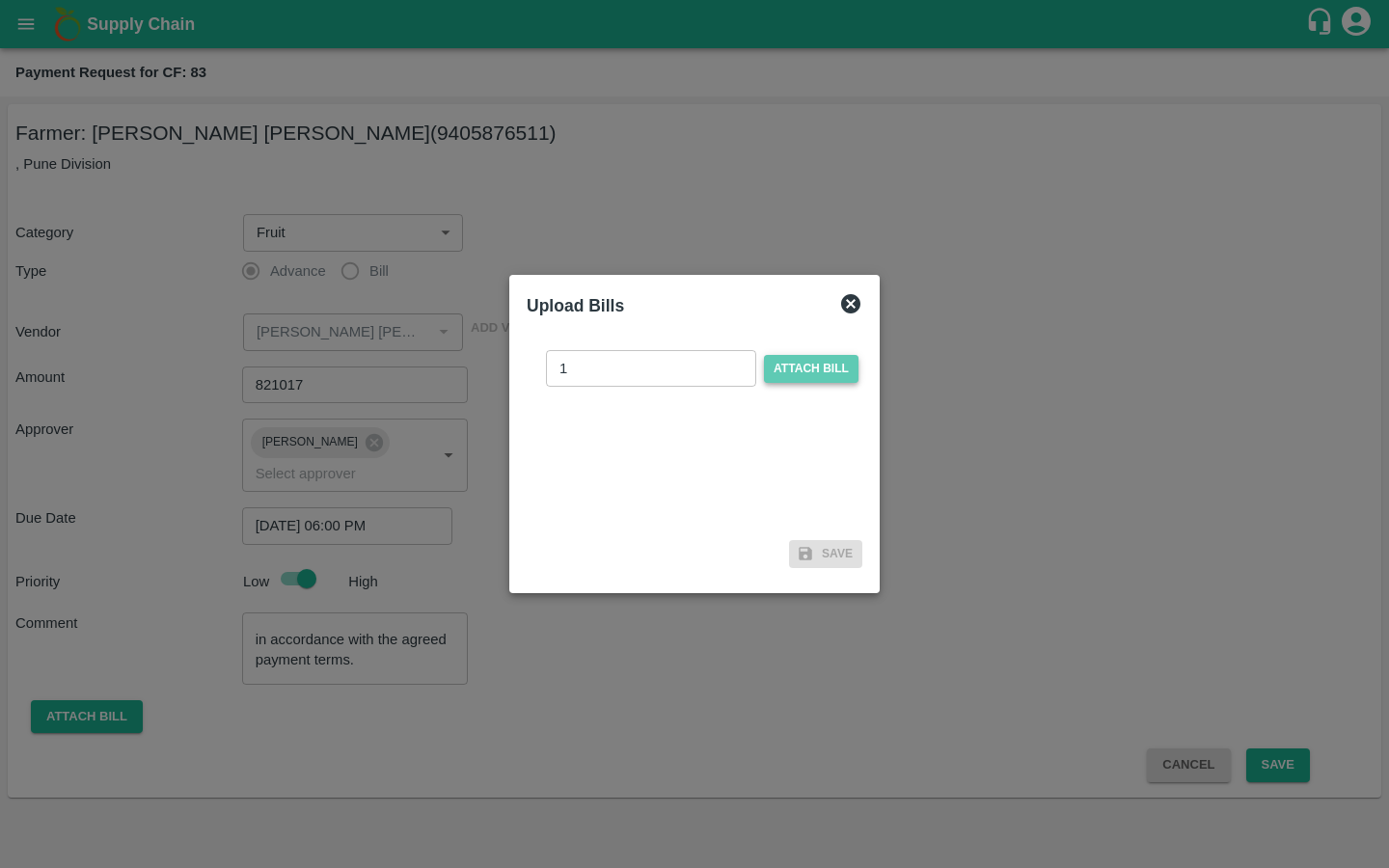 click on "Attach bill" at bounding box center (811, 368) 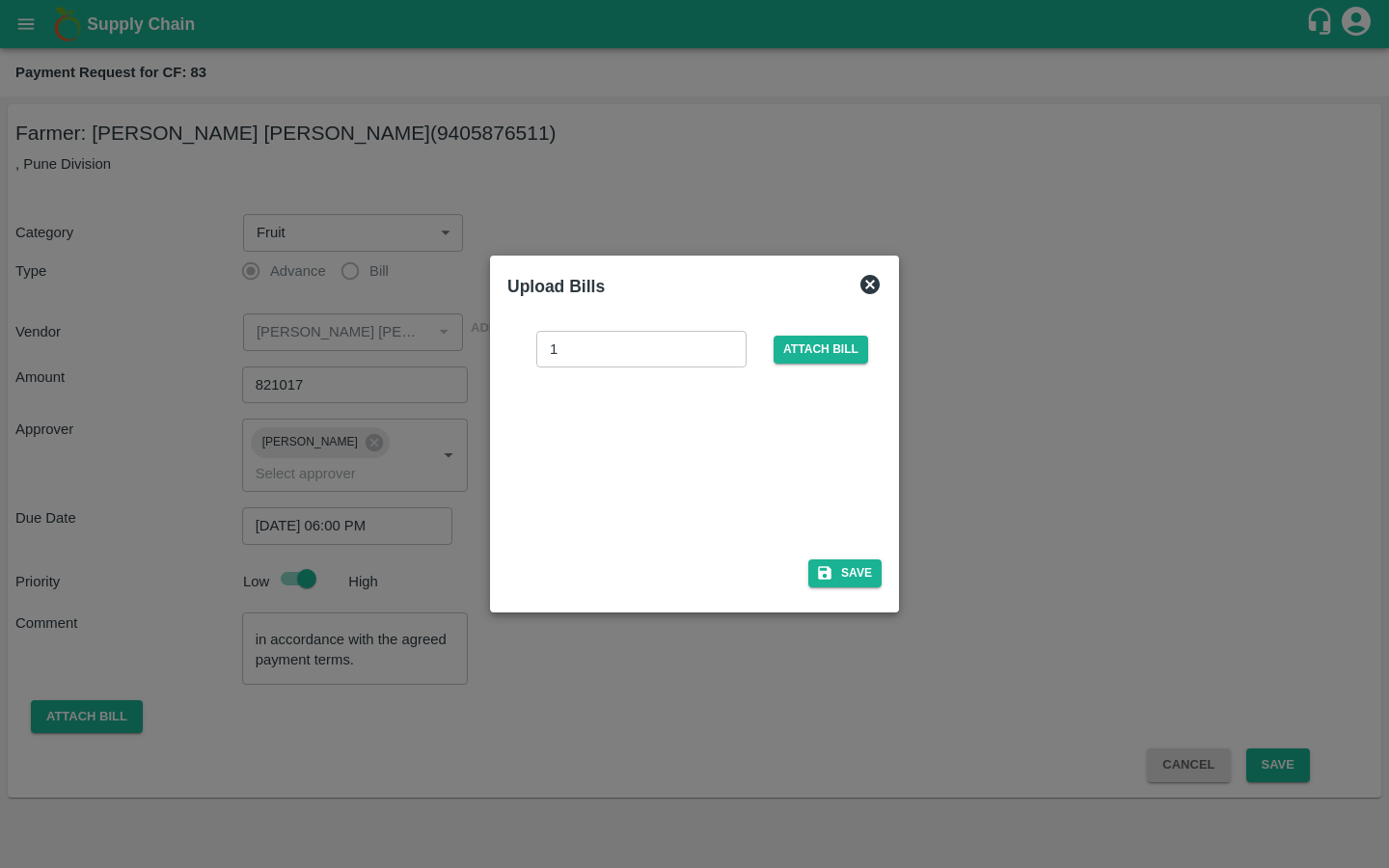 click at bounding box center (691, 457) 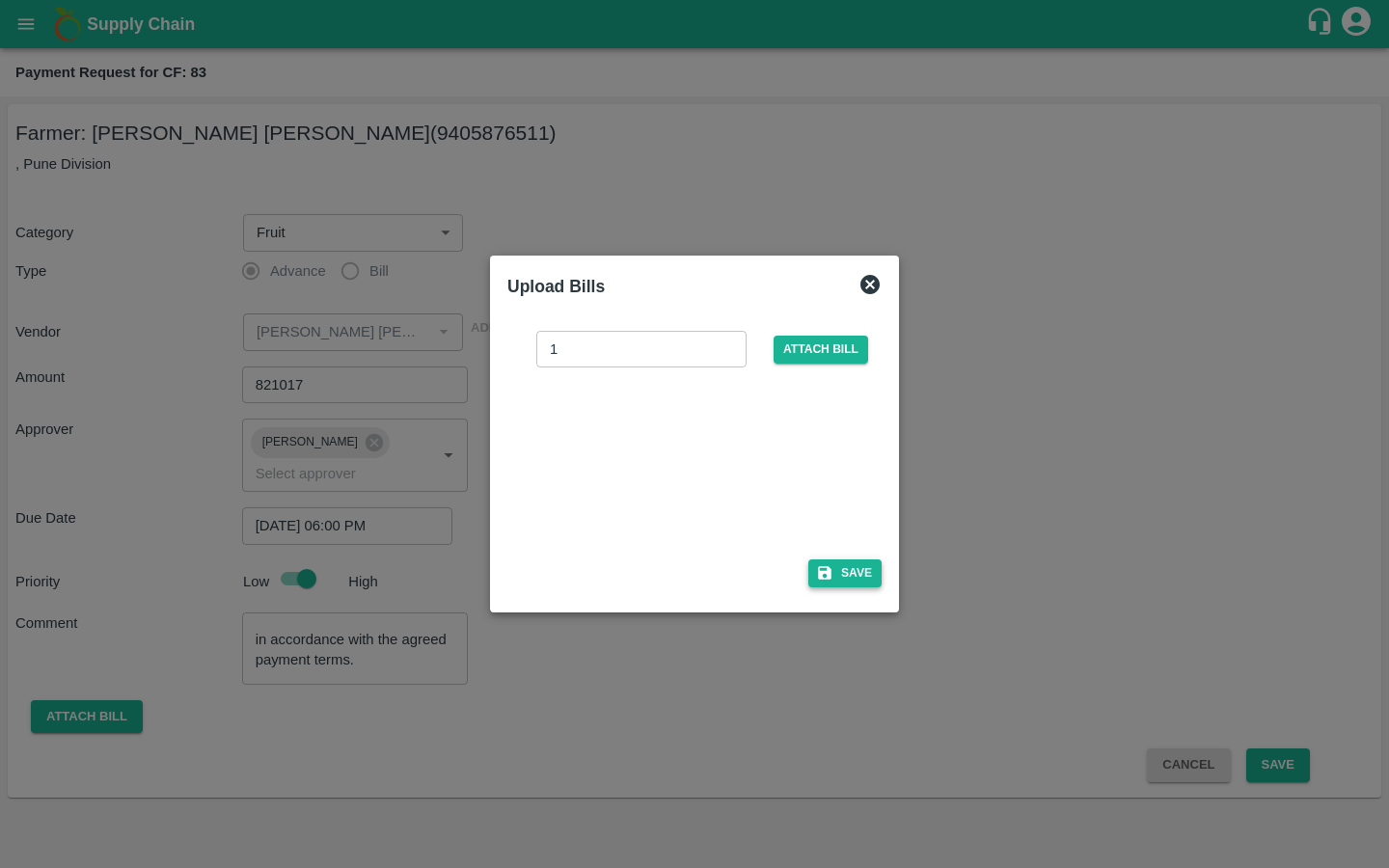 click on "Save" at bounding box center (845, 573) 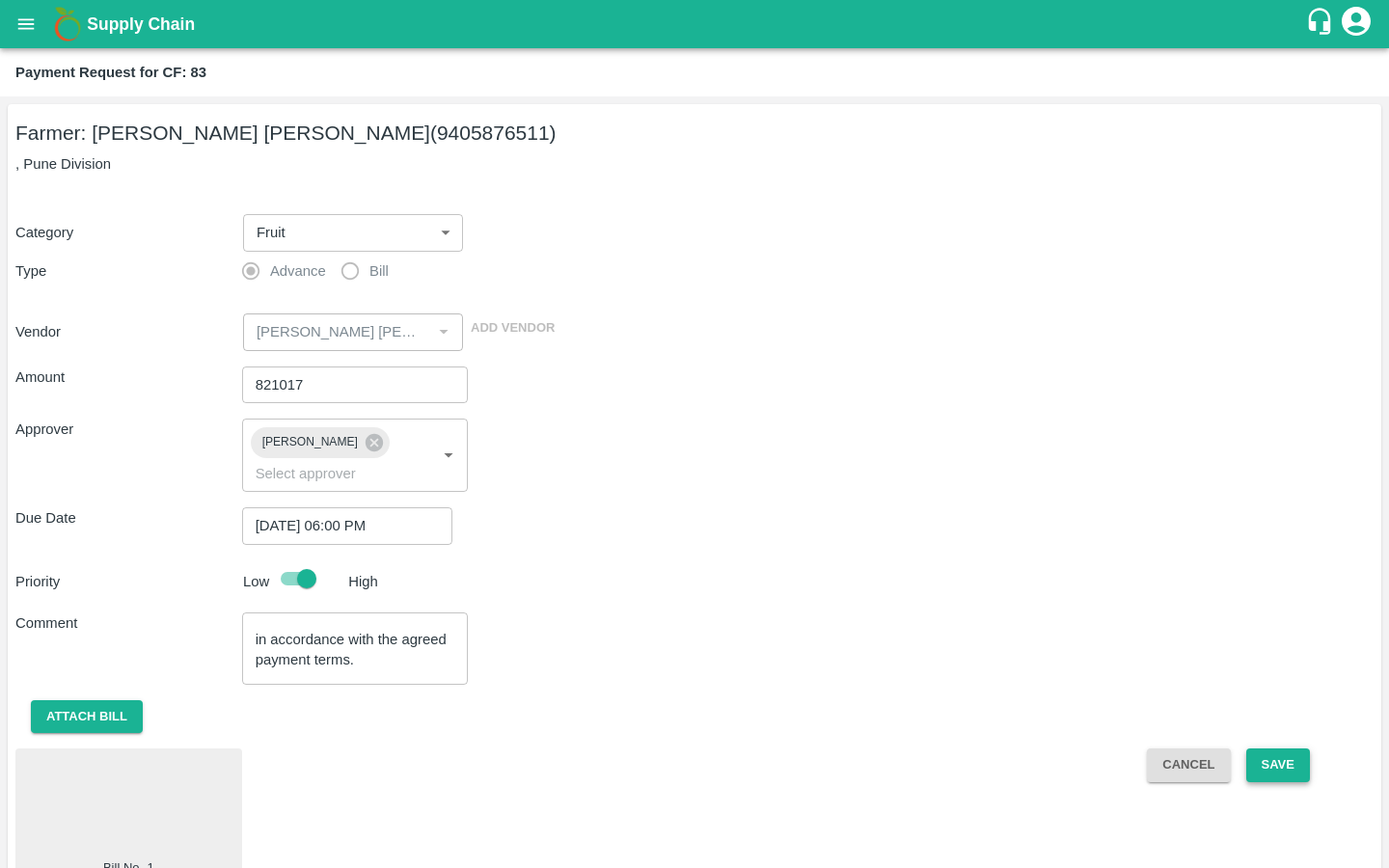 click on "Save" at bounding box center (1278, 765) 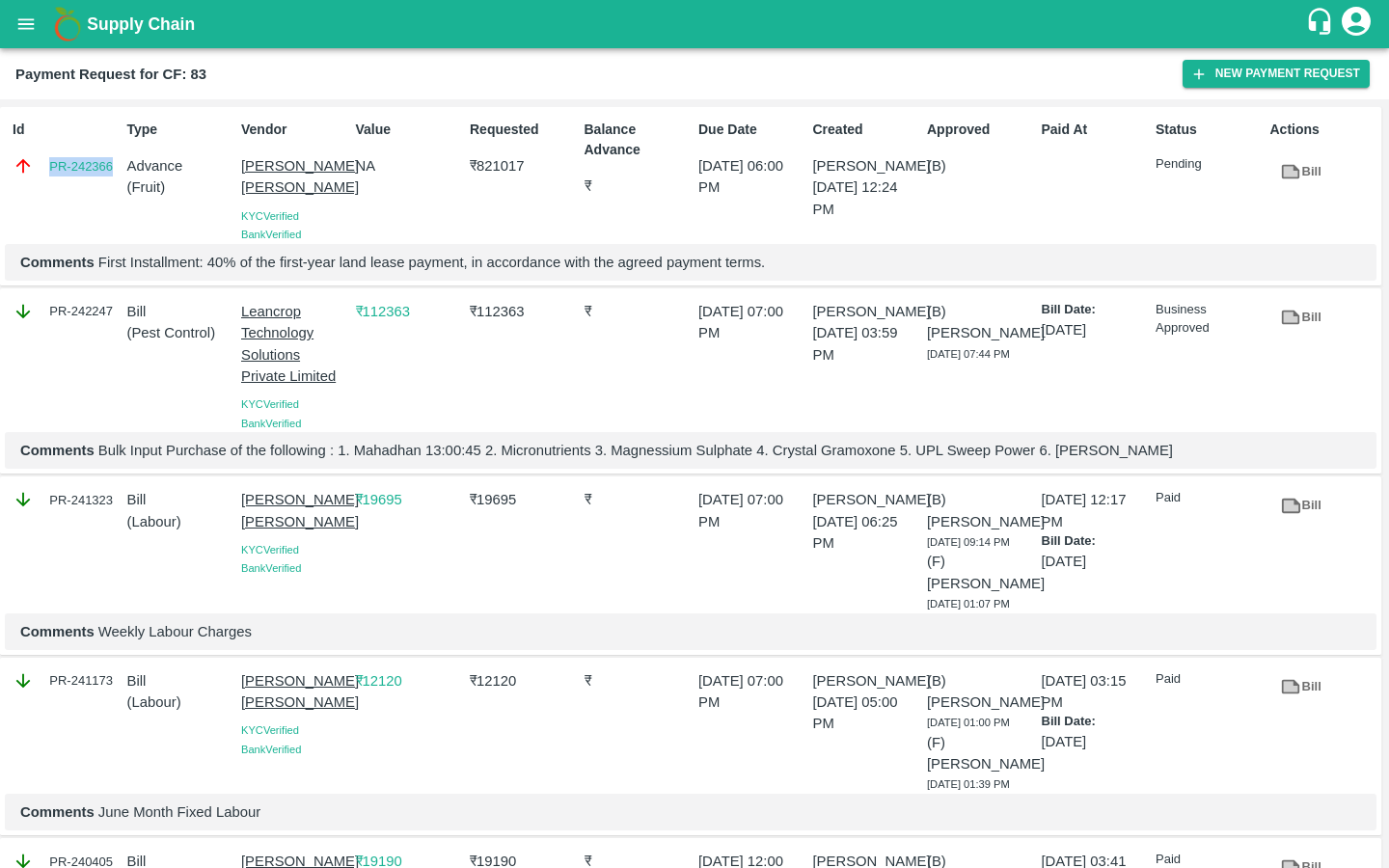 drag, startPoint x: 118, startPoint y: 164, endPoint x: 47, endPoint y: 164, distance: 71 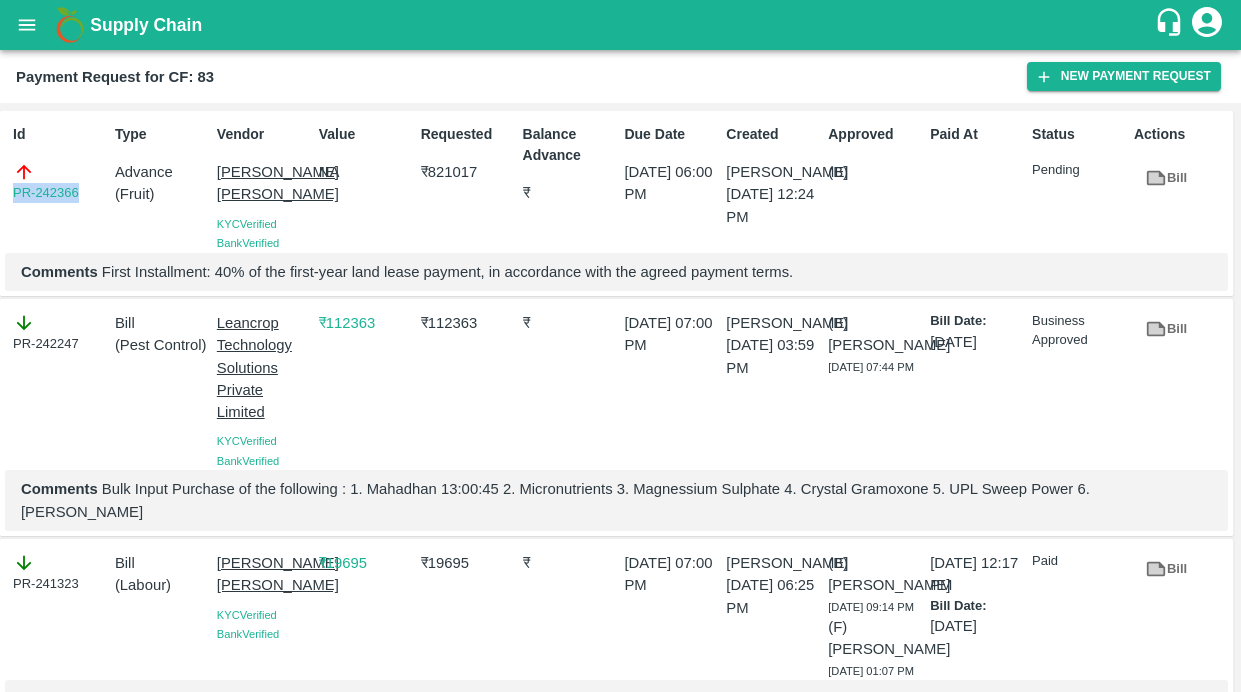 click on "Type Advance ( Fruit )" at bounding box center (158, 184) 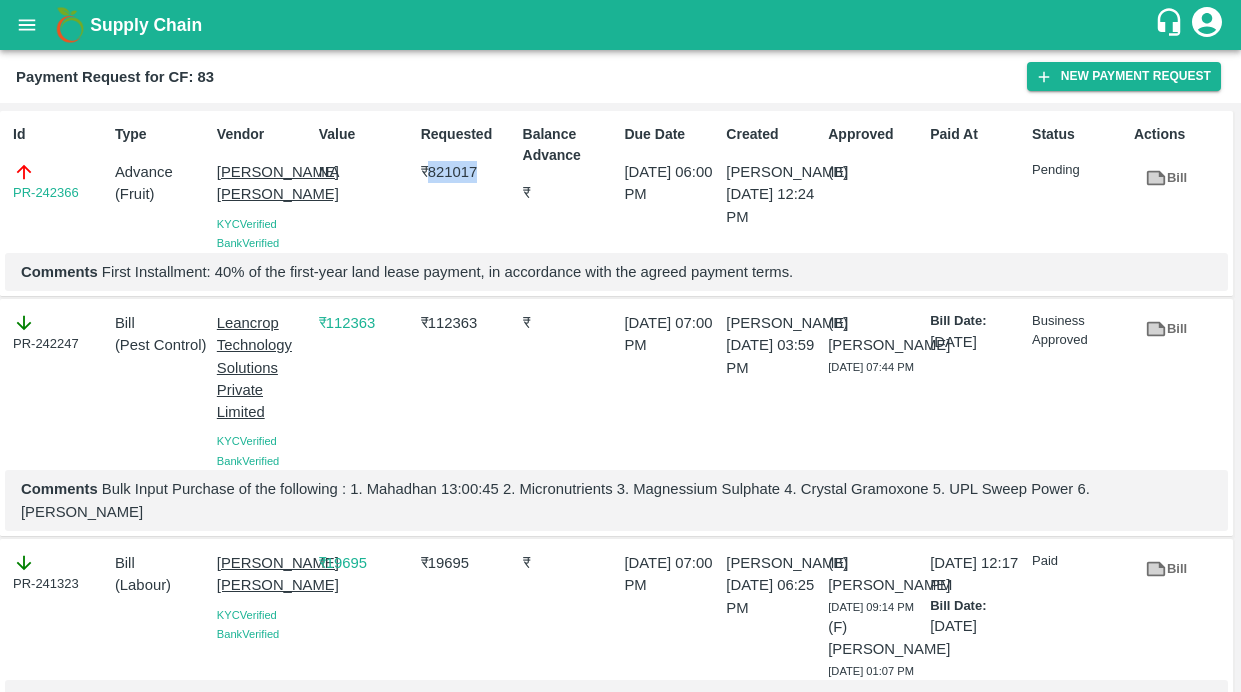 drag, startPoint x: 432, startPoint y: 171, endPoint x: 483, endPoint y: 171, distance: 51 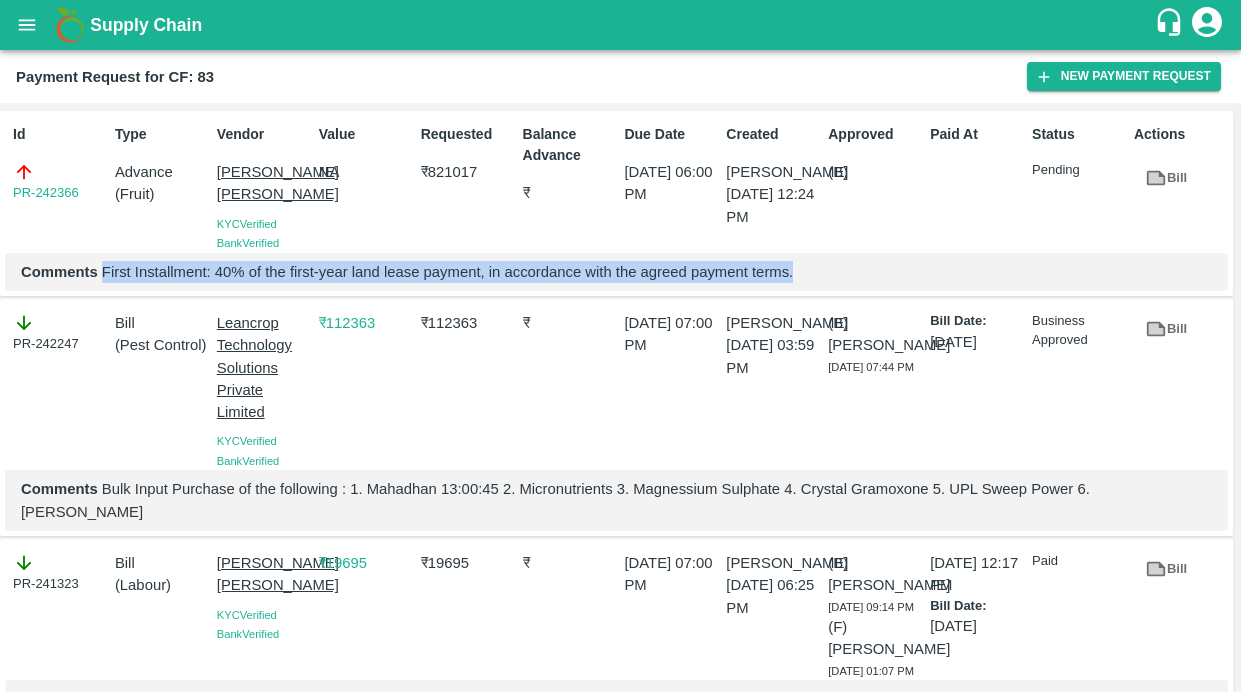 drag, startPoint x: 102, startPoint y: 289, endPoint x: 848, endPoint y: 299, distance: 746.067 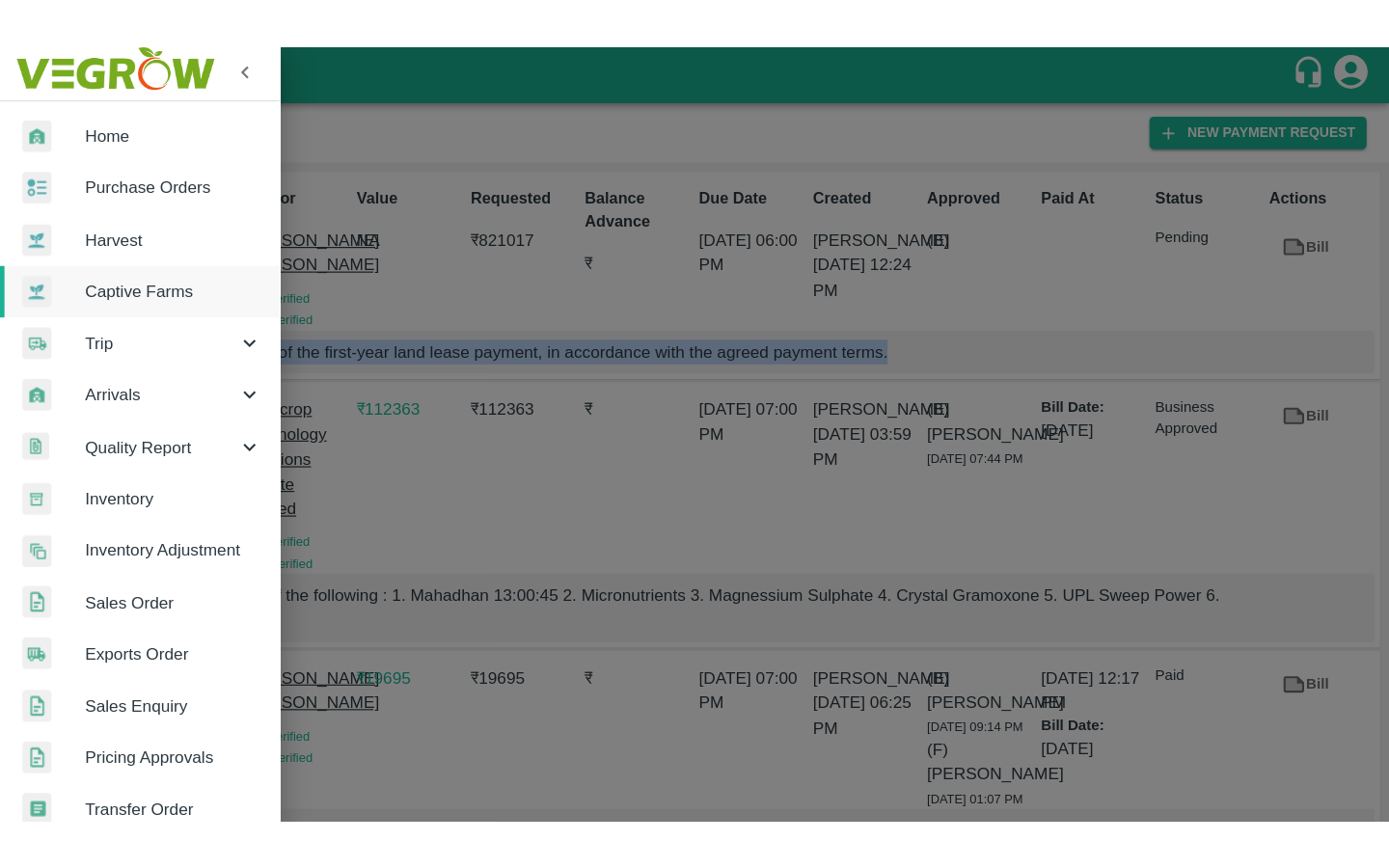 scroll, scrollTop: 431, scrollLeft: 0, axis: vertical 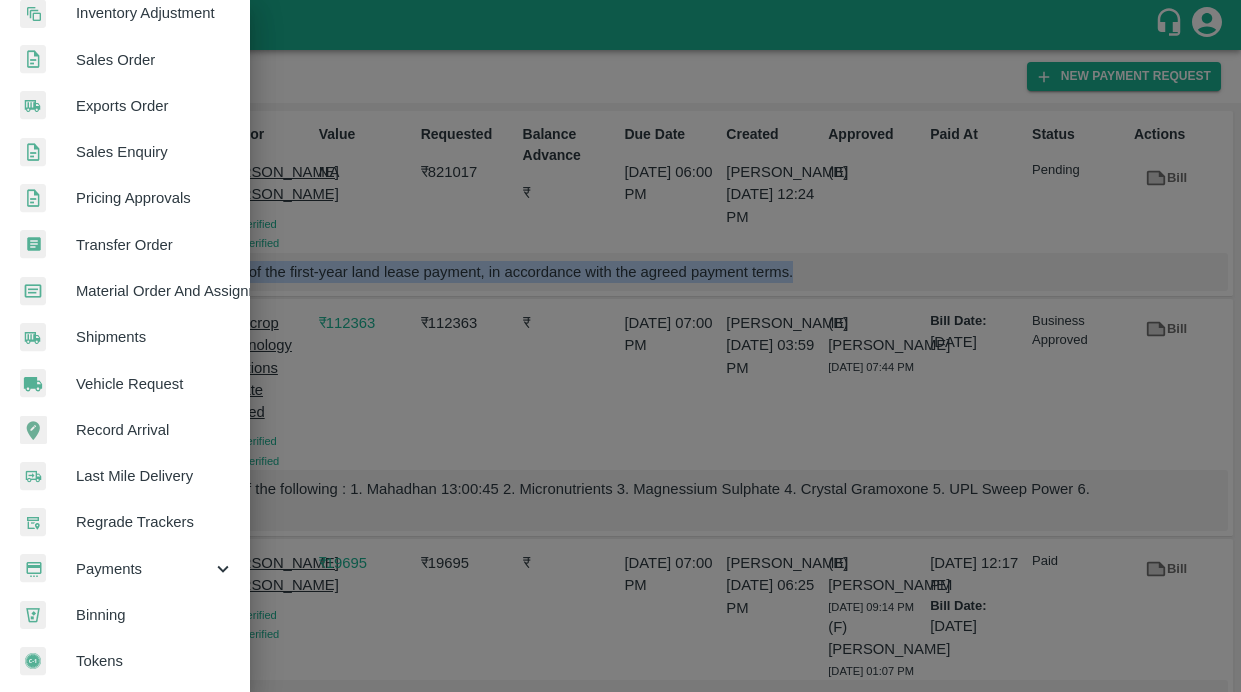 click on "Payments" at bounding box center (144, 569) 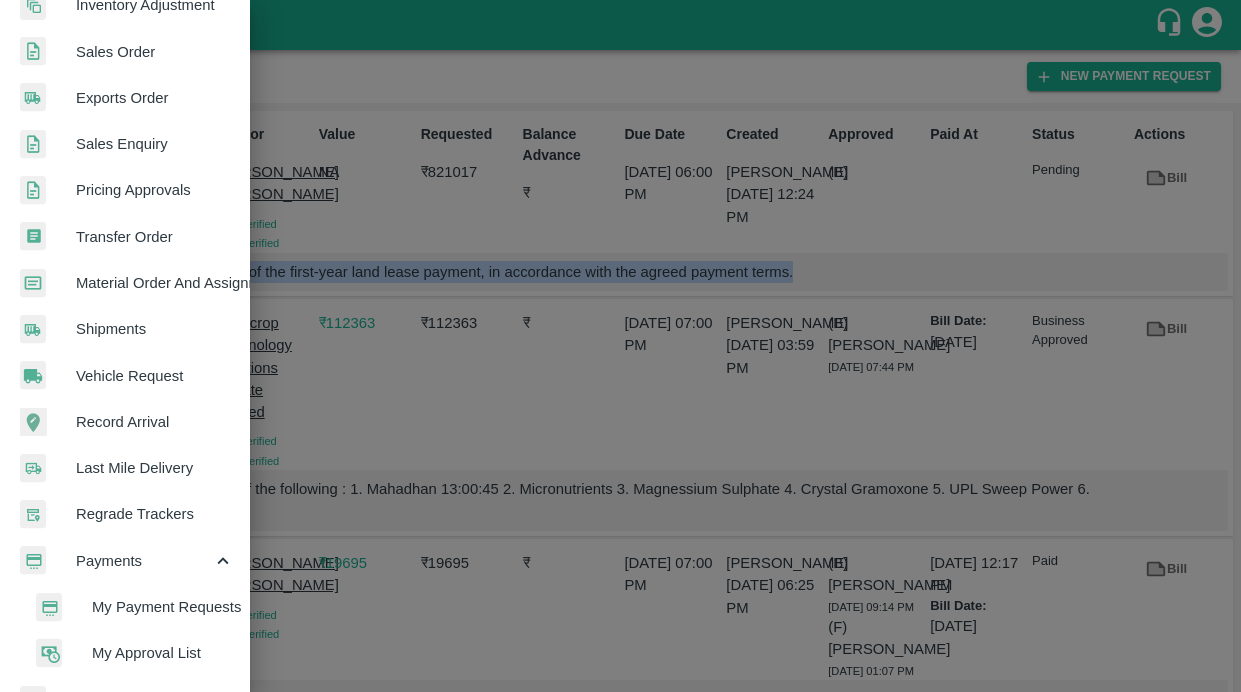 click on "My Payment Requests" at bounding box center (163, 607) 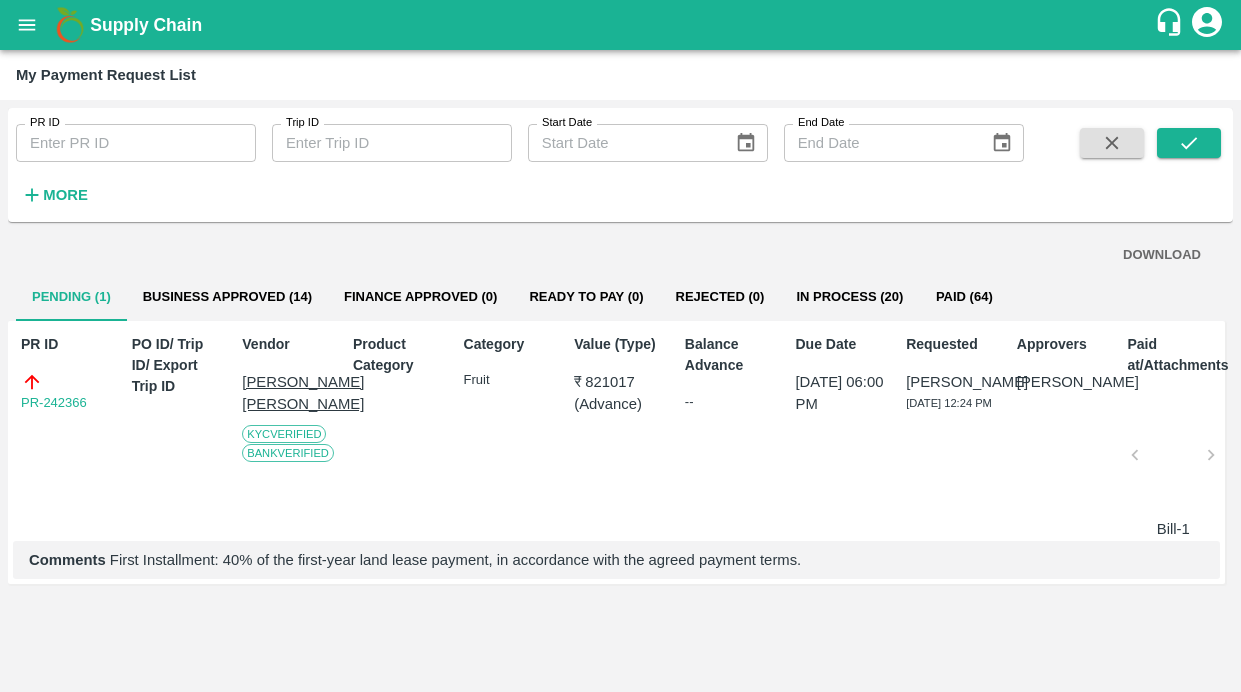 click on "Business Approved (14)" at bounding box center (227, 297) 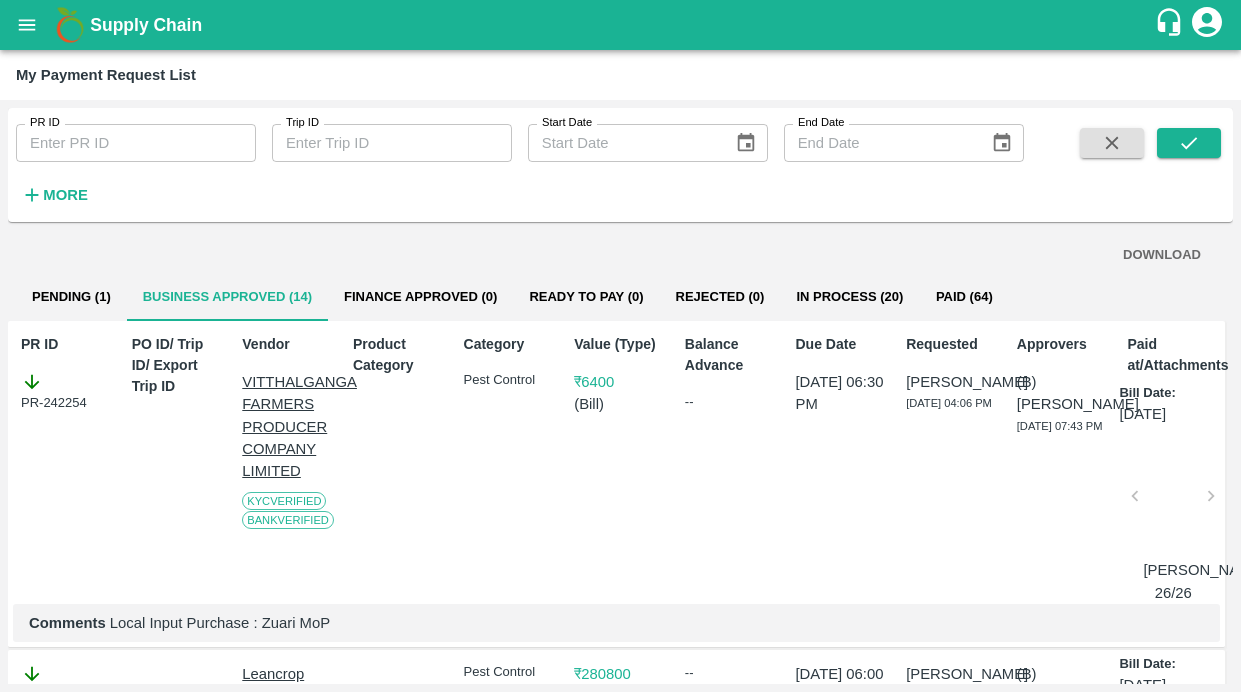 click on "PR-242254" at bounding box center (67, 392) 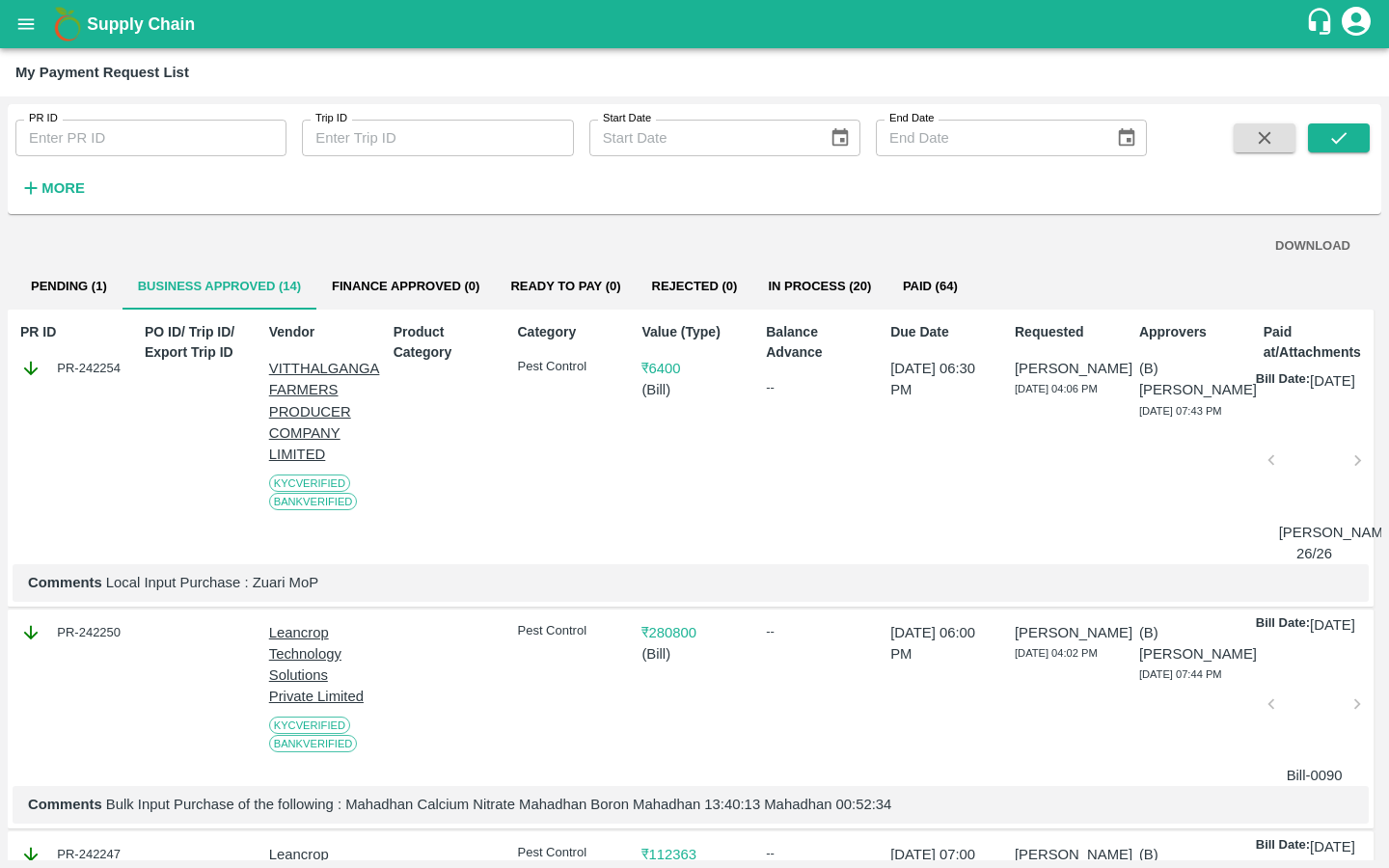 click at bounding box center (1315, 466) 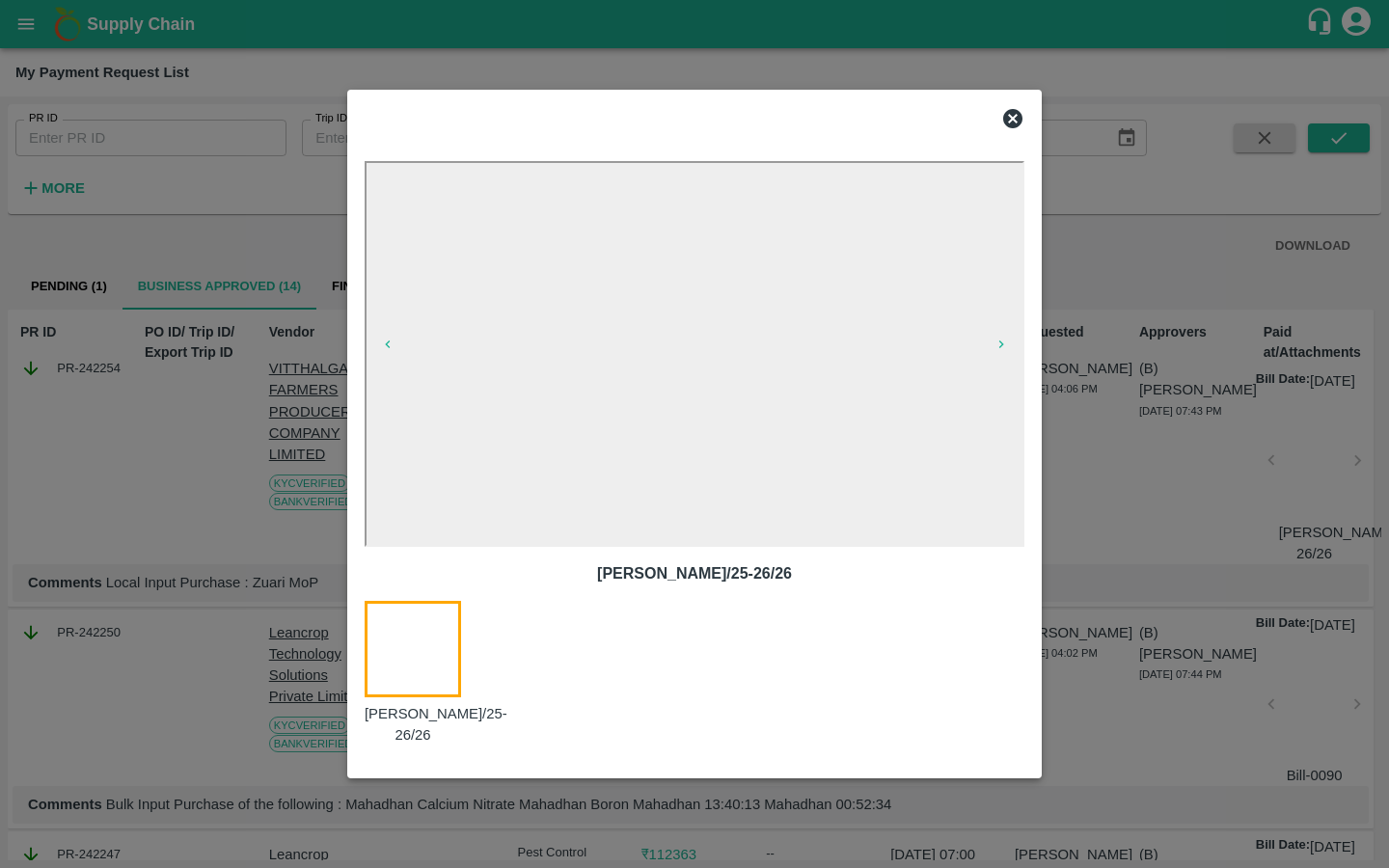 click at bounding box center (694, 434) 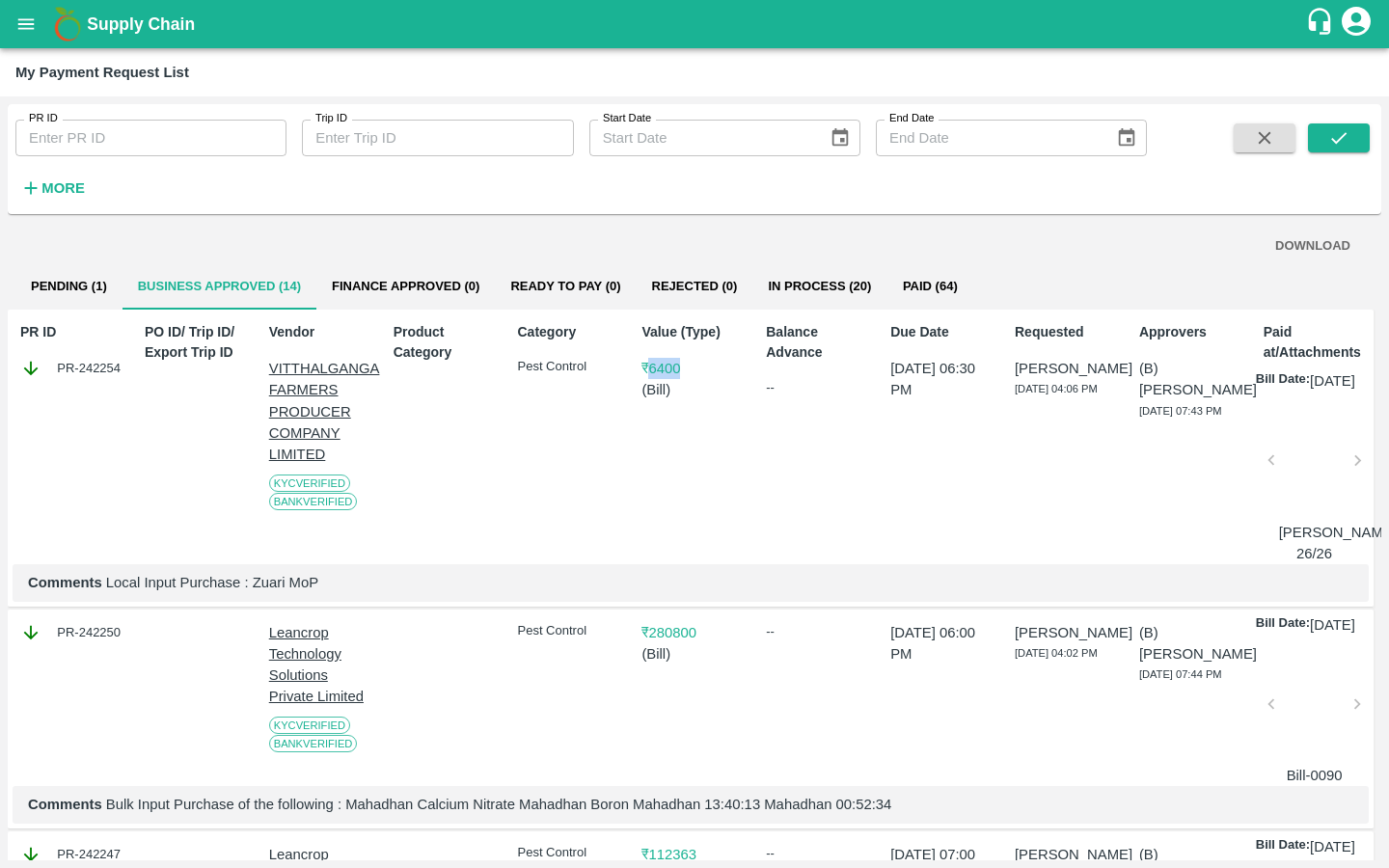 drag, startPoint x: 697, startPoint y: 366, endPoint x: 652, endPoint y: 366, distance: 45 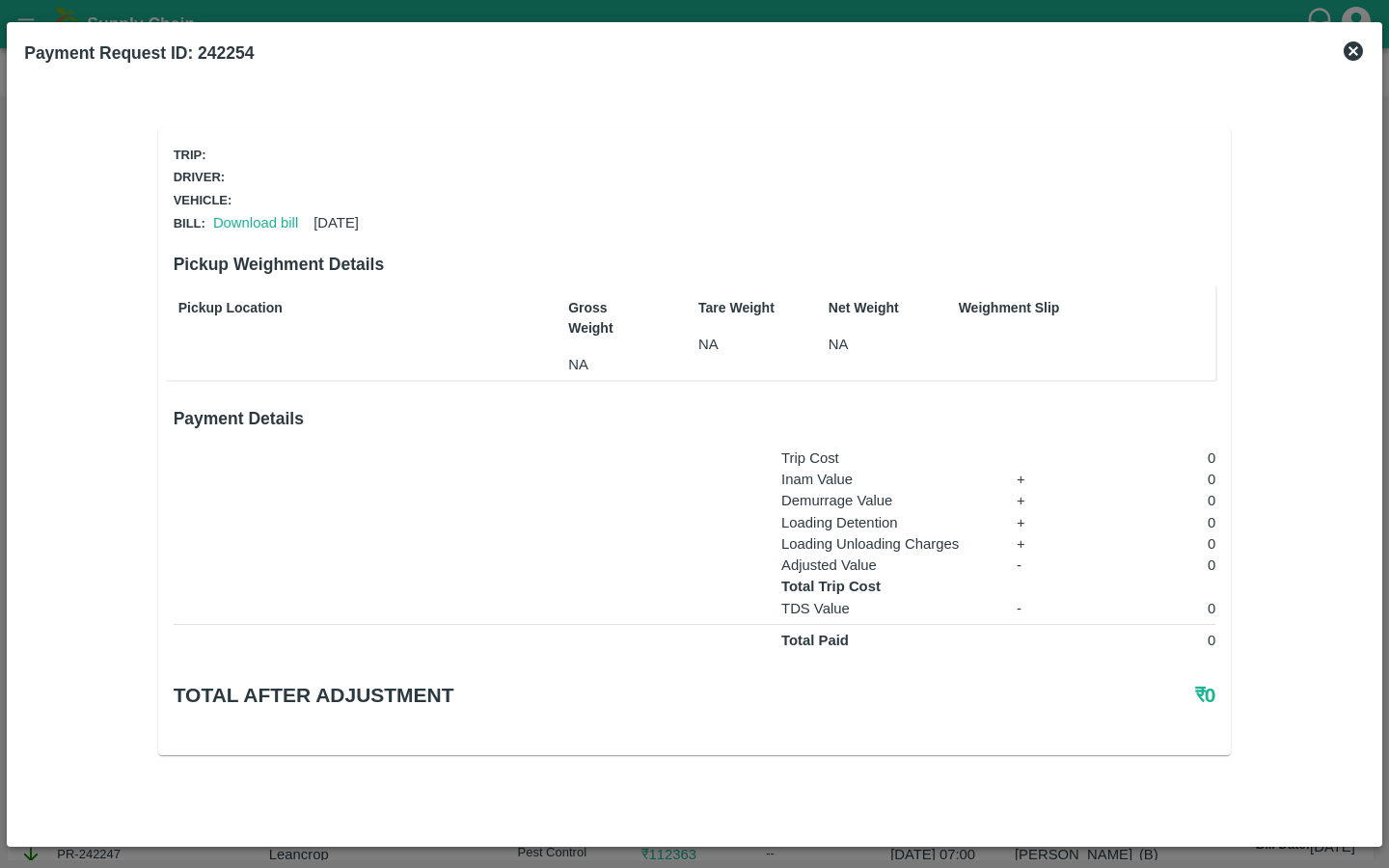click 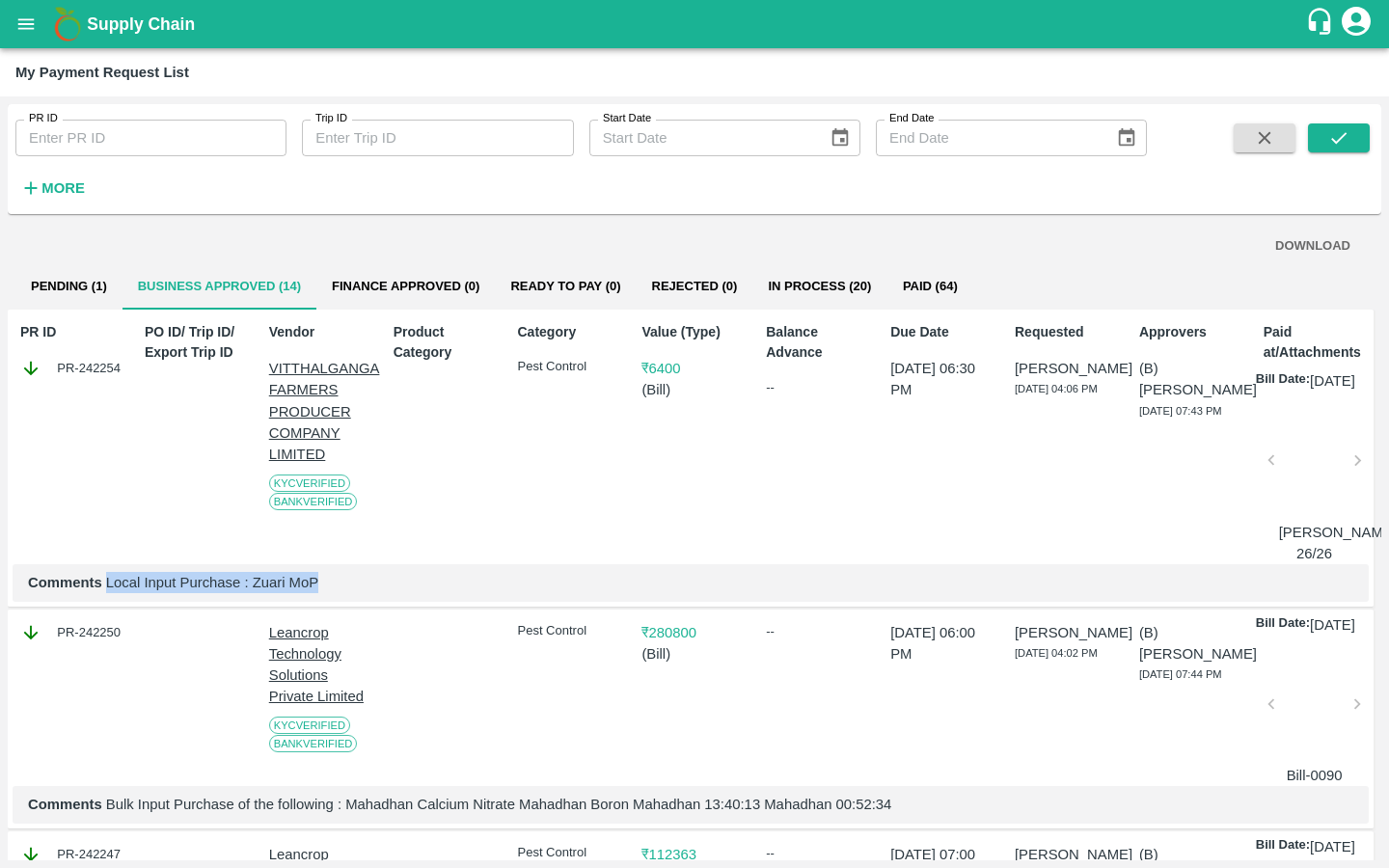 drag, startPoint x: 107, startPoint y: 602, endPoint x: 323, endPoint y: 602, distance: 216 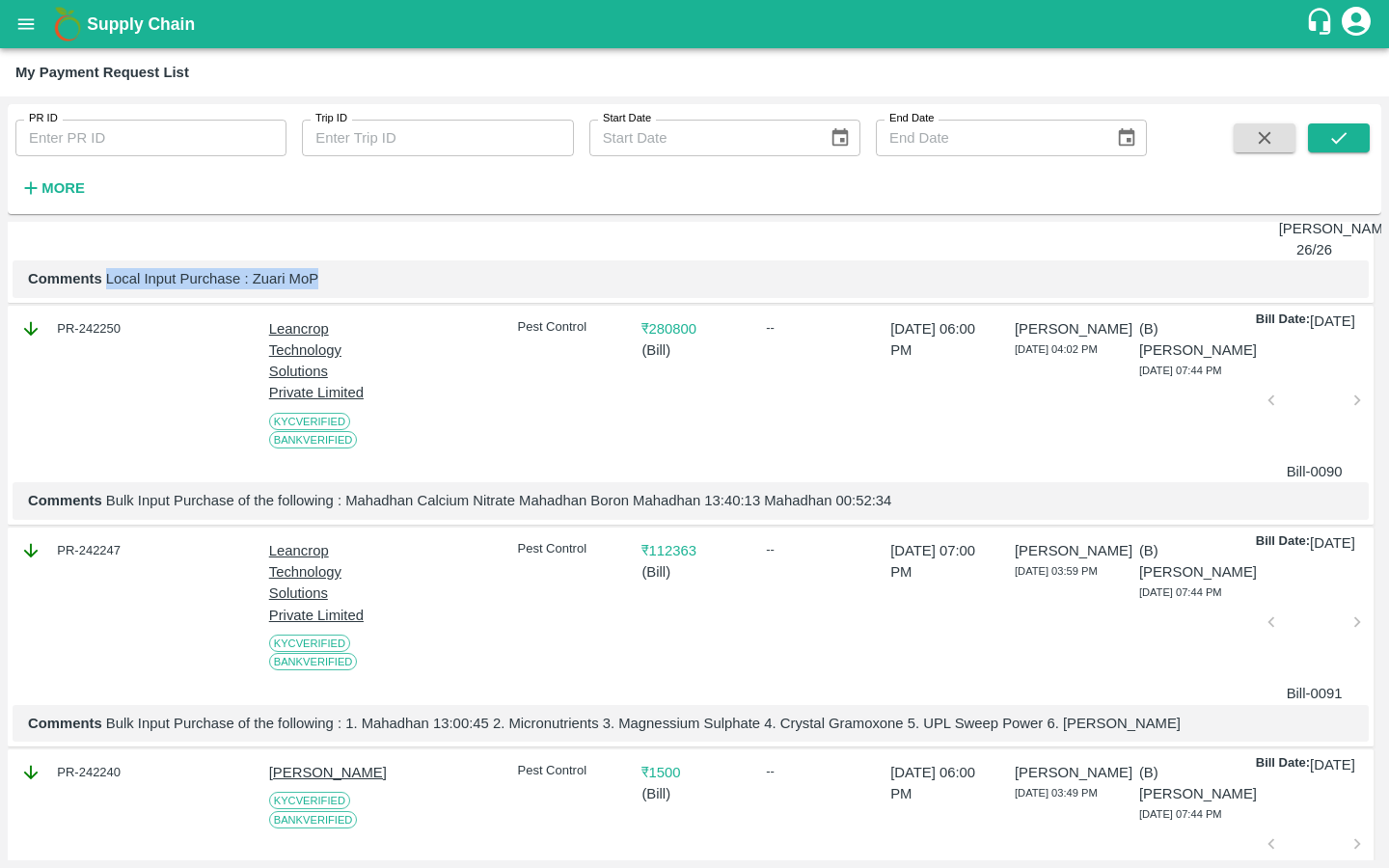 scroll, scrollTop: 306, scrollLeft: 0, axis: vertical 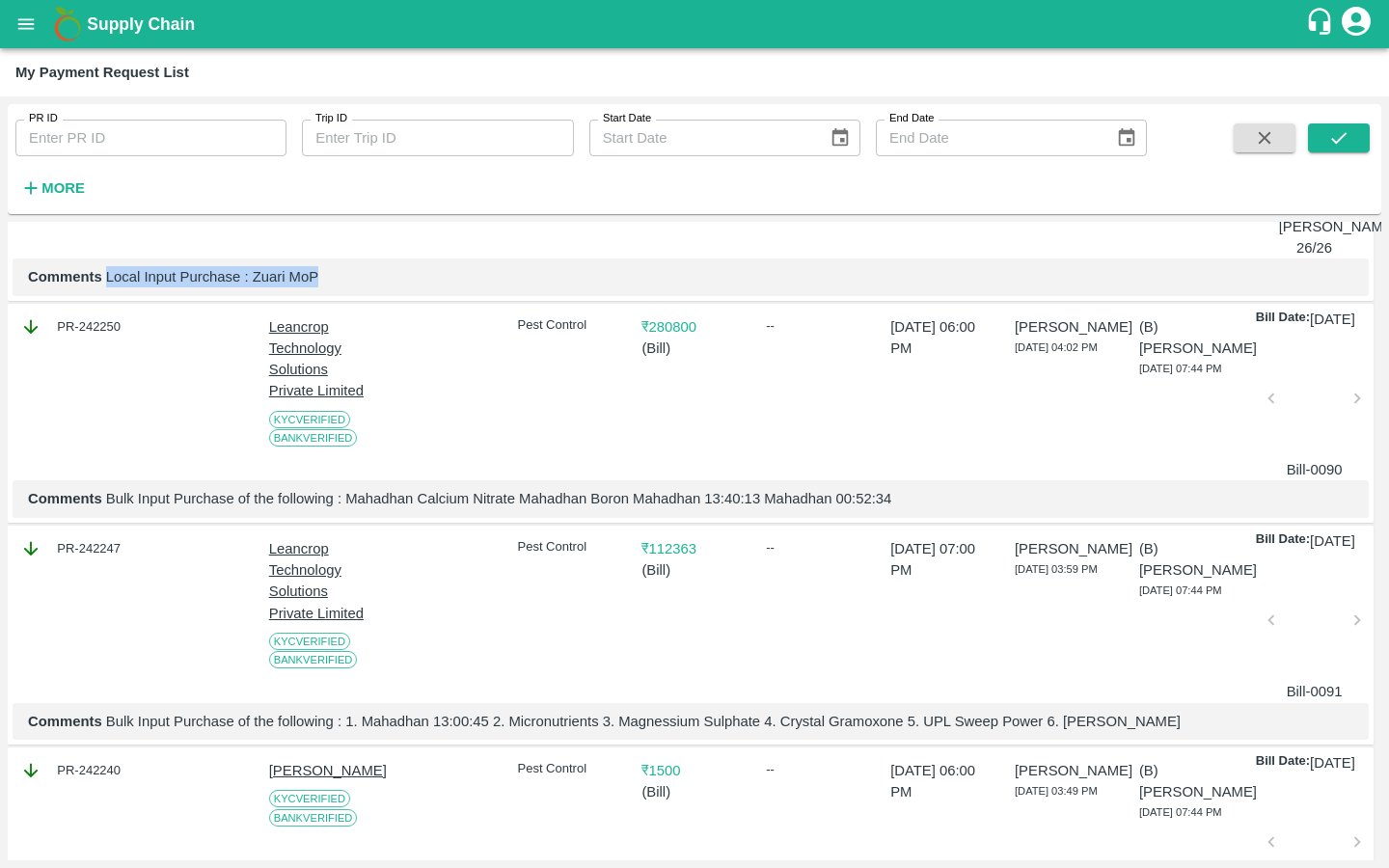 click at bounding box center (1315, 404) 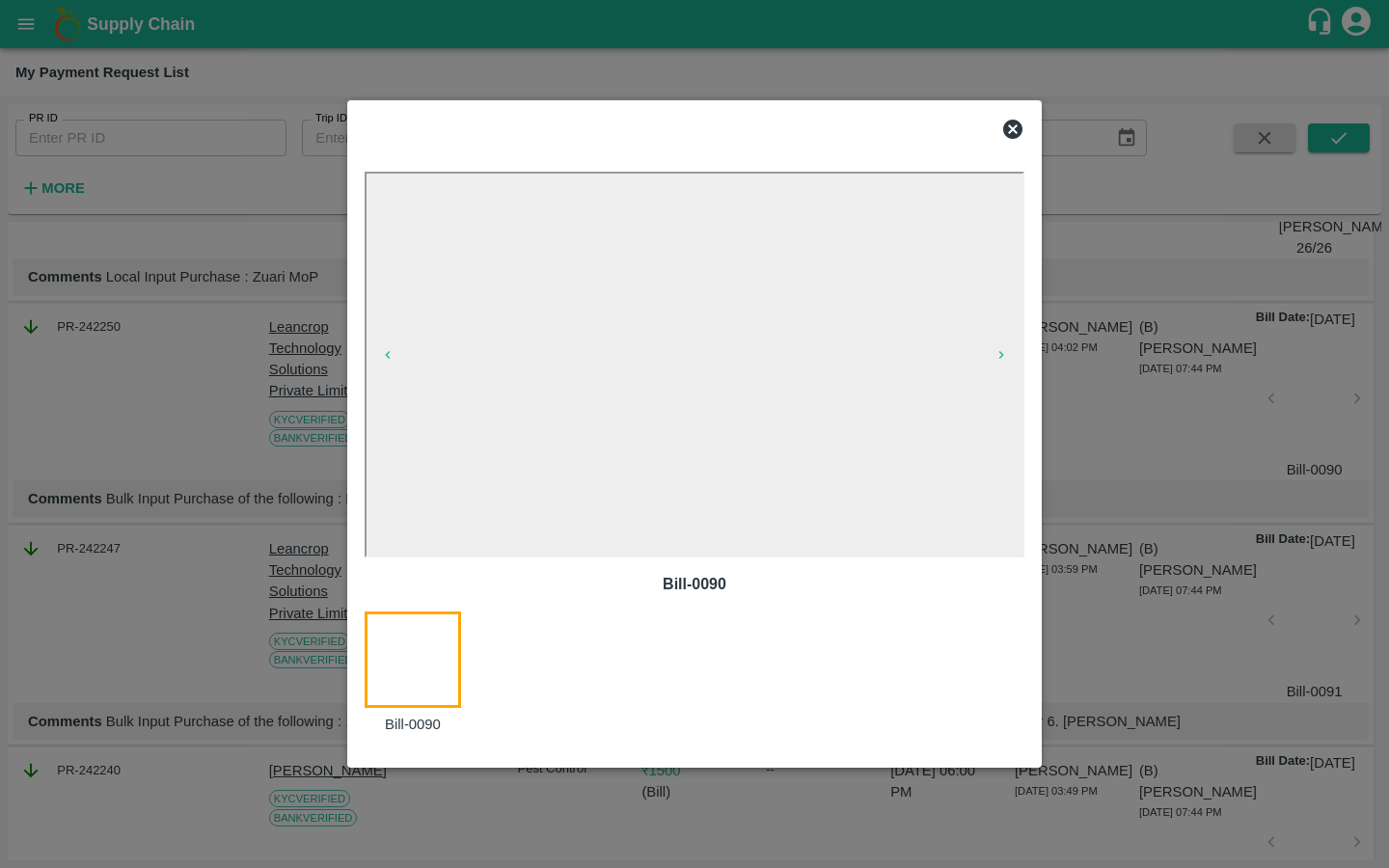 click 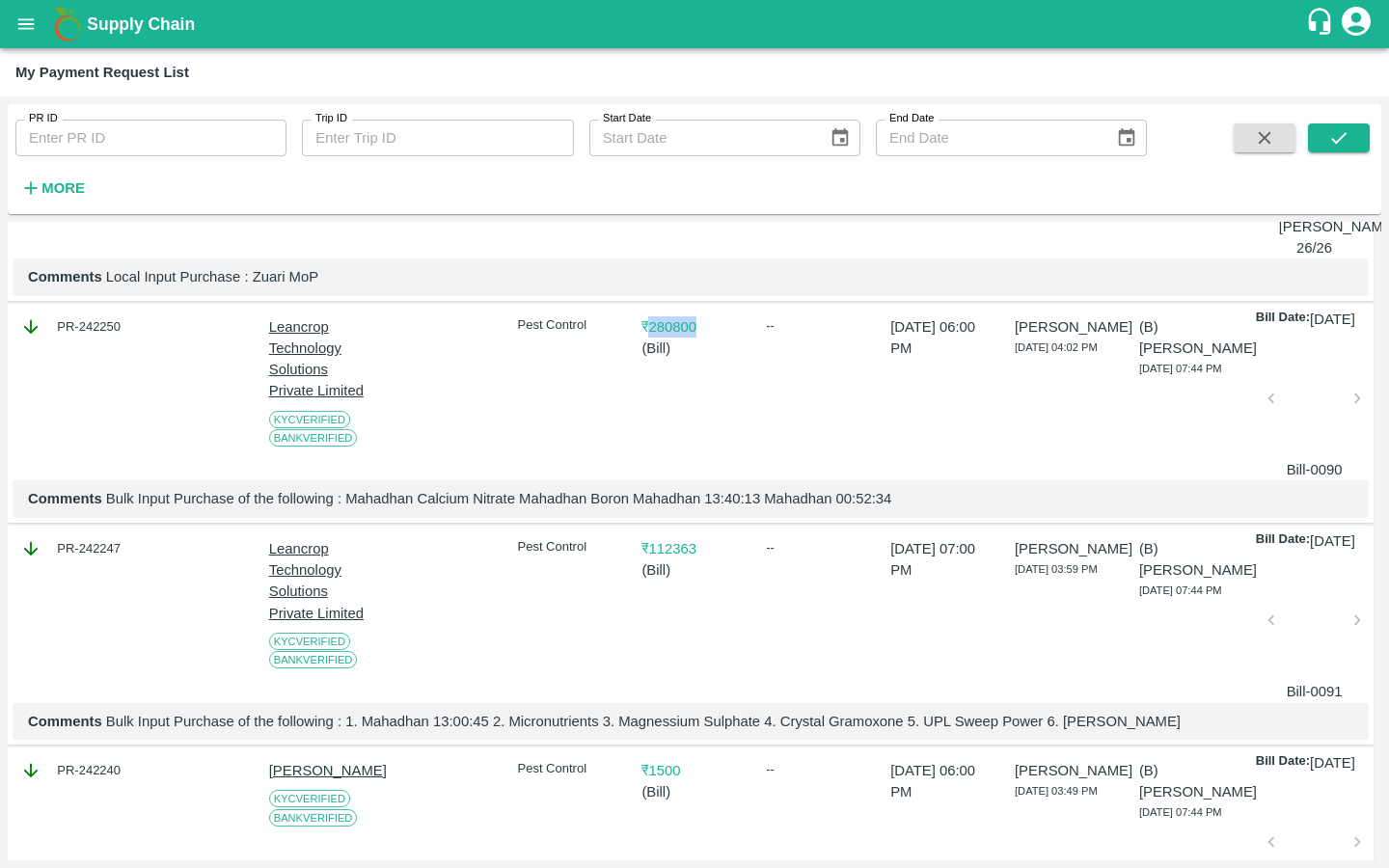 drag, startPoint x: 707, startPoint y: 346, endPoint x: 648, endPoint y: 346, distance: 59 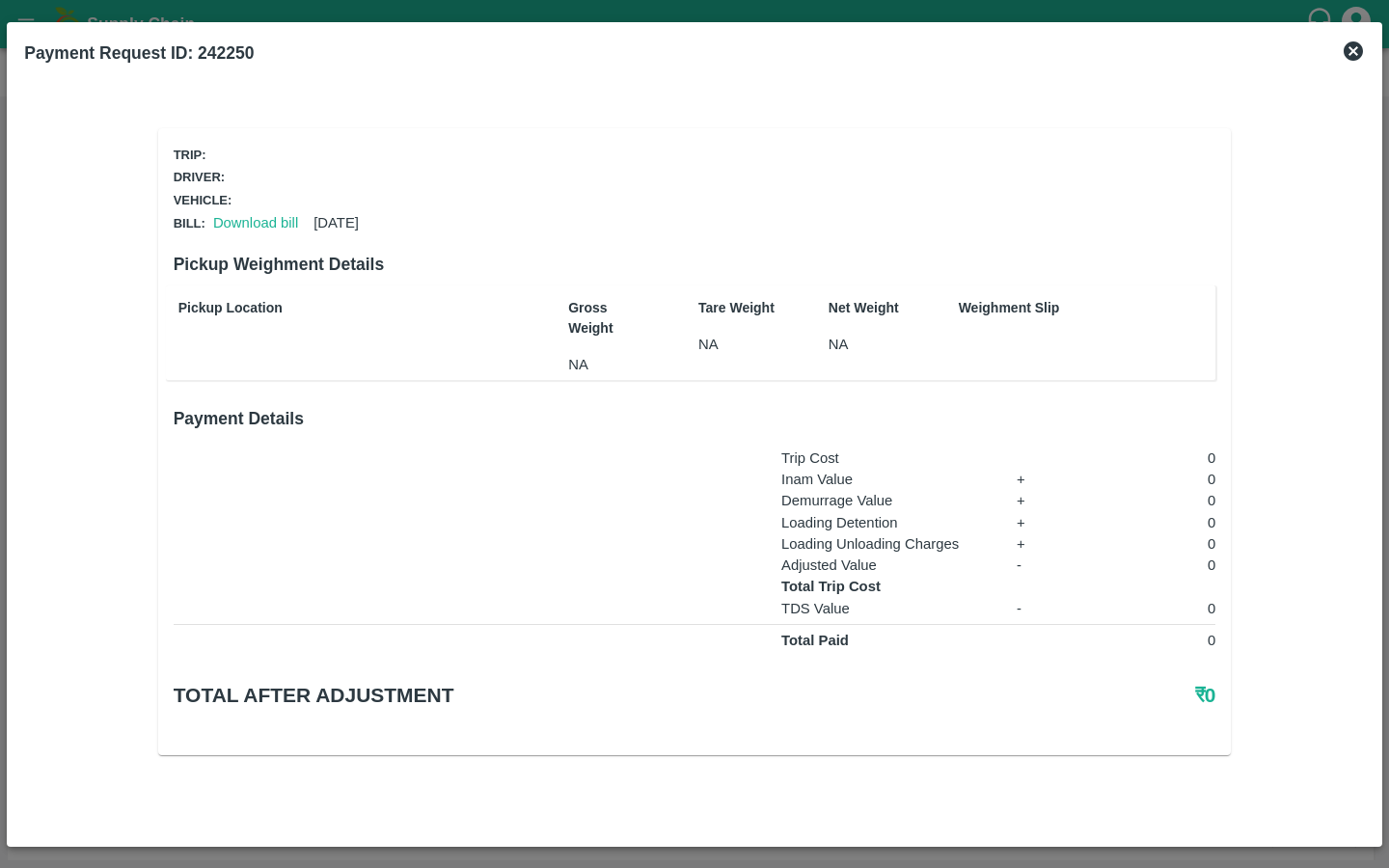 click 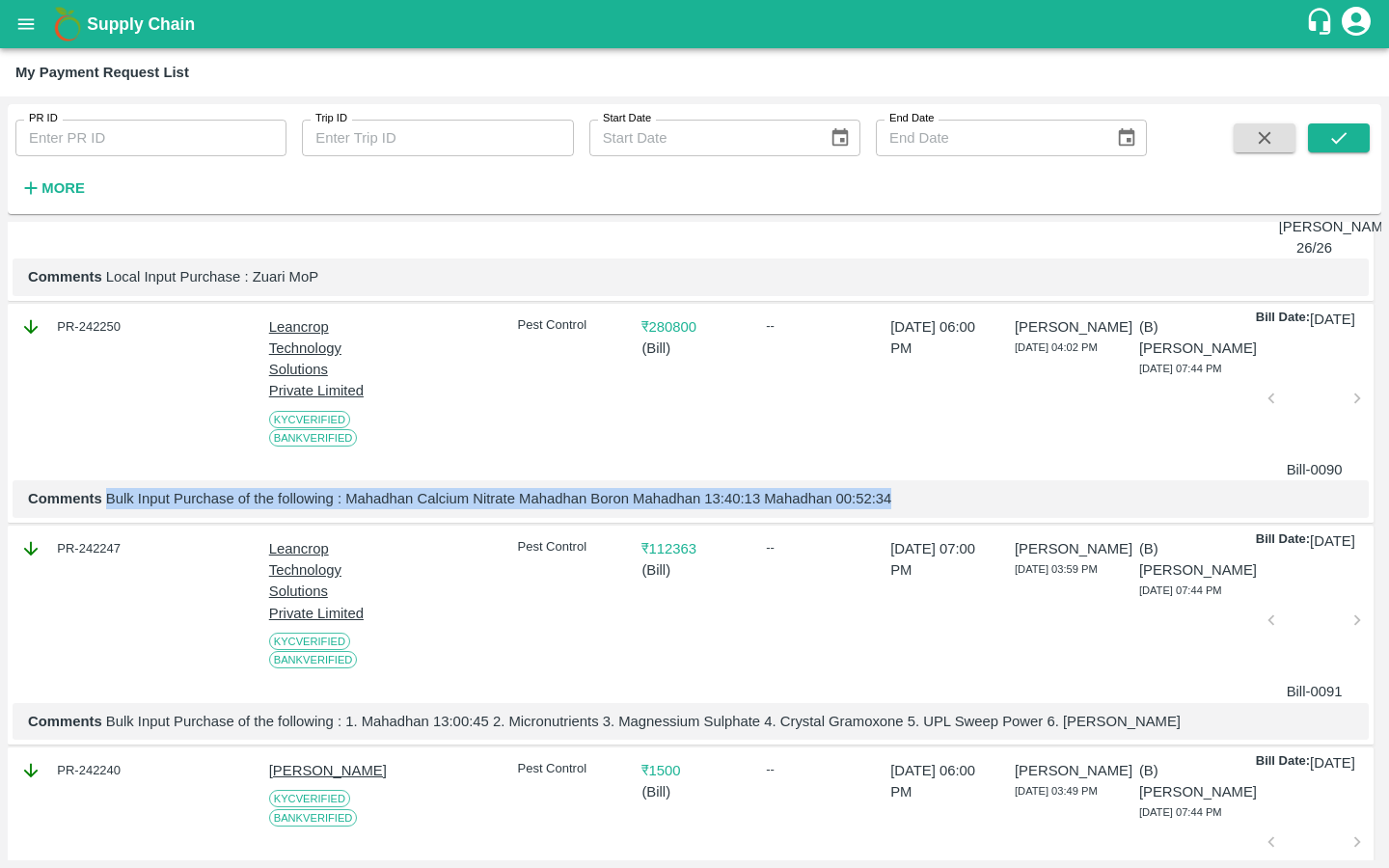 drag, startPoint x: 120, startPoint y: 533, endPoint x: 902, endPoint y: 525, distance: 782.0409 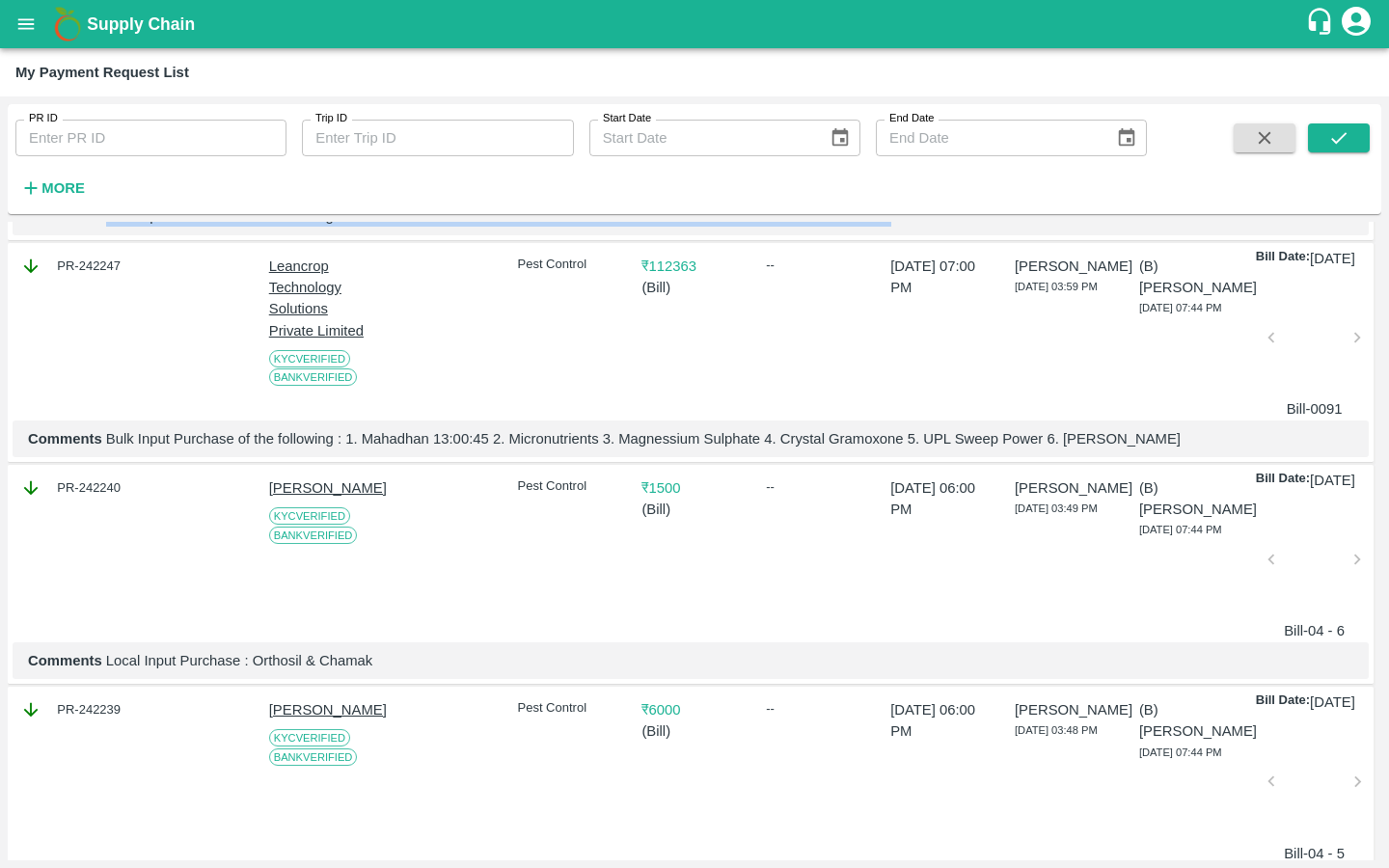 scroll, scrollTop: 597, scrollLeft: 0, axis: vertical 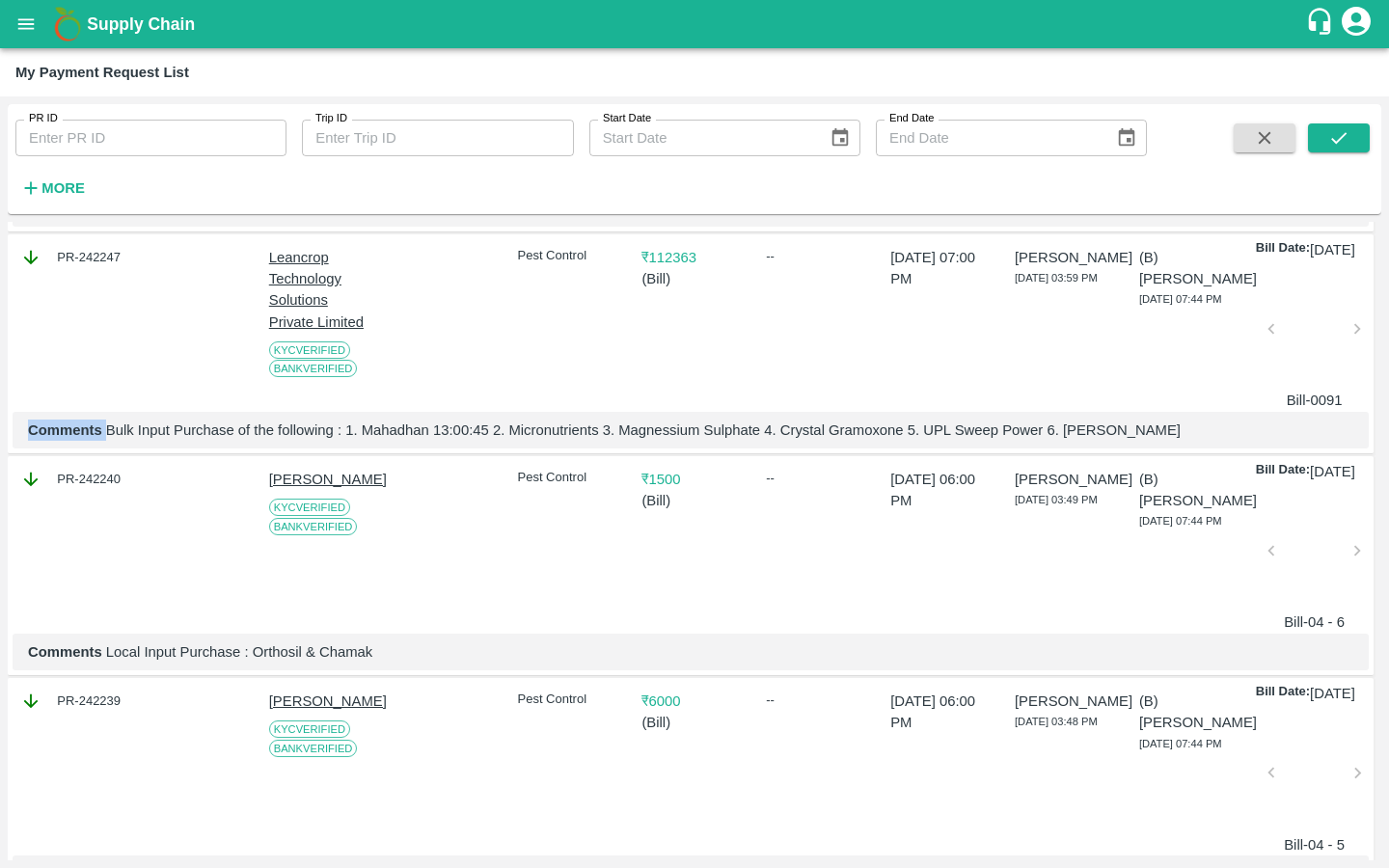 drag, startPoint x: 107, startPoint y: 479, endPoint x: 1213, endPoint y: 472, distance: 1106.022 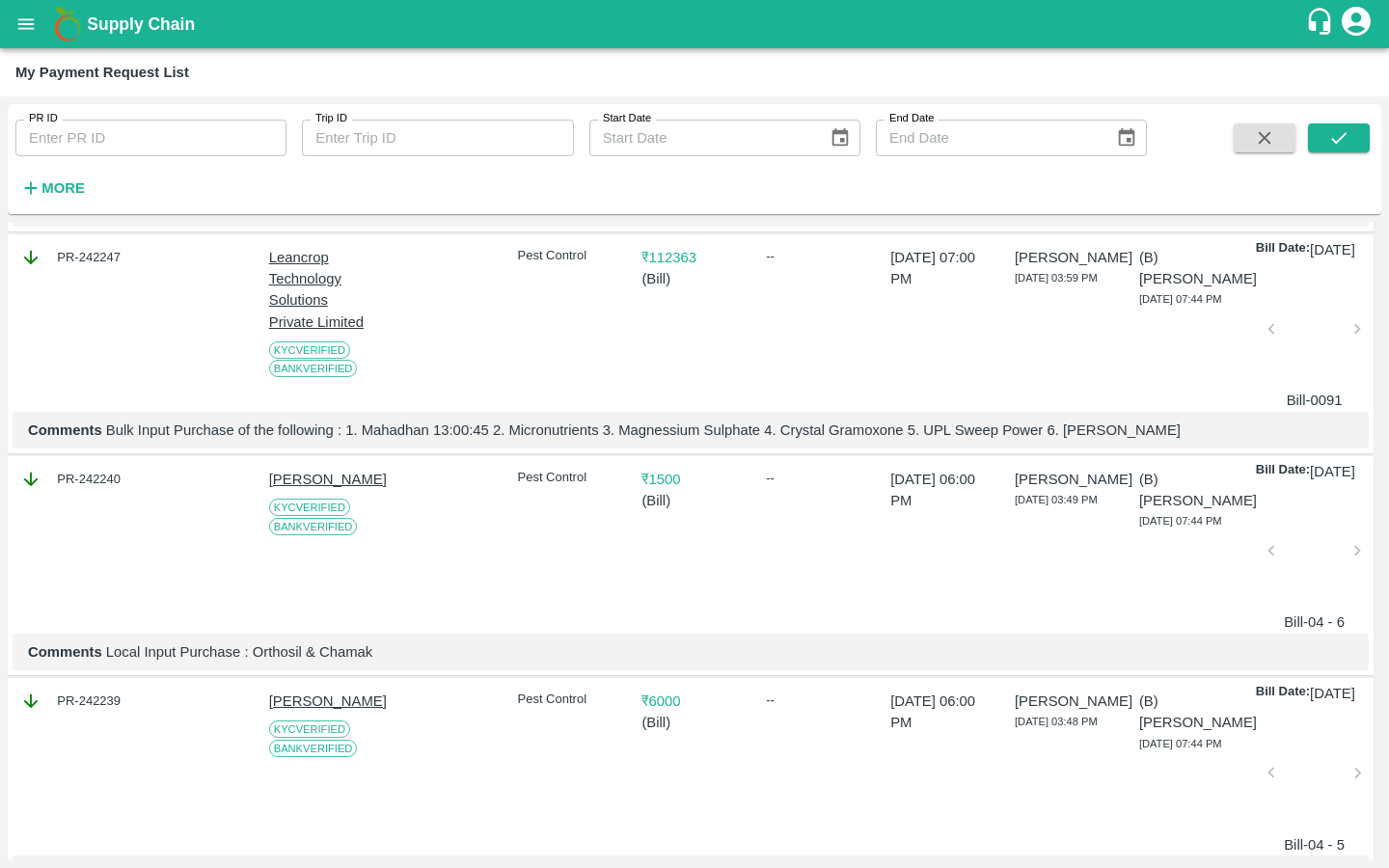 click on "Comments   Bulk Input Purchase of the following :
1. Mahadhan 13:00:45
2. Micronutrients
3. Magnessium Sulphate
4. Crystal Gramoxone
5. UPL Sweep Power
6. Vanita Agro" at bounding box center (691, 430) 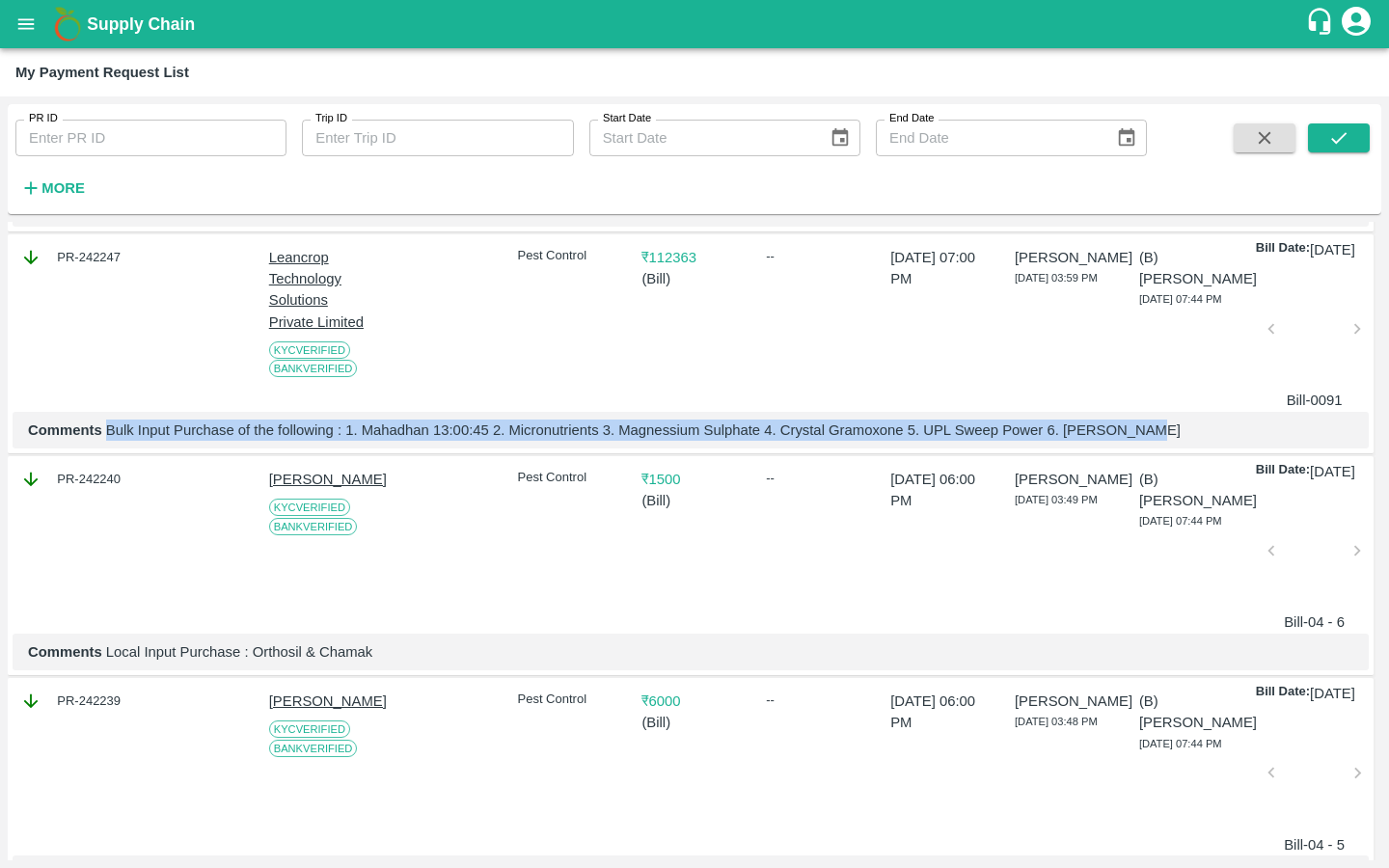 drag, startPoint x: 106, startPoint y: 484, endPoint x: 1142, endPoint y: 485, distance: 1036.0005 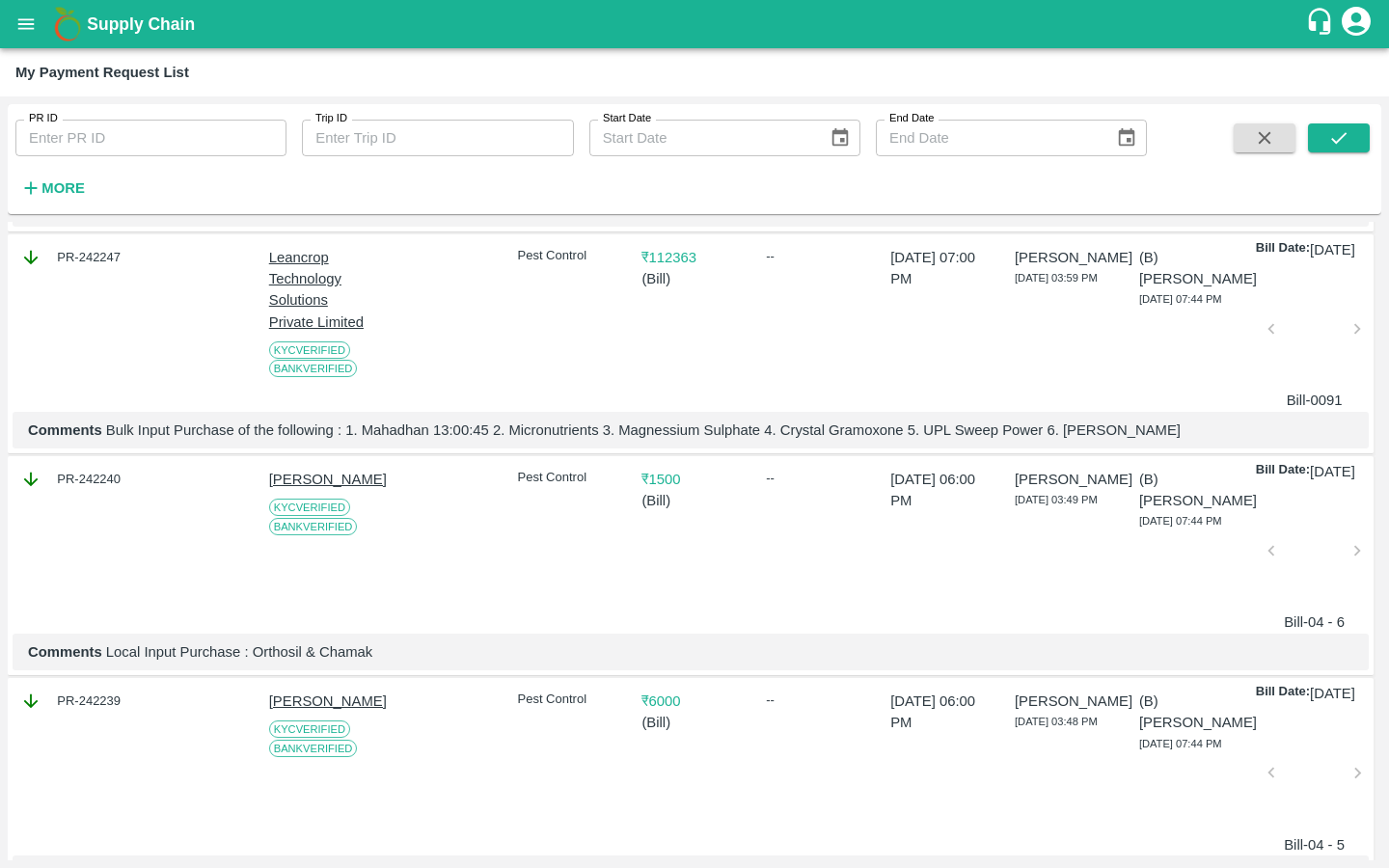 click at bounding box center (1315, 335) 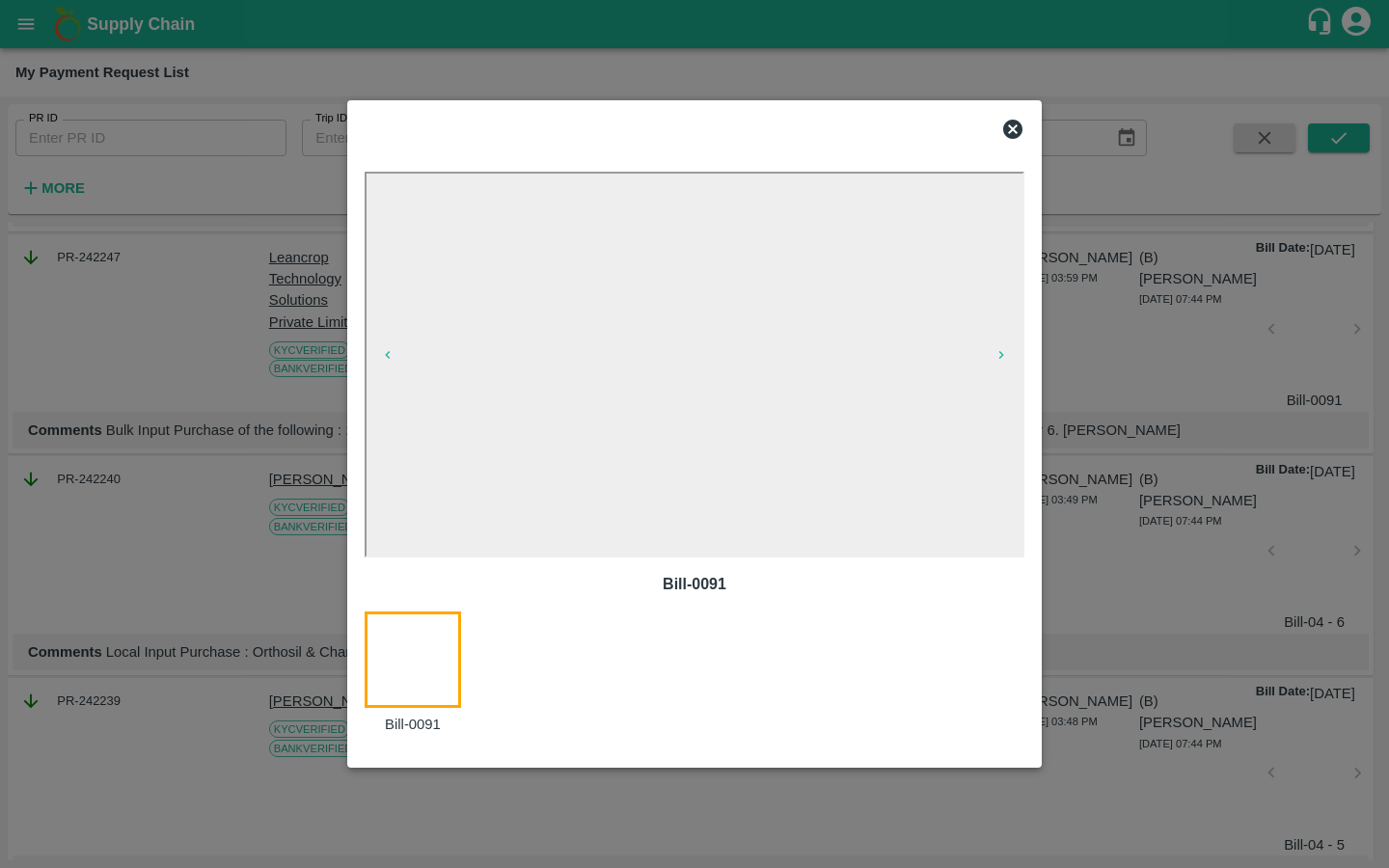 click 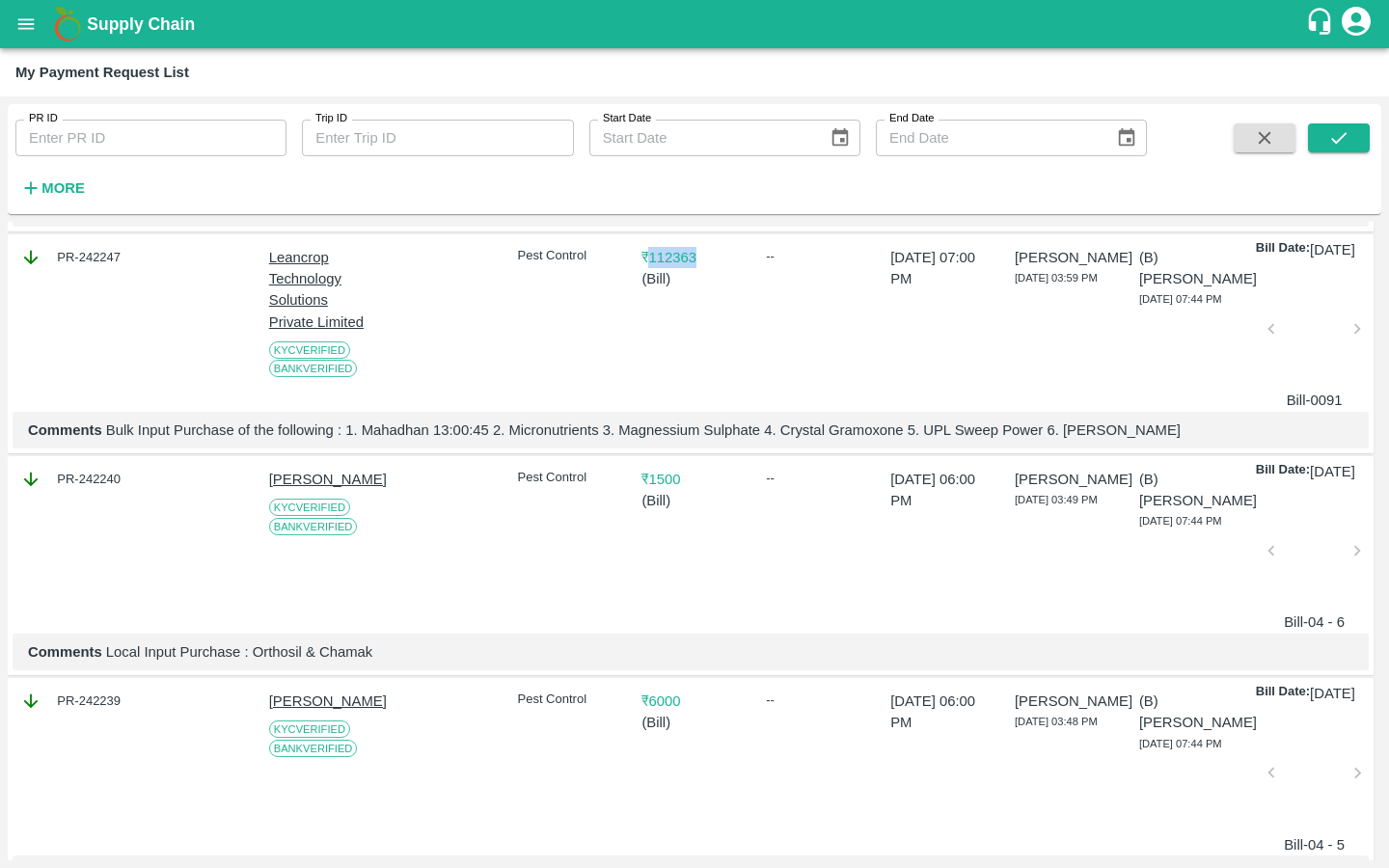 drag, startPoint x: 709, startPoint y: 290, endPoint x: 650, endPoint y: 293, distance: 59.076222 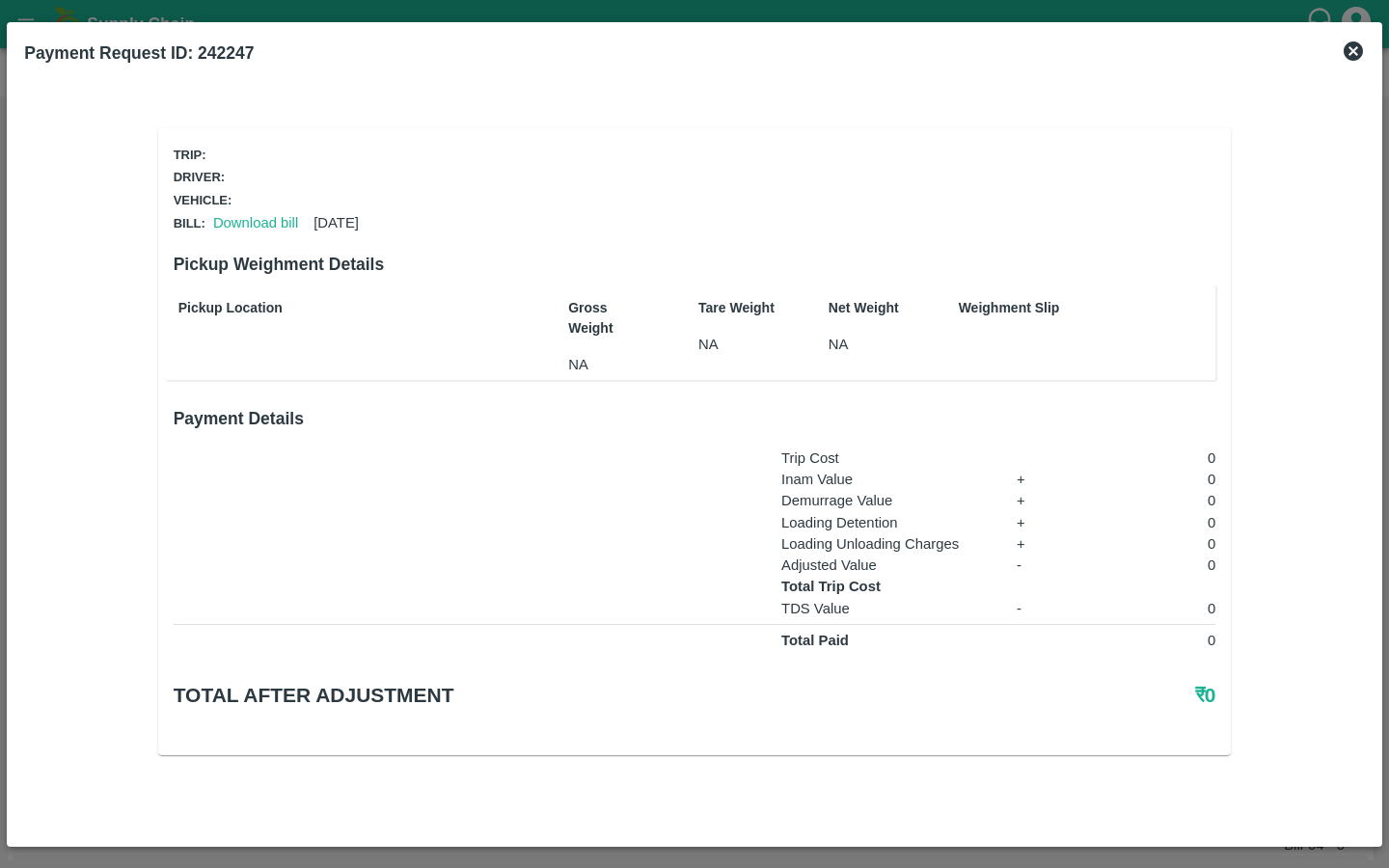 click 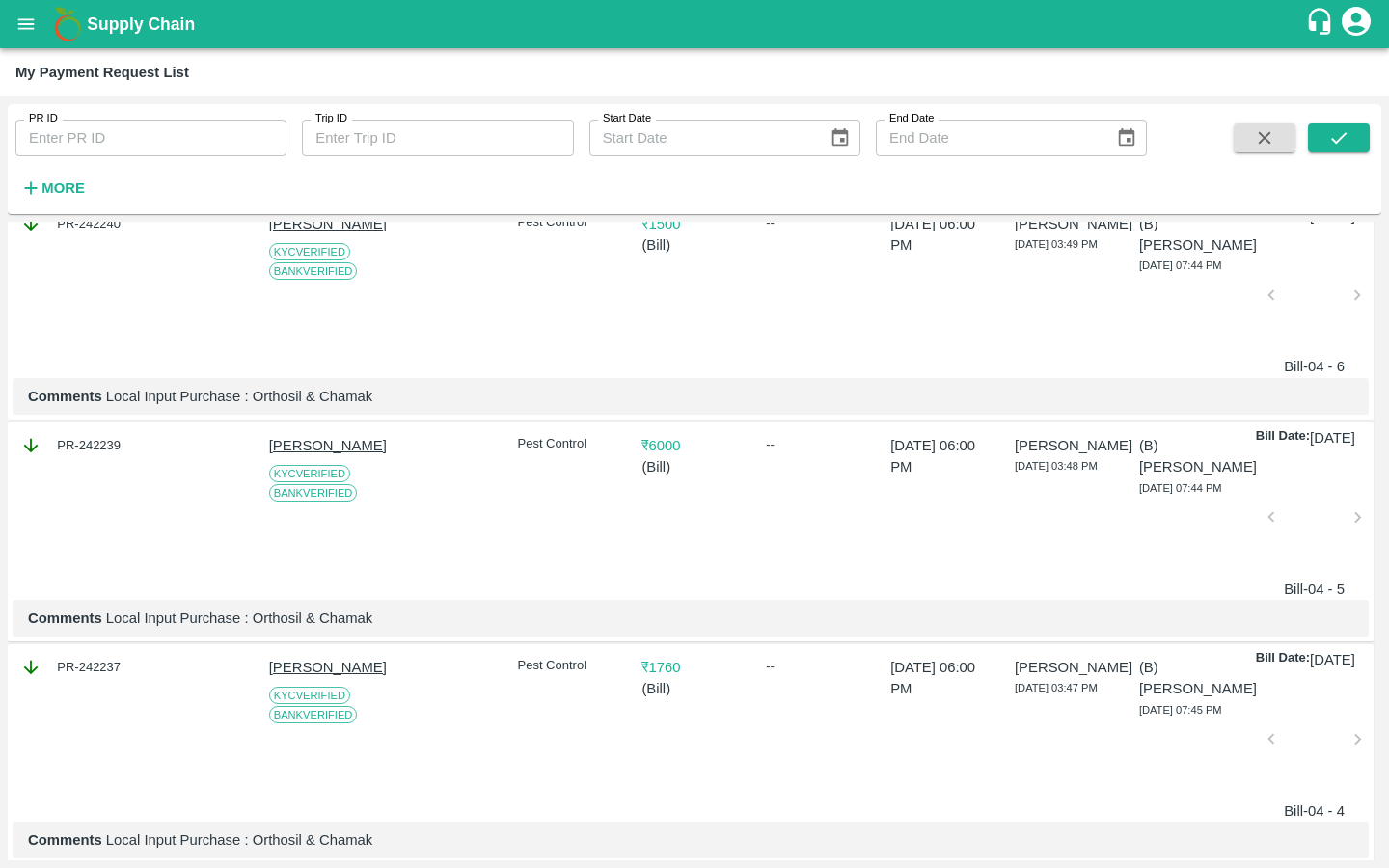 scroll, scrollTop: 863, scrollLeft: 0, axis: vertical 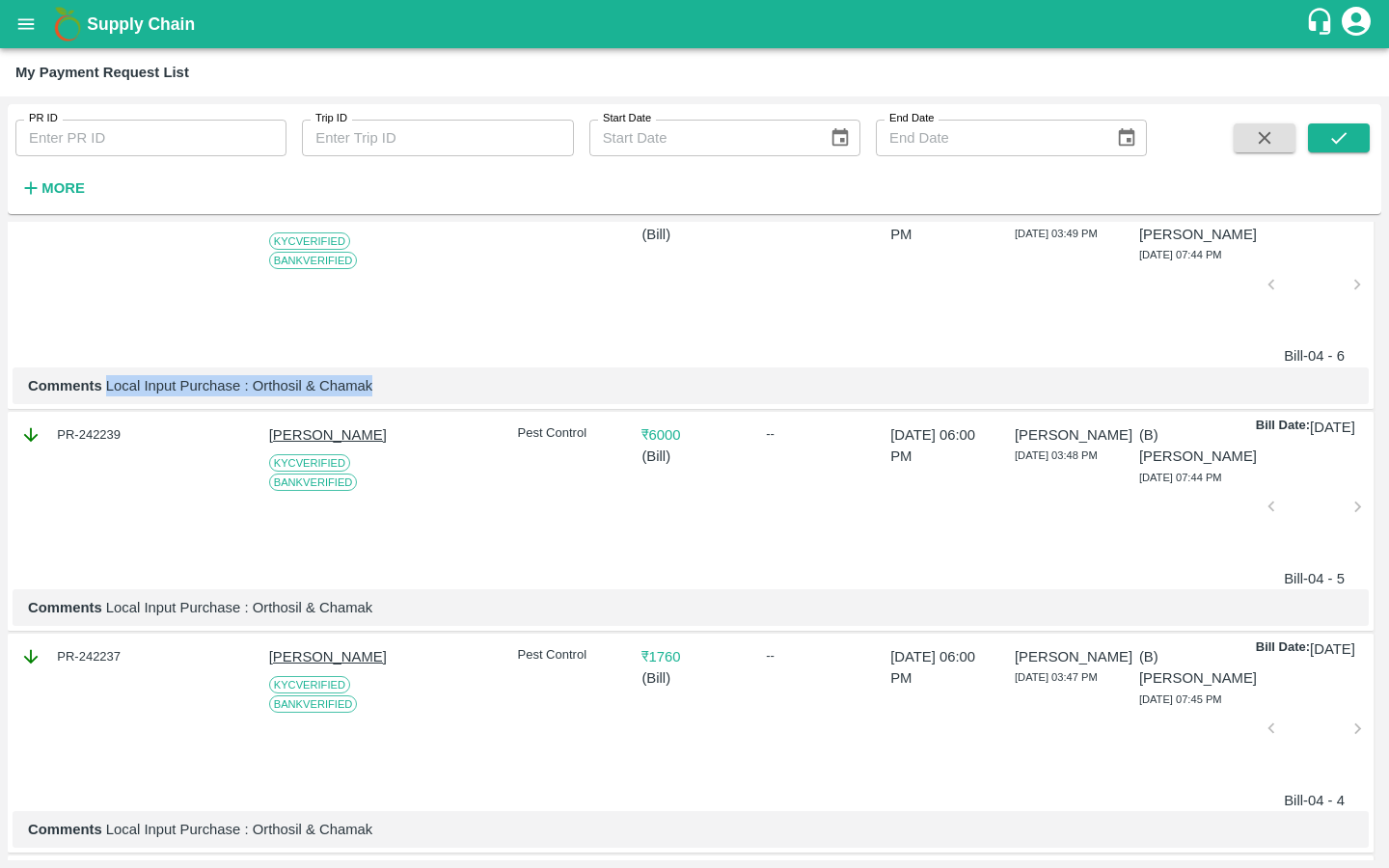 drag, startPoint x: 106, startPoint y: 458, endPoint x: 415, endPoint y: 458, distance: 309 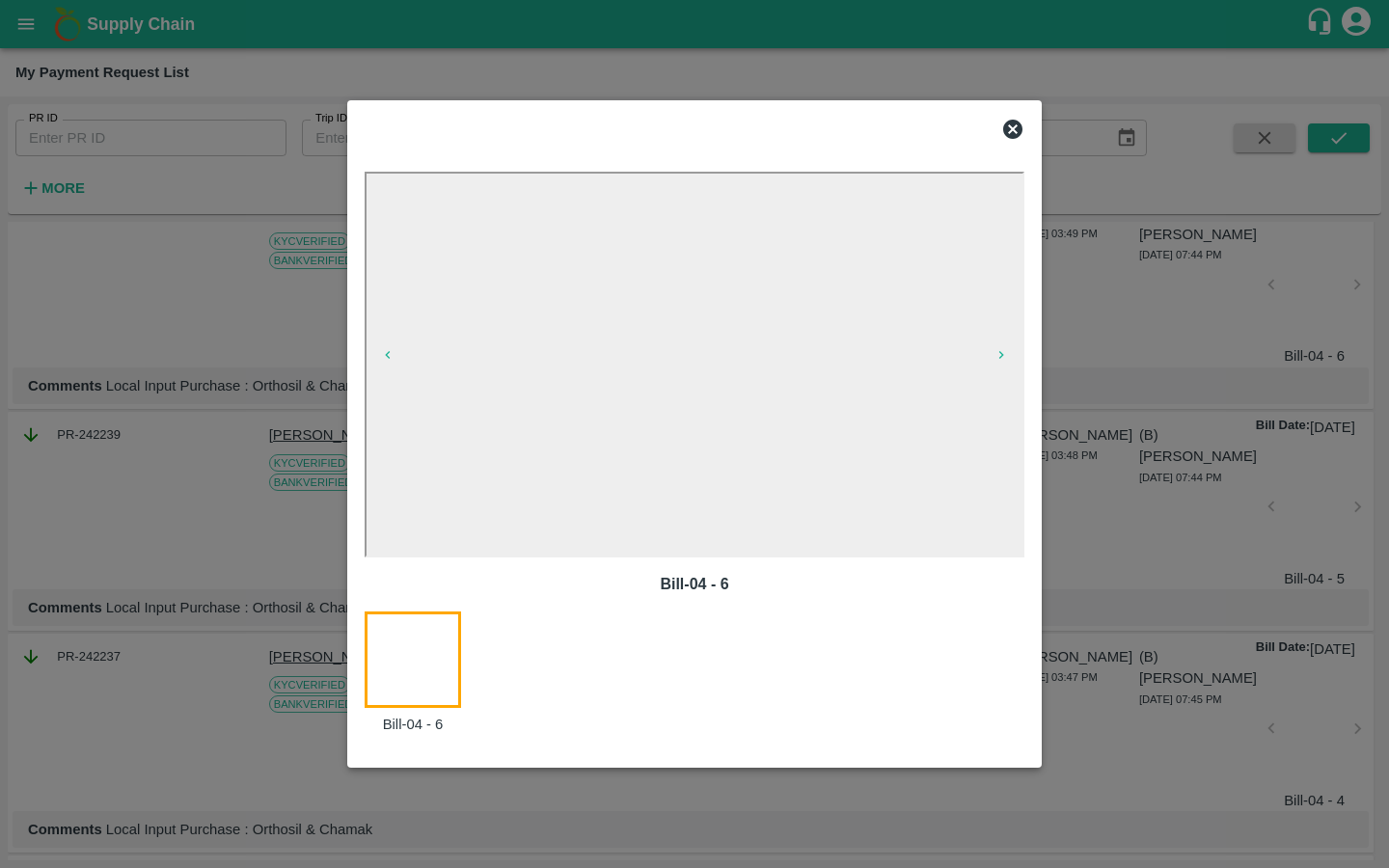 click 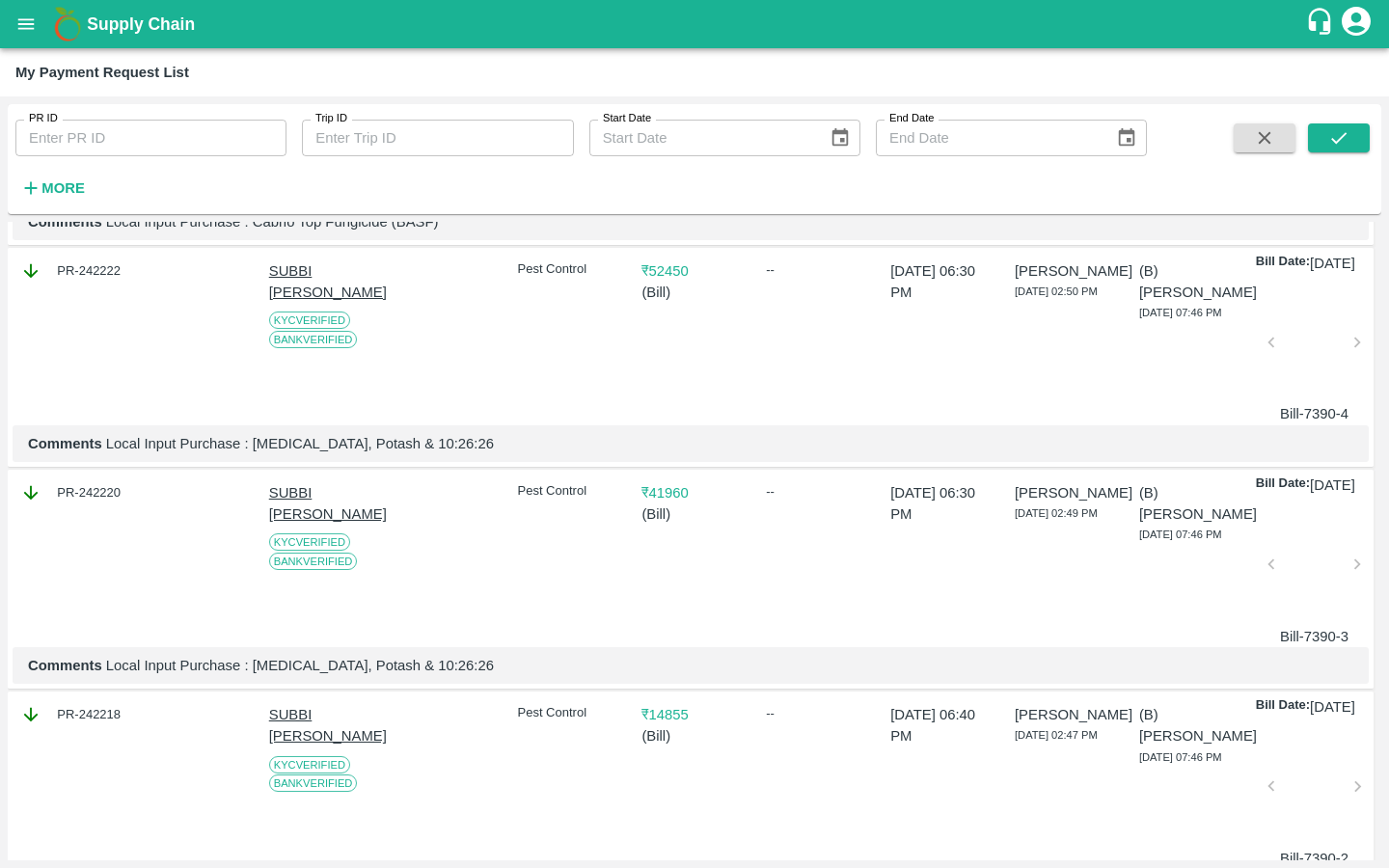 scroll, scrollTop: 2278, scrollLeft: 0, axis: vertical 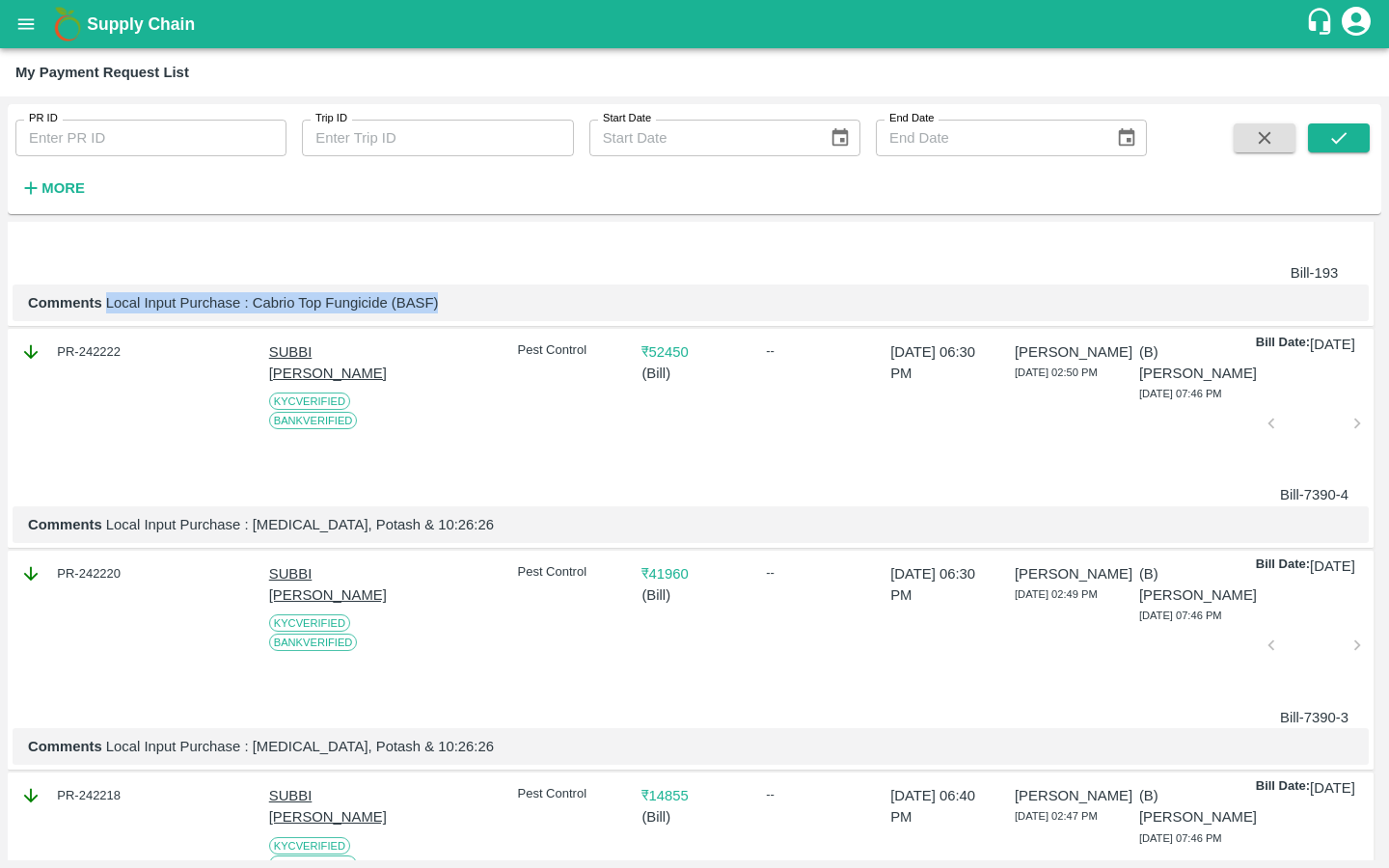drag, startPoint x: 106, startPoint y: 484, endPoint x: 514, endPoint y: 484, distance: 408 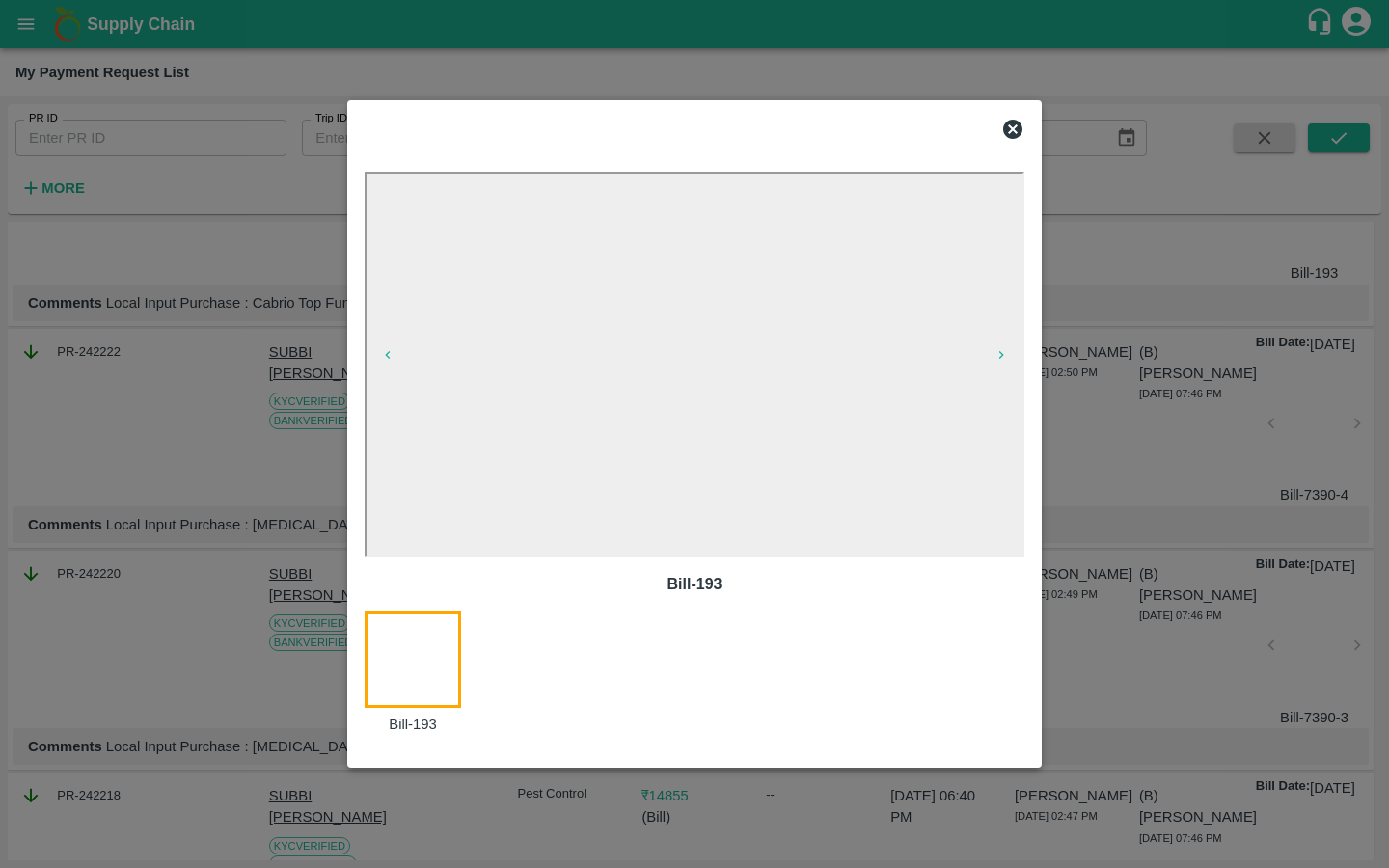 click 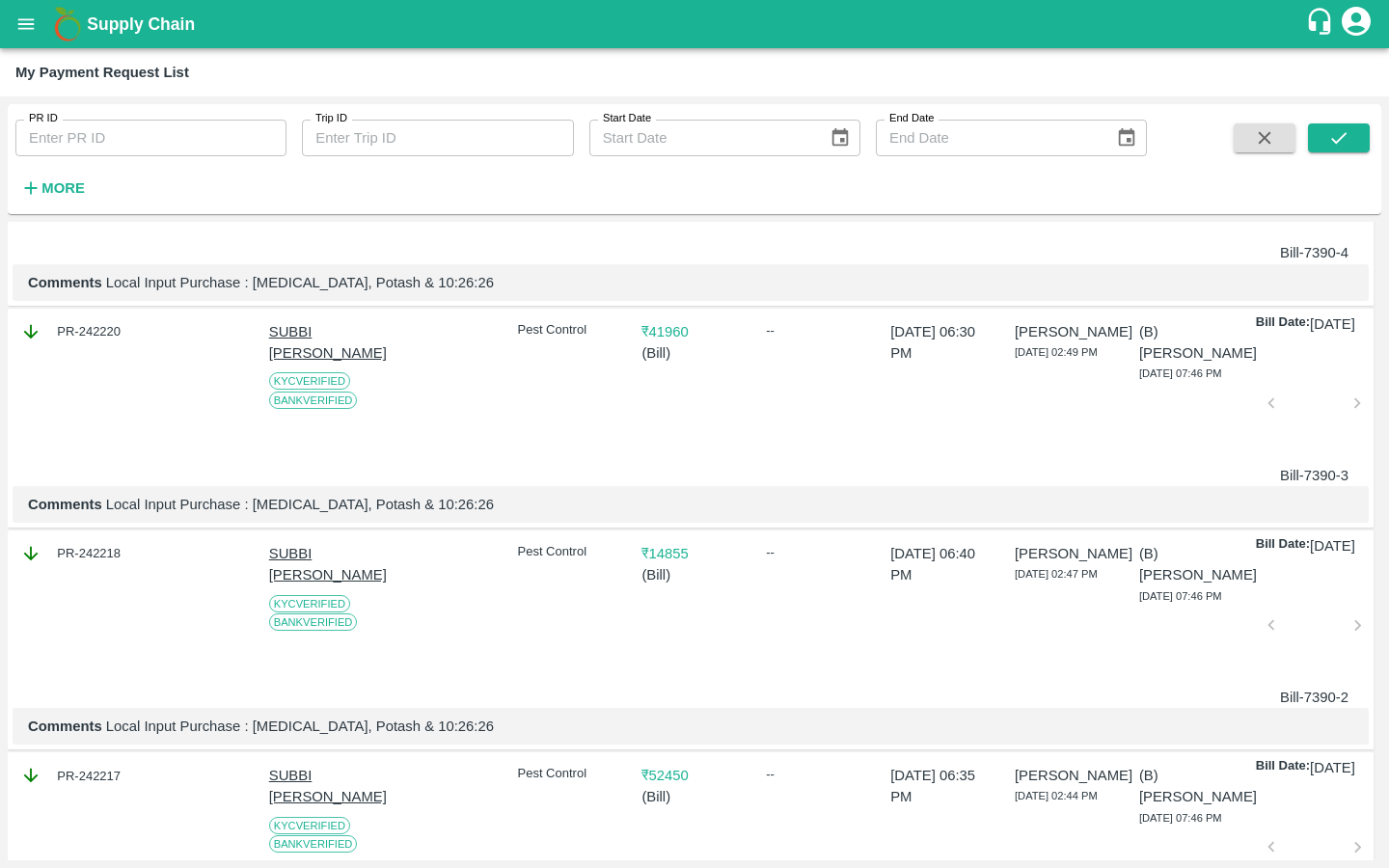 scroll, scrollTop: 2519, scrollLeft: 0, axis: vertical 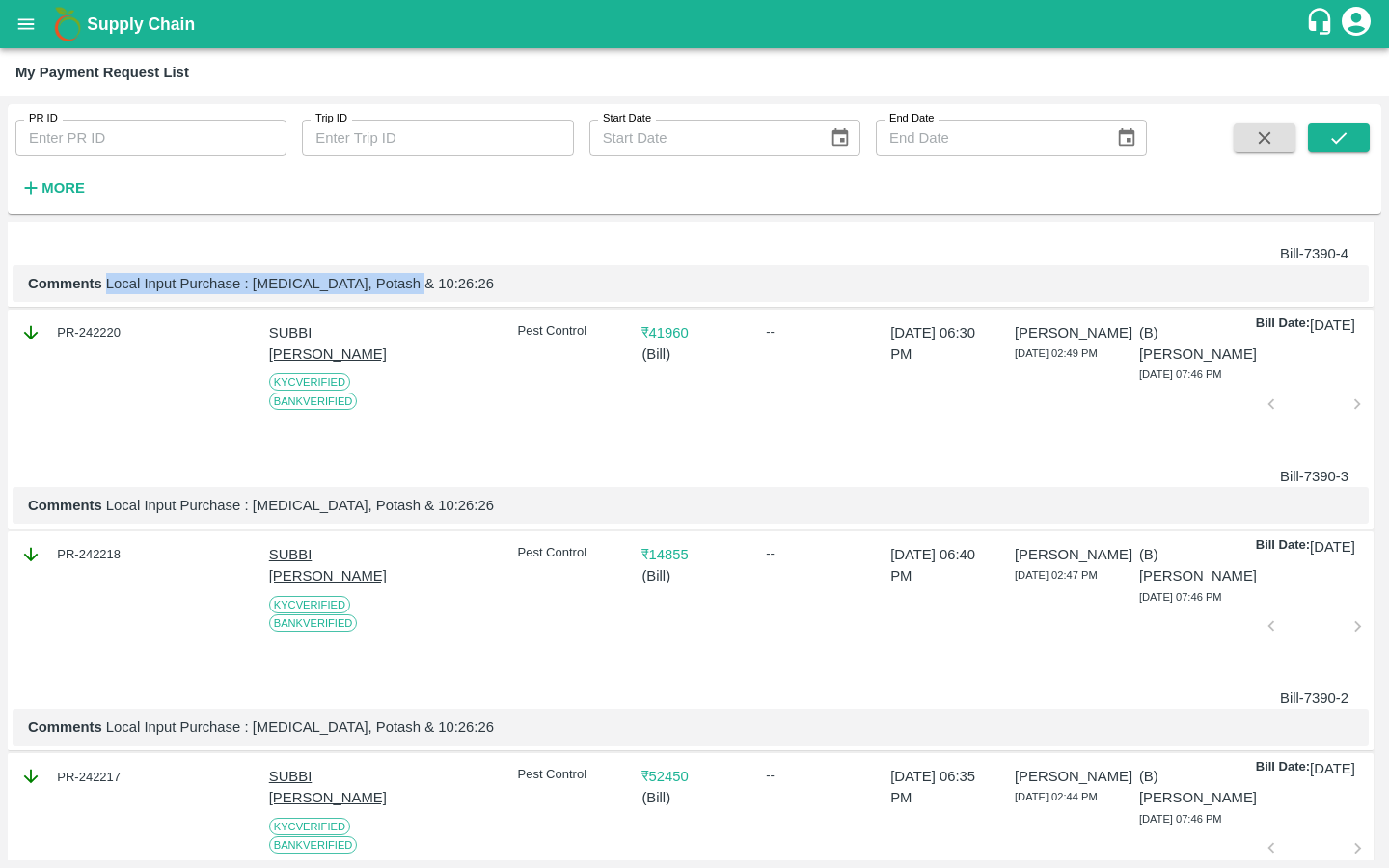 drag, startPoint x: 104, startPoint y: 481, endPoint x: 493, endPoint y: 481, distance: 389 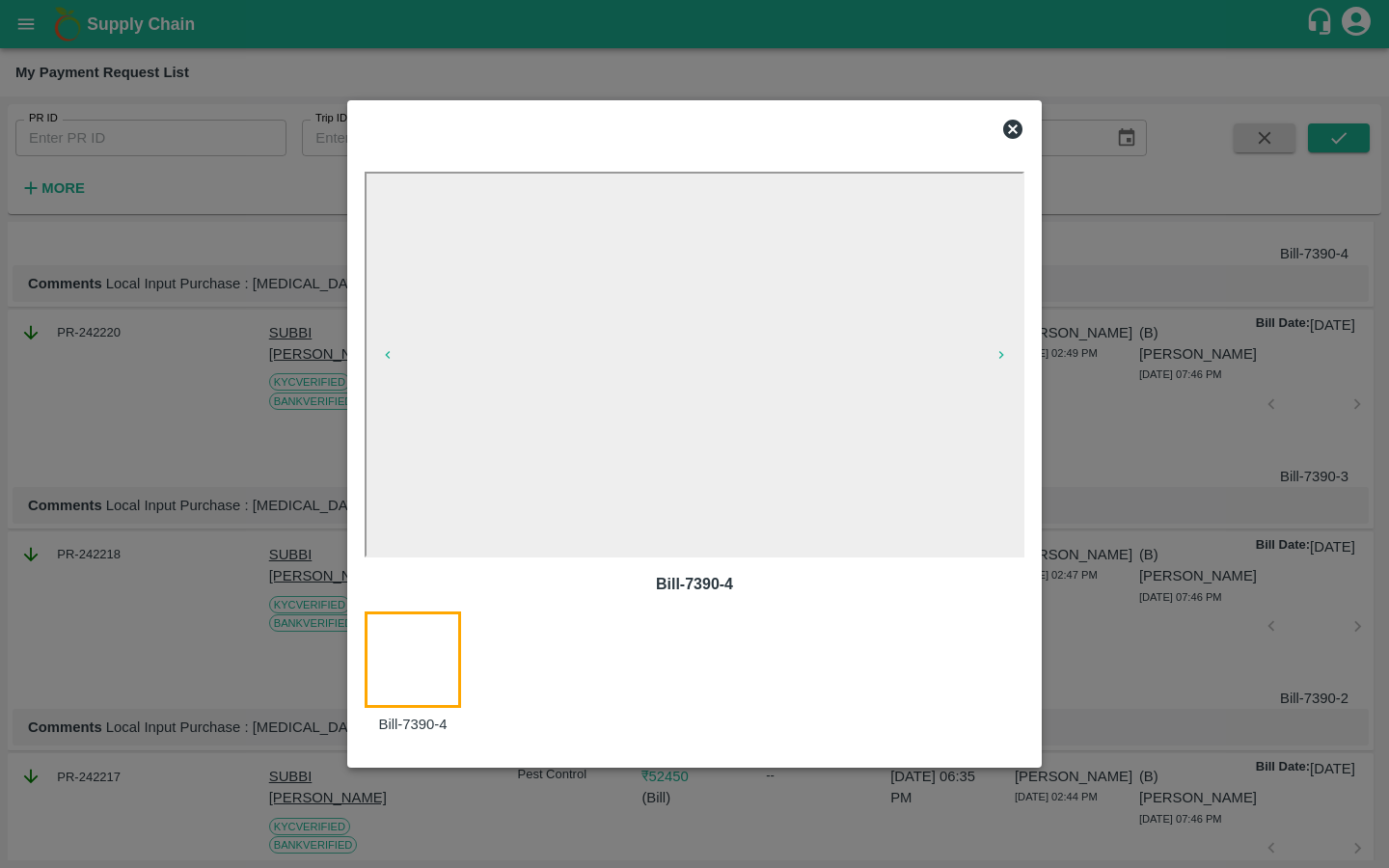 click 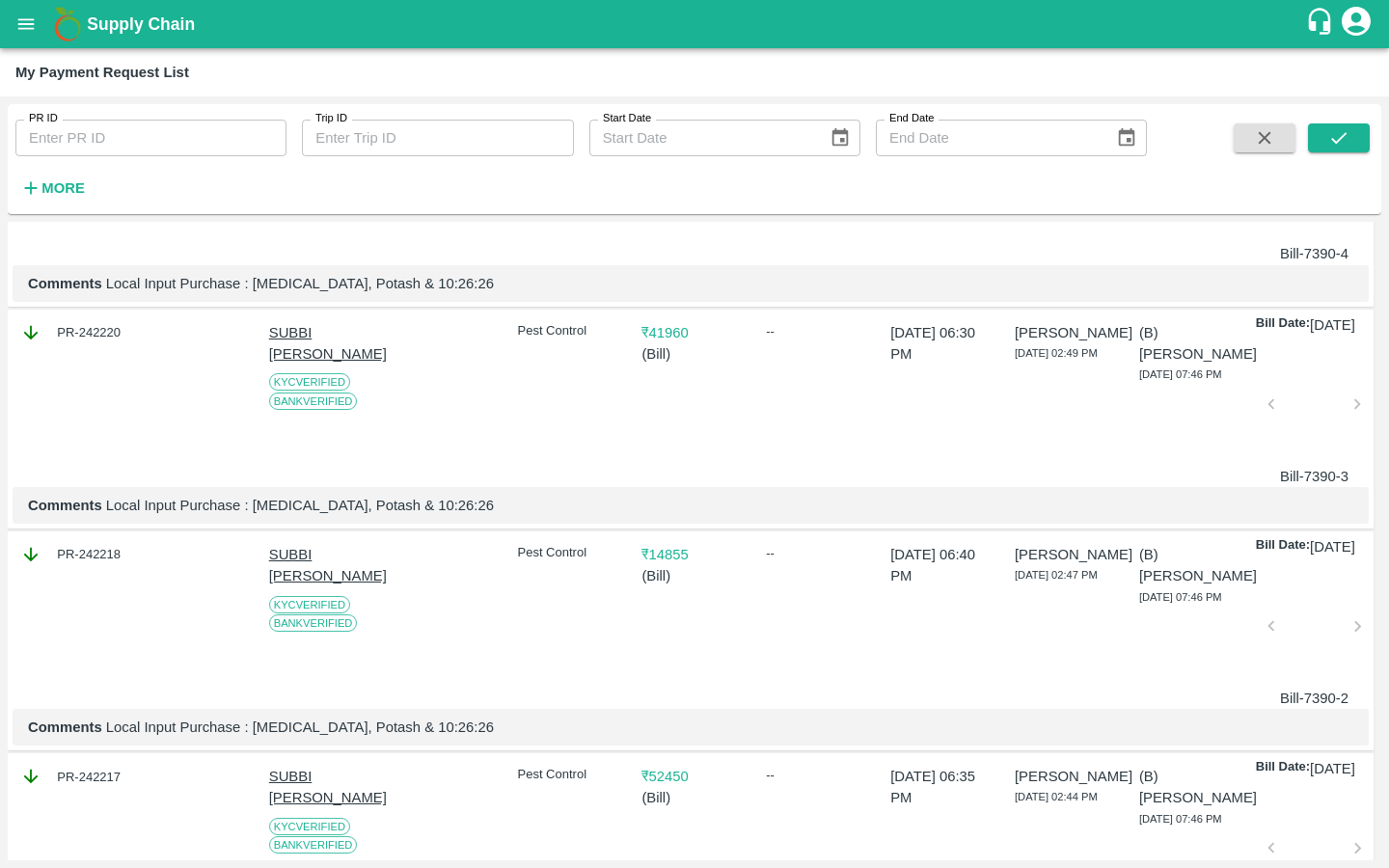 click at bounding box center [1315, 188] 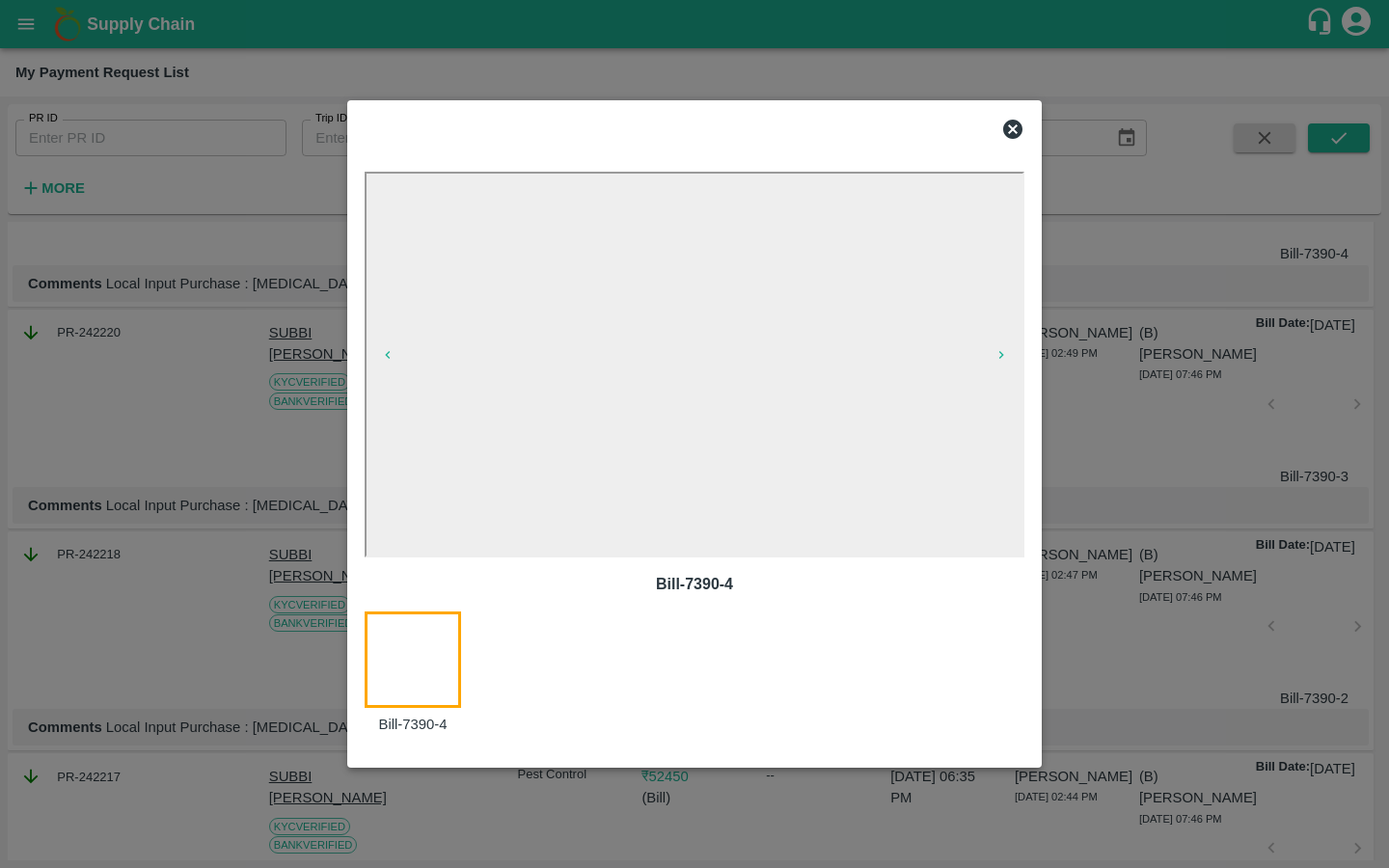 click 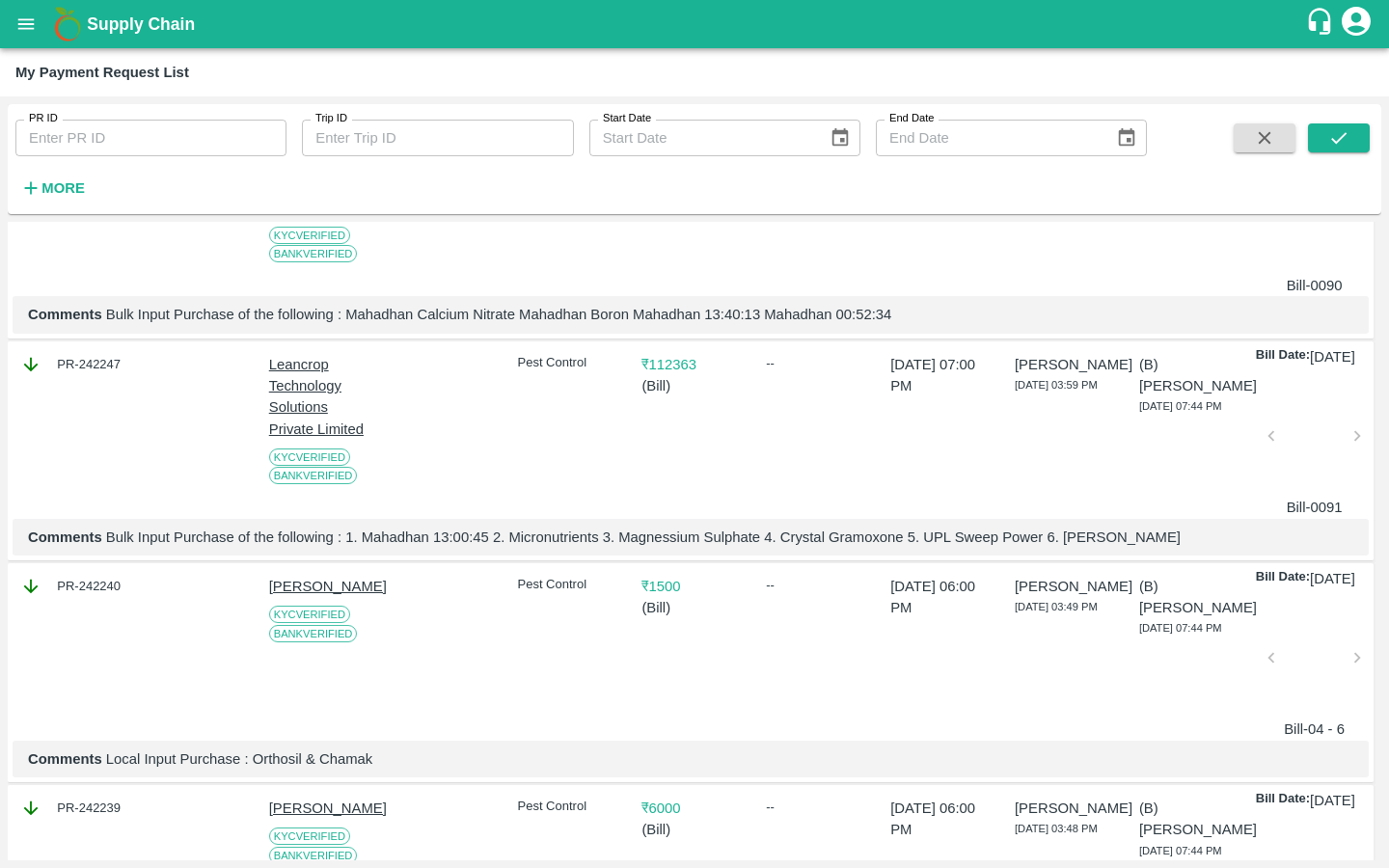 scroll, scrollTop: 0, scrollLeft: 0, axis: both 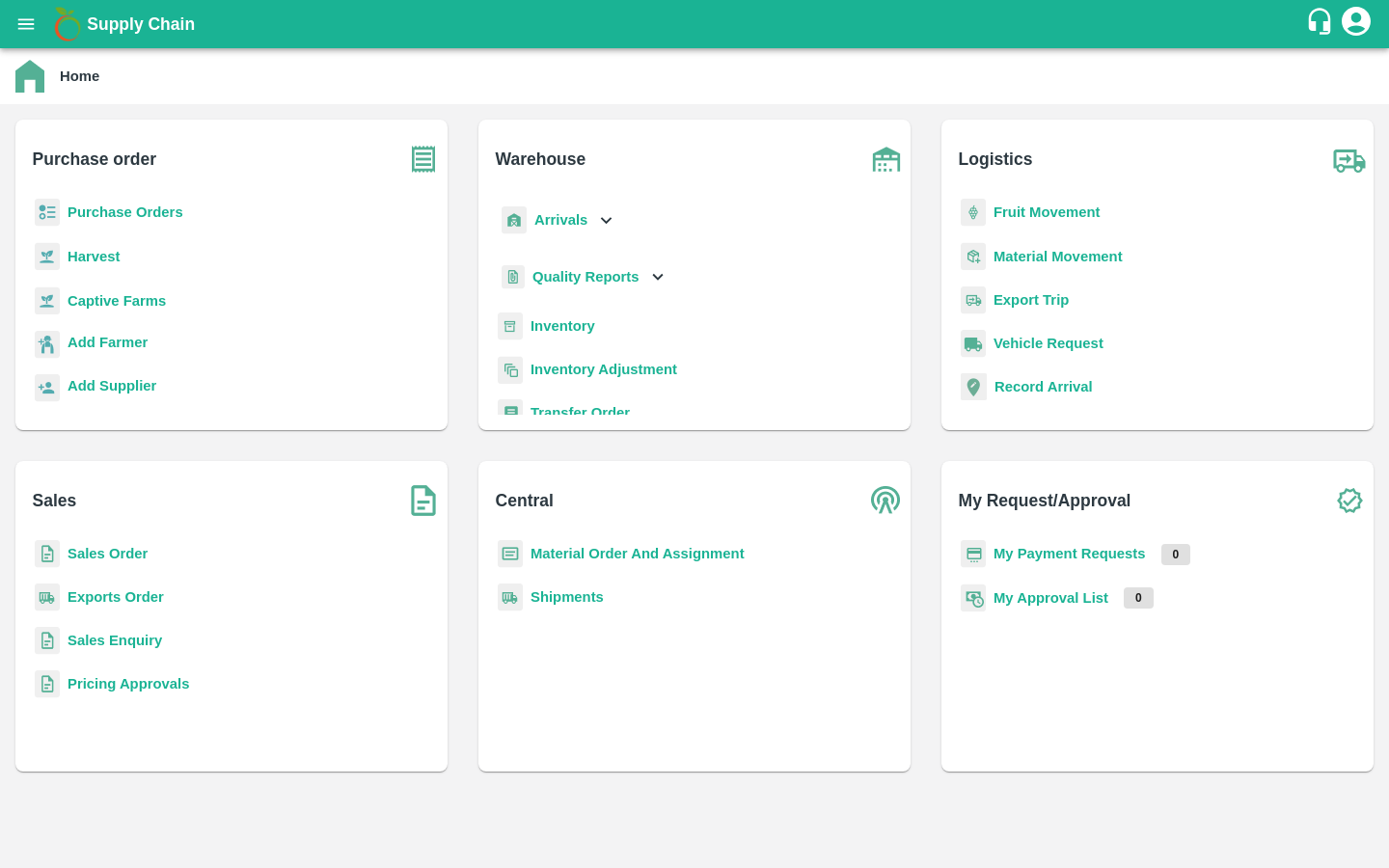 click on "Captive Farms" at bounding box center [117, 301] 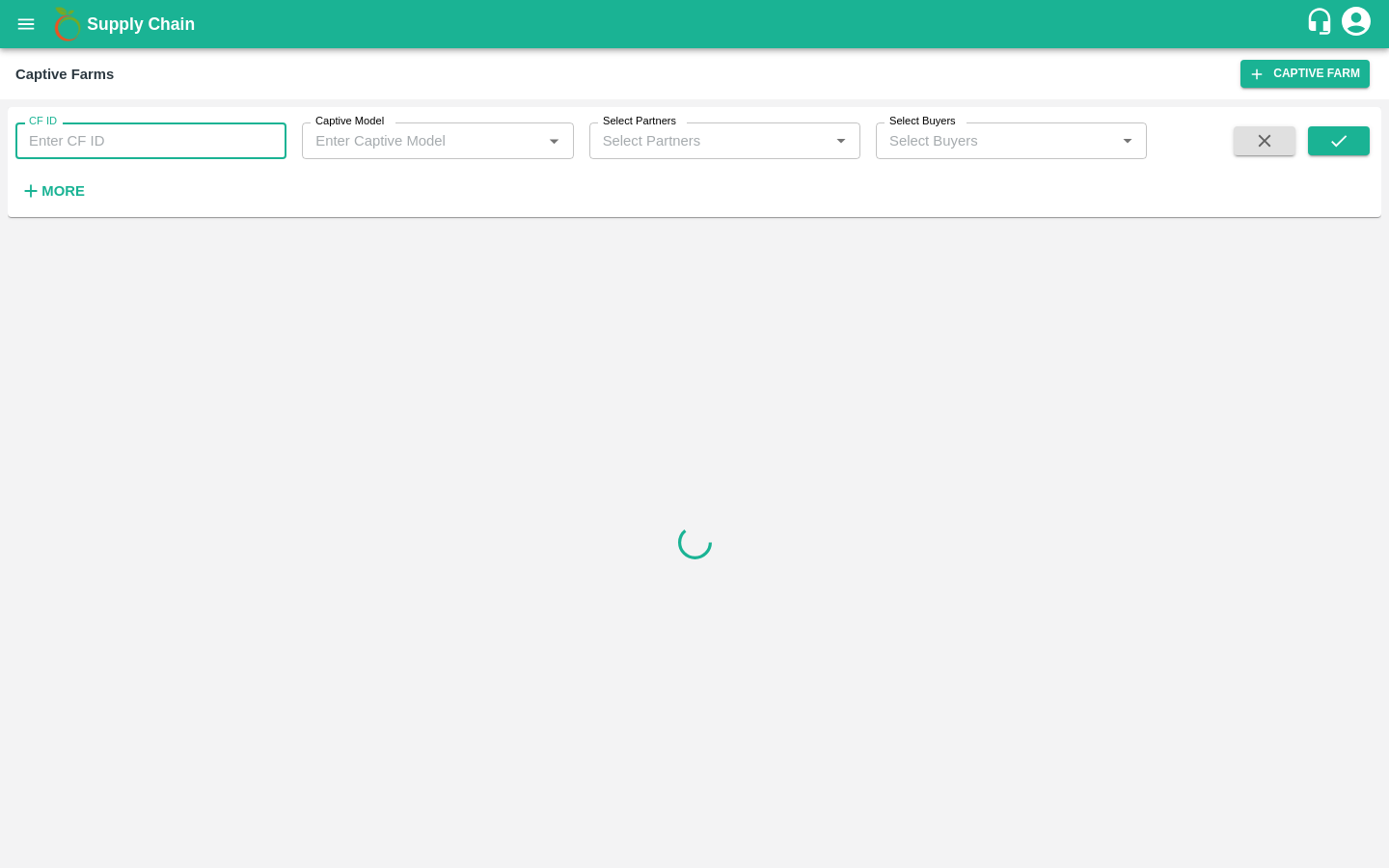 click on "CF ID" at bounding box center (150, 141) 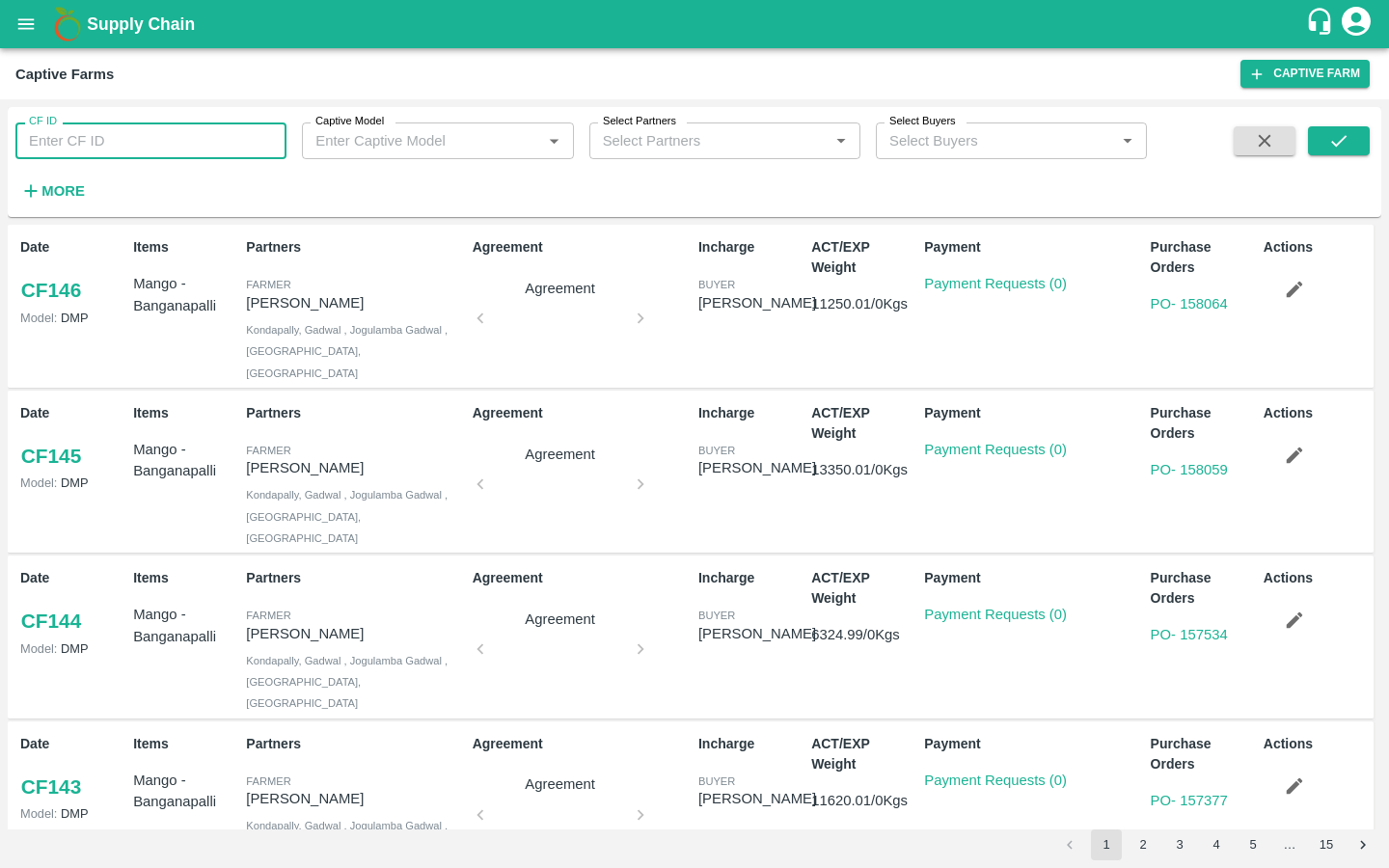 paste on "89" 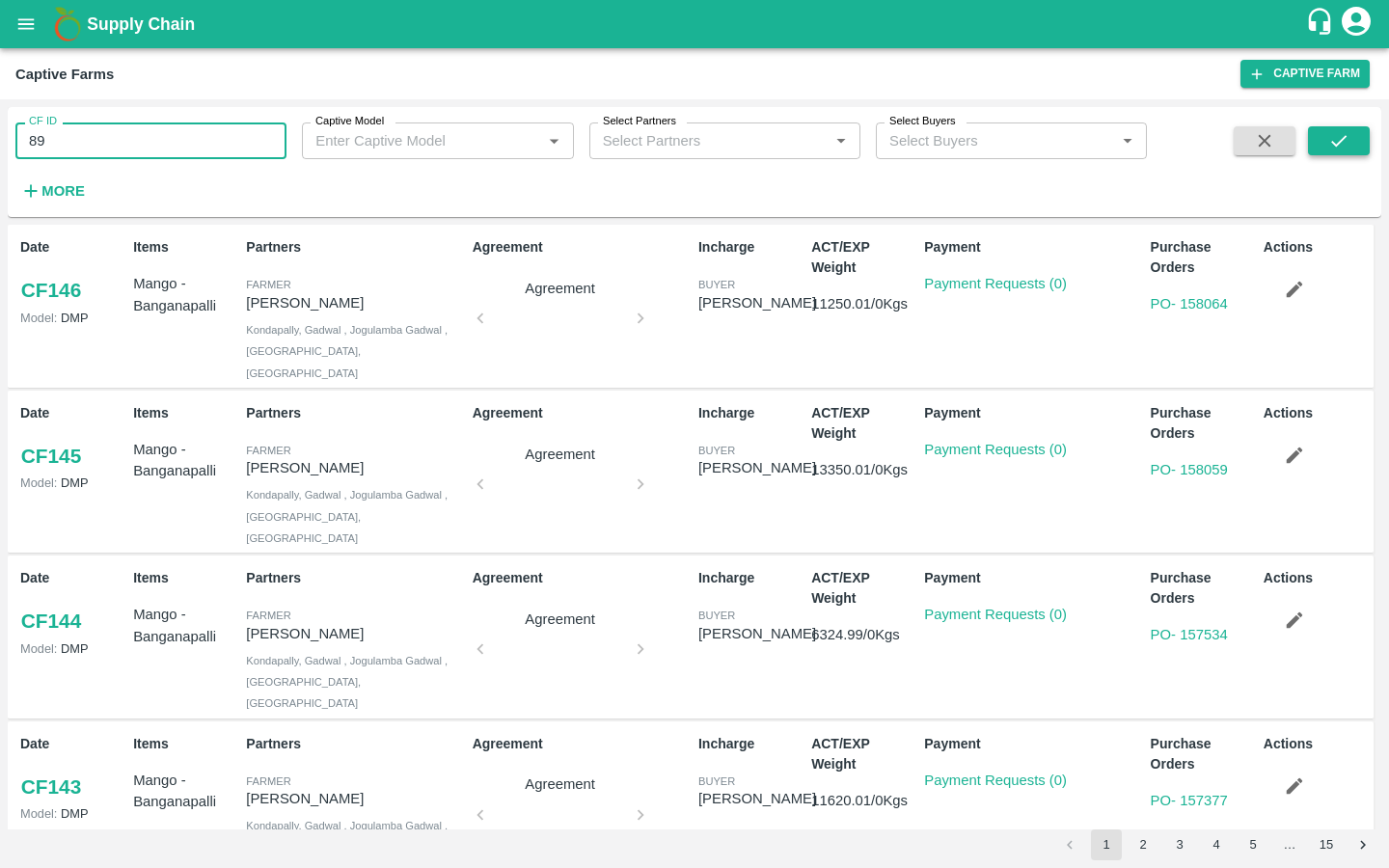 type on "89" 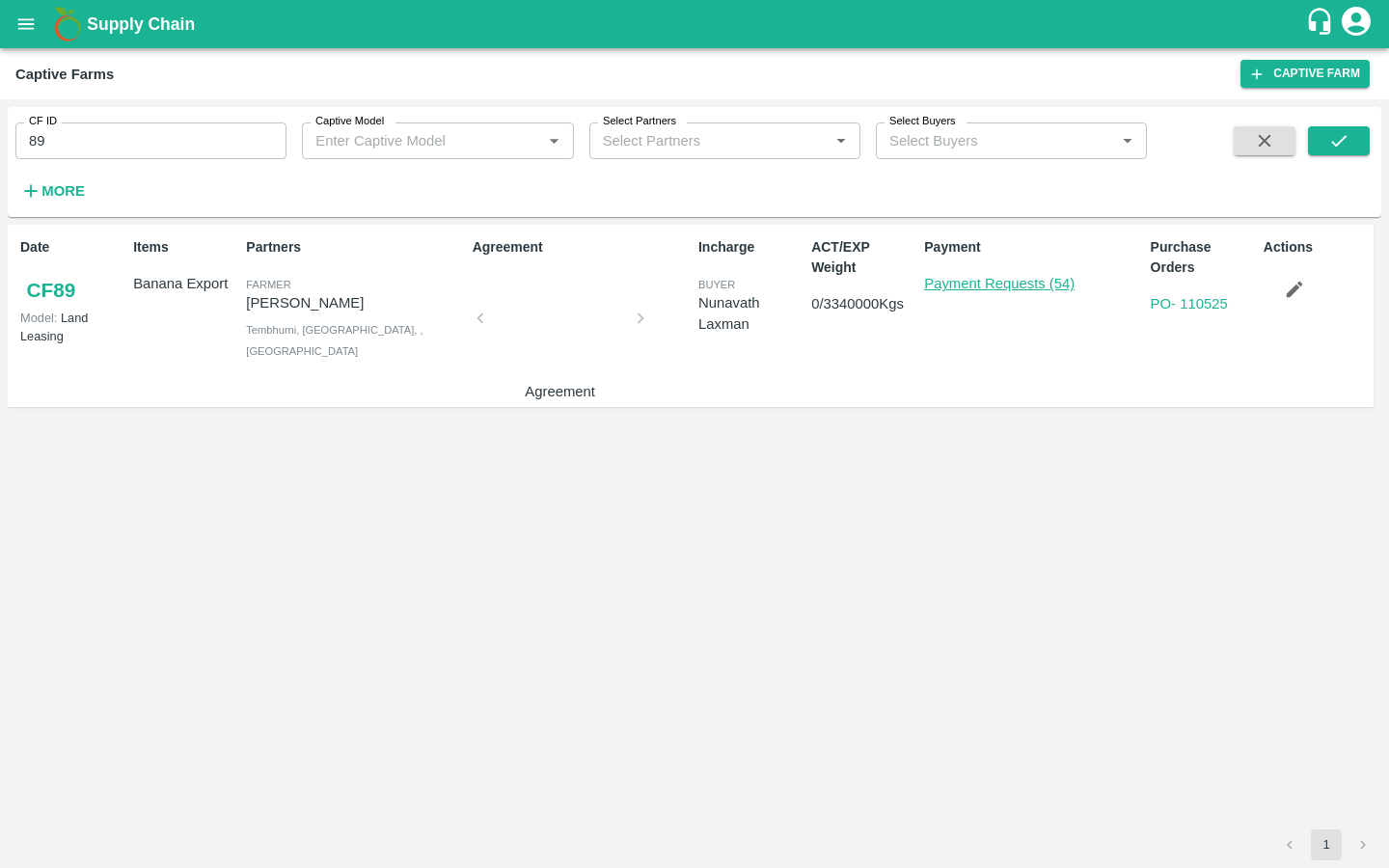 click on "Payment Requests   (54)" at bounding box center [999, 284] 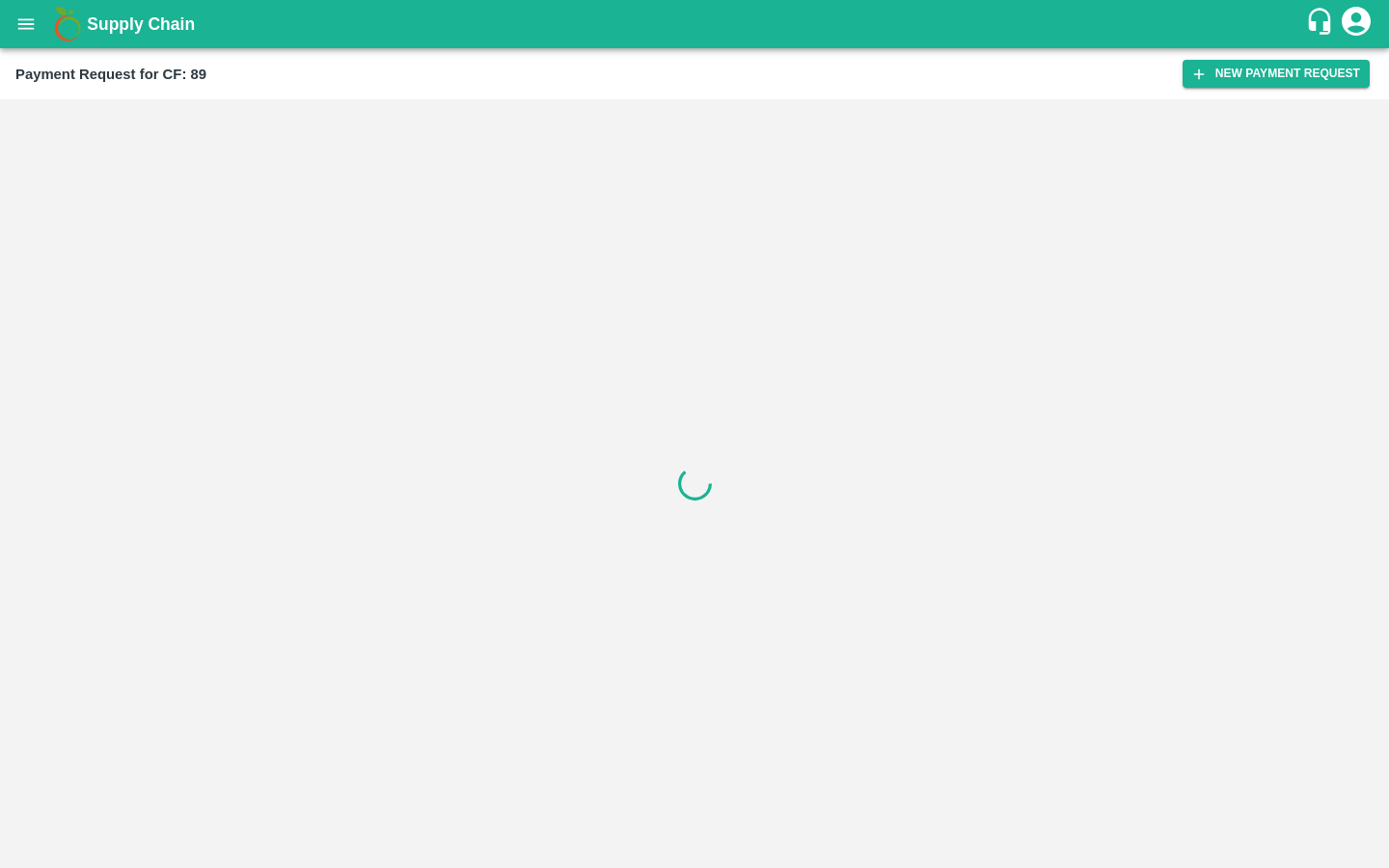 scroll, scrollTop: 0, scrollLeft: 0, axis: both 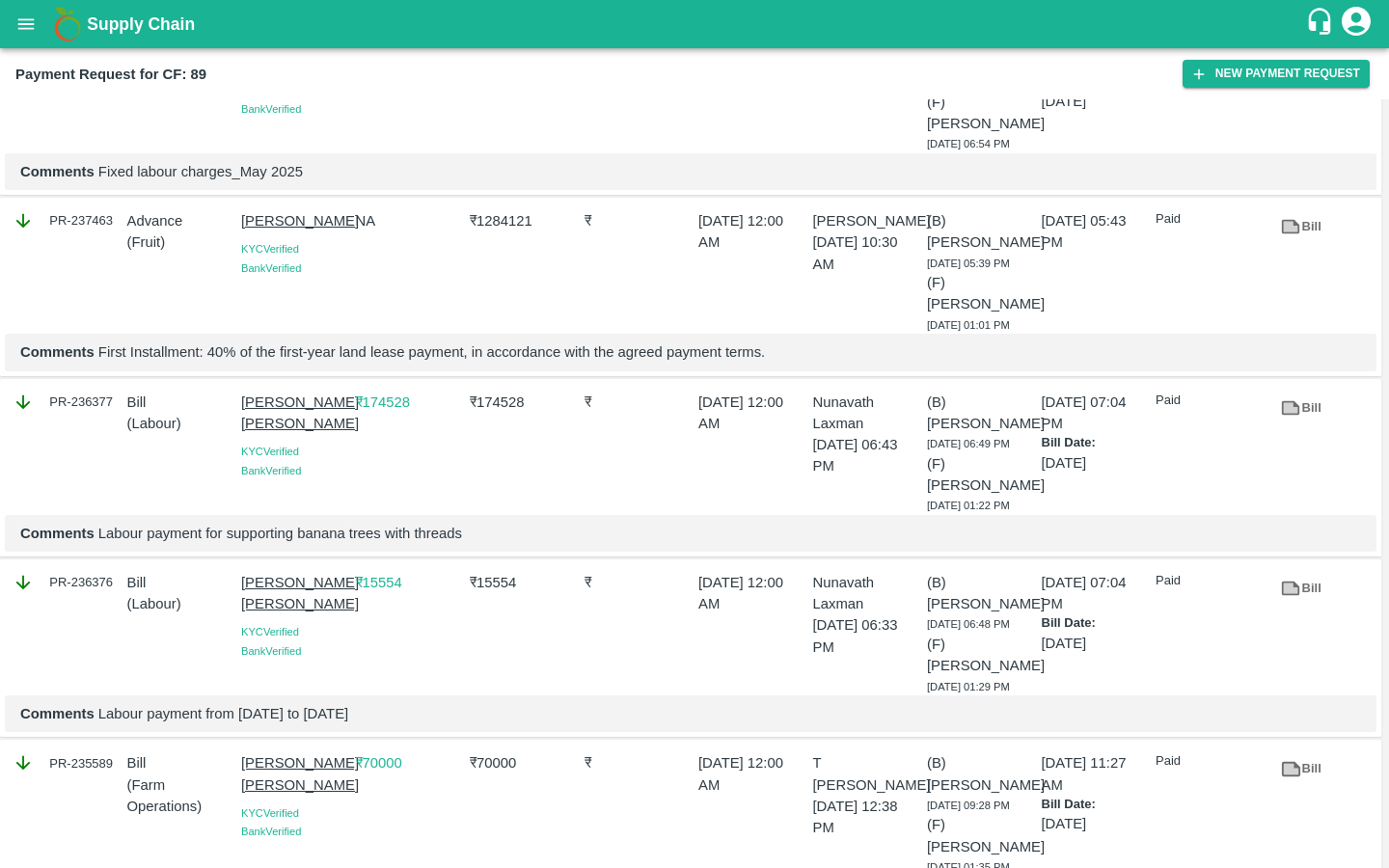 click on "Bill" at bounding box center (1301, 227) 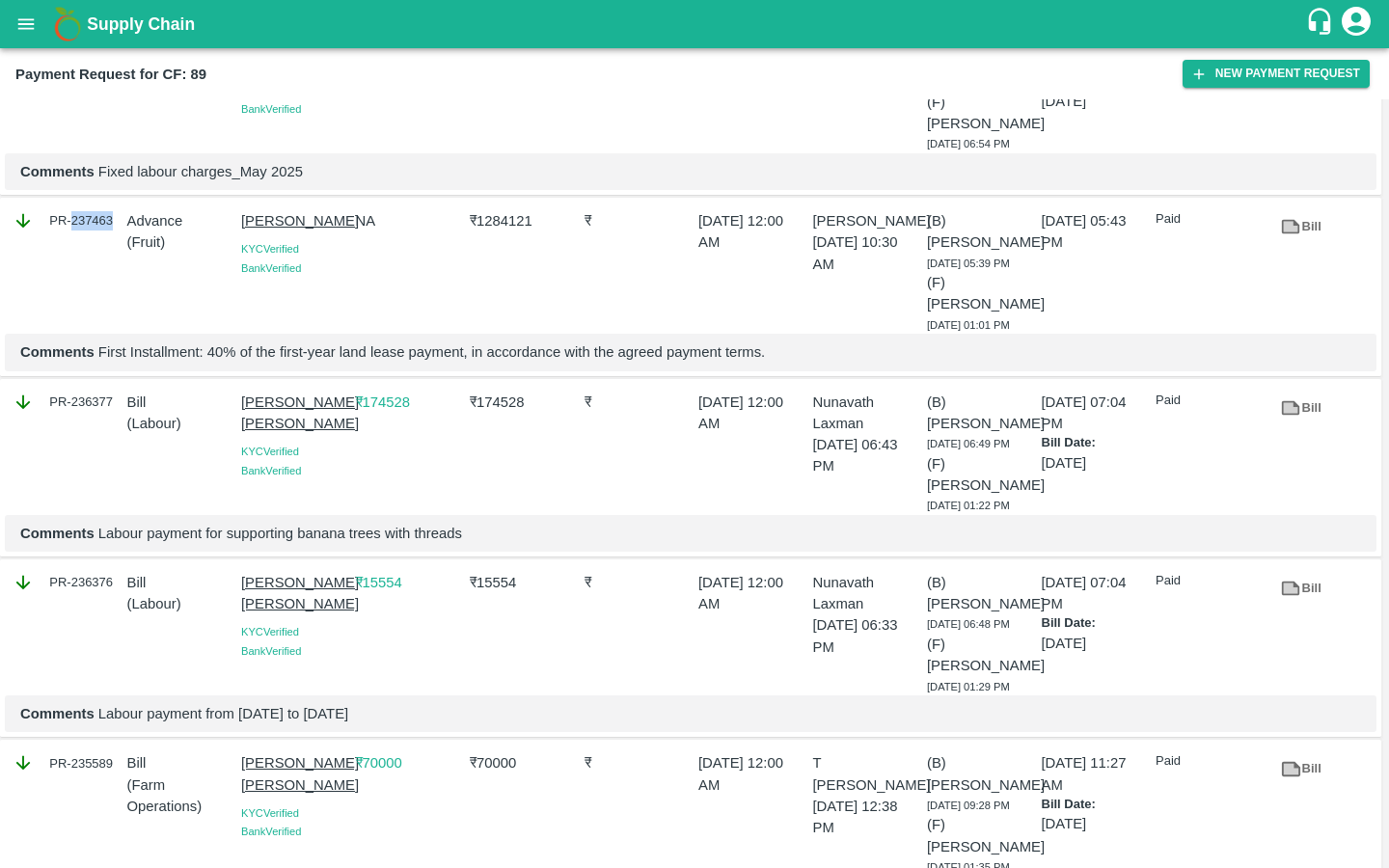 drag, startPoint x: 112, startPoint y: 208, endPoint x: 72, endPoint y: 206, distance: 40.04997 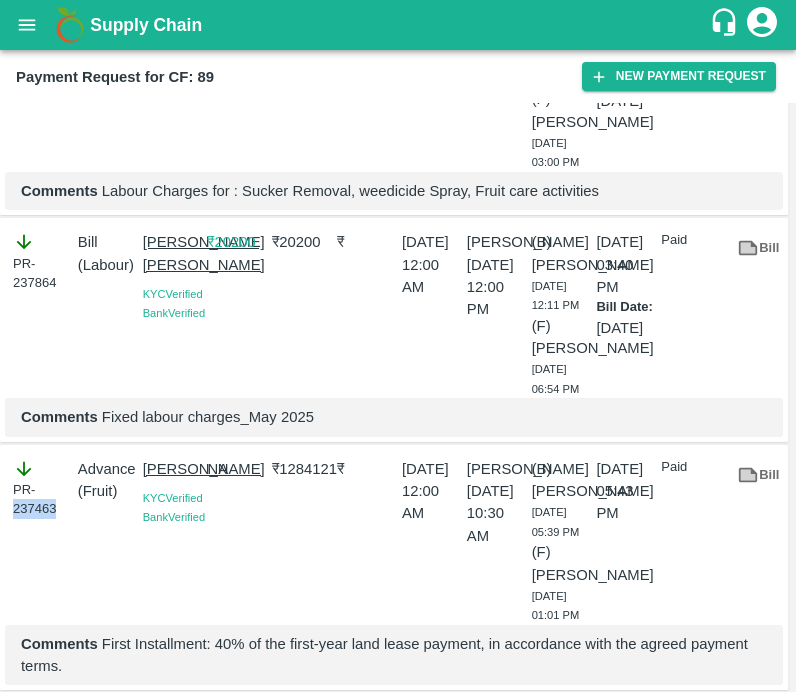 scroll, scrollTop: 2167, scrollLeft: 0, axis: vertical 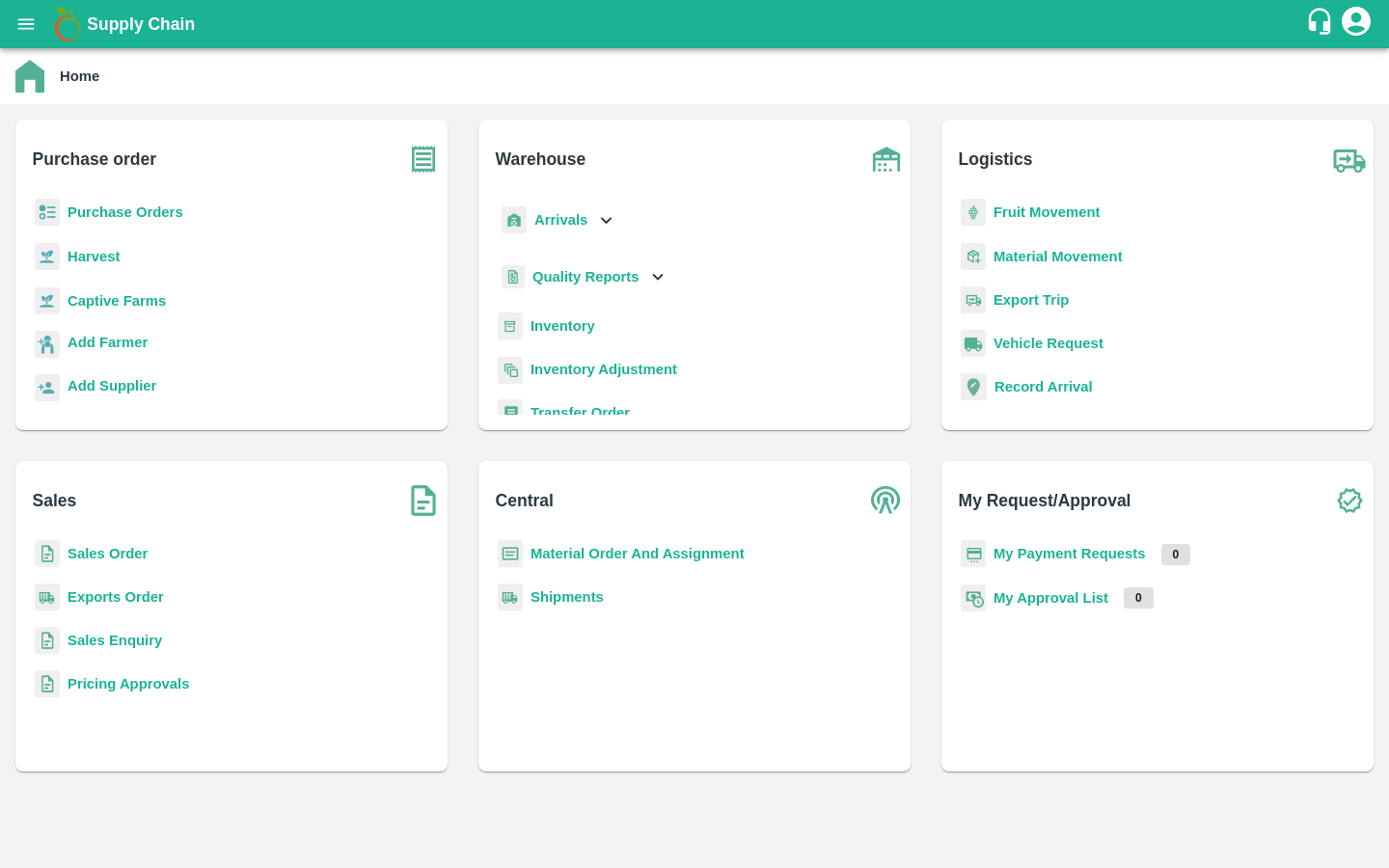 click 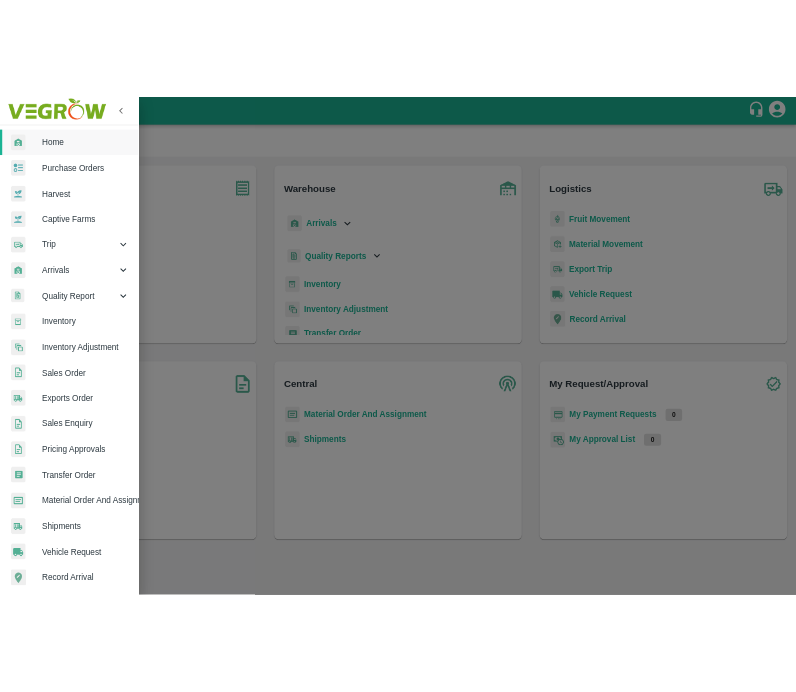 scroll, scrollTop: 239, scrollLeft: 0, axis: vertical 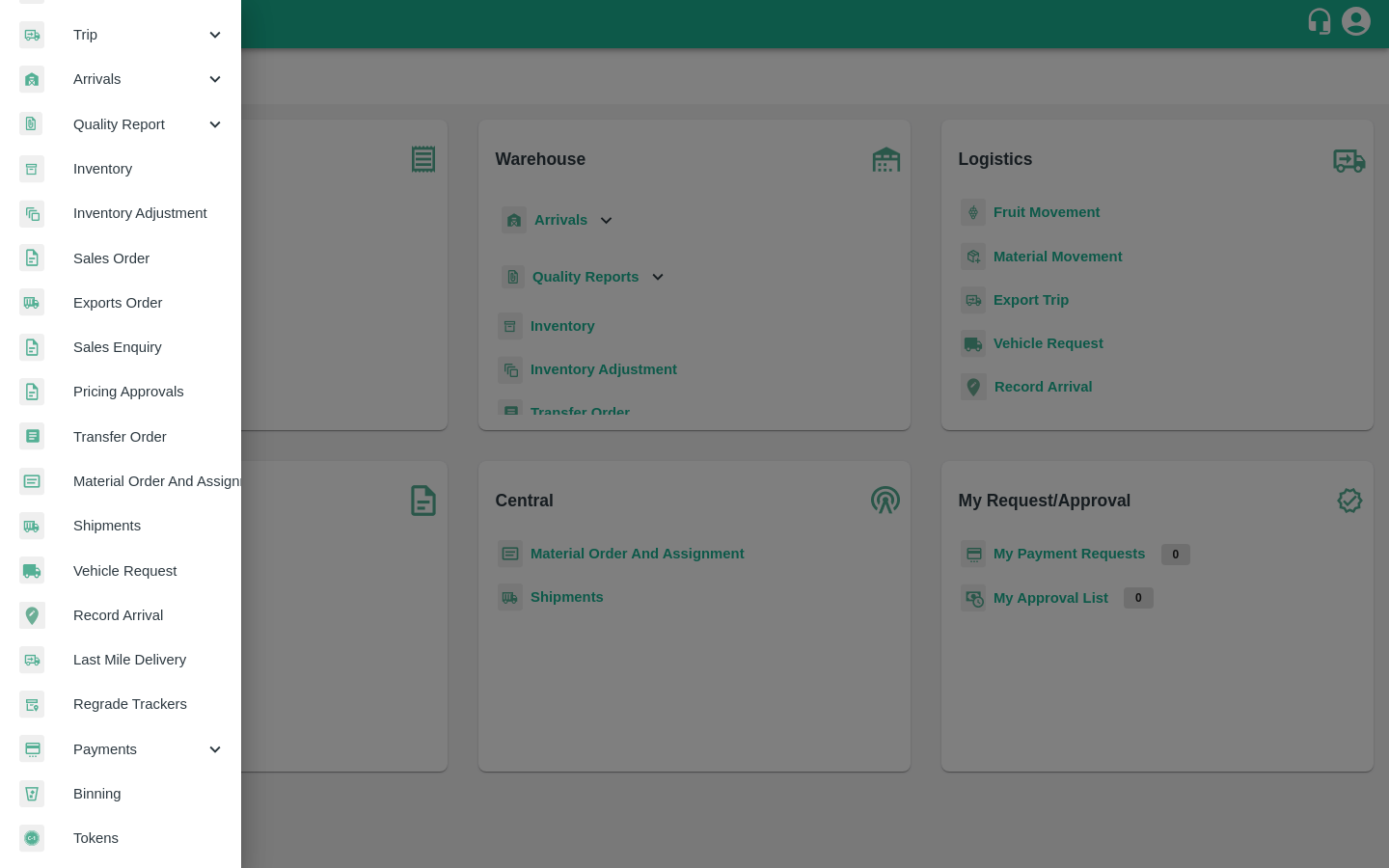 click on "Payments" at bounding box center [139, 749] 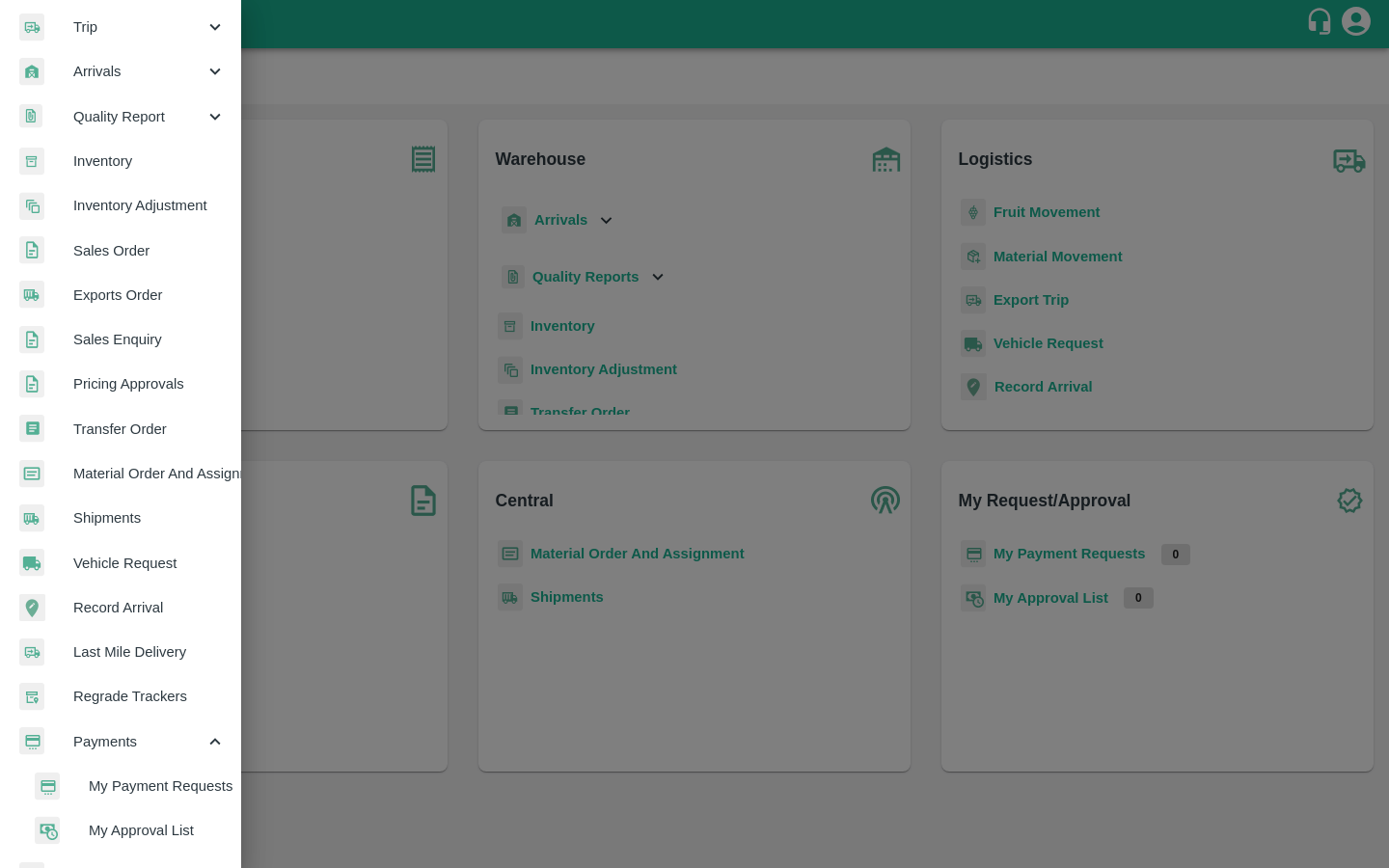 click on "My Payment Requests" at bounding box center [157, 786] 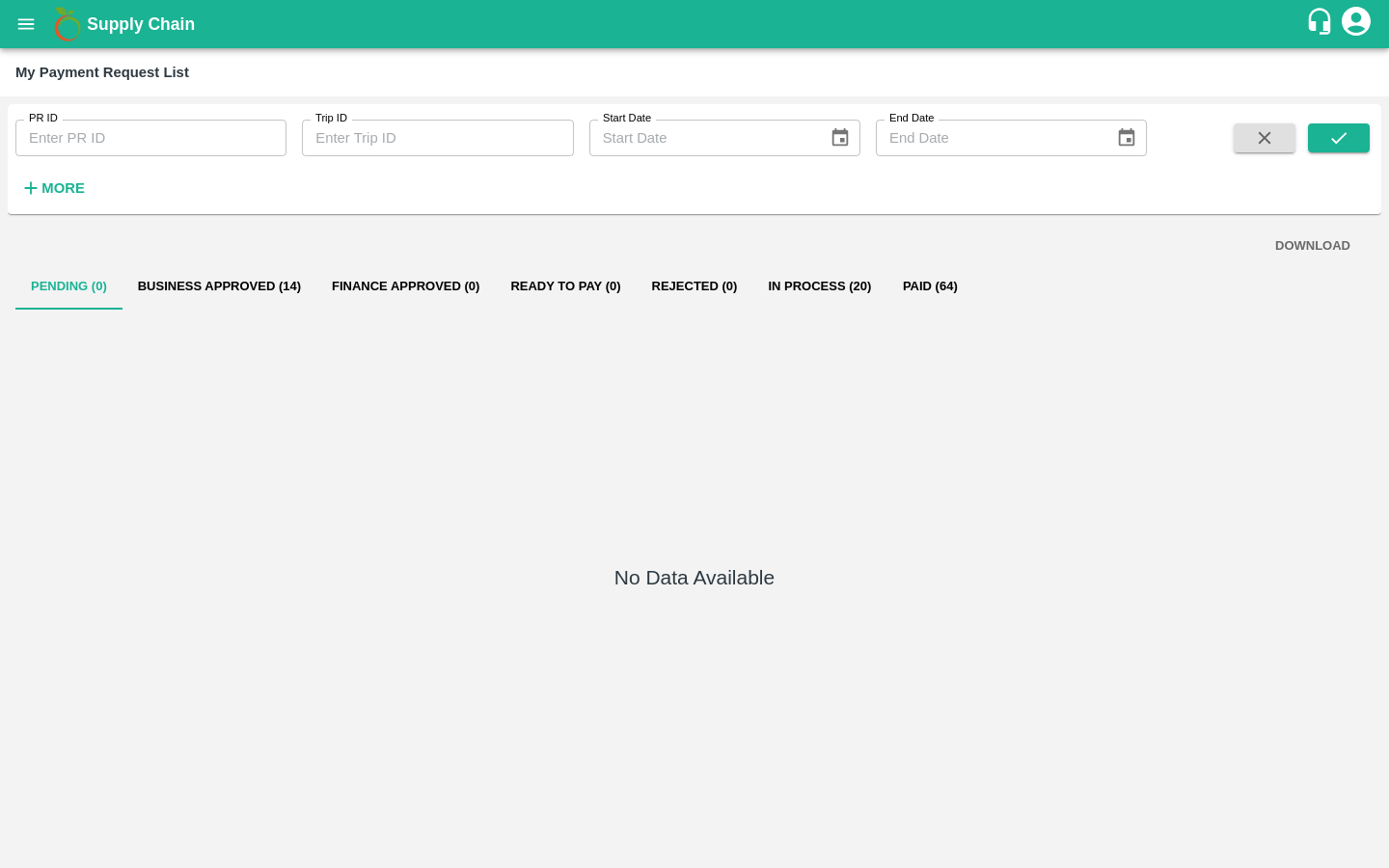 click on "PR ID" at bounding box center (150, 138) 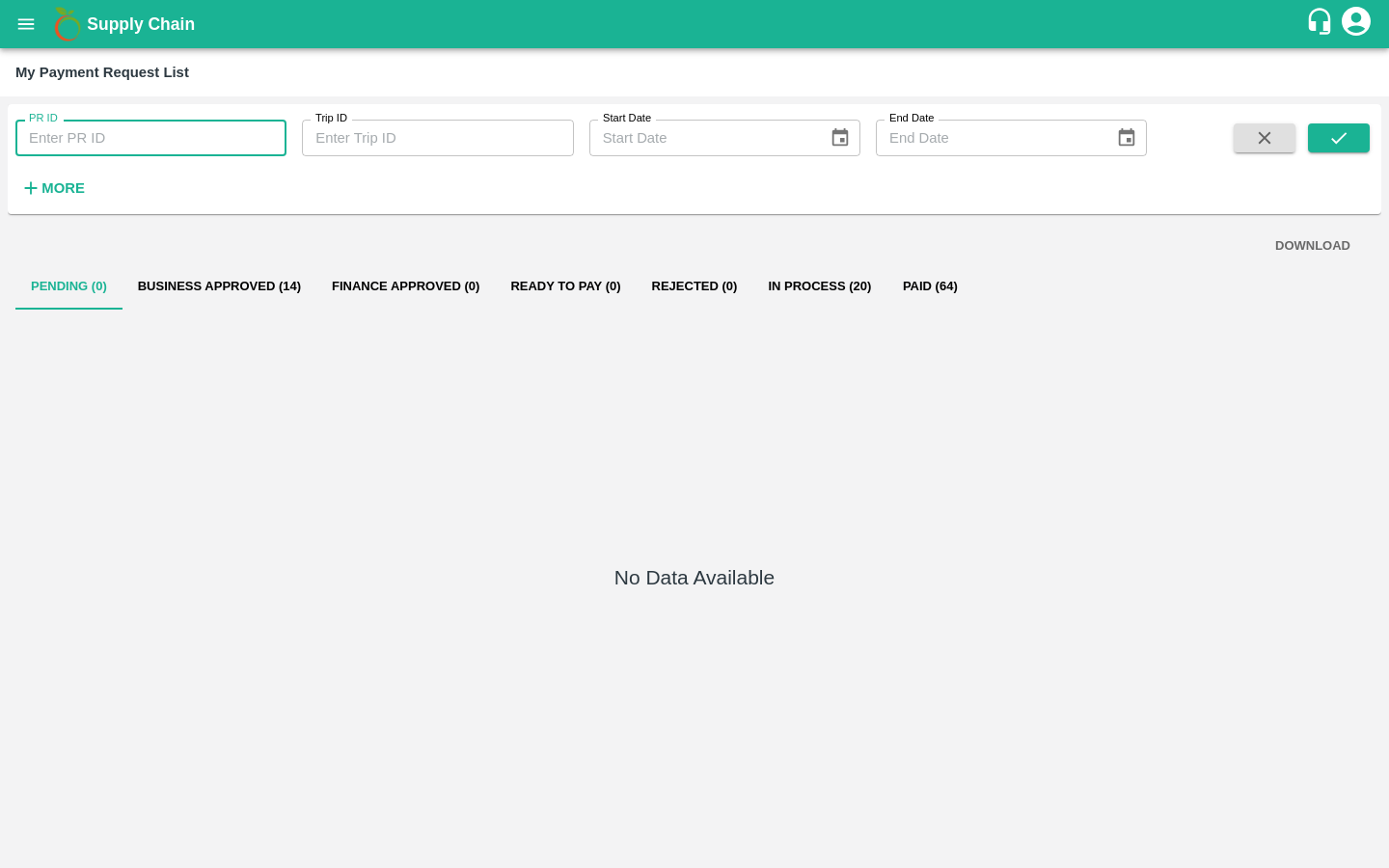 paste on "237463" 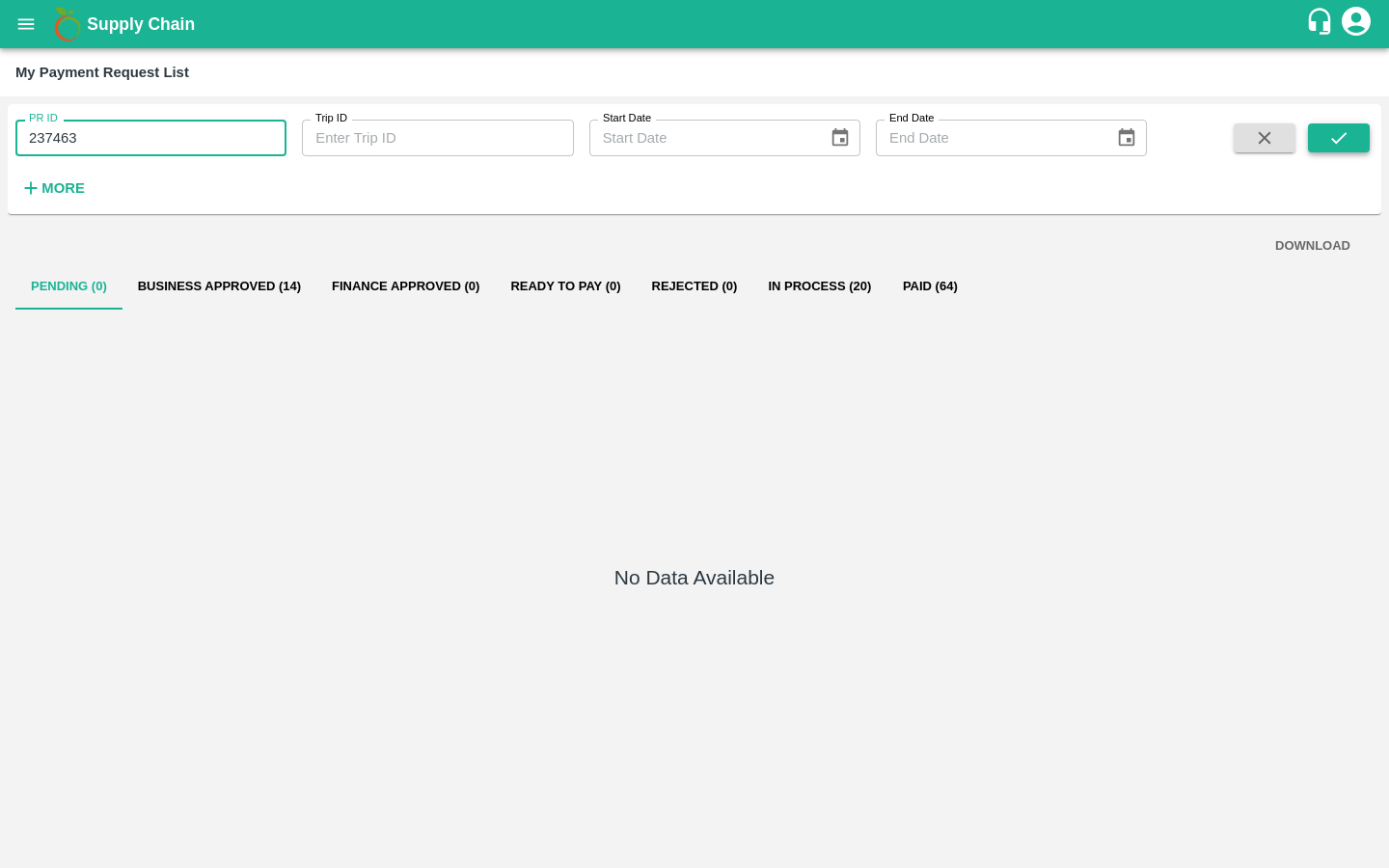type on "237463" 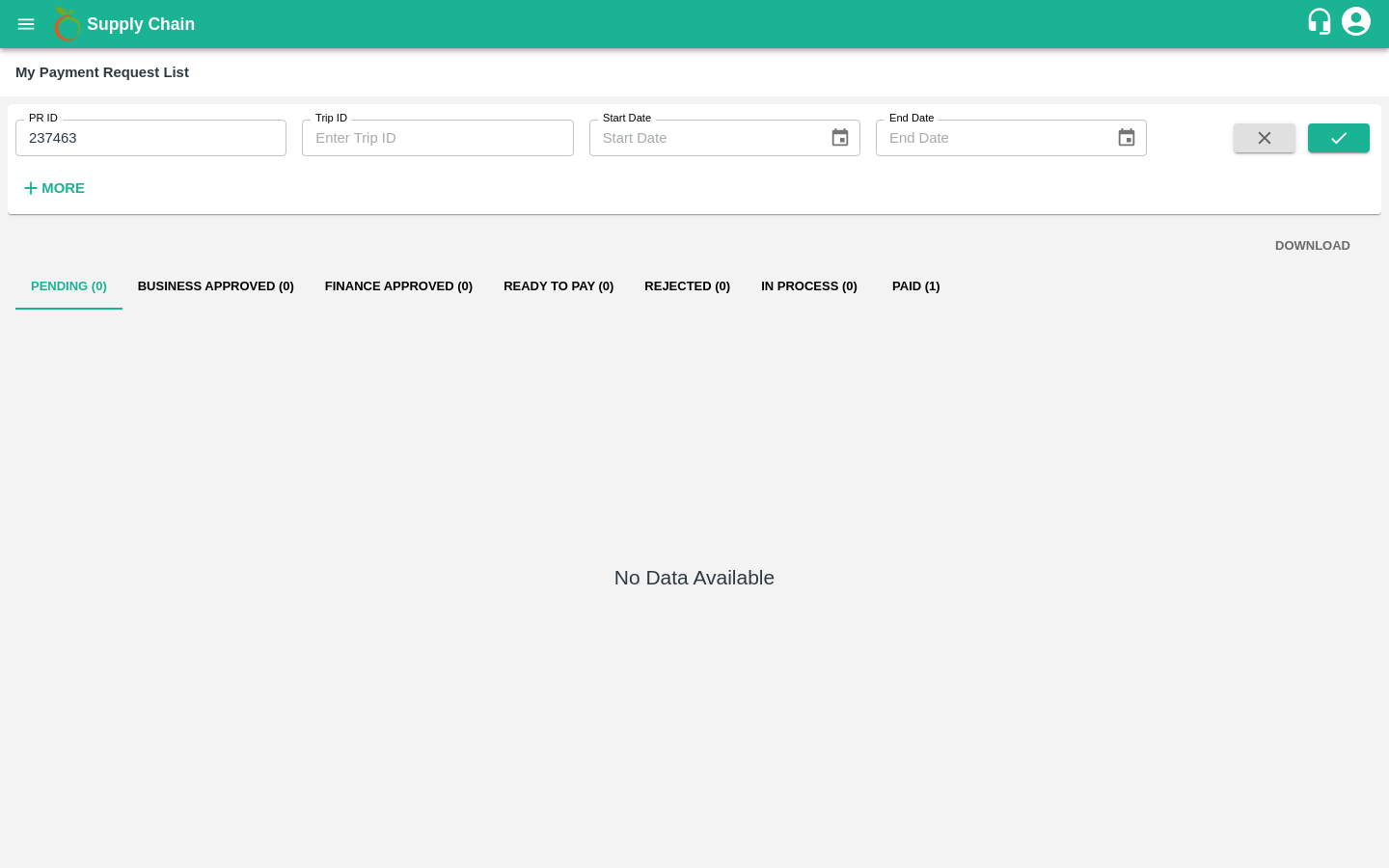 click on "Paid (1)" at bounding box center (916, 286) 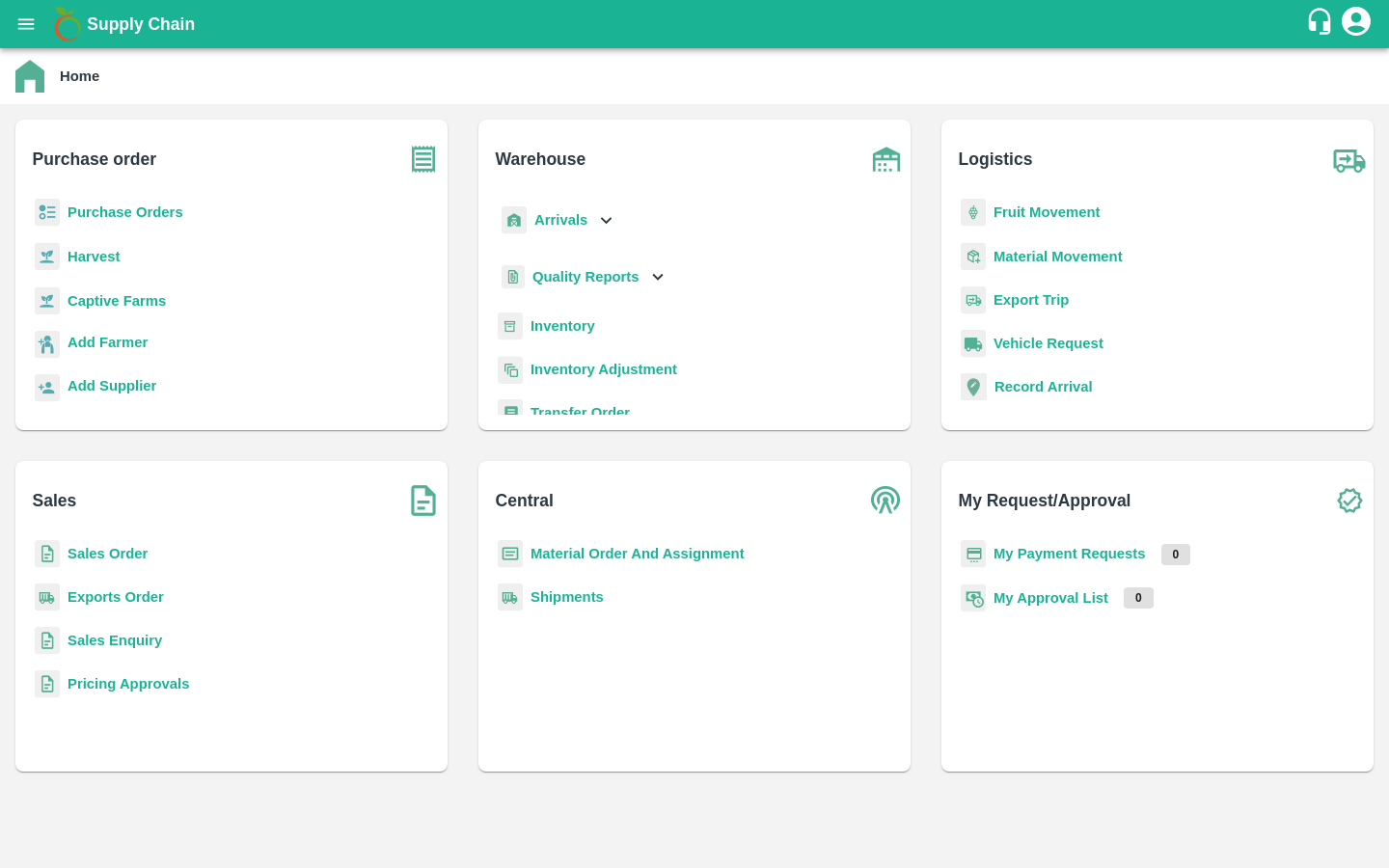 scroll, scrollTop: 0, scrollLeft: 0, axis: both 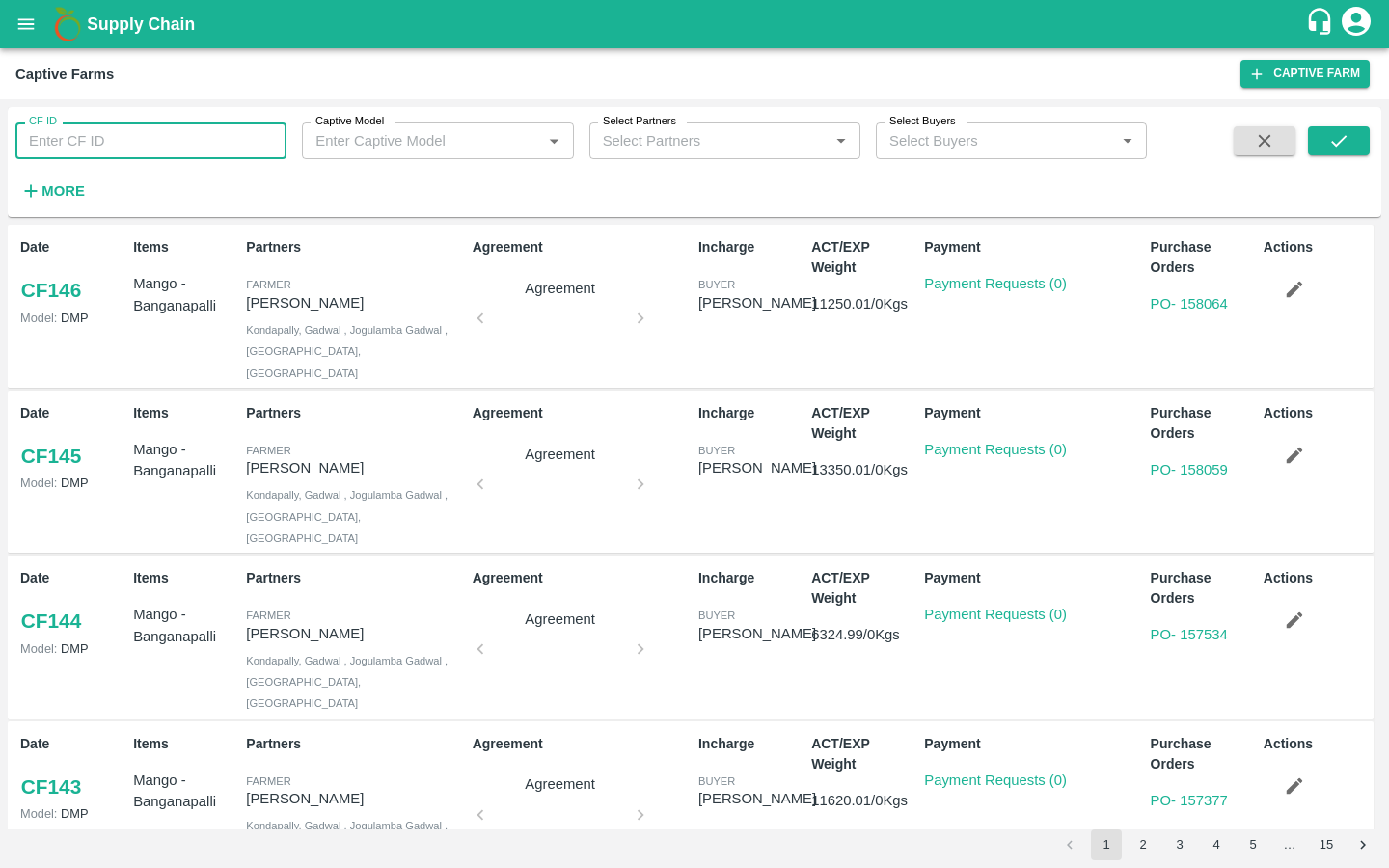 click on "CF ID" at bounding box center (150, 141) 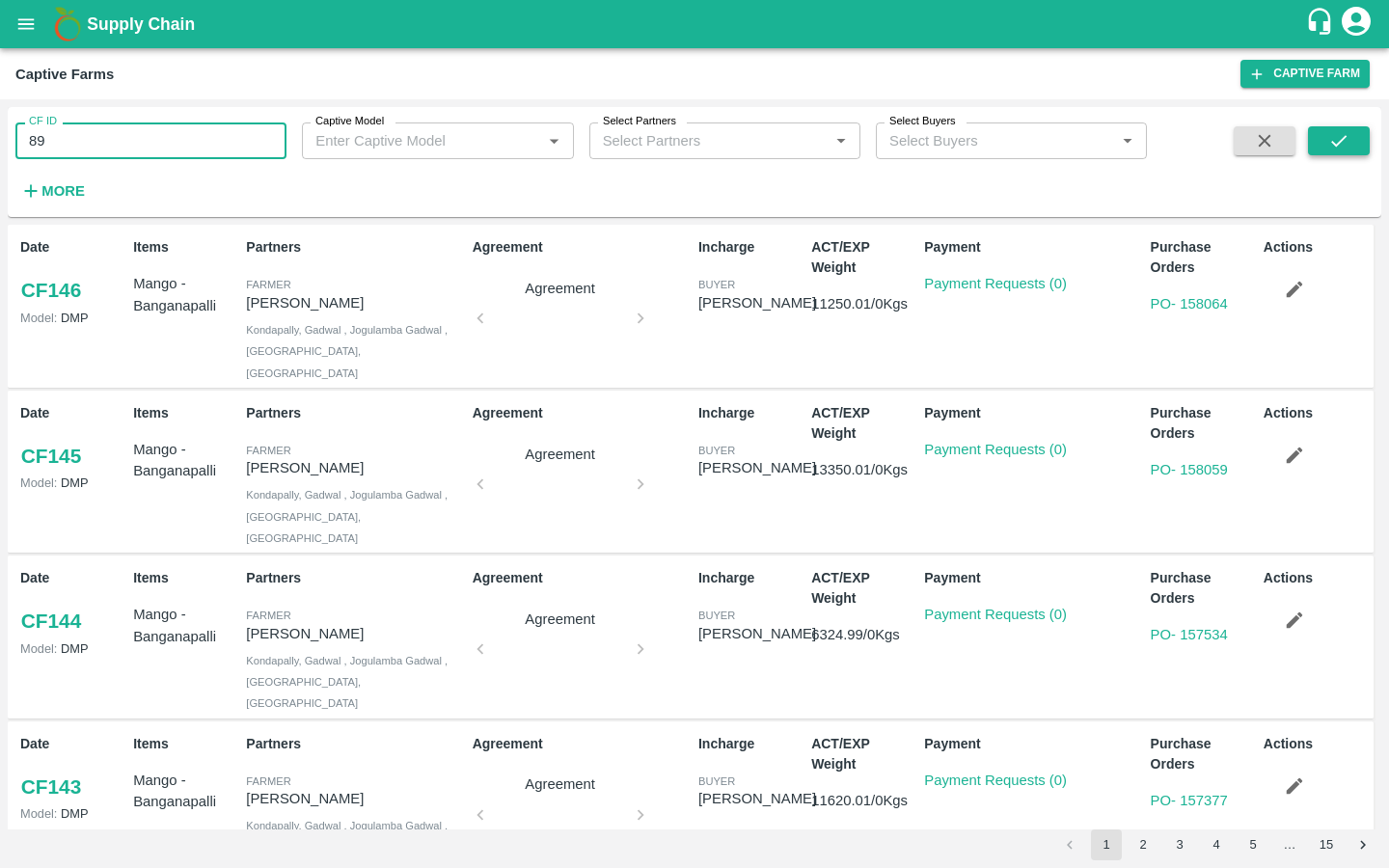 type on "89" 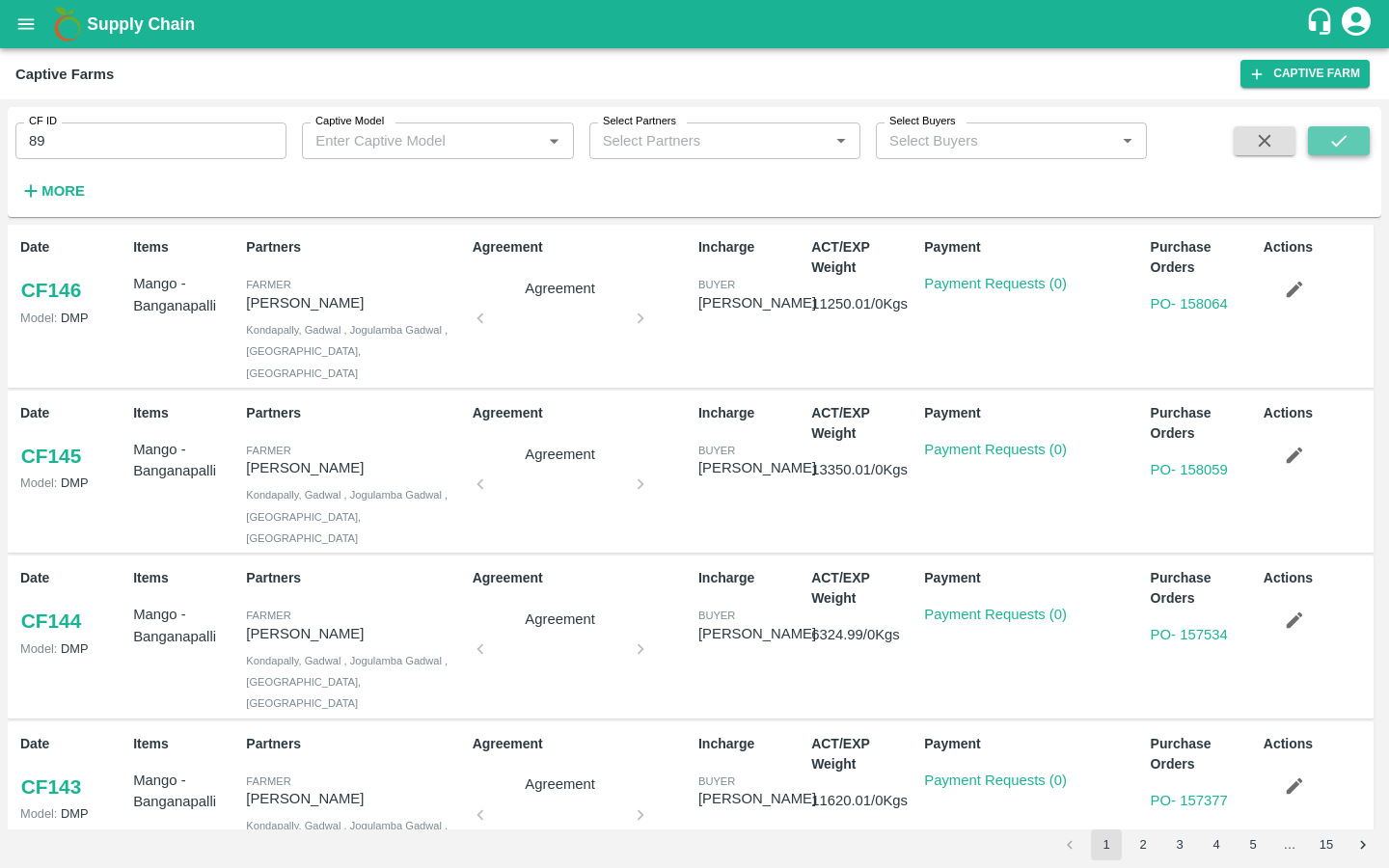 click at bounding box center [1339, 141] 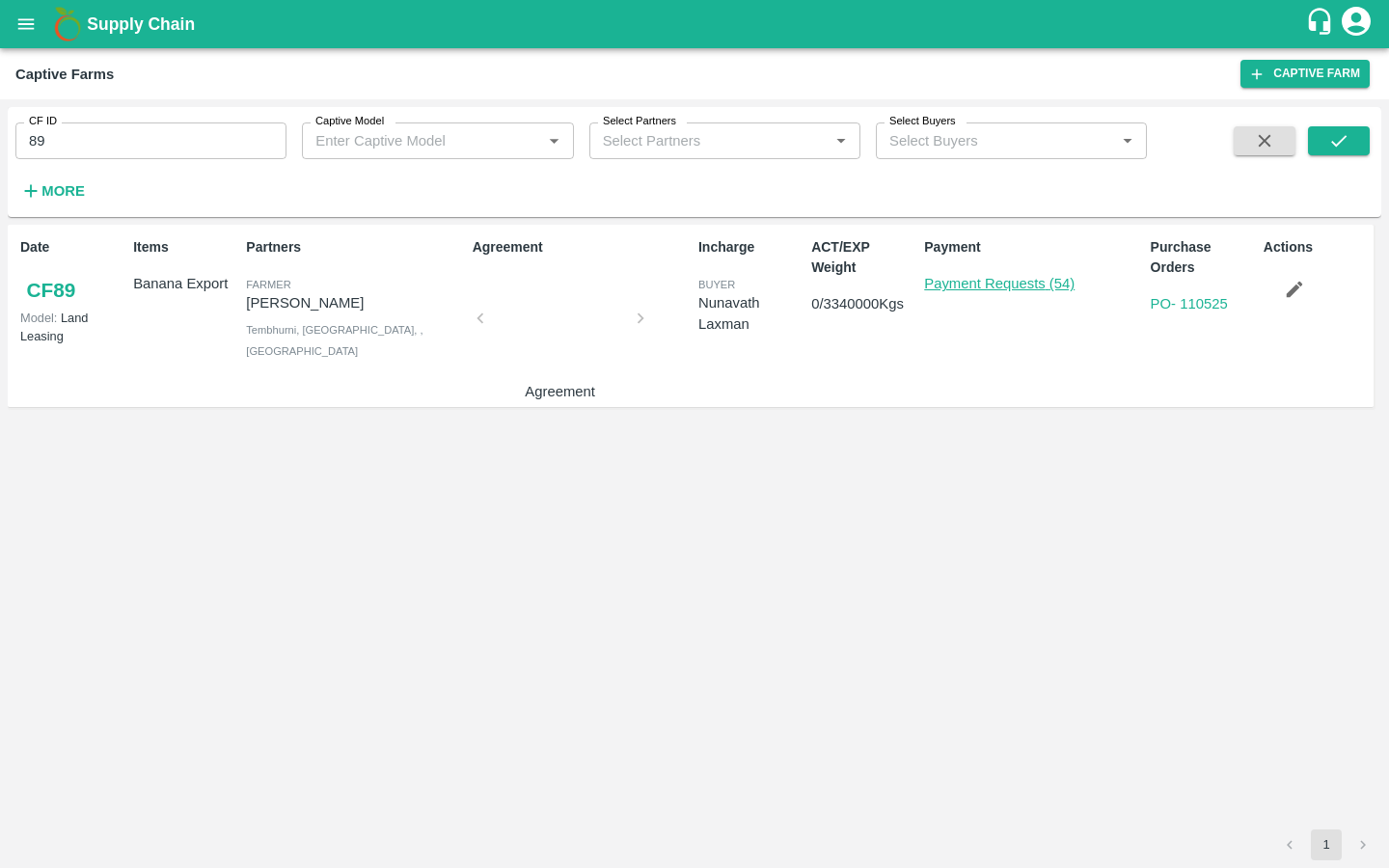 click on "Payment Requests   (54)" at bounding box center (999, 284) 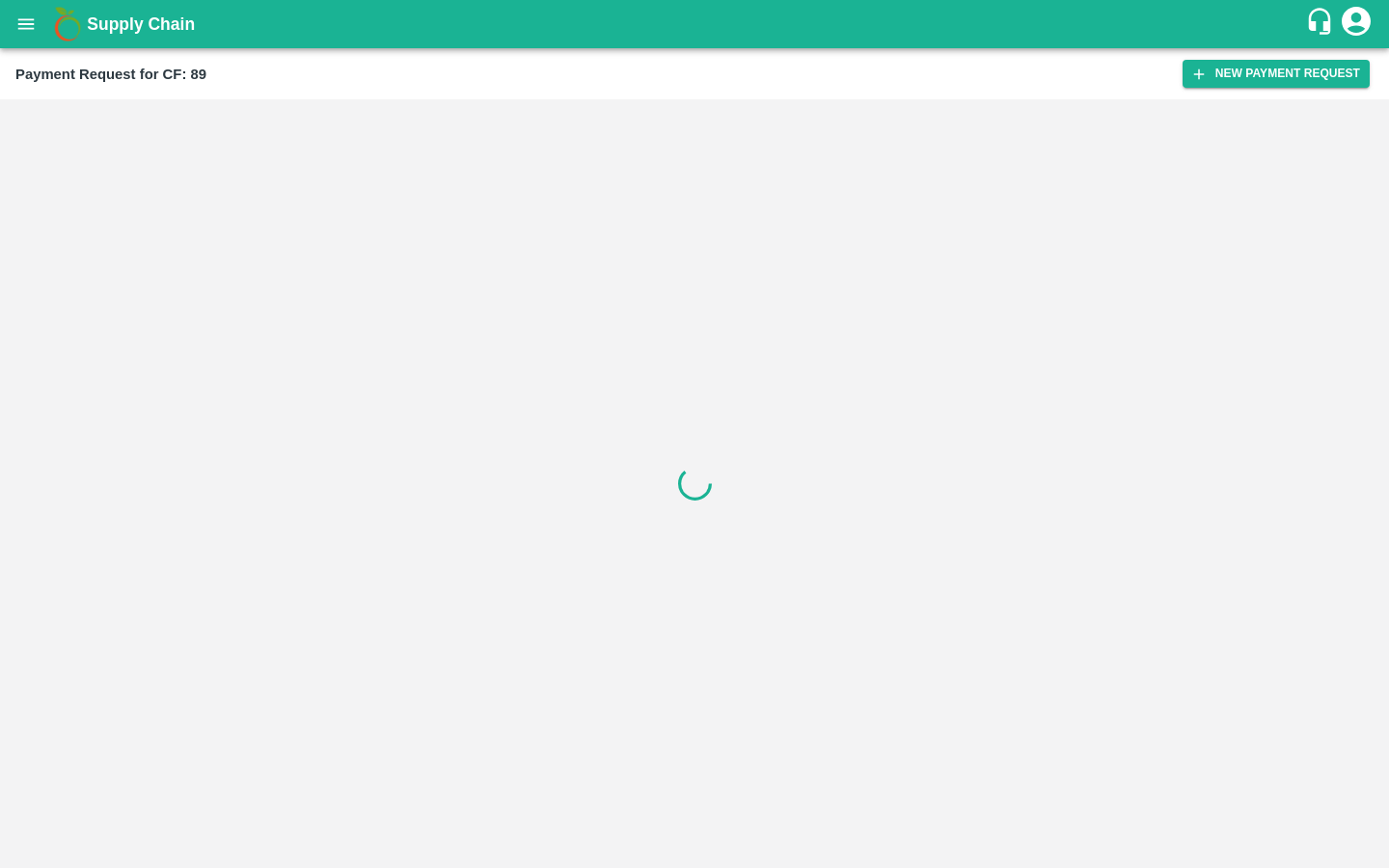 scroll, scrollTop: 0, scrollLeft: 0, axis: both 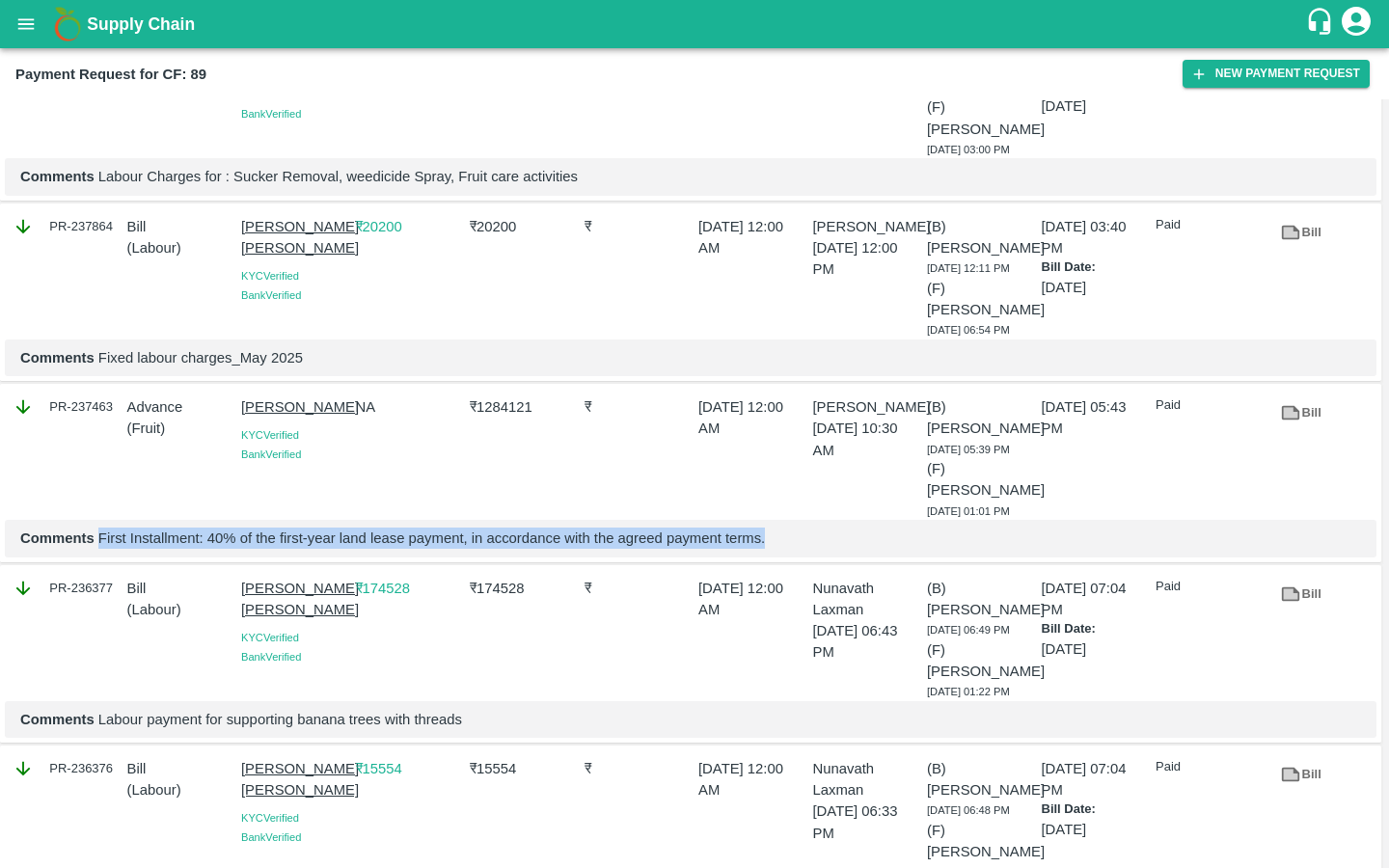 drag, startPoint x: 98, startPoint y: 542, endPoint x: 785, endPoint y: 536, distance: 687.0262 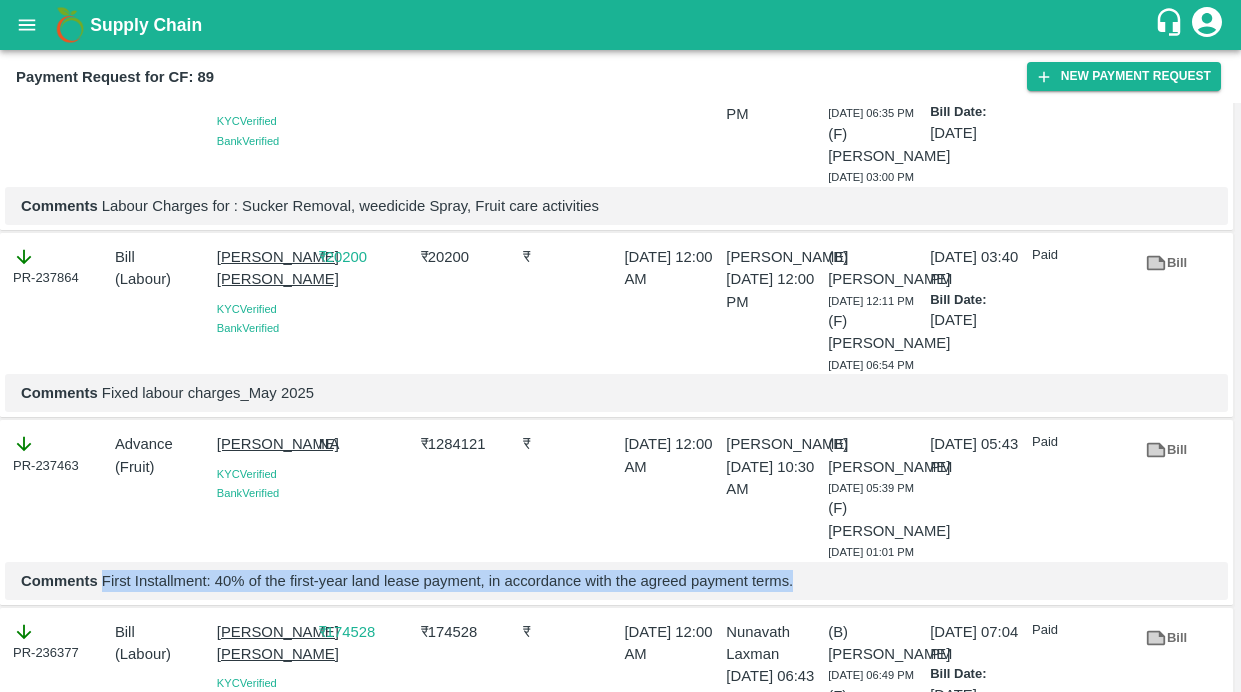 scroll, scrollTop: 1315, scrollLeft: 0, axis: vertical 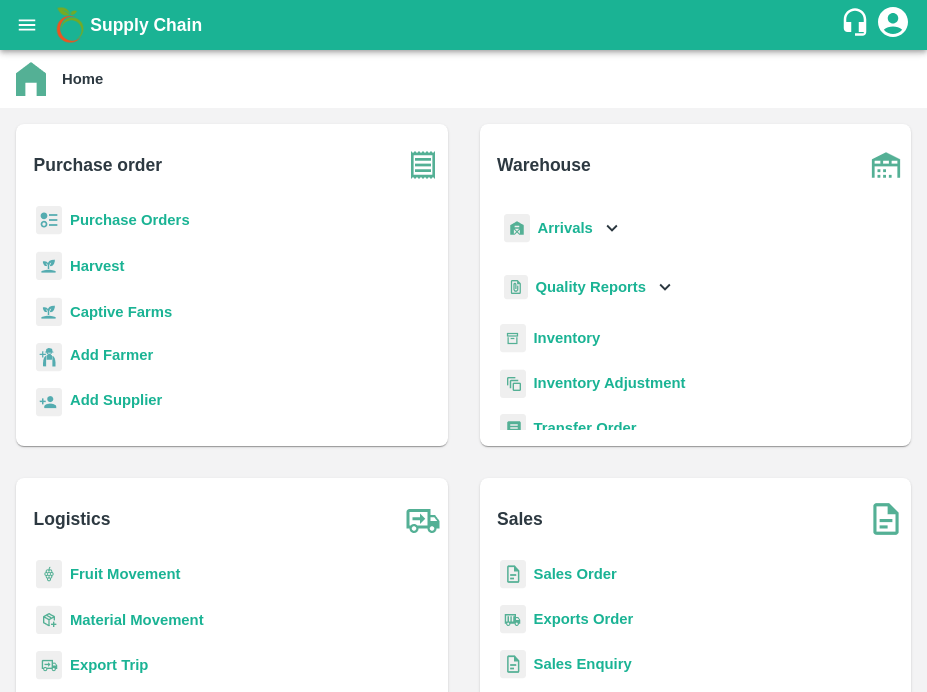 click on "Captive Farms" at bounding box center (232, 320) 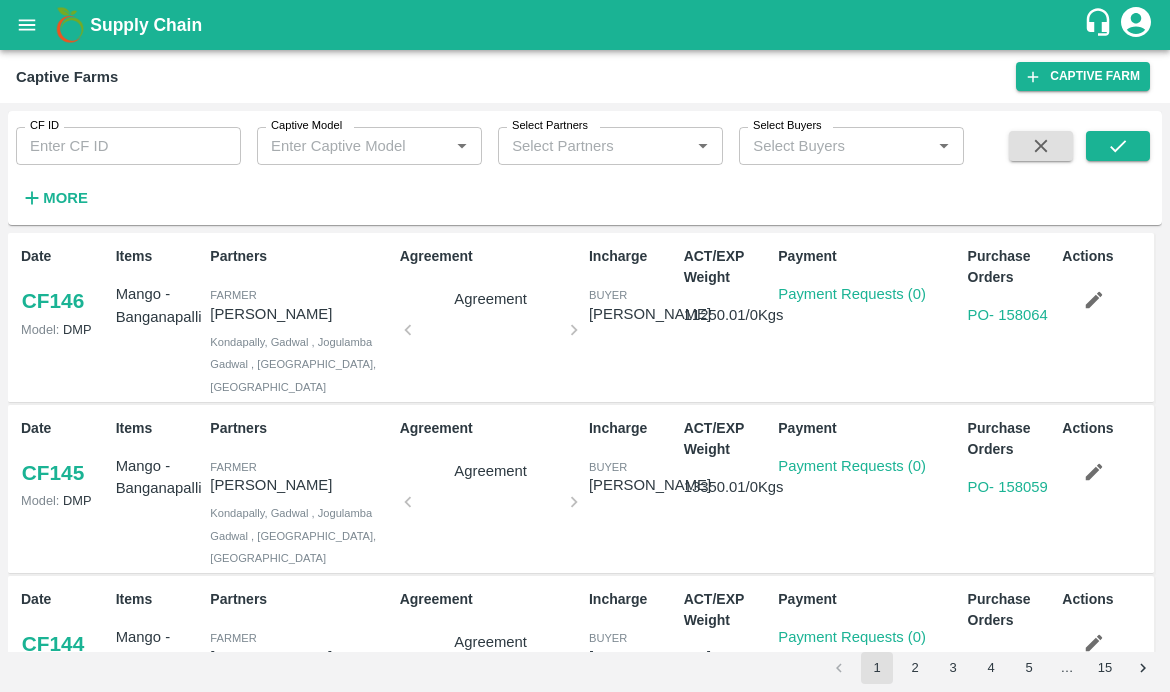 click on "CF ID" at bounding box center (128, 146) 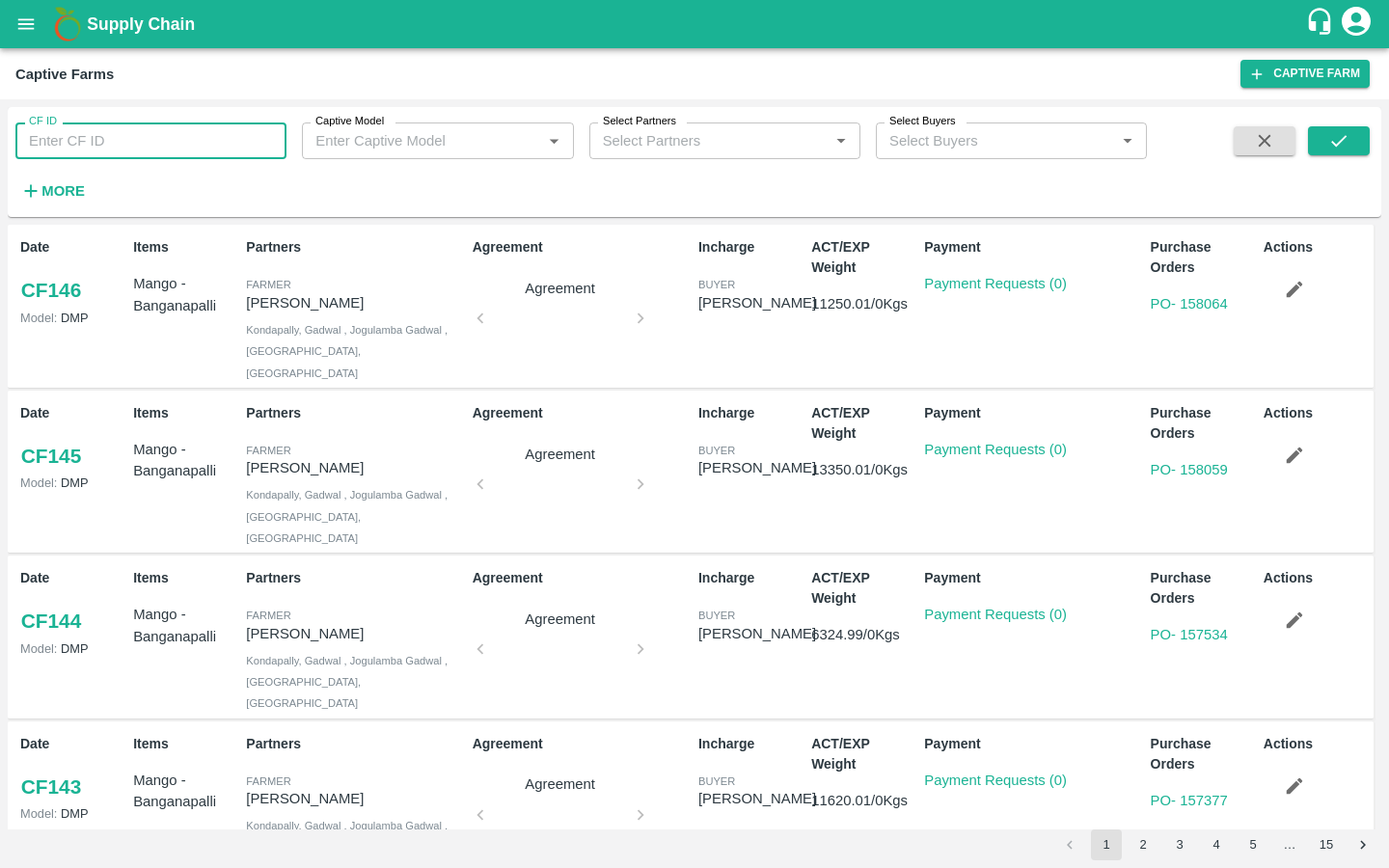 paste on "89" 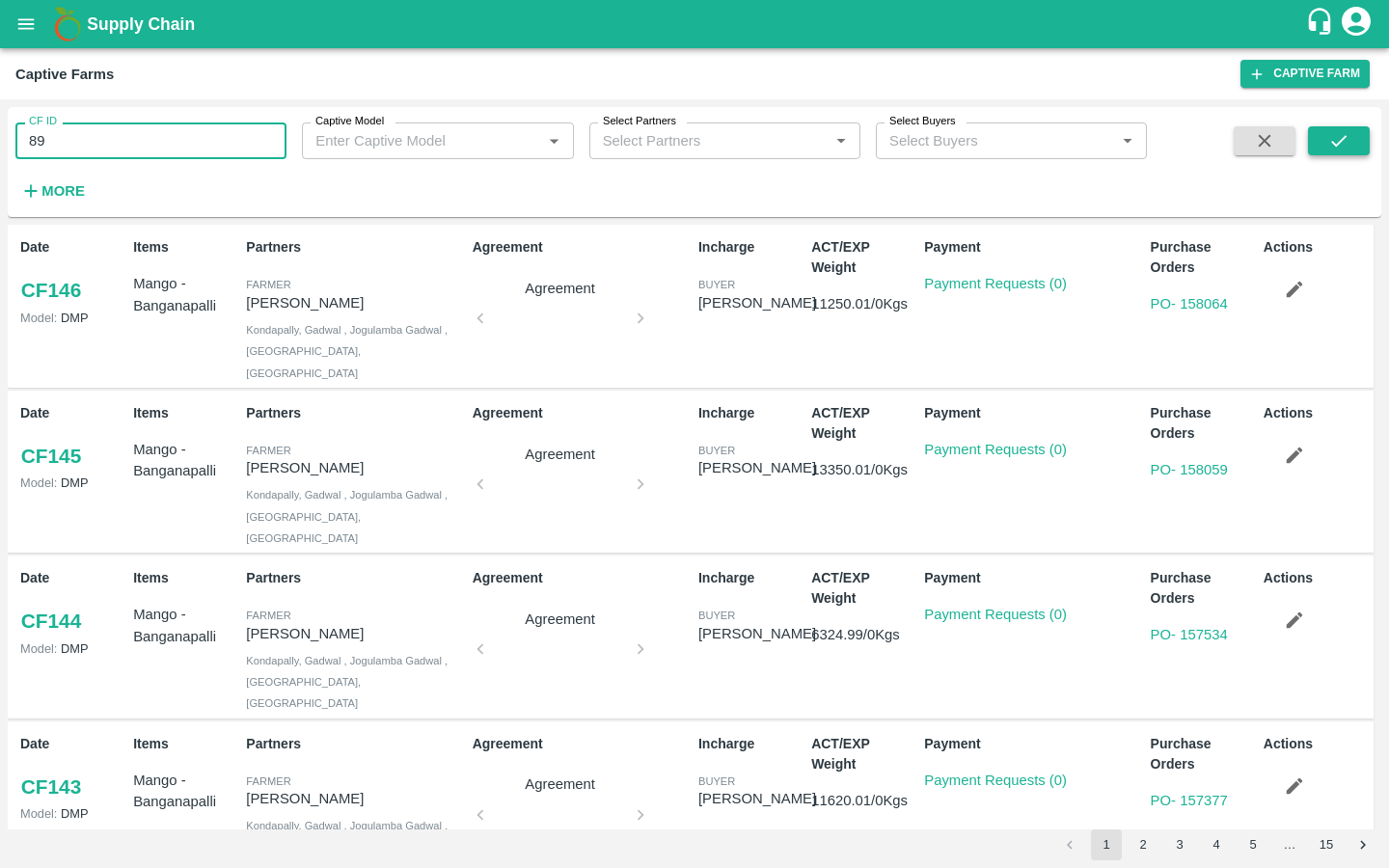 type on "89" 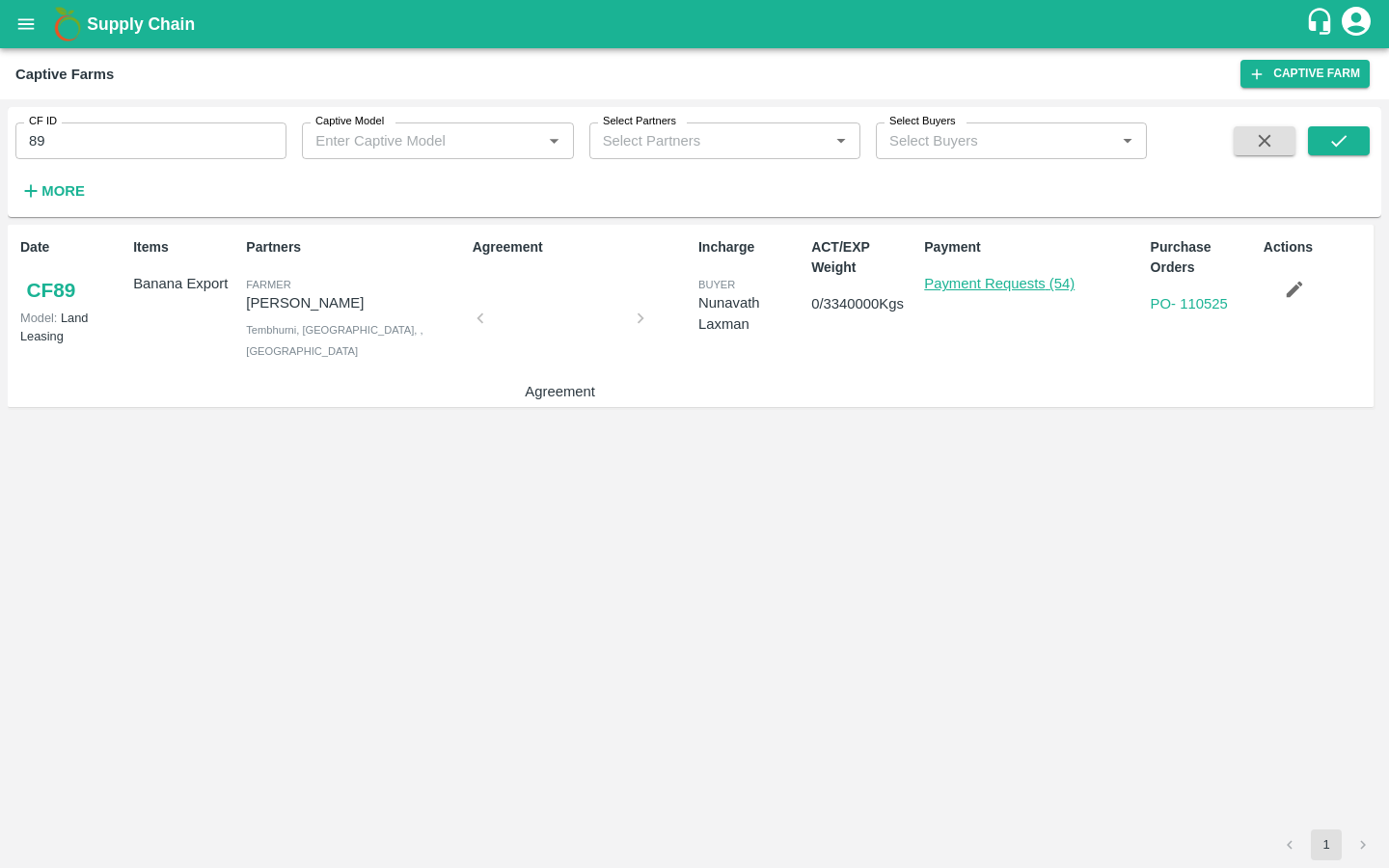 click on "Payment Requests   (54)" at bounding box center (999, 284) 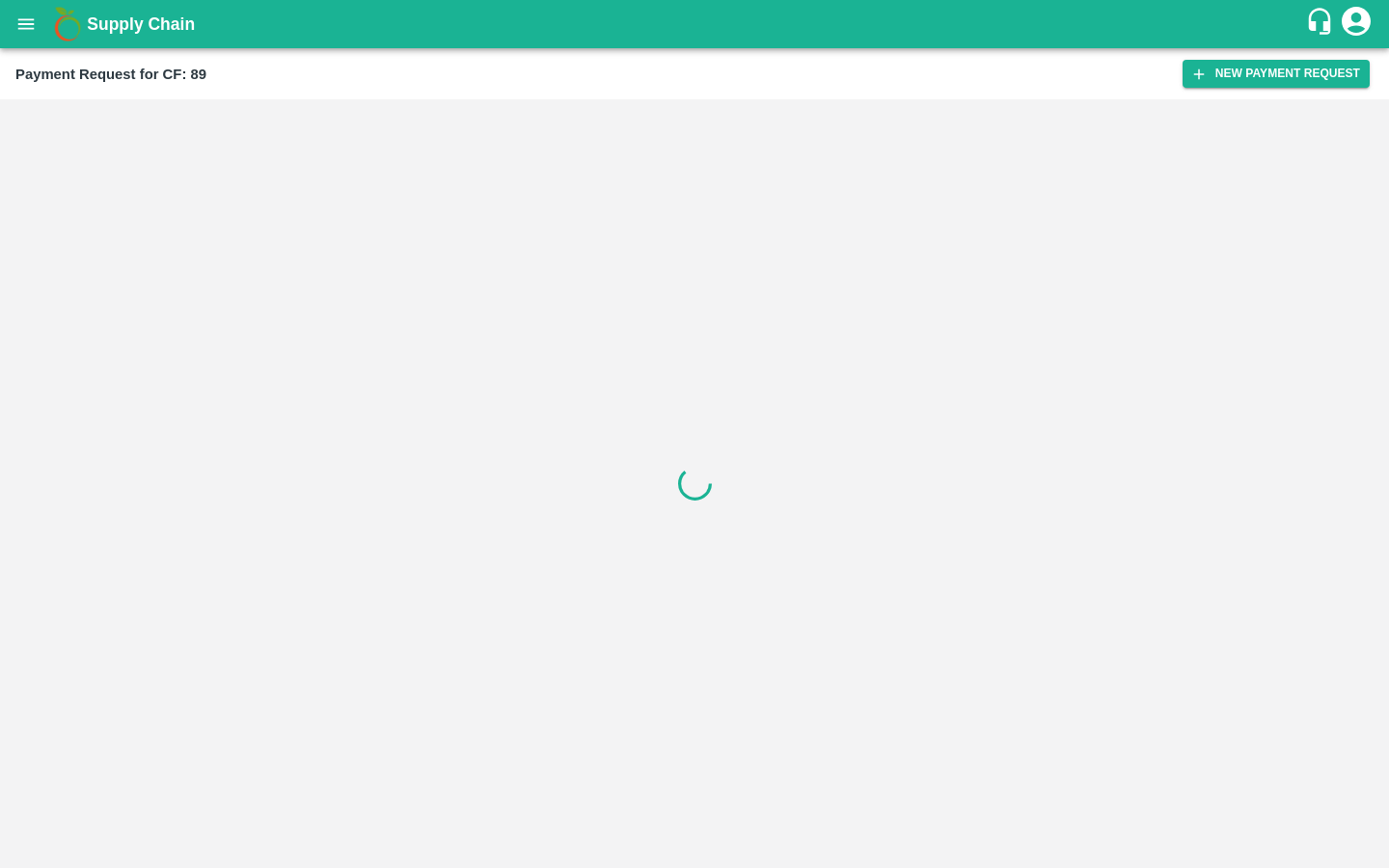scroll, scrollTop: 0, scrollLeft: 0, axis: both 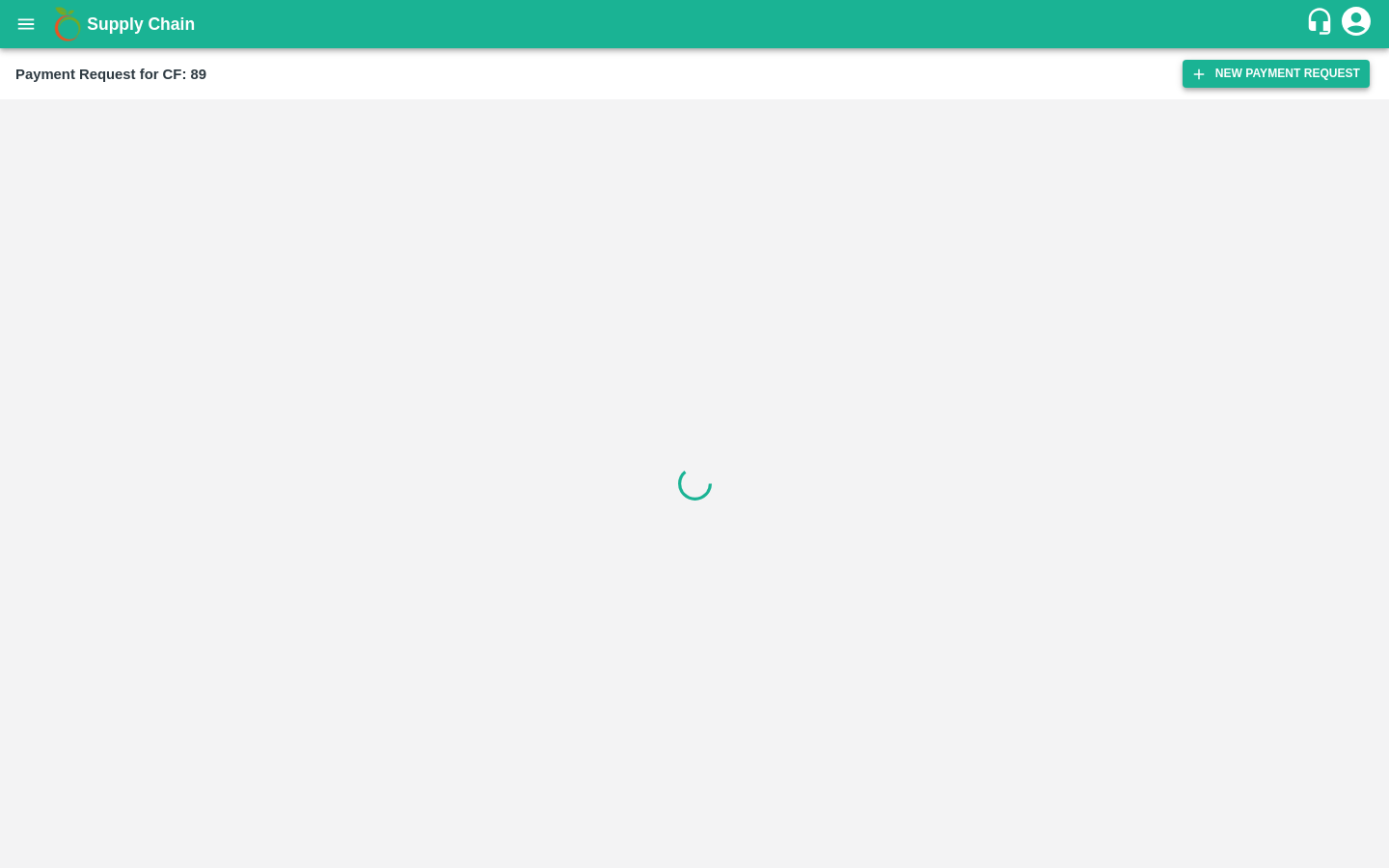 click on "New Payment Request" at bounding box center (1276, 73) 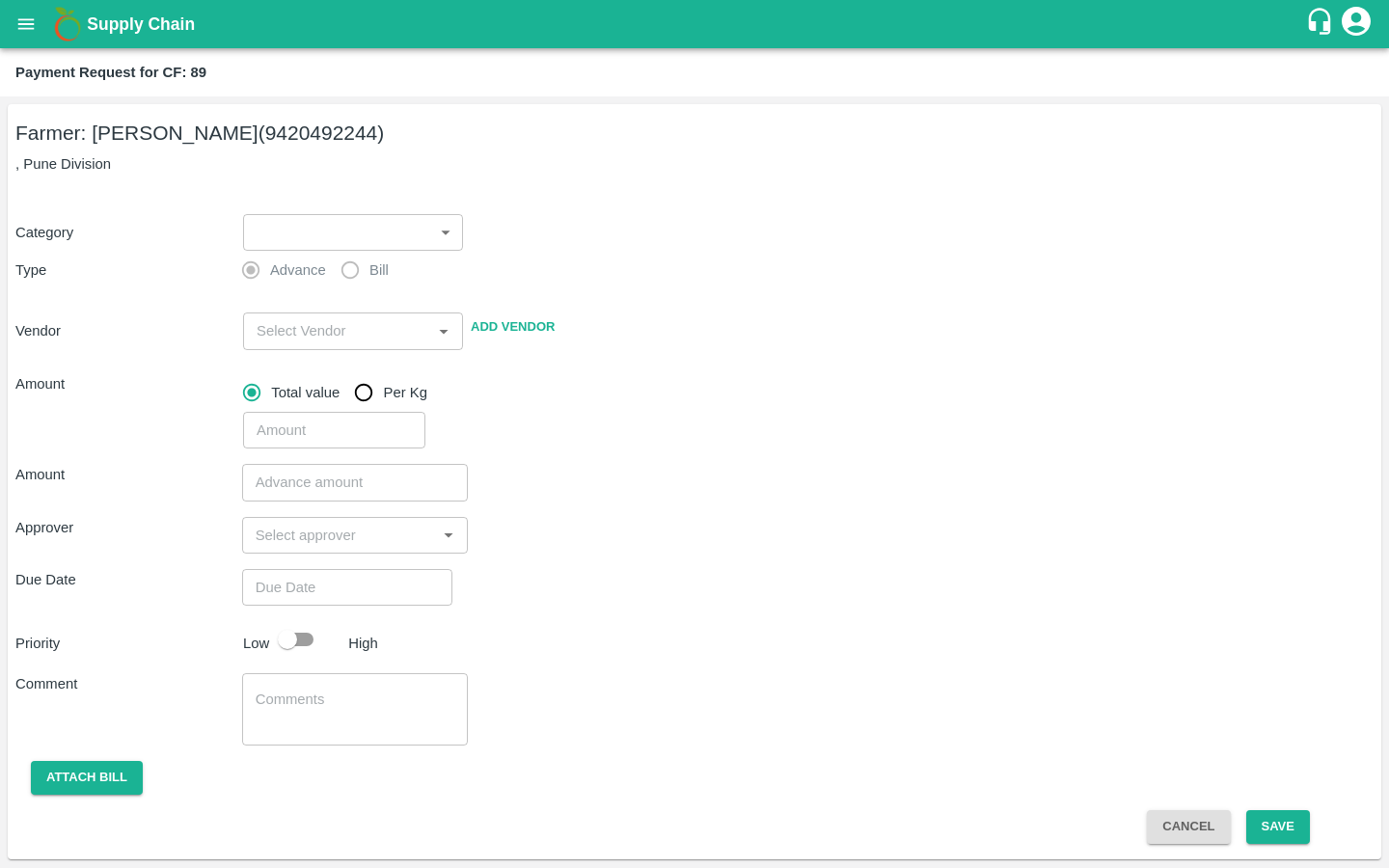 click on "Supply Chain Payment Request for CF: 89 Farmer:    Sharada Ramesh Shinde  (9420492244) , Pune Division Category ​ ​ Type Advance Bill Vendor ​ Add Vendor Amount Total value Per Kg ​ Amount ​ Approver ​ Due Date ​  Priority  Low  High Comment x ​ Attach bill Cancel Save Bangalore DC Direct Customer Hyderabad DC B2R Bangalore  Tembhurni Virtual Captive PH Ananthapur Virtual Captive PH Kothakota Virtual Captive PH Chittoor Virtual Captive PH Vavilala Himalekya Logout" at bounding box center (694, 434) 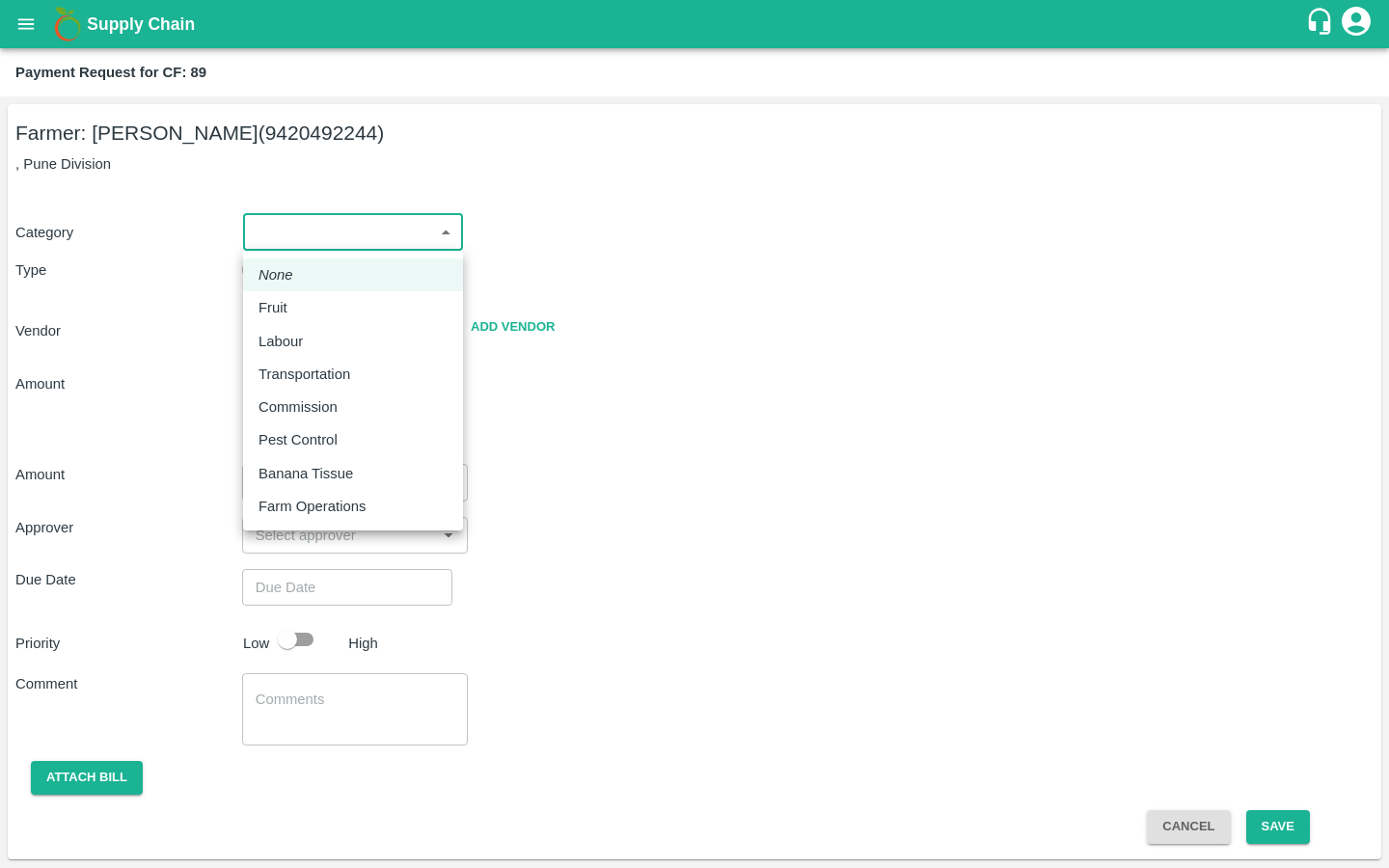 click on "Labour" at bounding box center (281, 341) 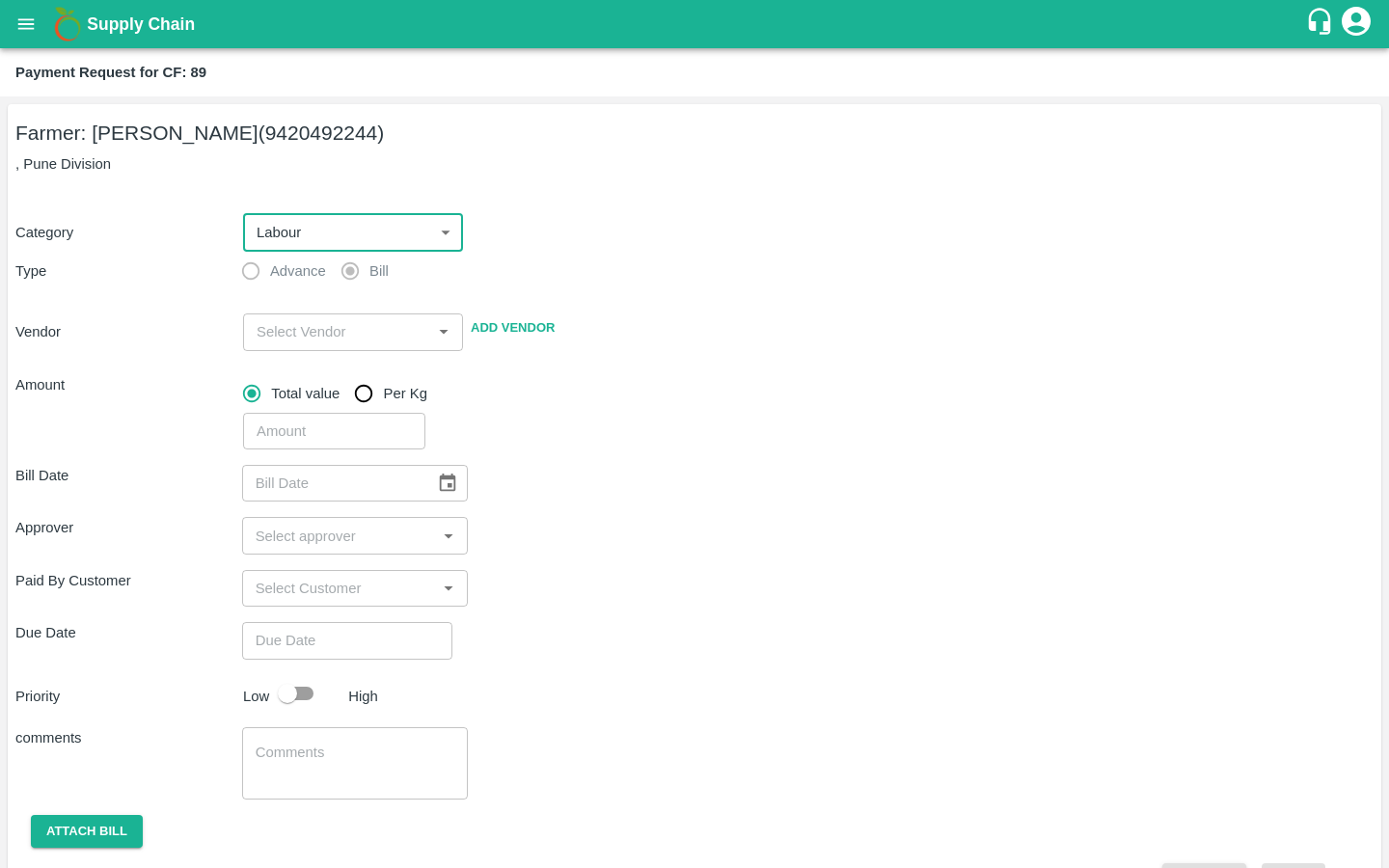 click at bounding box center [337, 332] 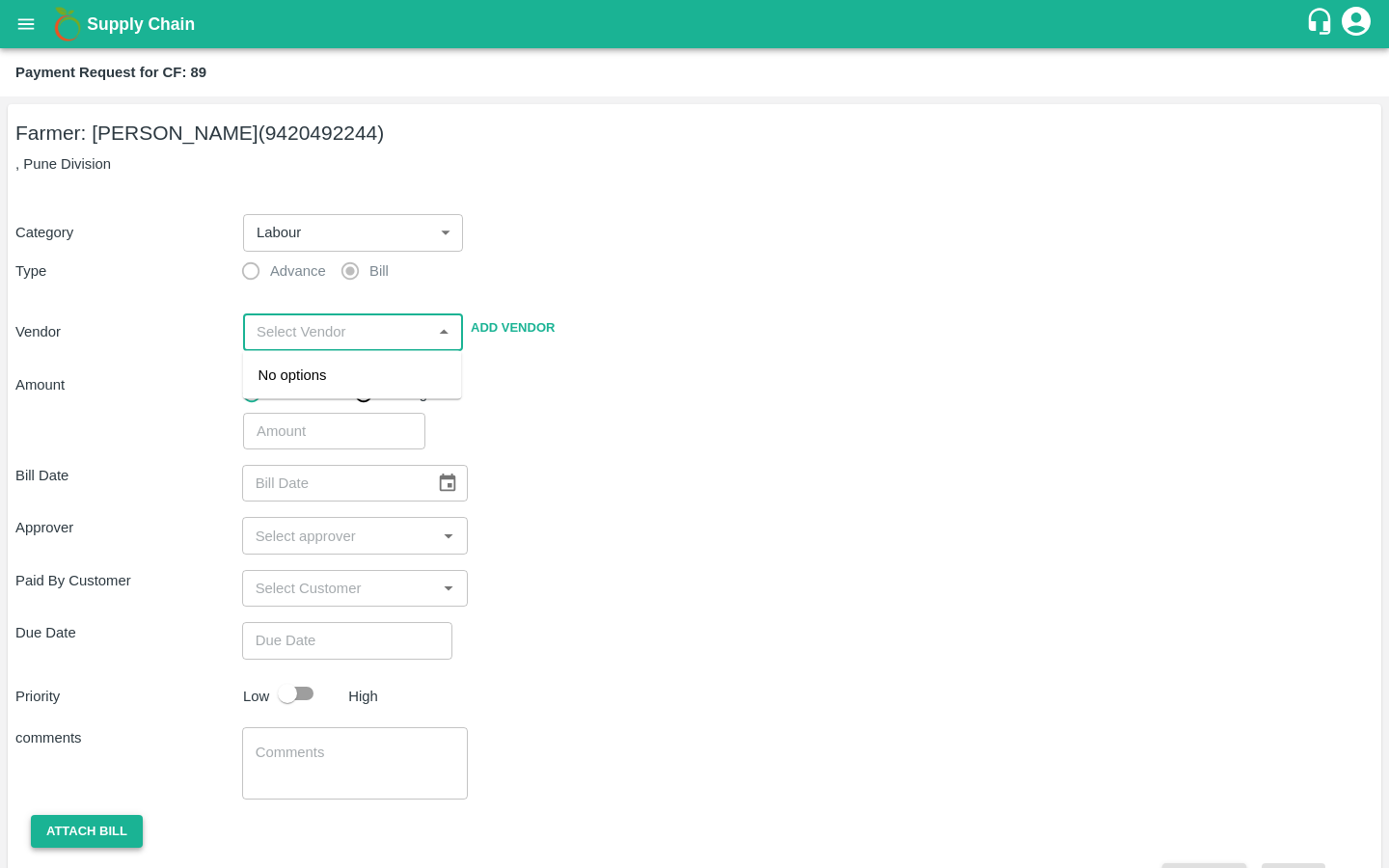 click on "Attach bill" at bounding box center (87, 831) 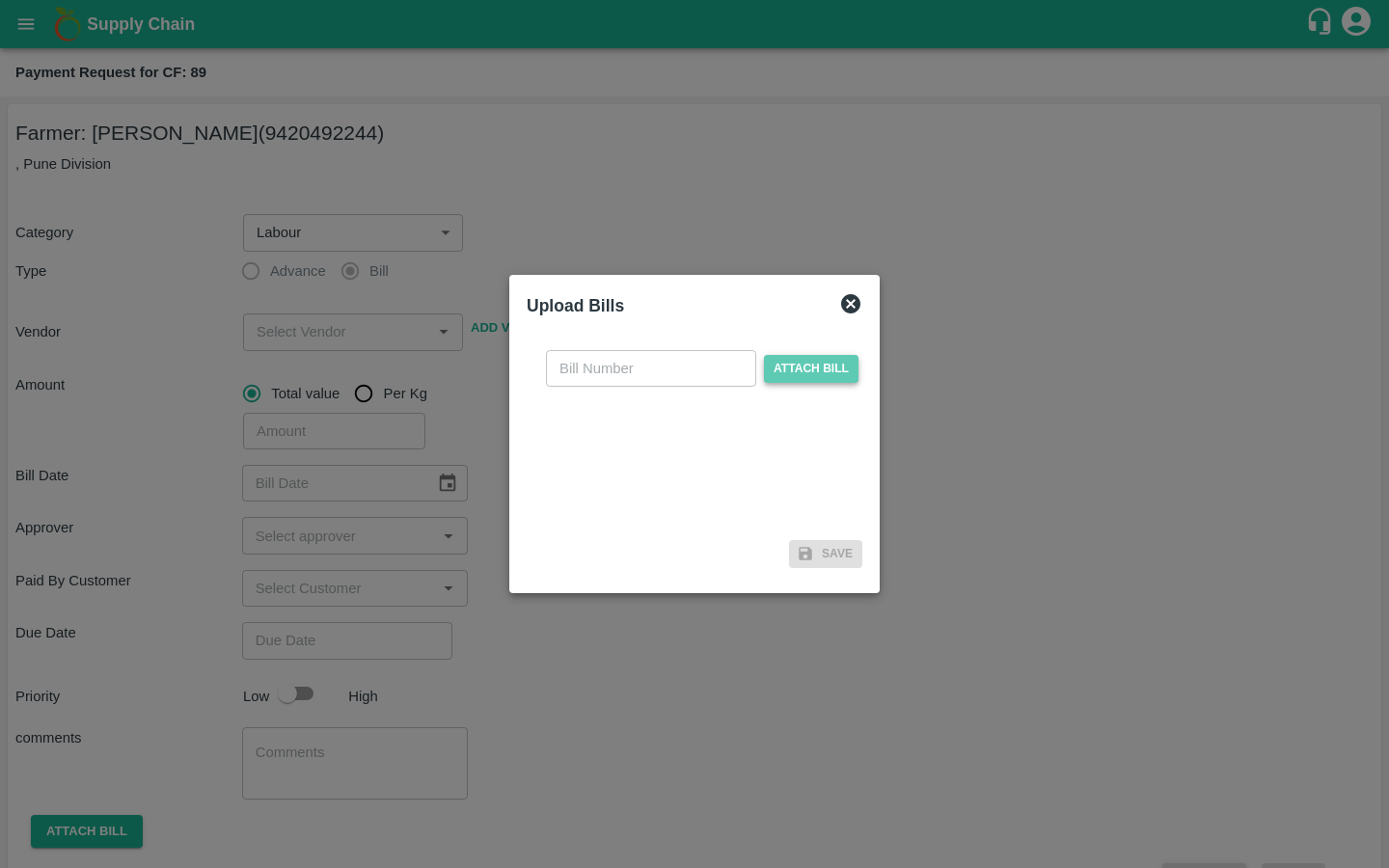 click on "Attach bill" at bounding box center [811, 368] 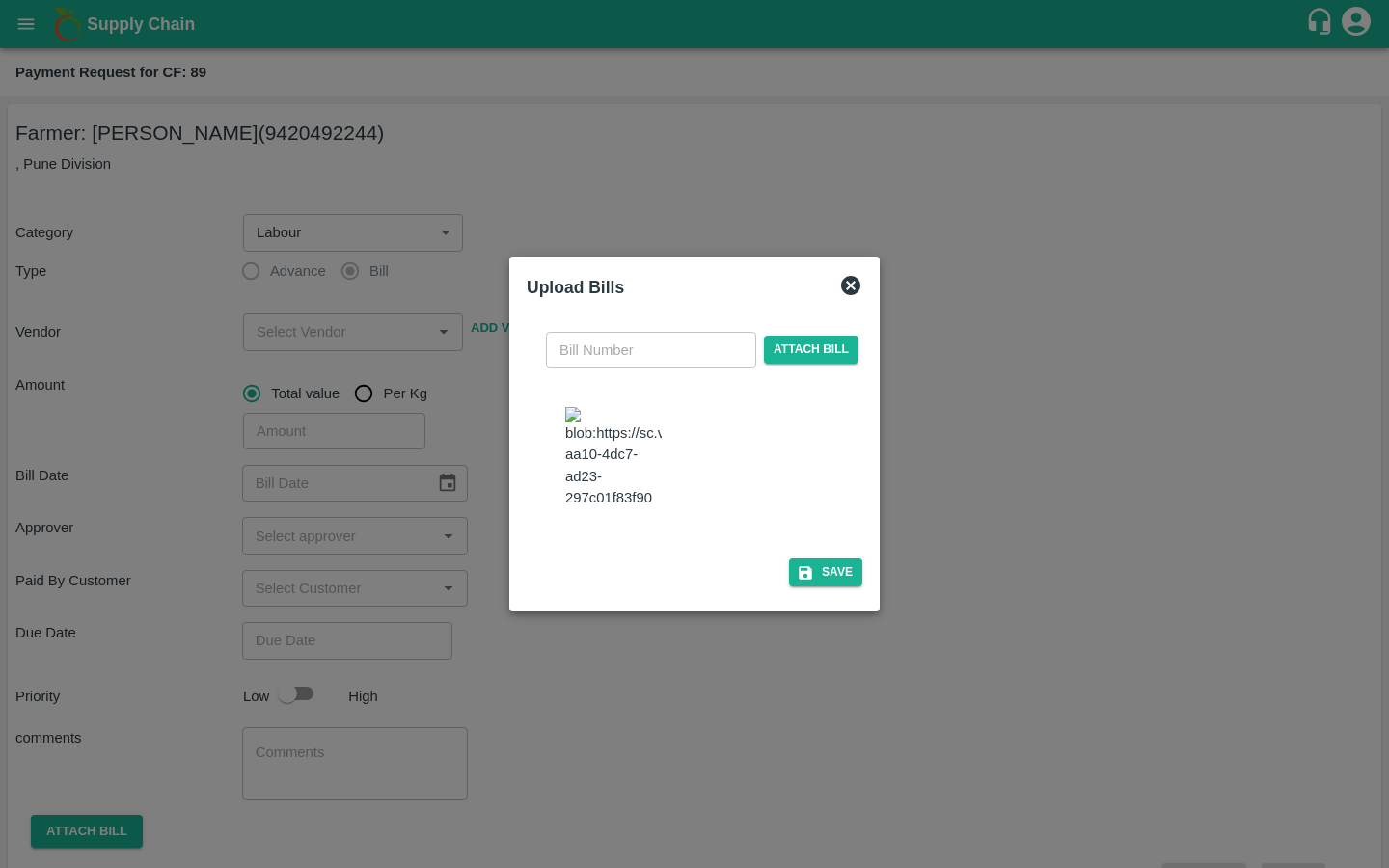 click at bounding box center [613, 457] 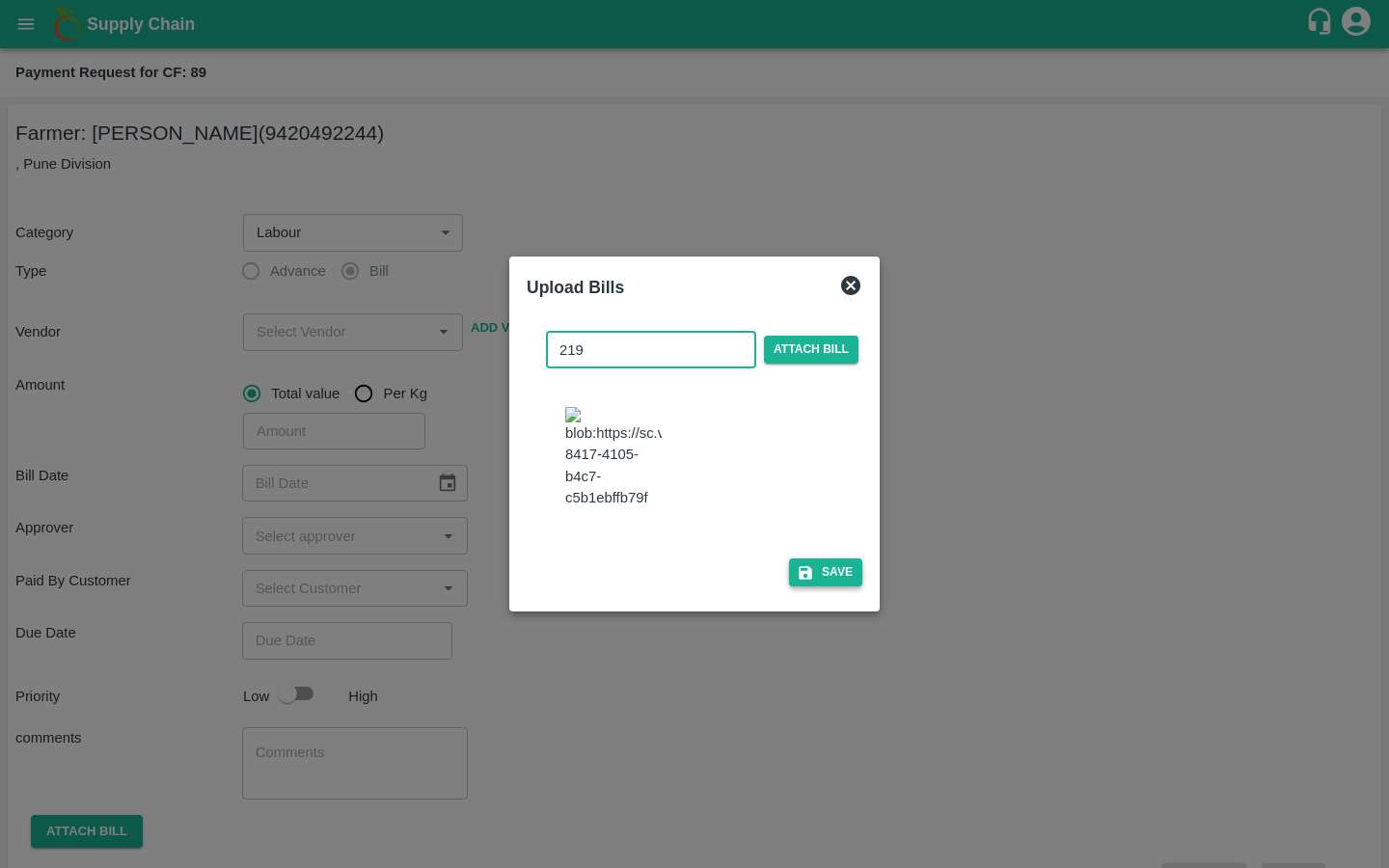 type on "219" 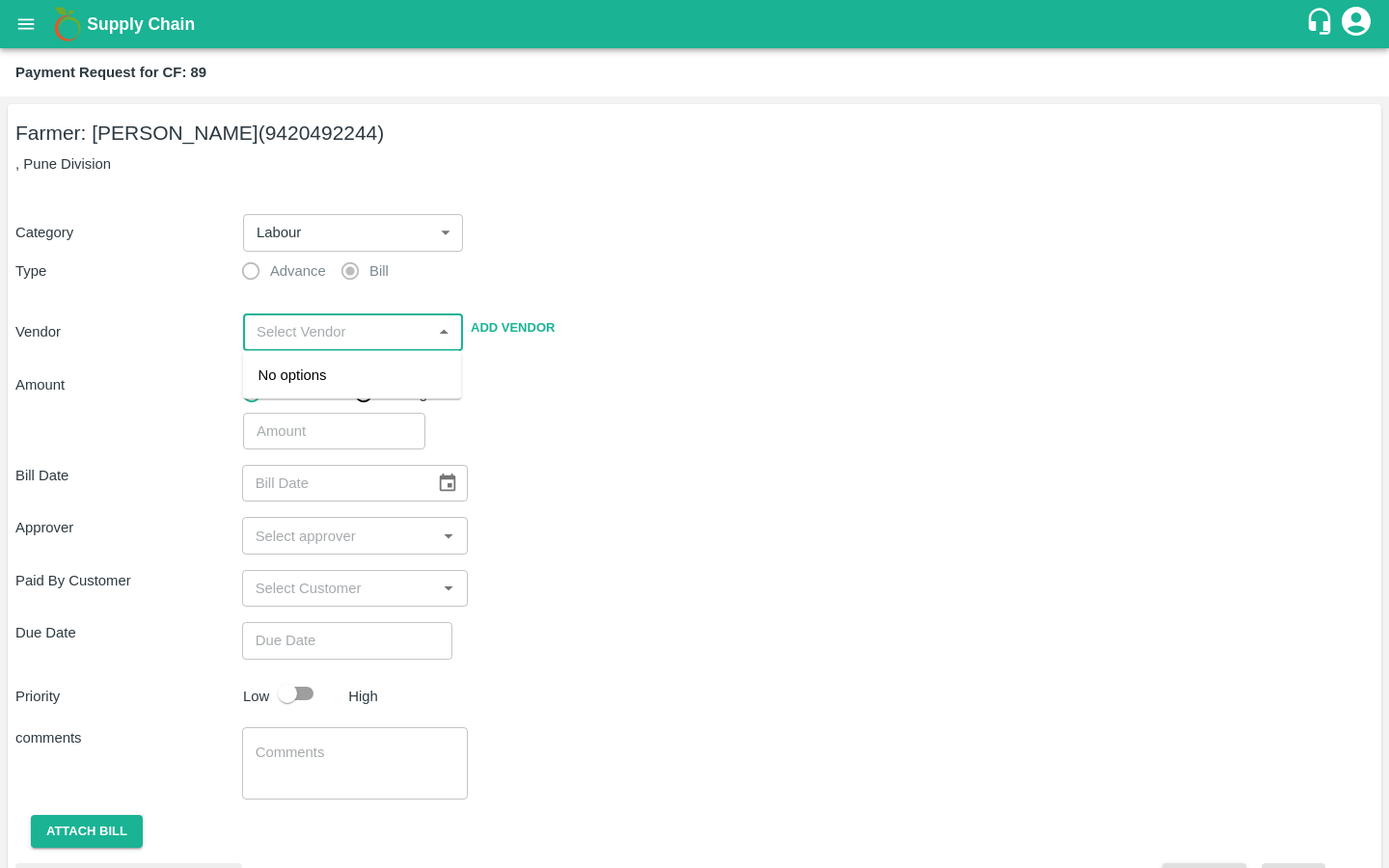 click at bounding box center [337, 332] 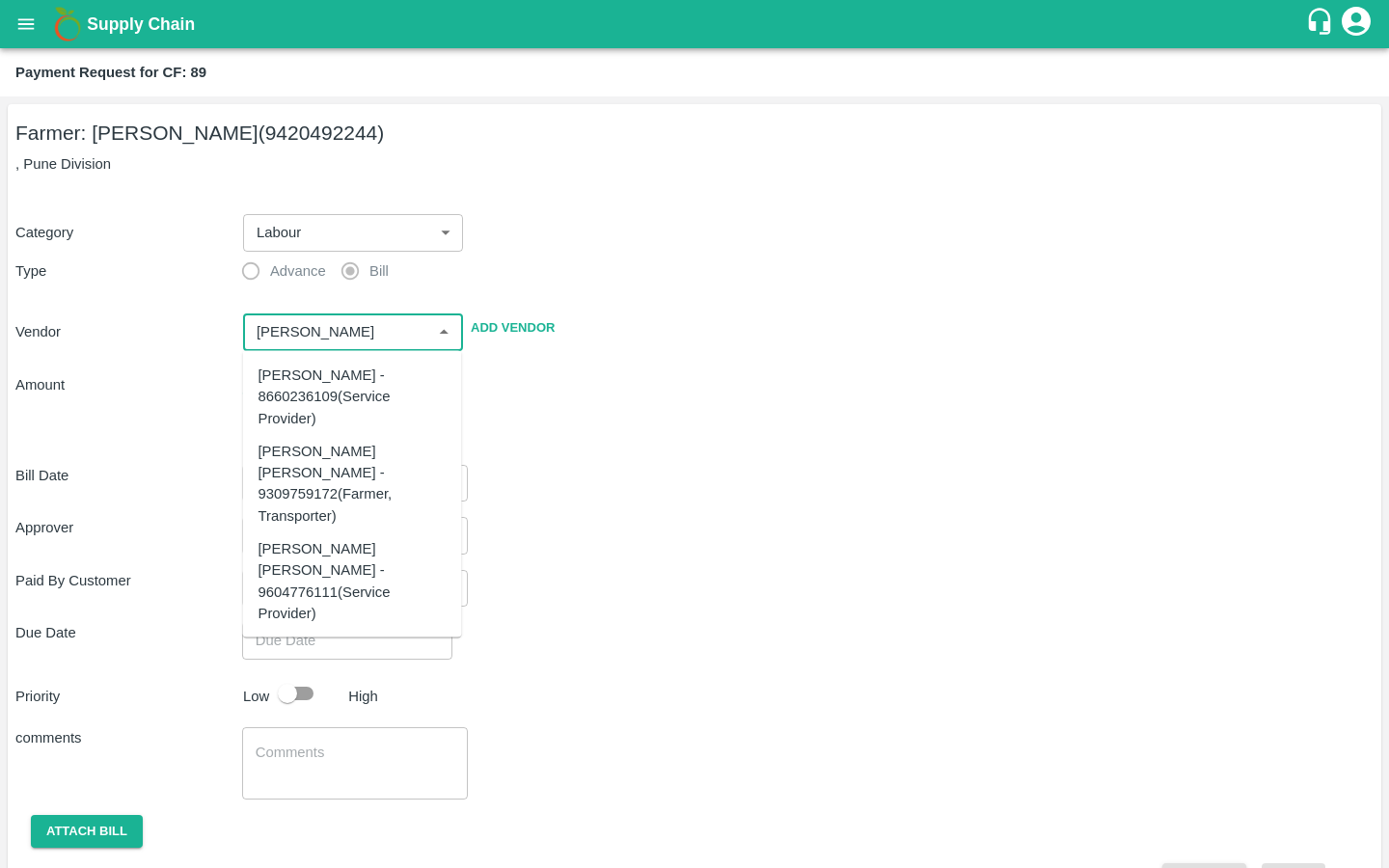 click on "[PERSON_NAME] [PERSON_NAME] - 9604776111(Service Provider)" at bounding box center (352, 580) 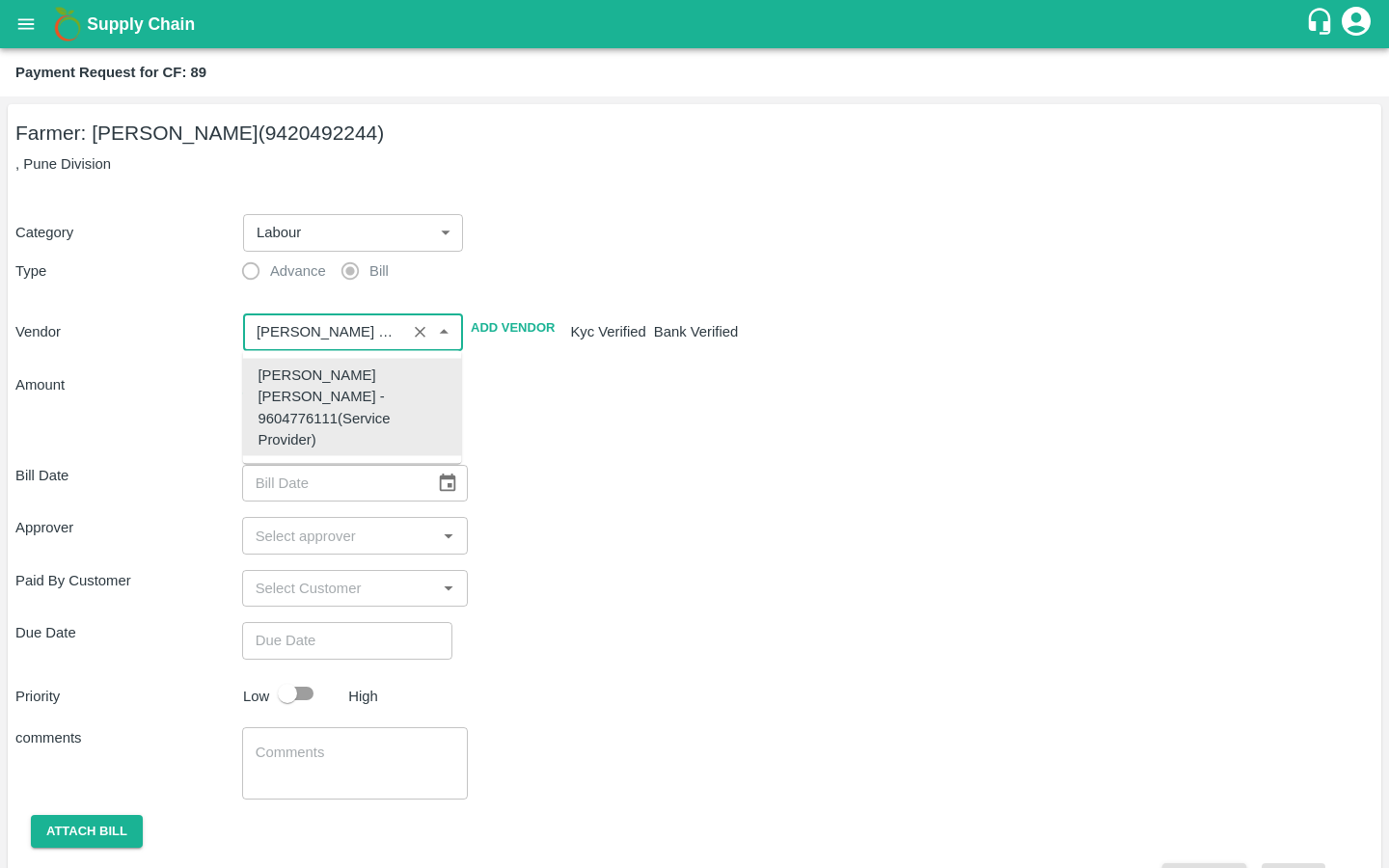 type on "[PERSON_NAME] [PERSON_NAME] - 9604776111(Service Provider)" 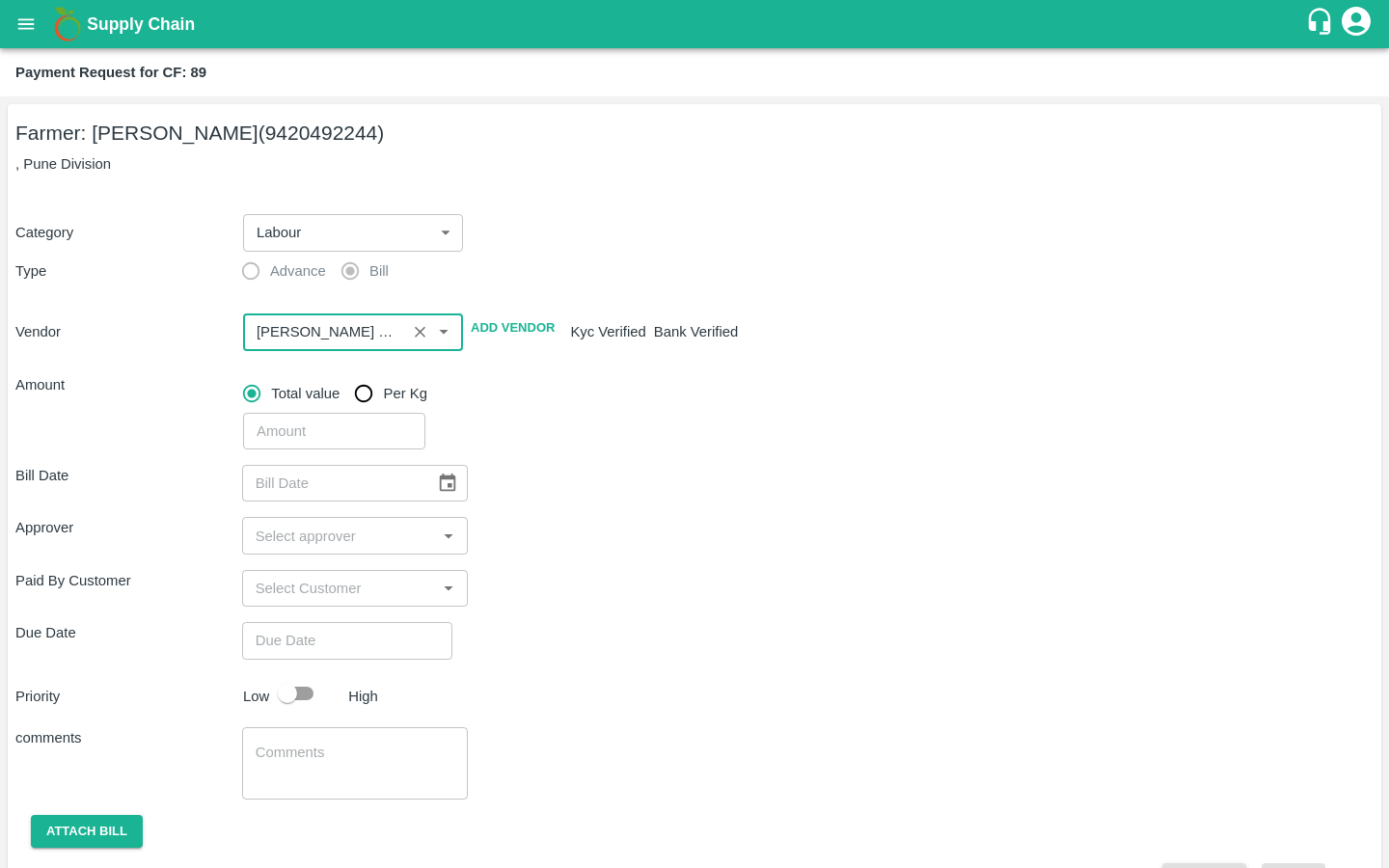click on "Total value Per Kg" at bounding box center [808, 393] 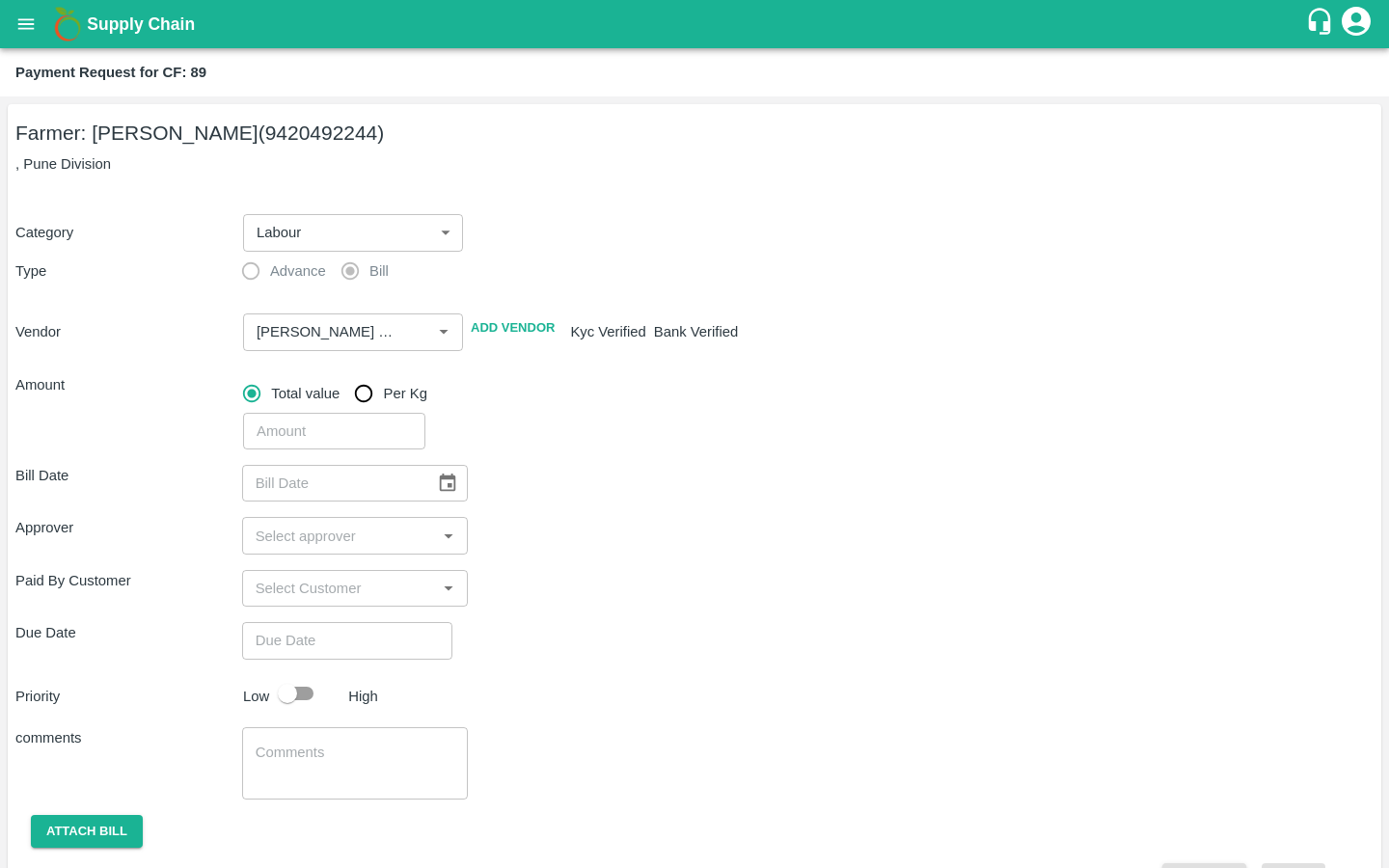 click at bounding box center [334, 431] 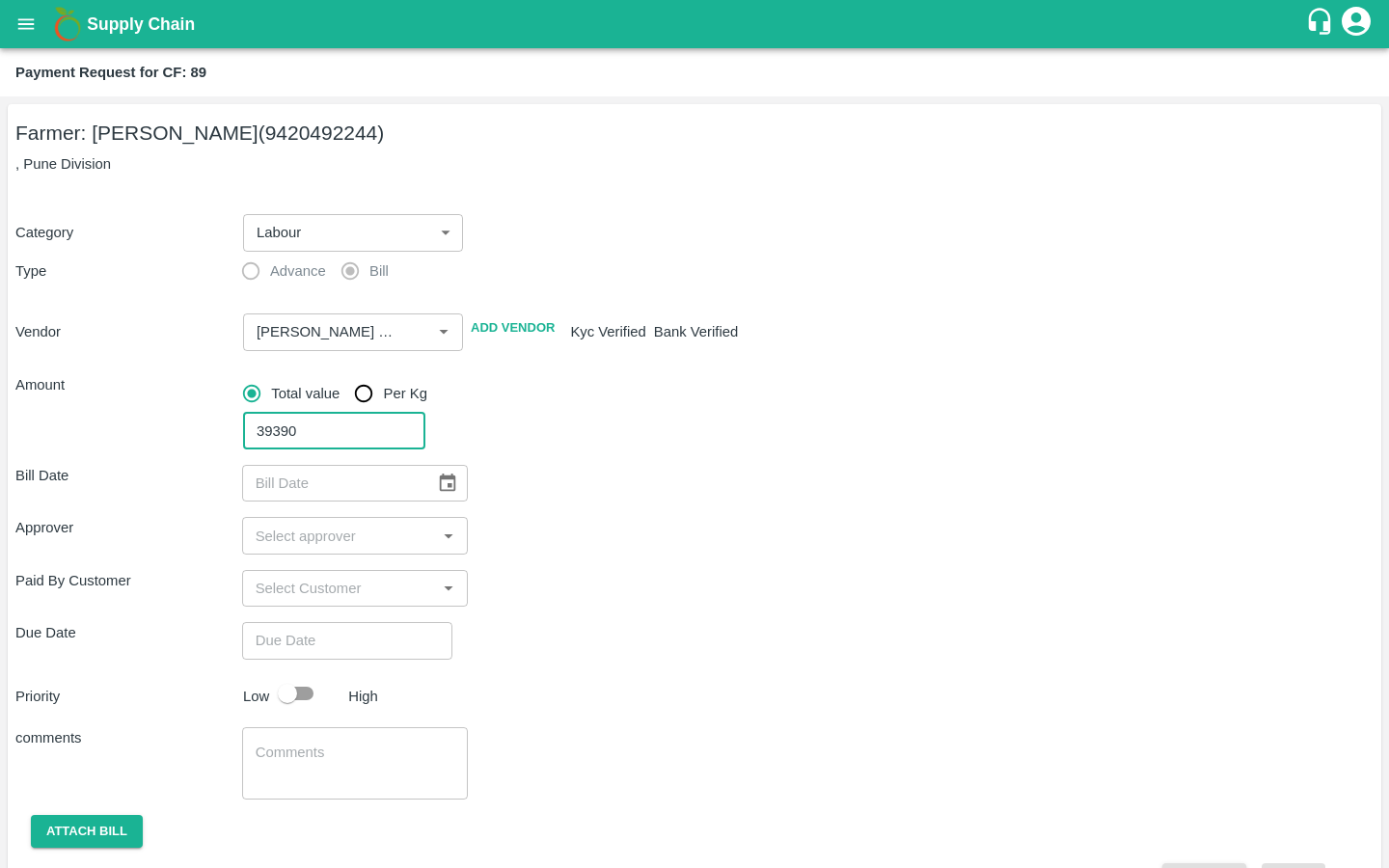 type on "39390" 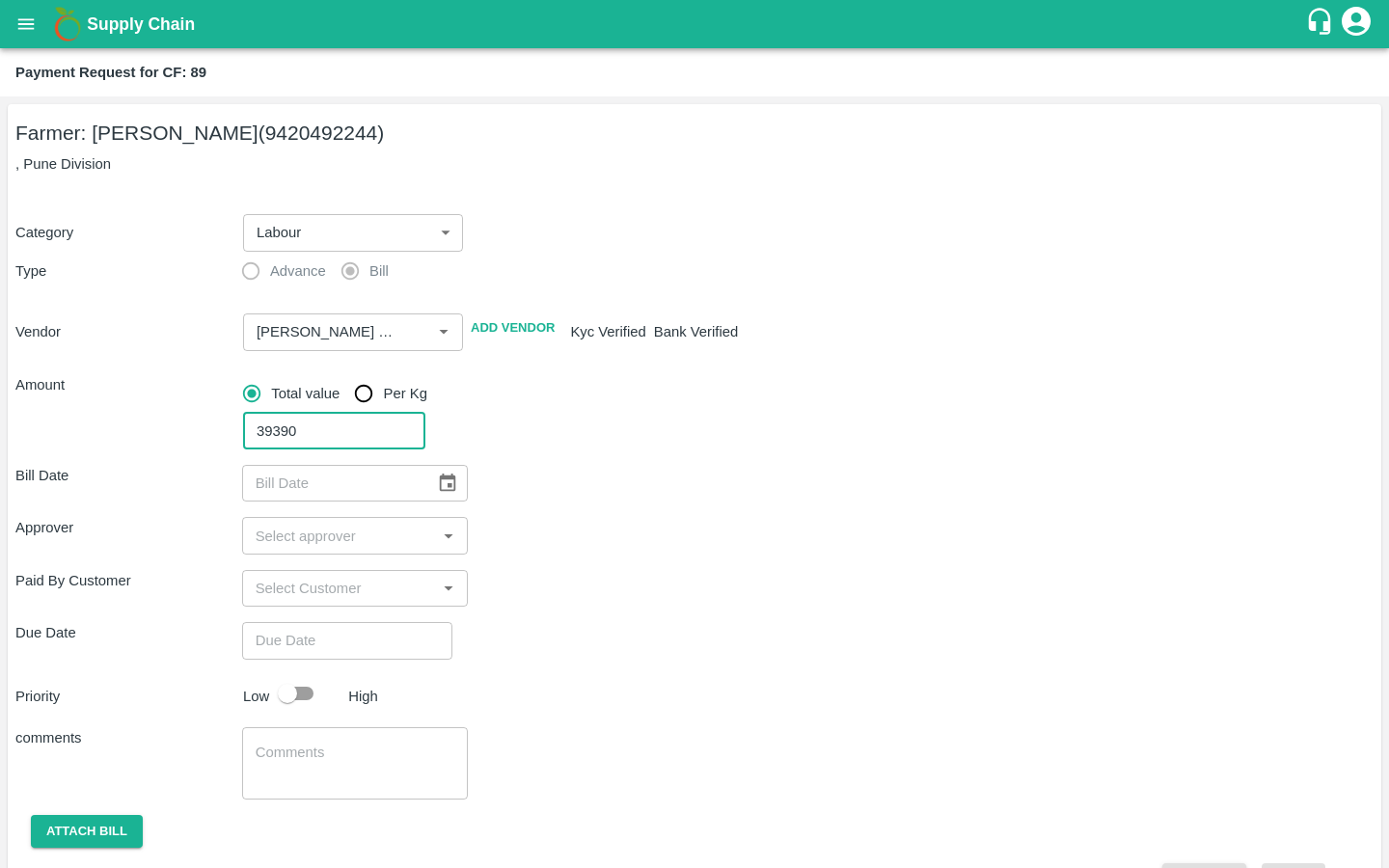 click 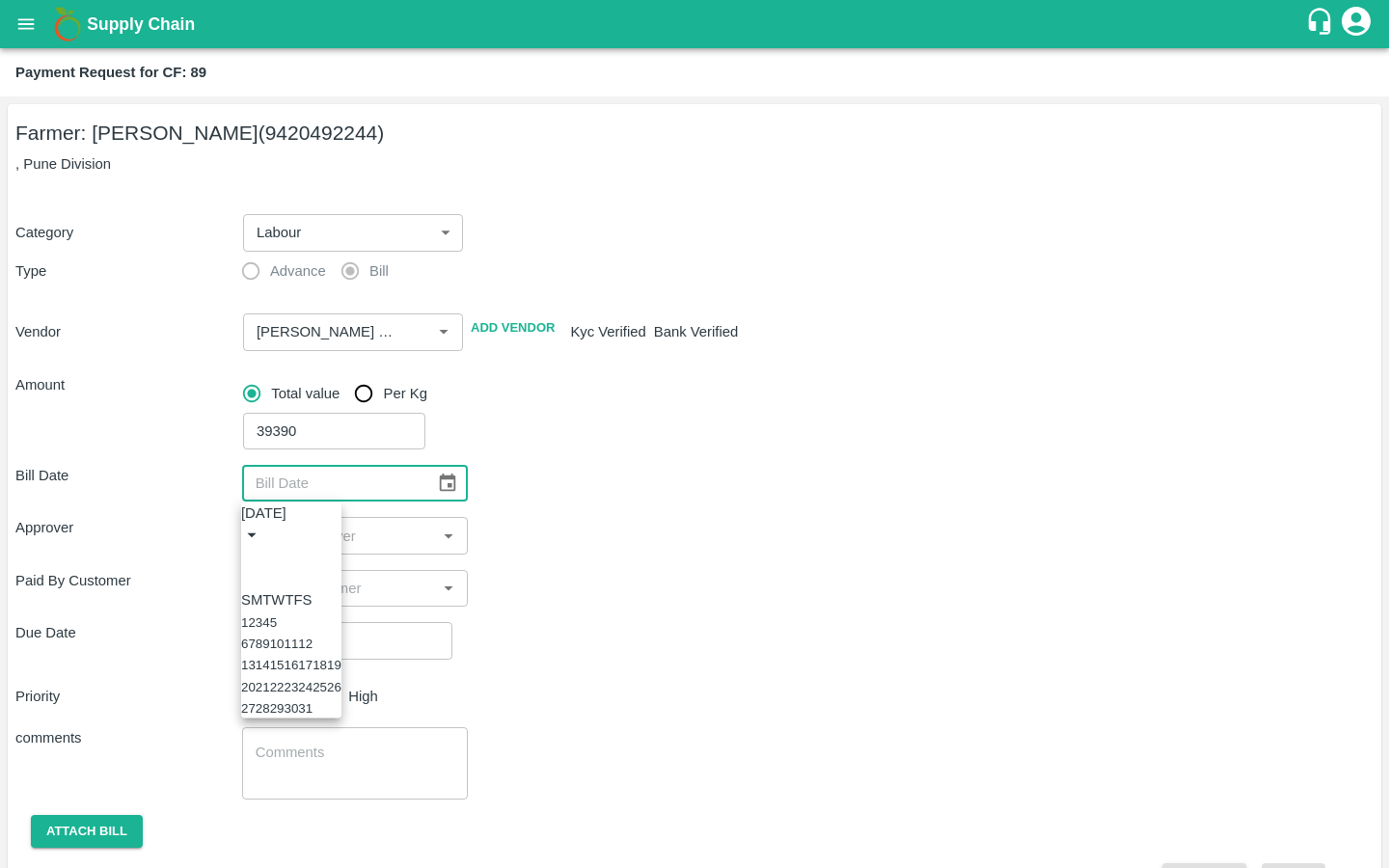 click on "14" at bounding box center [262, 665] 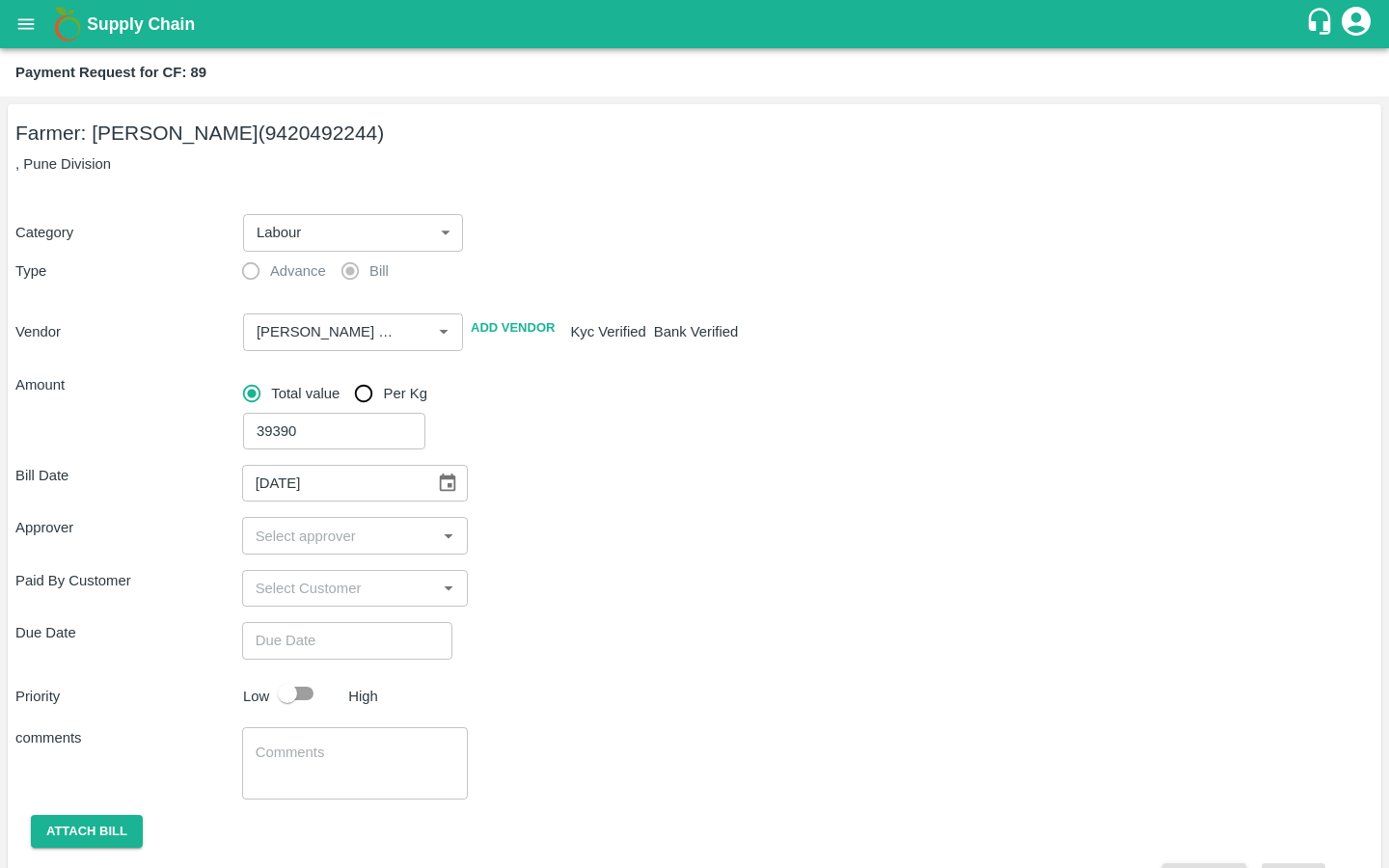 click at bounding box center [340, 535] 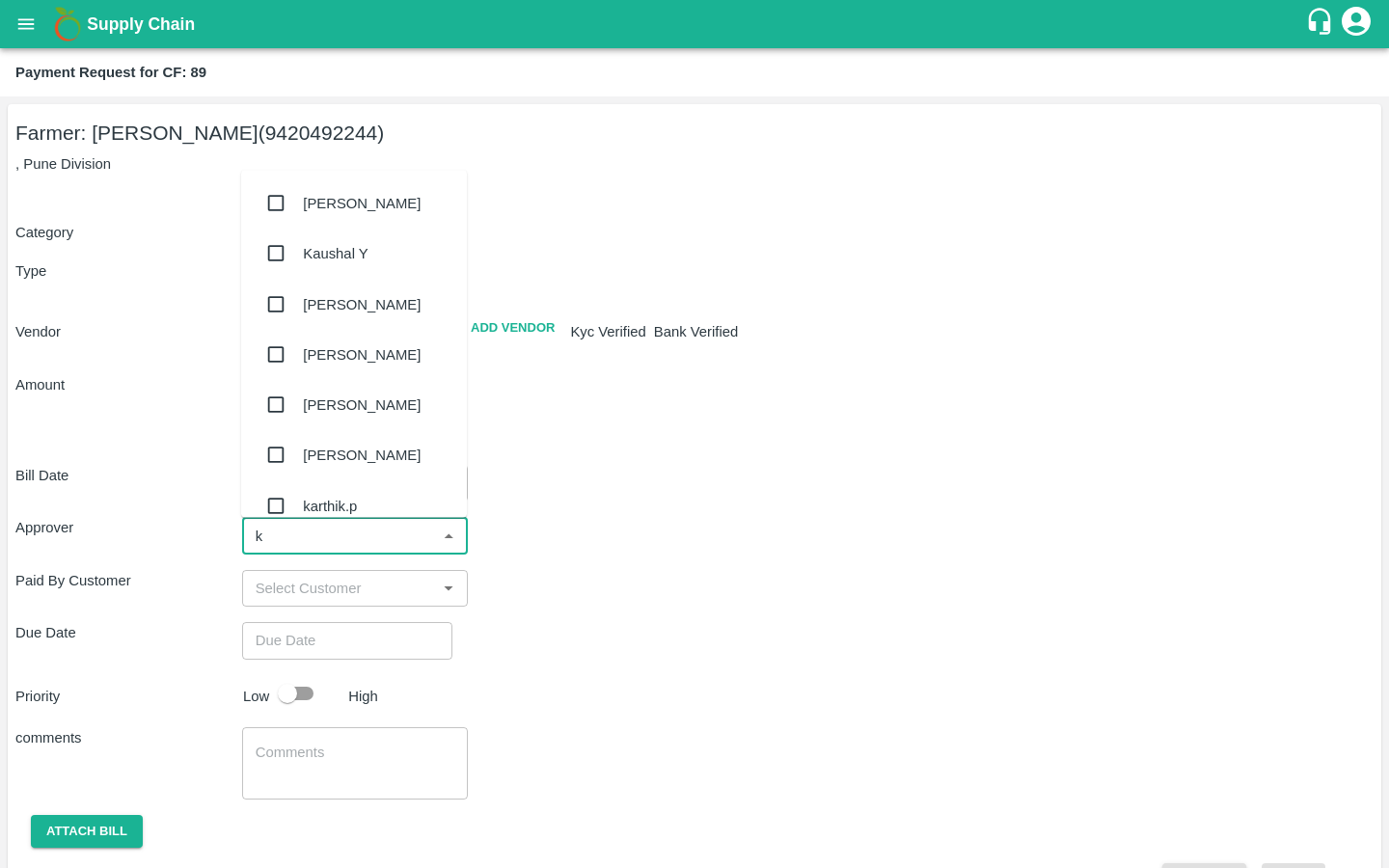 type on "ki" 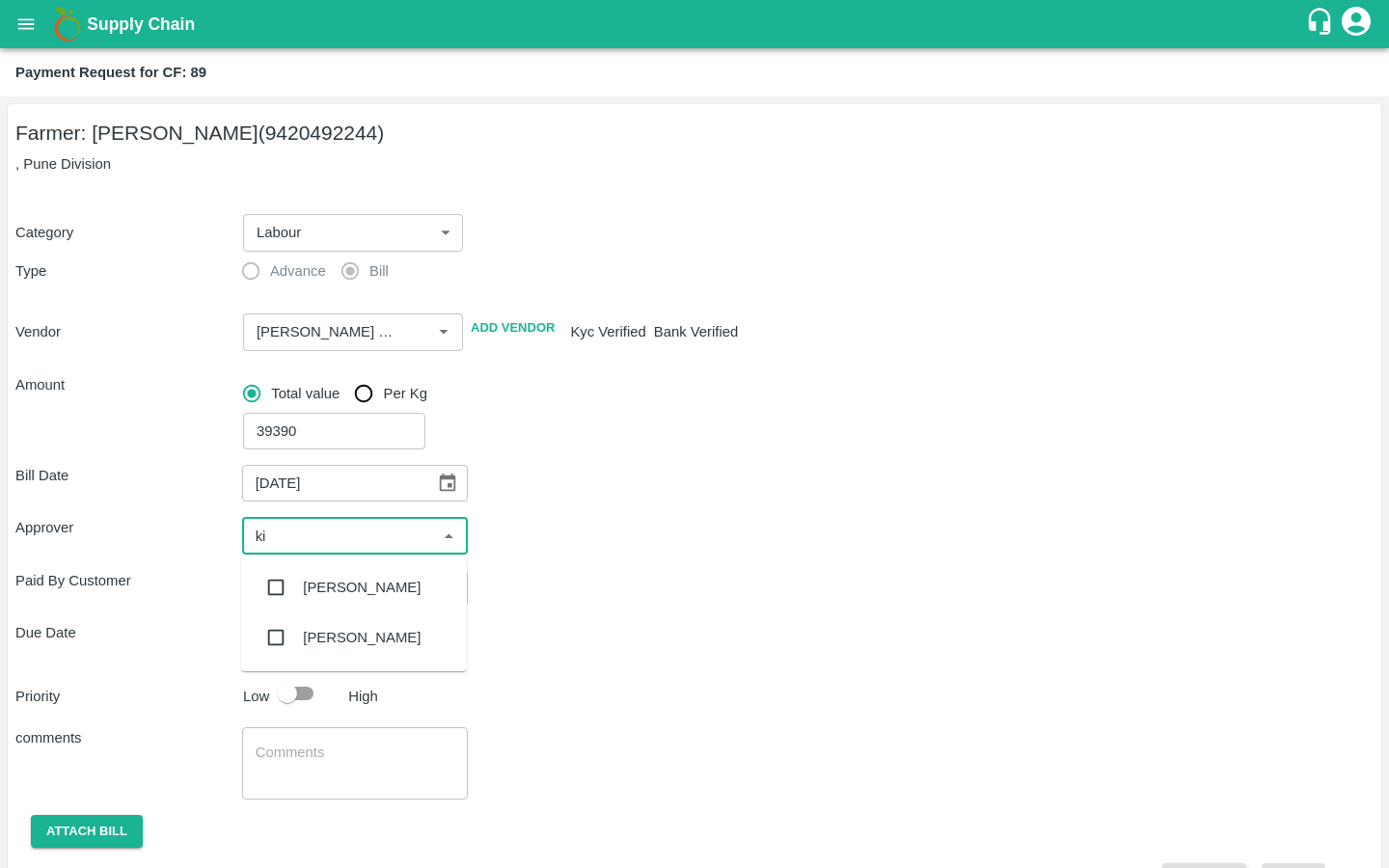 click at bounding box center [276, 587] 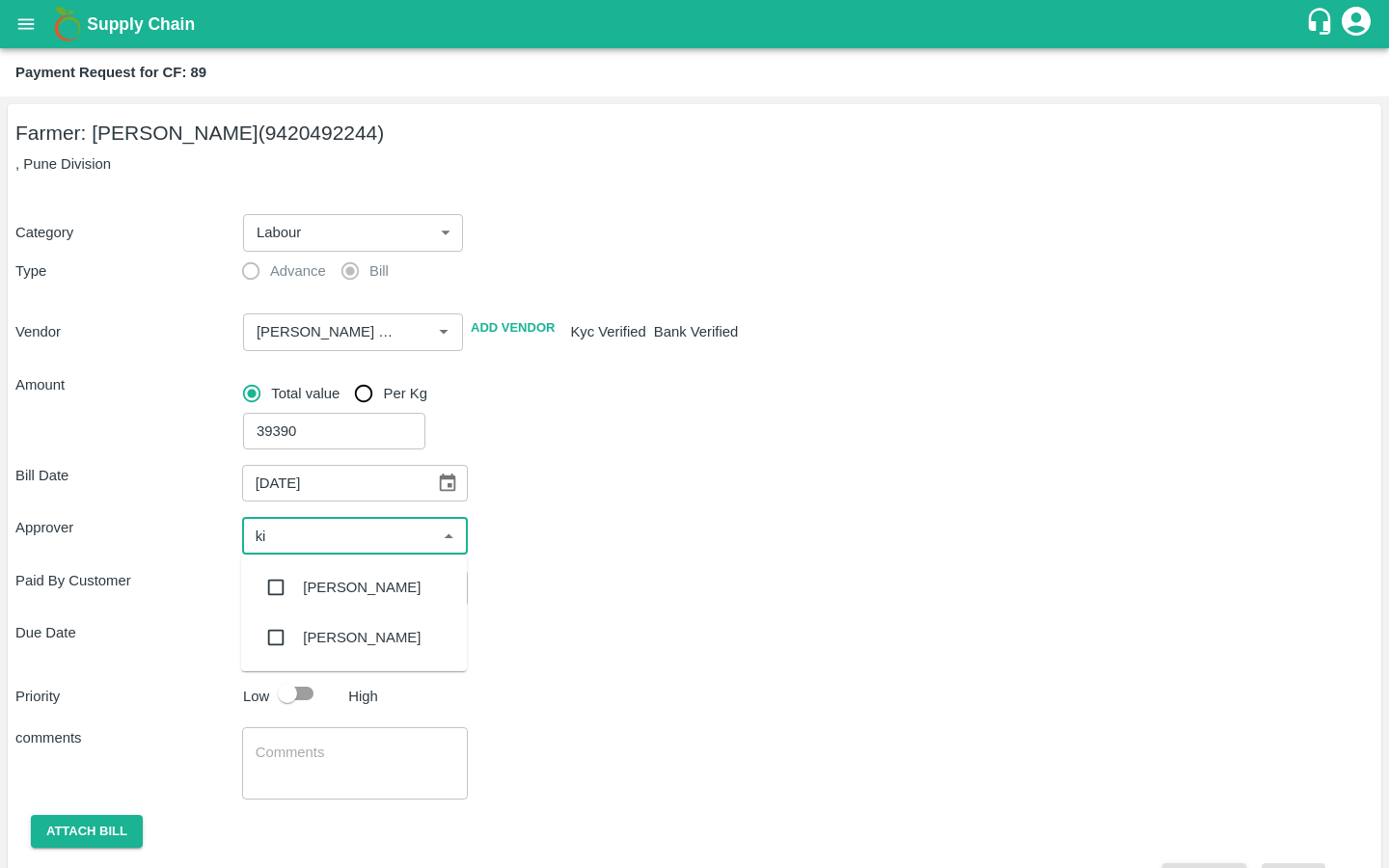 type 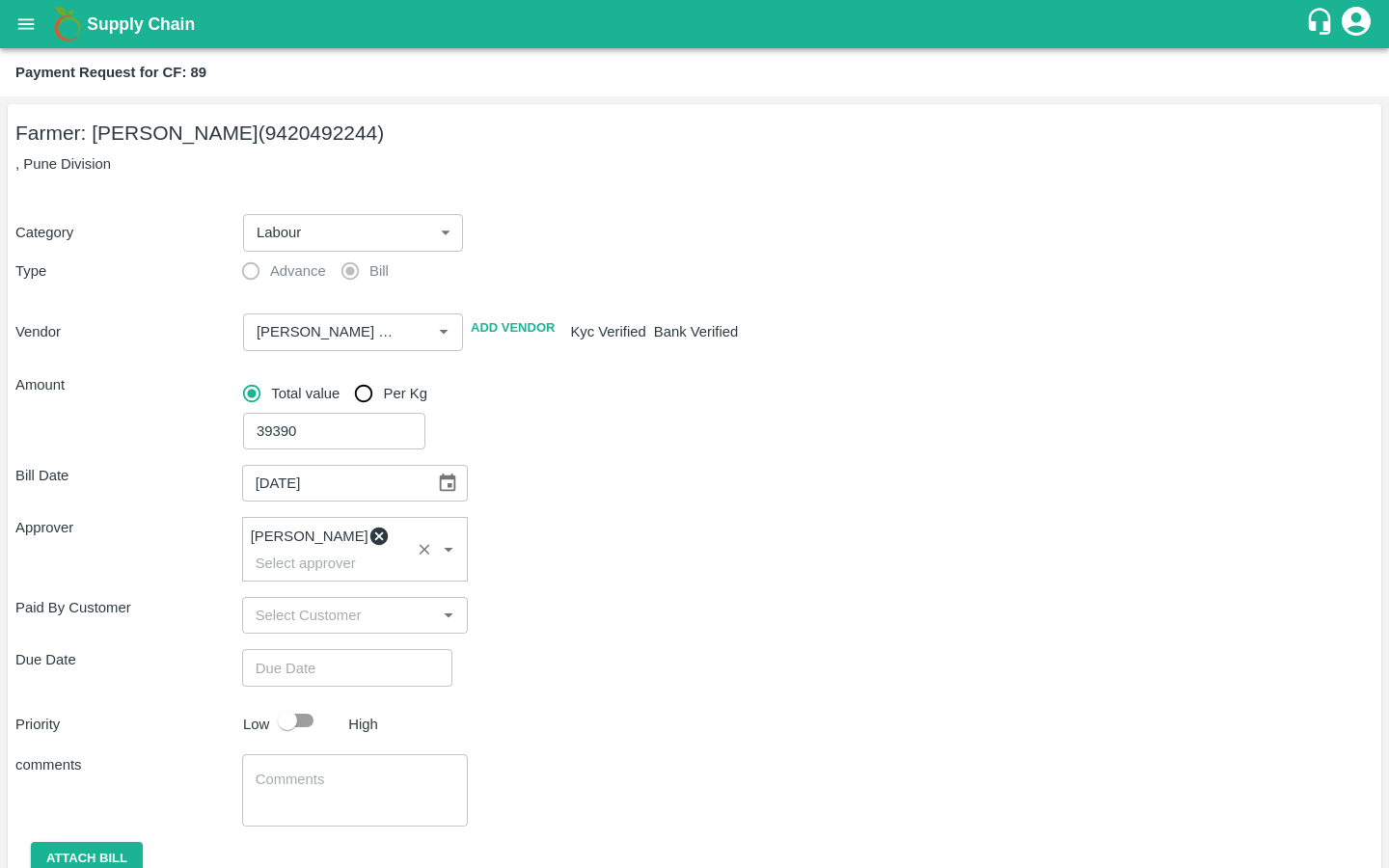 click at bounding box center [340, 667] 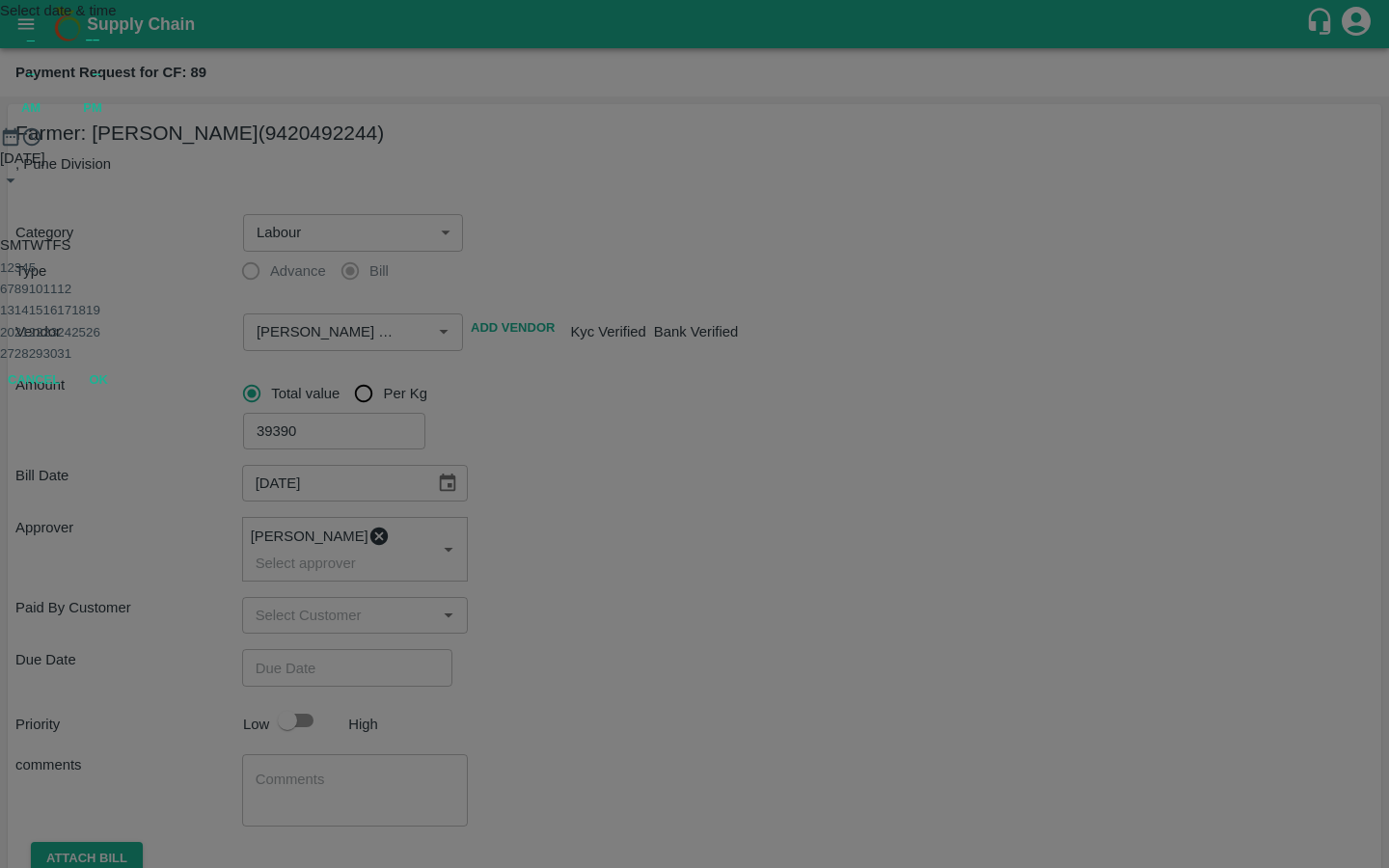 click on "15" at bounding box center [36, 310] 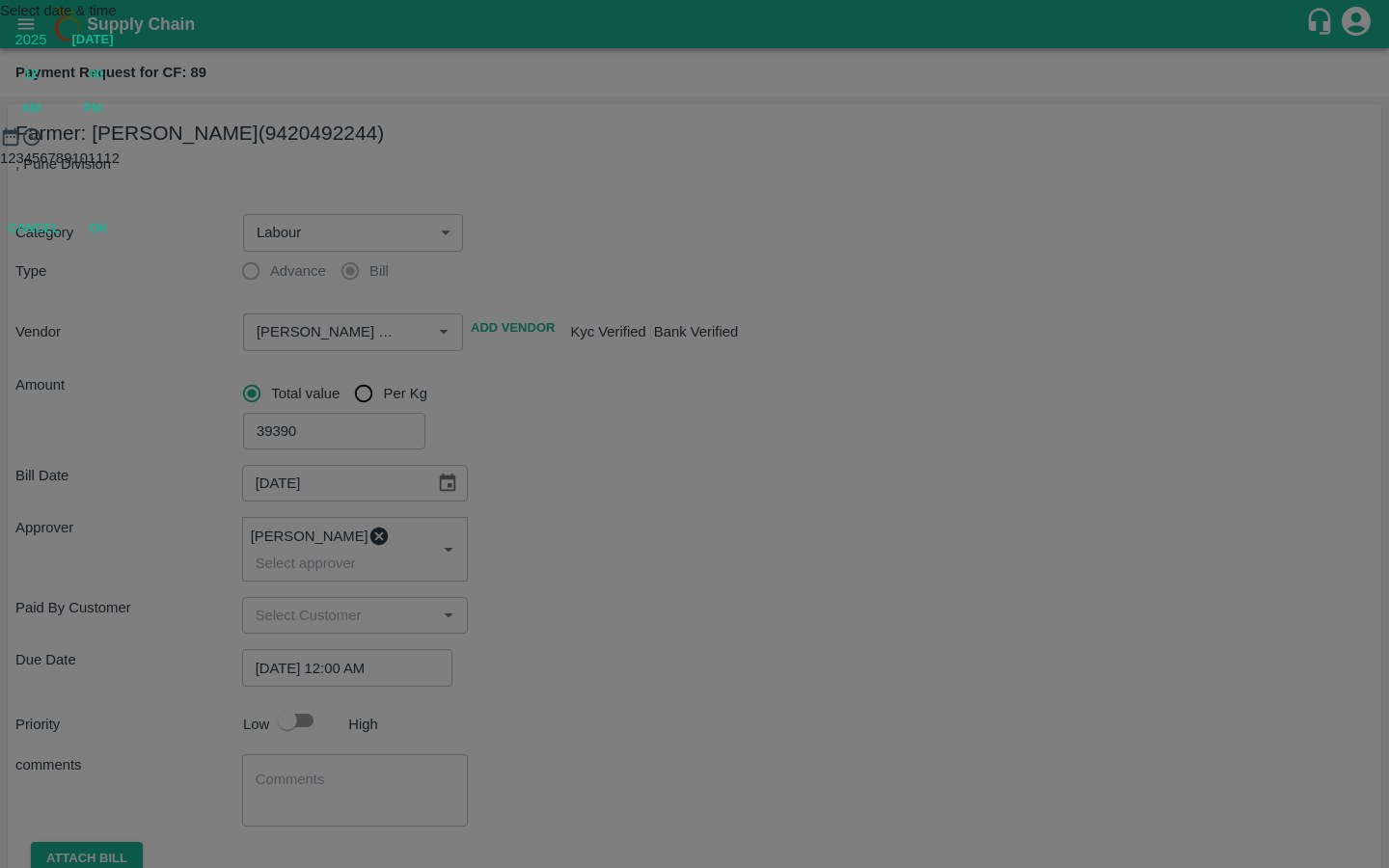 click on "PM" at bounding box center (93, 108) 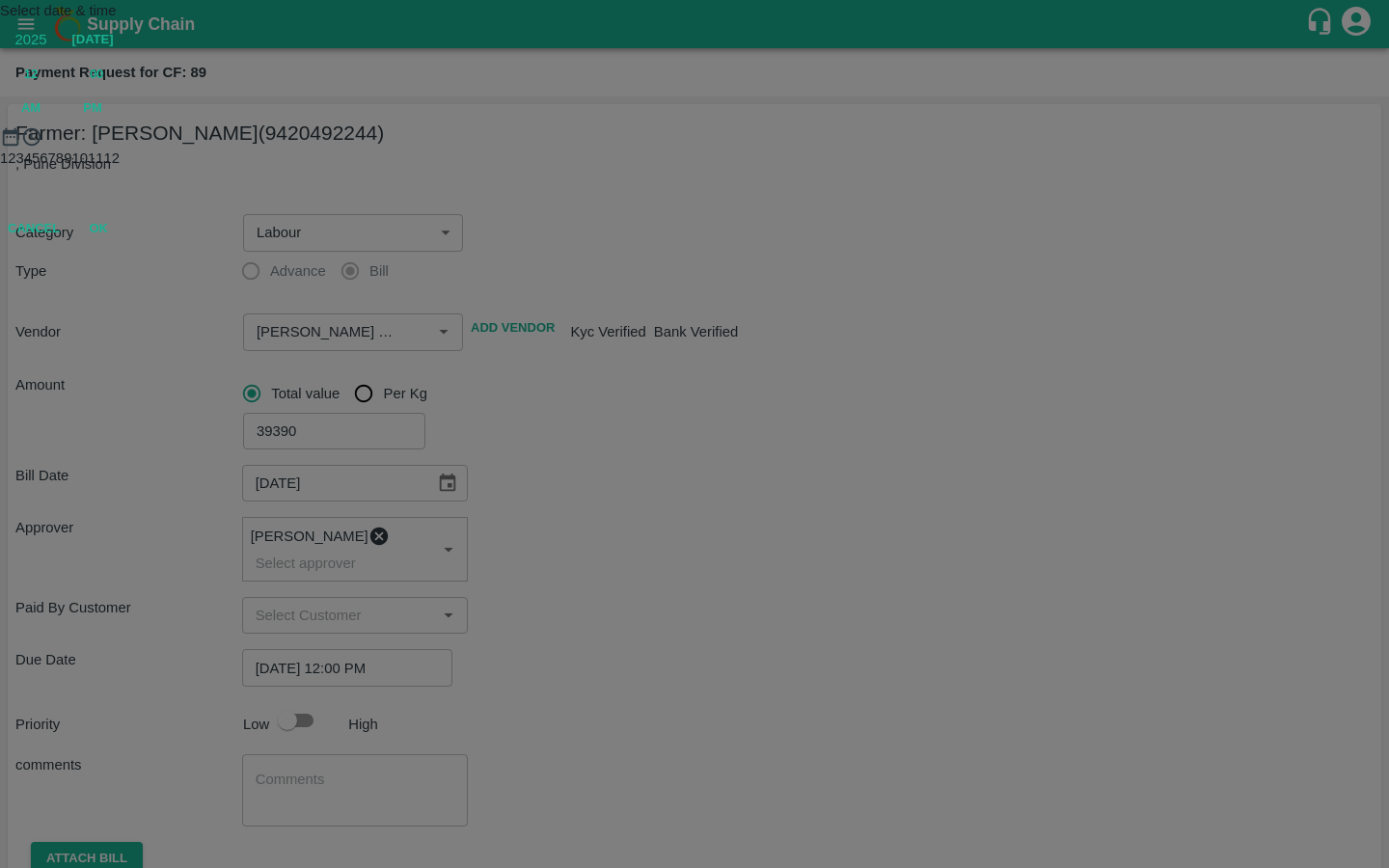 click at bounding box center [694, 148] 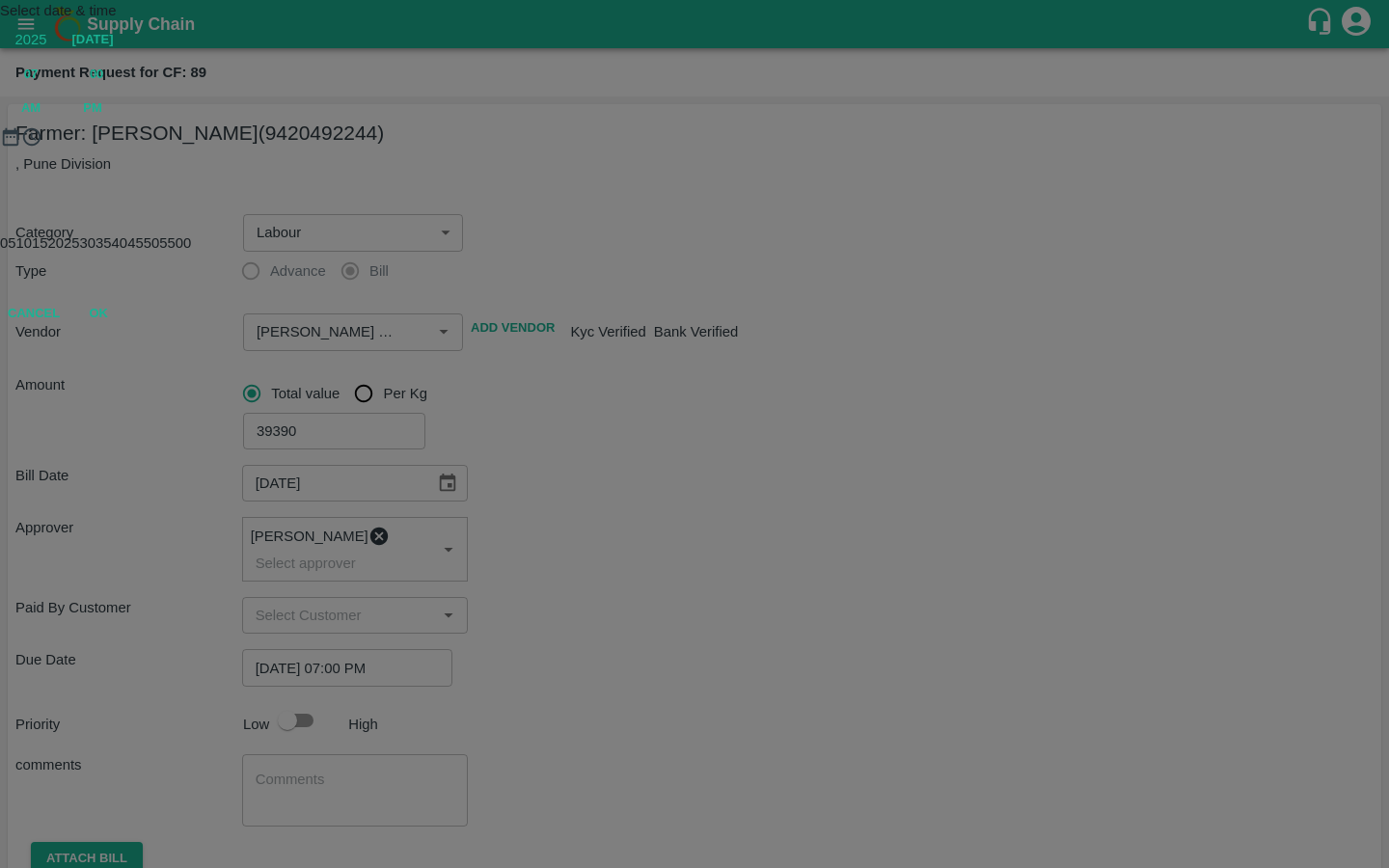 click on "OK" at bounding box center [98, 313] 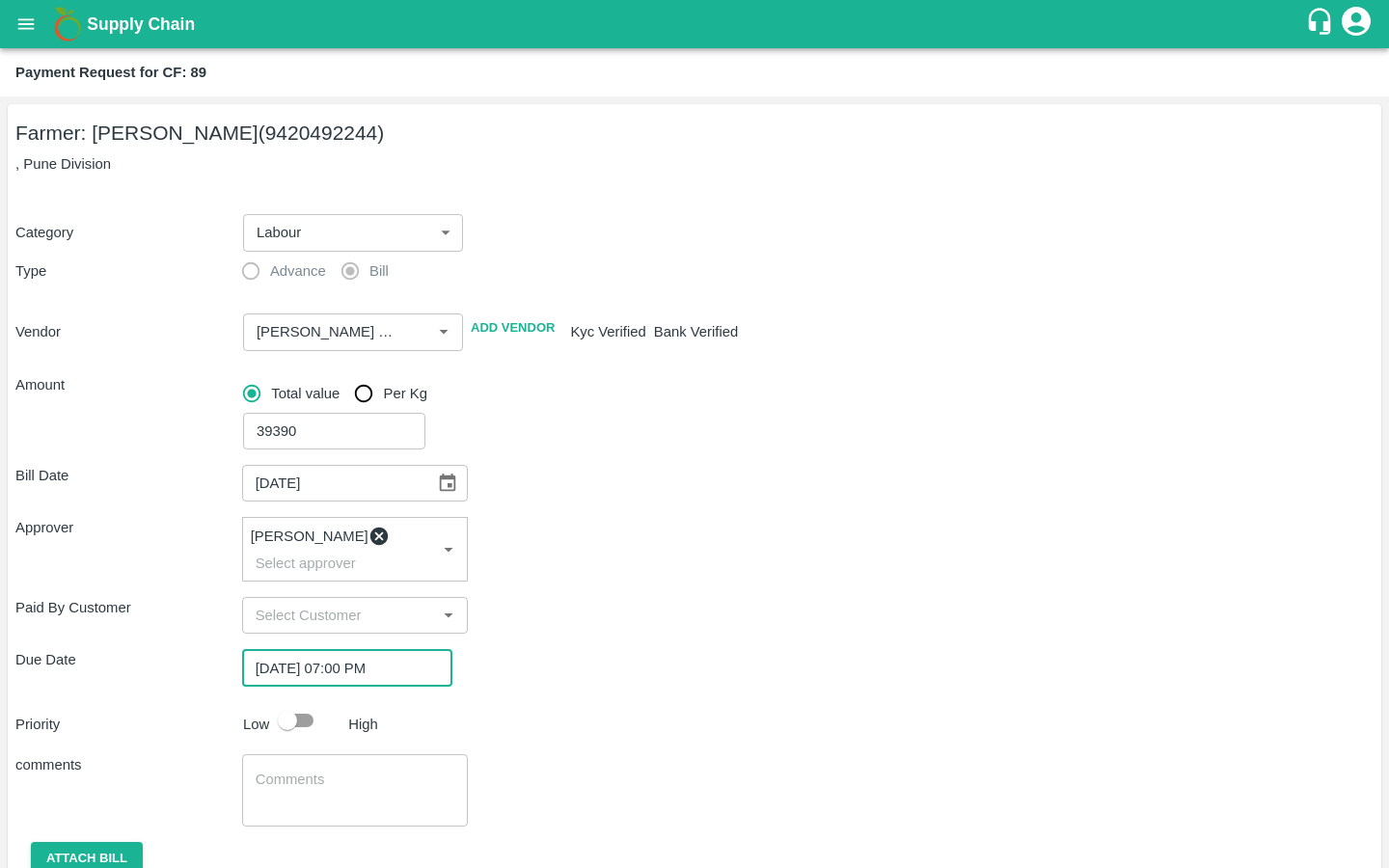 click at bounding box center (287, 720) 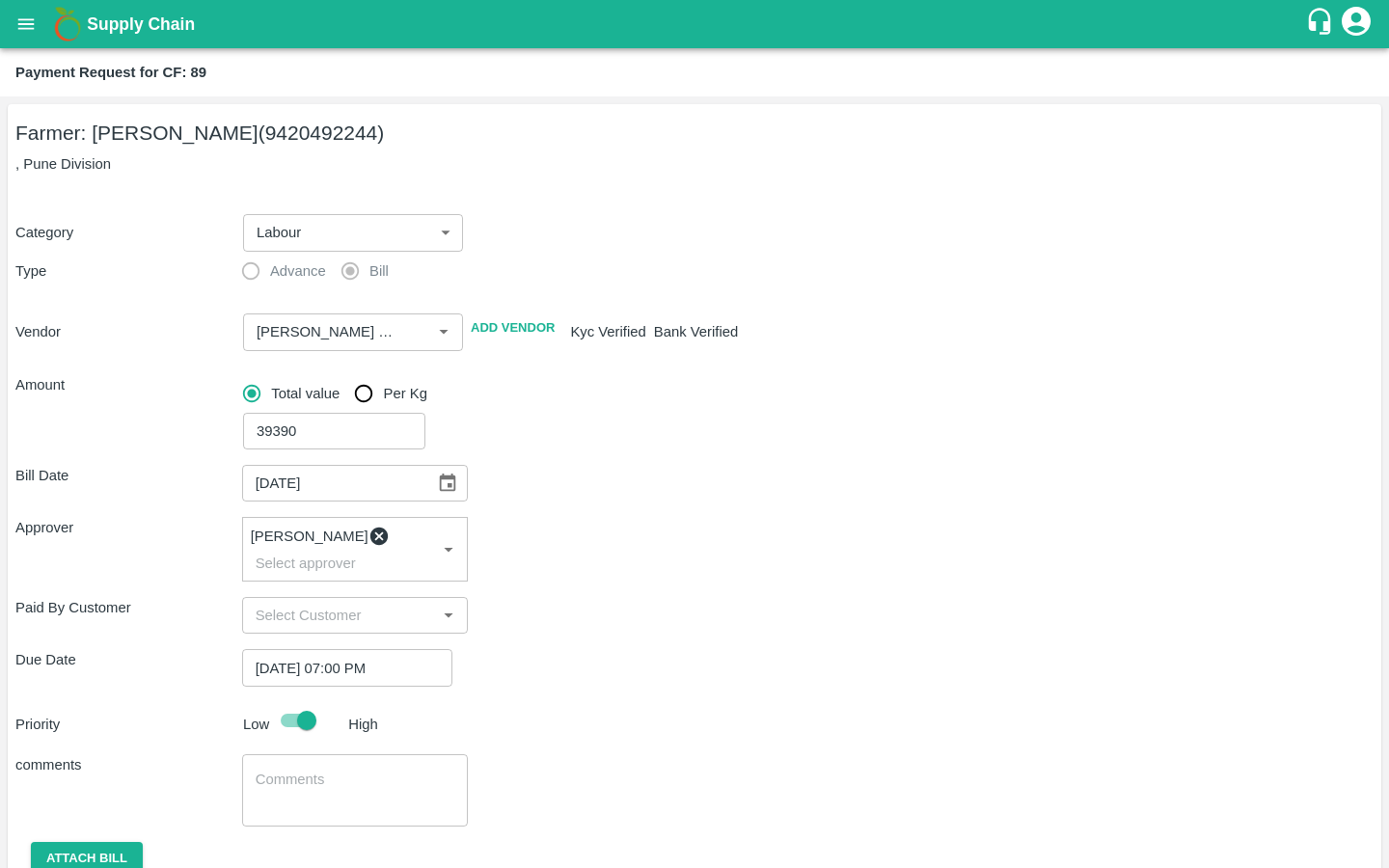 click at bounding box center (355, 790) 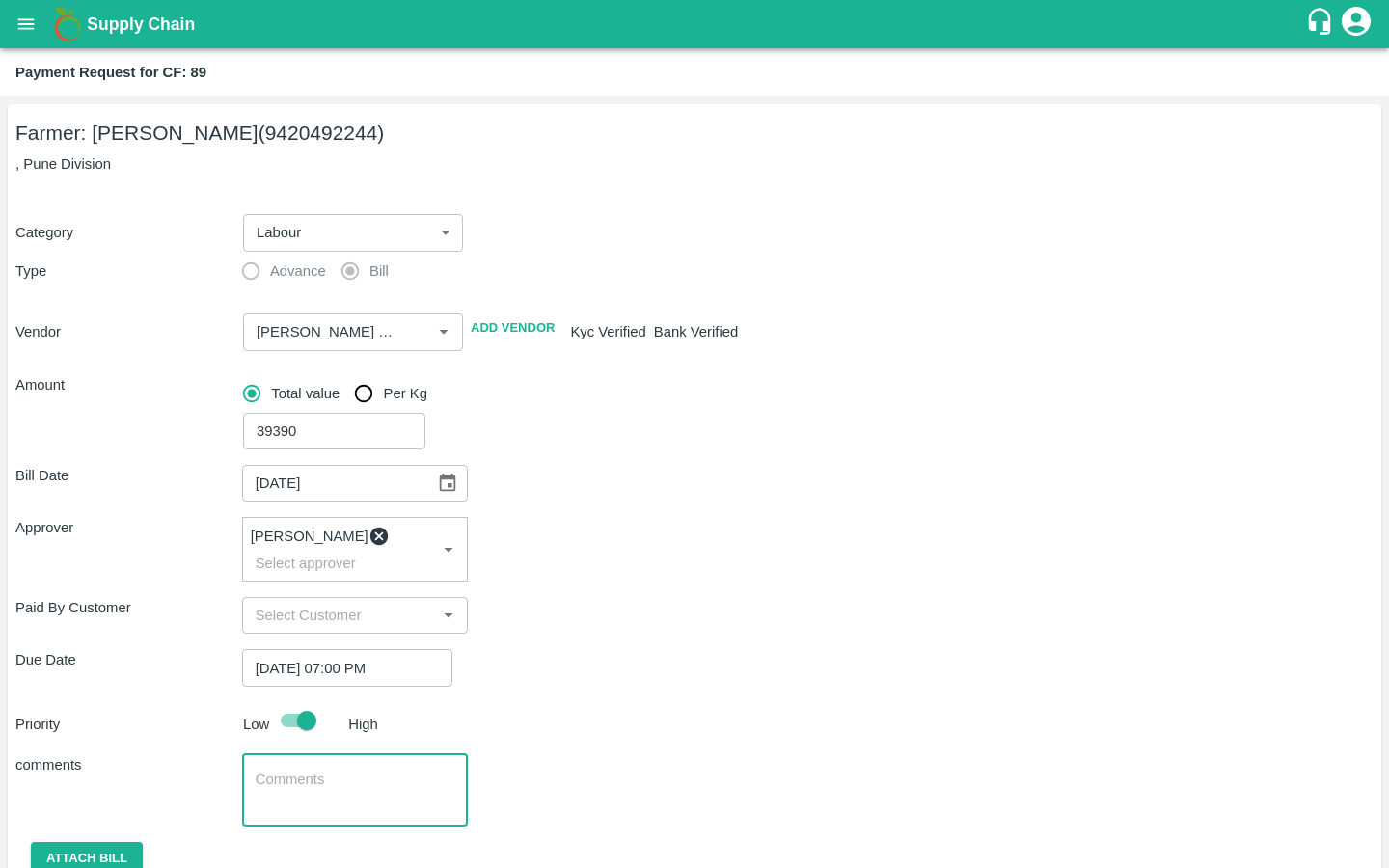 scroll, scrollTop: 63, scrollLeft: 0, axis: vertical 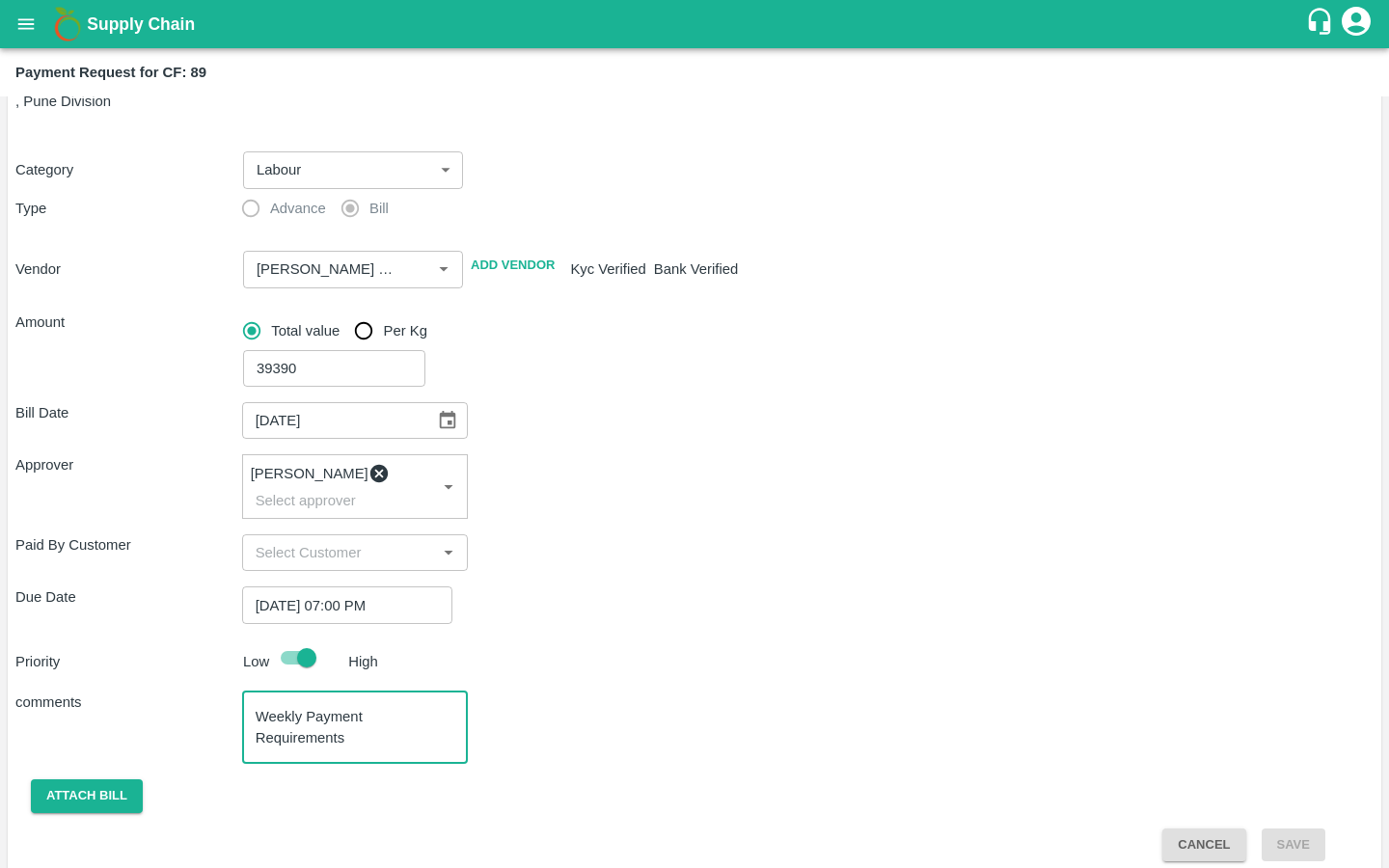 drag, startPoint x: 358, startPoint y: 721, endPoint x: 209, endPoint y: 721, distance: 149 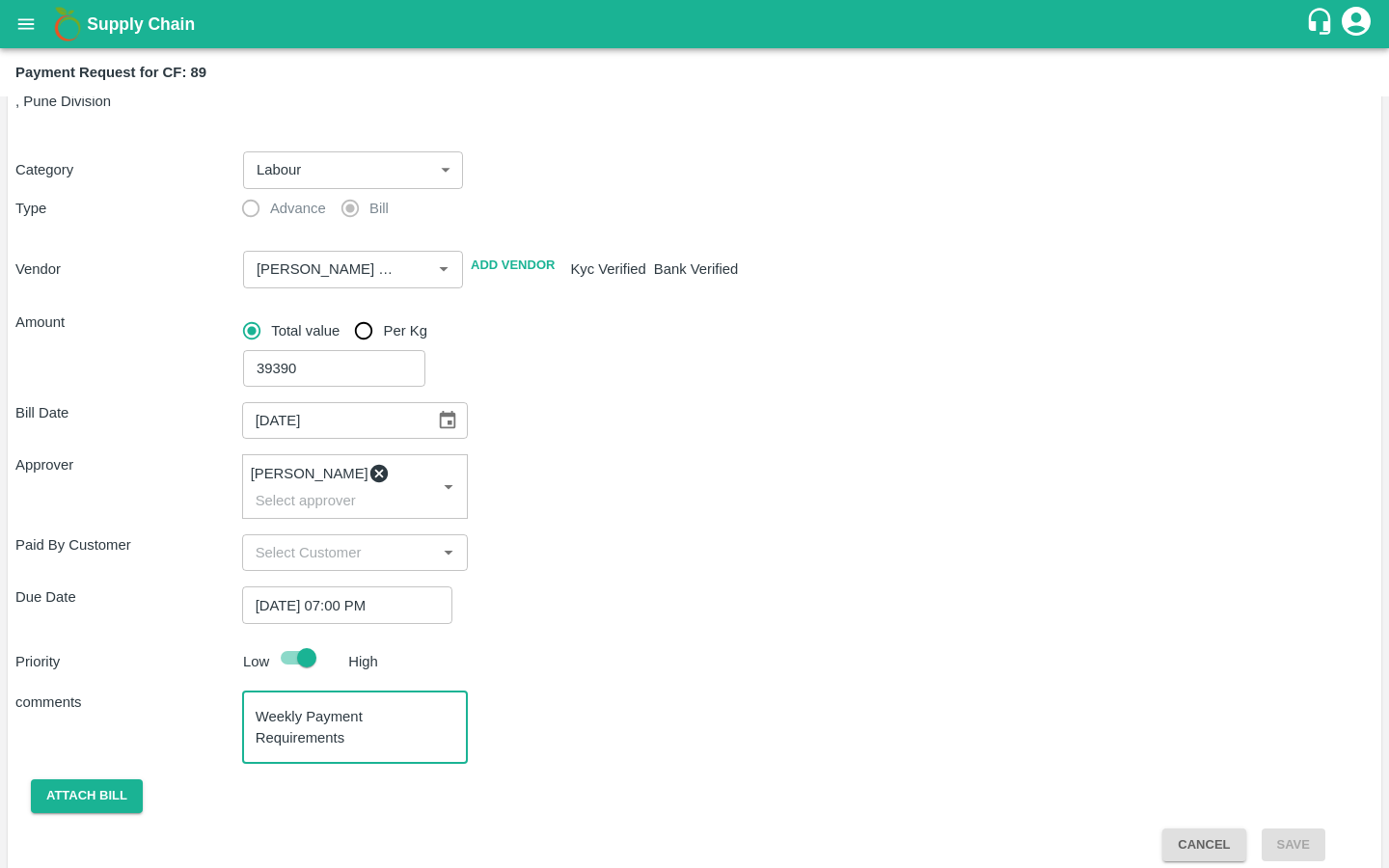 click on "comments Weekly Payment Requirements x ​" at bounding box center (694, 727) 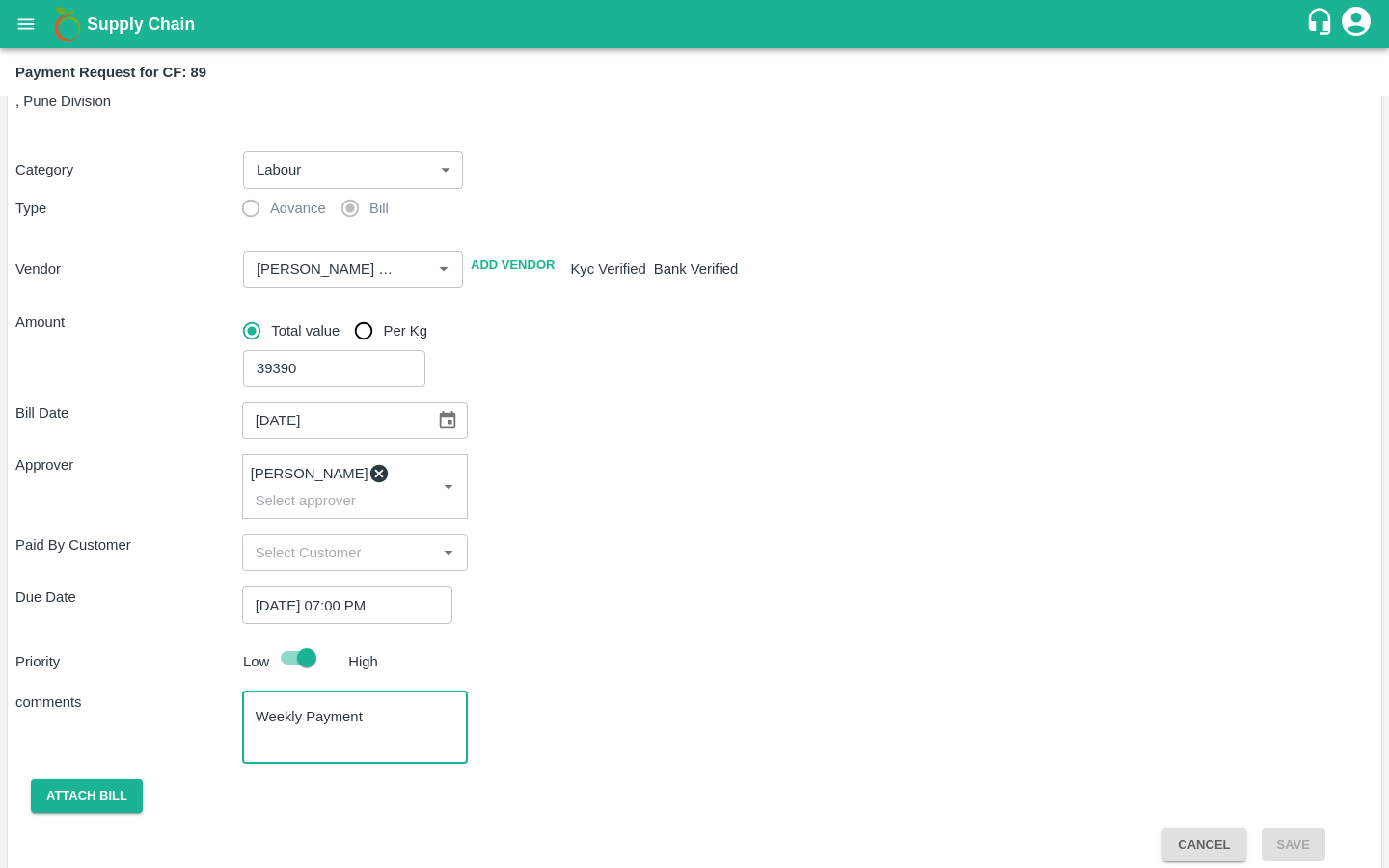 click on "Weekly Payment" at bounding box center (355, 727) 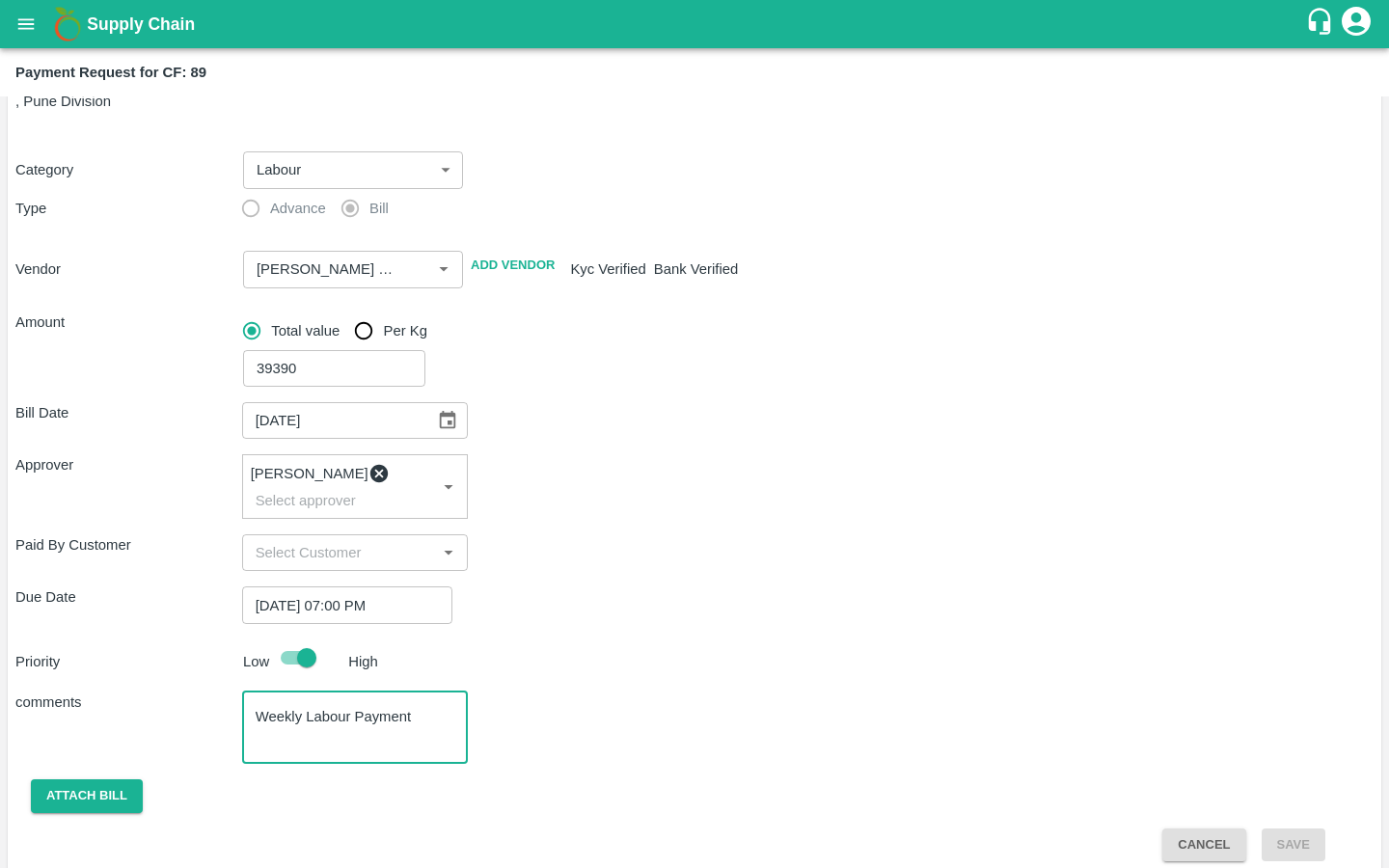 click on "Weekly Labour Payment" at bounding box center (355, 727) 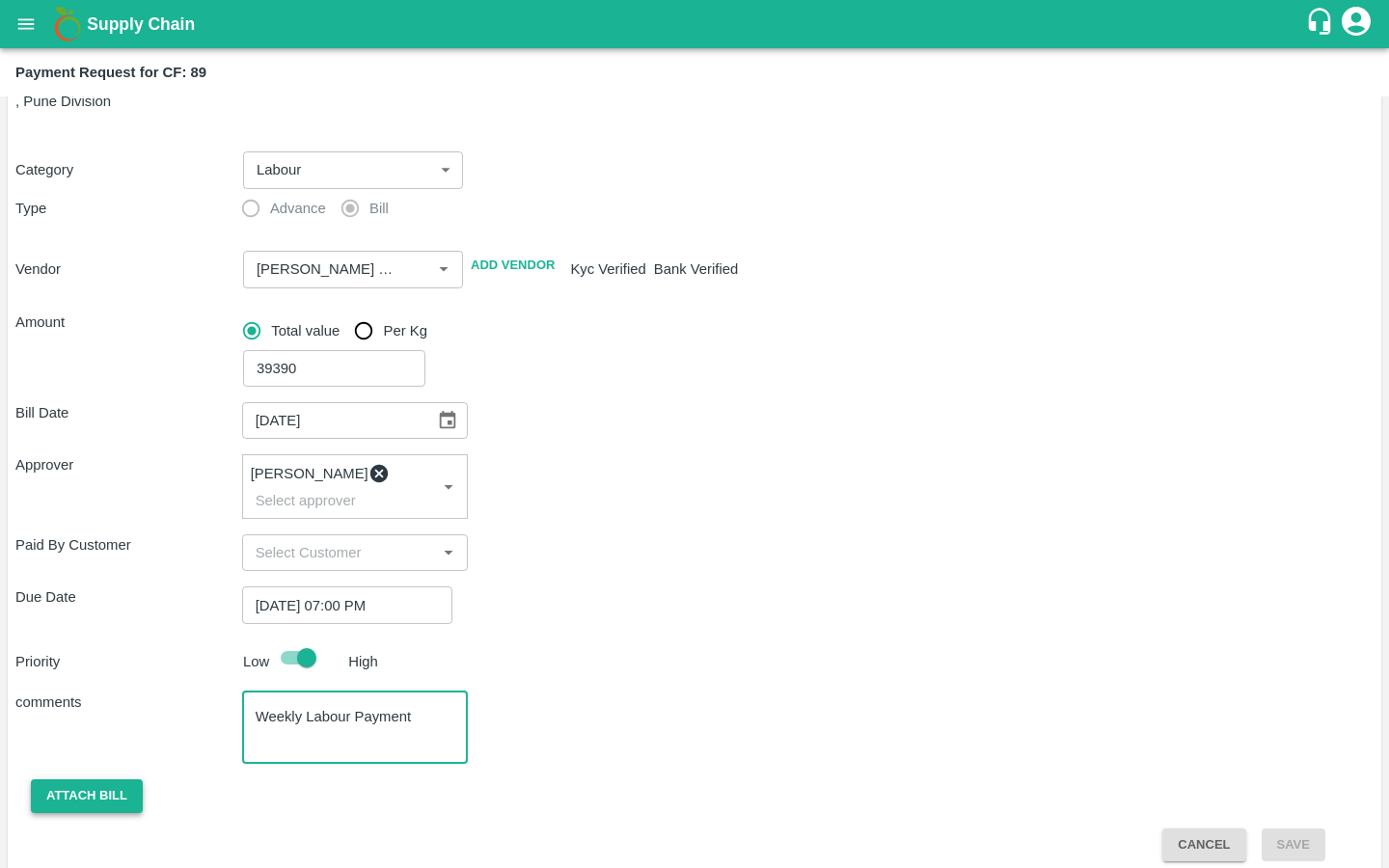 type on "Weekly Labour Payment" 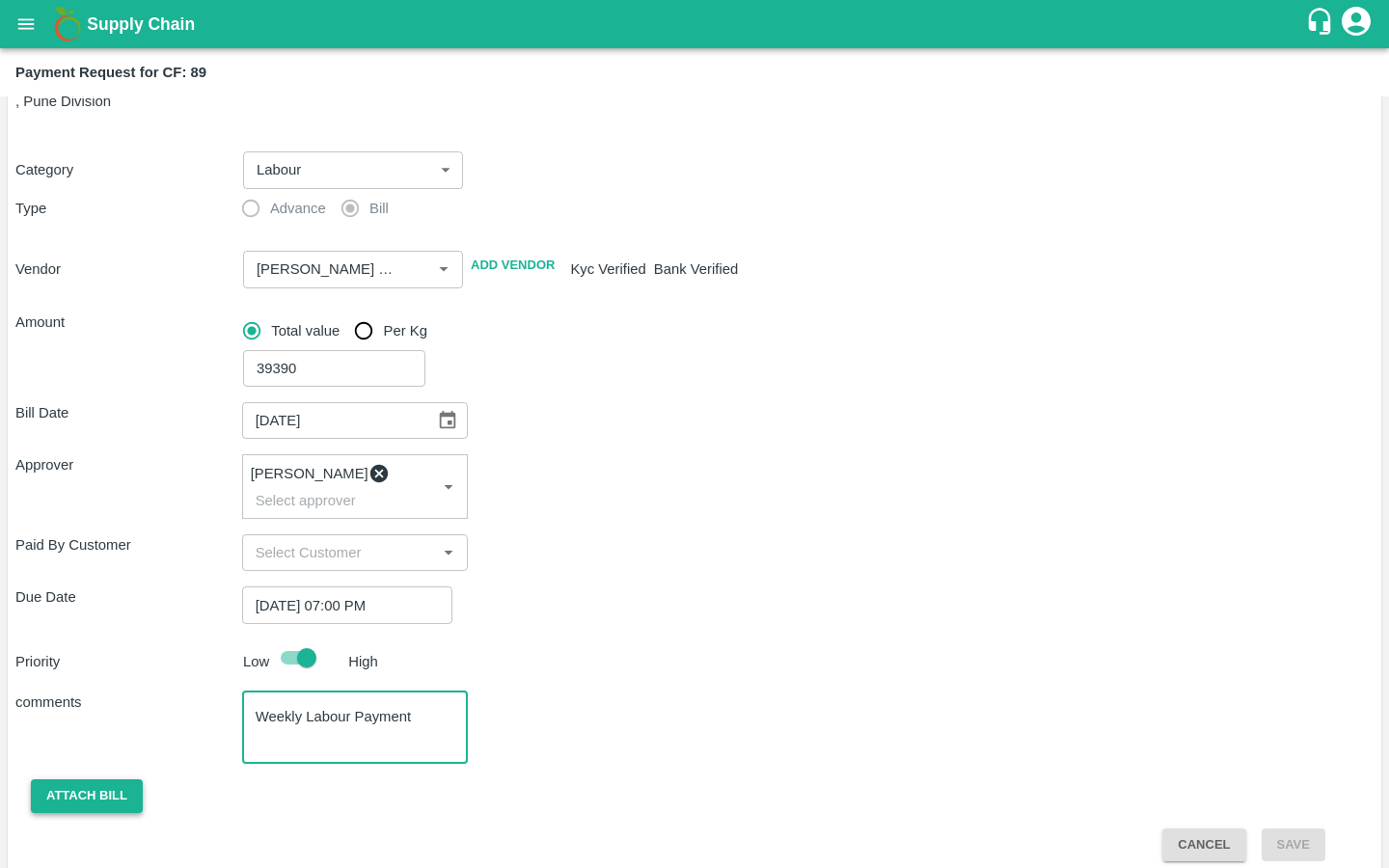 click on "Attach bill" at bounding box center (87, 796) 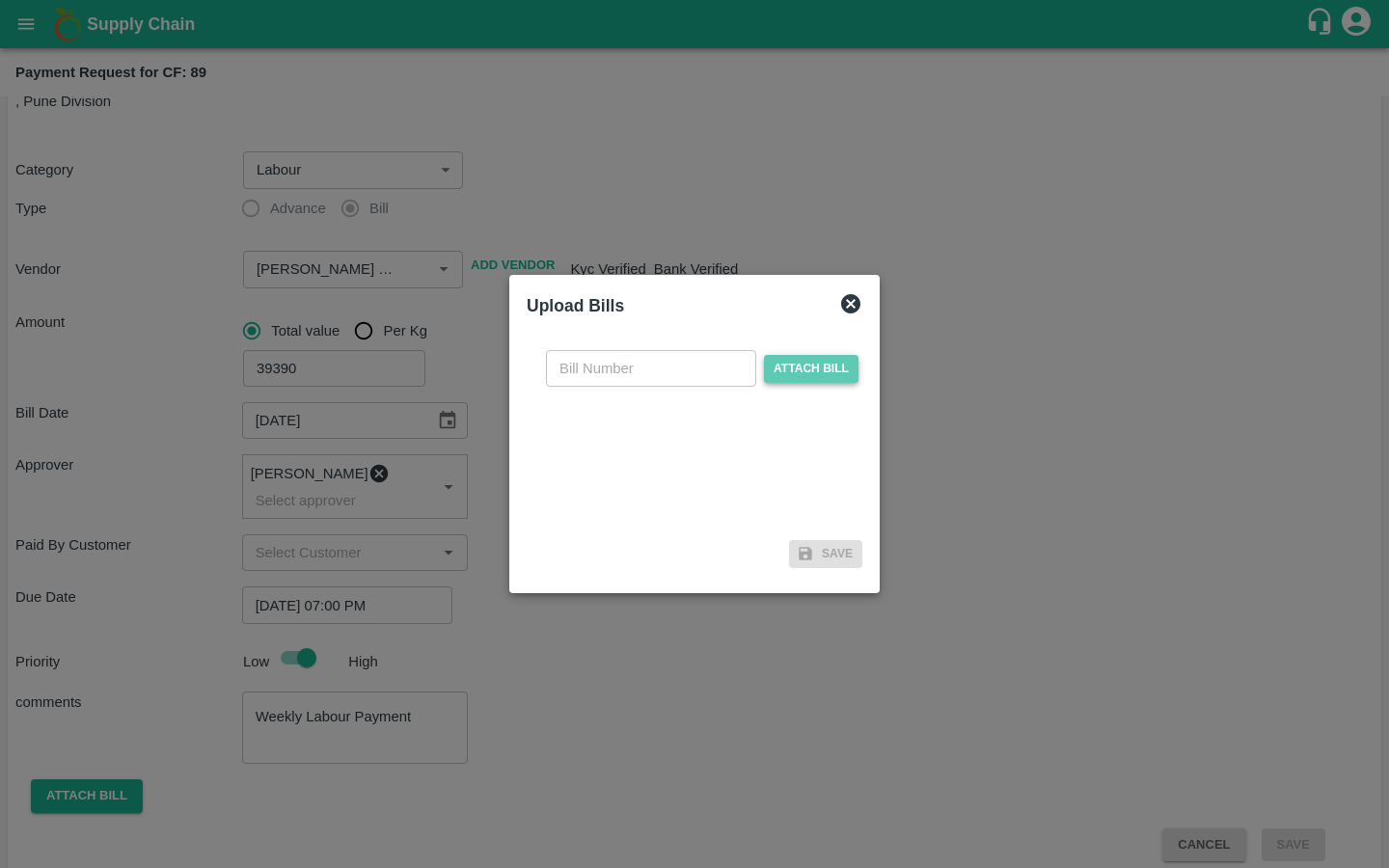 click on "Attach bill" at bounding box center (811, 368) 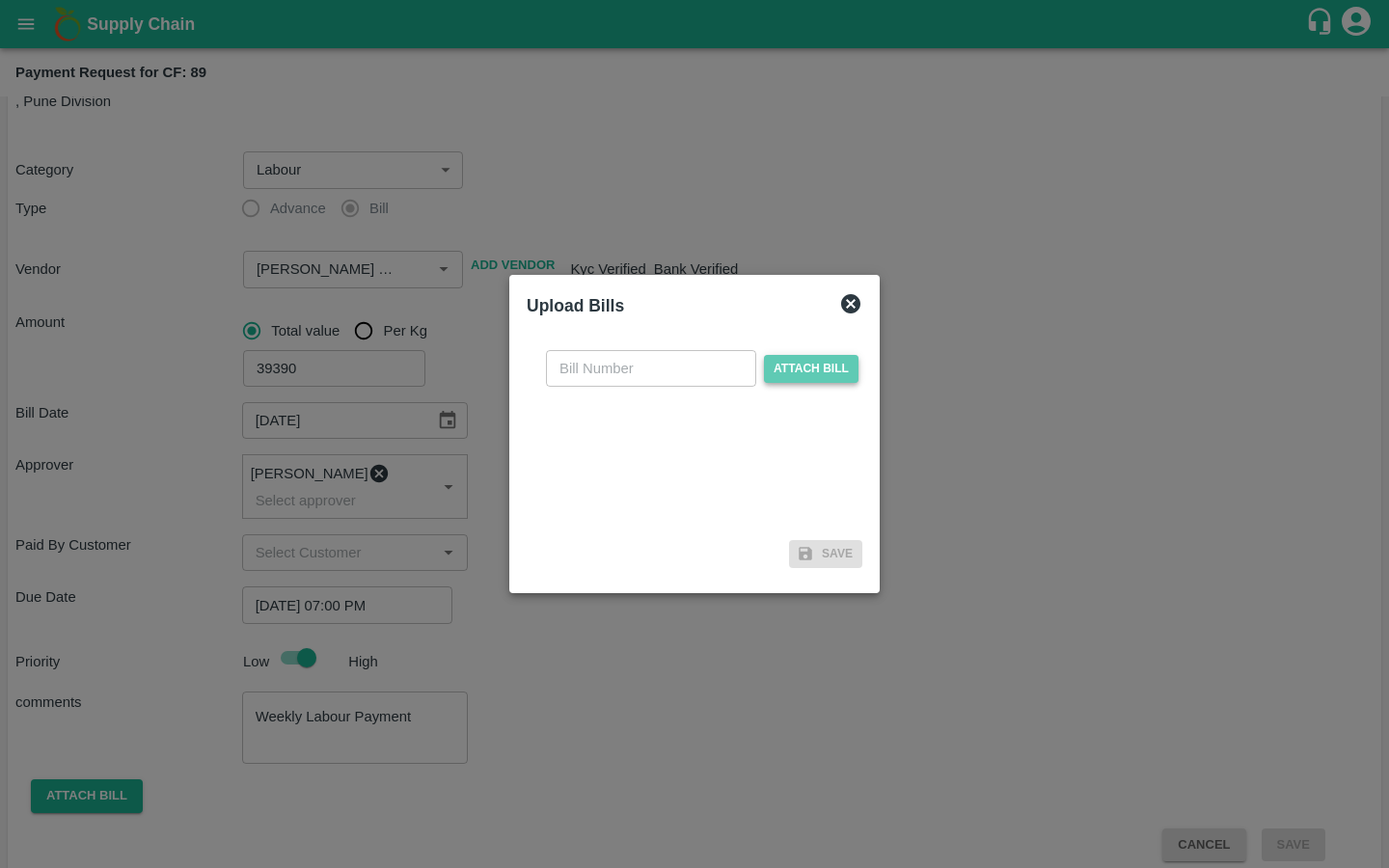 click on "Attach bill" at bounding box center [0, 0] 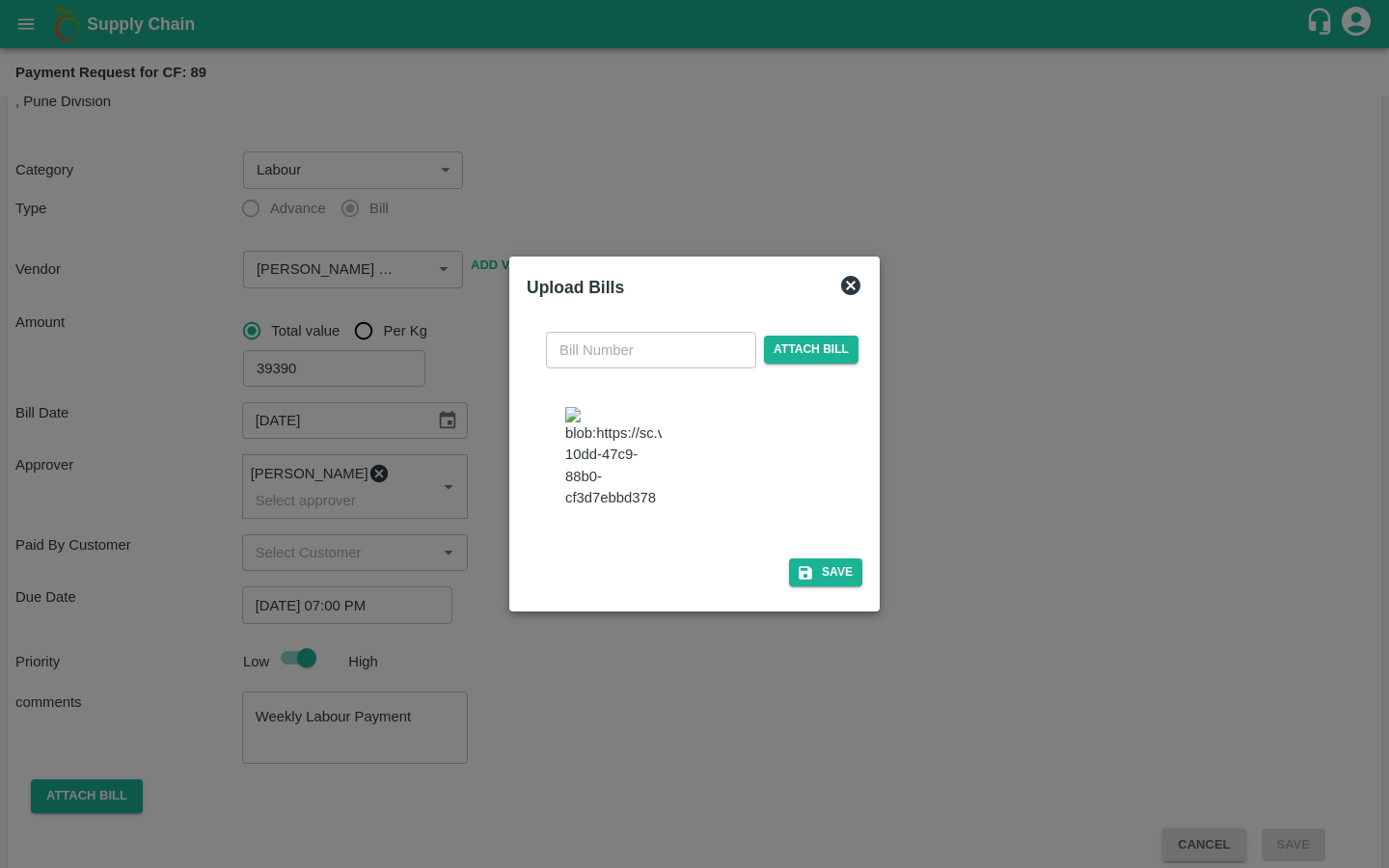 click at bounding box center [613, 457] 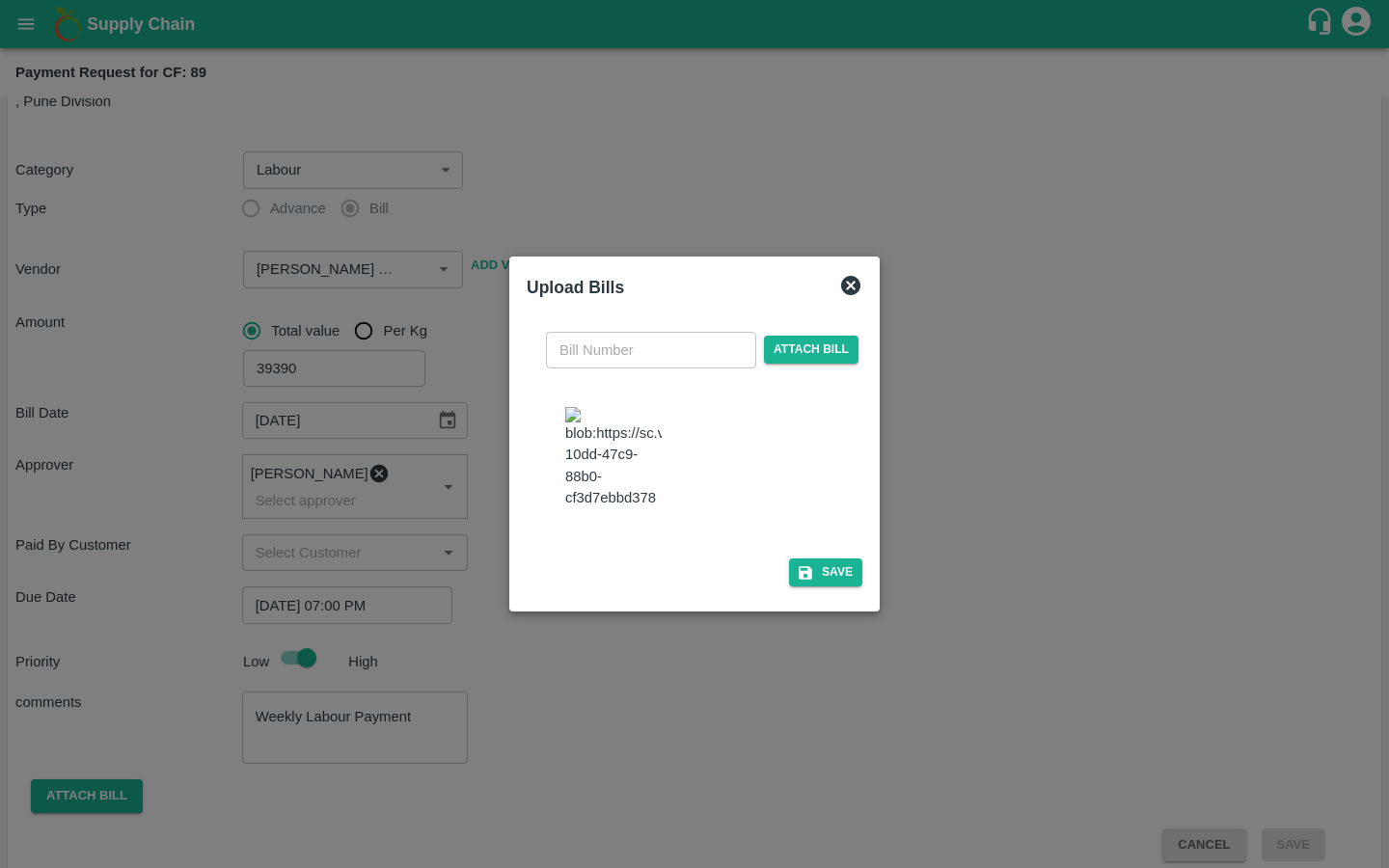 click at bounding box center [651, 350] 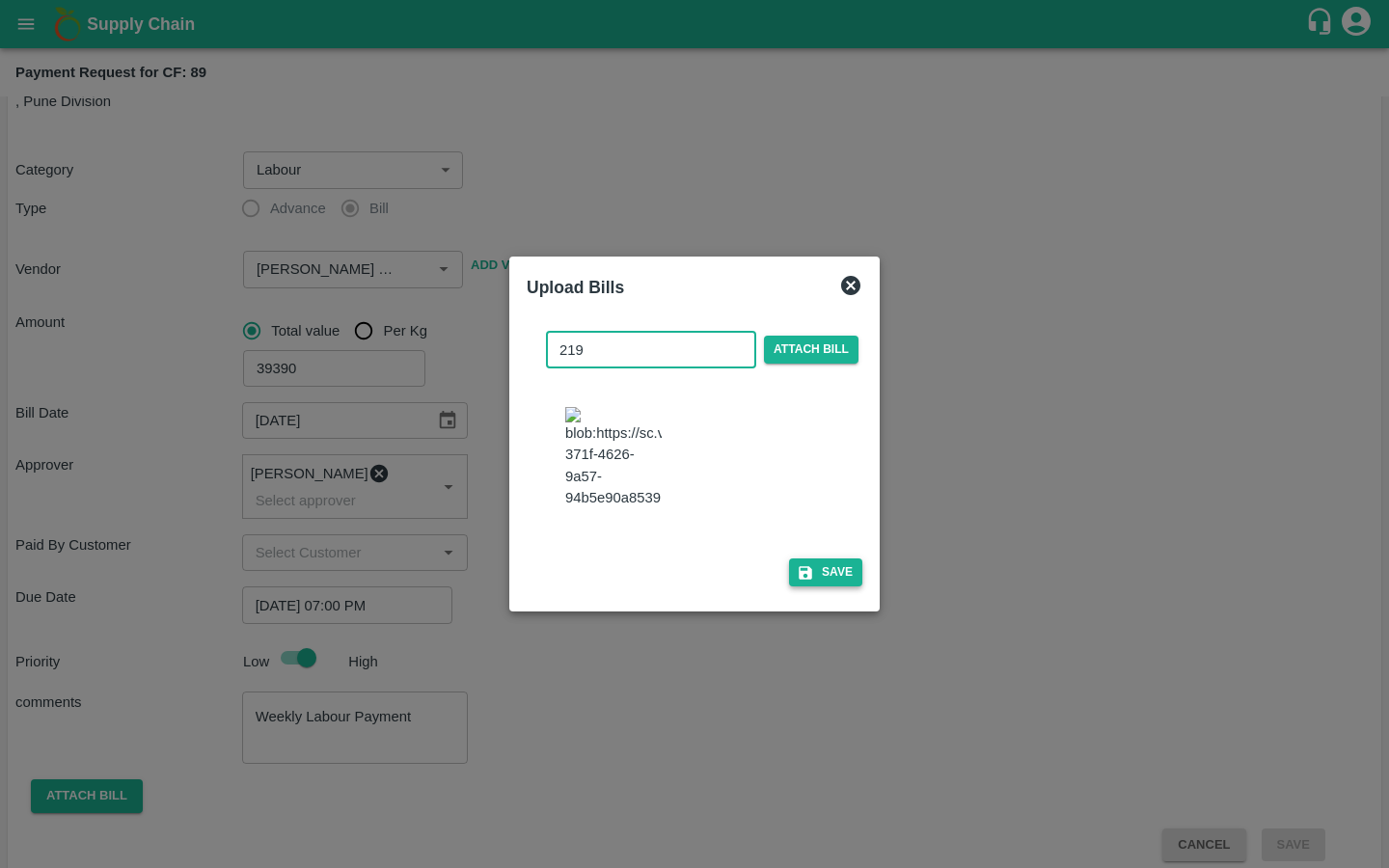 type on "219" 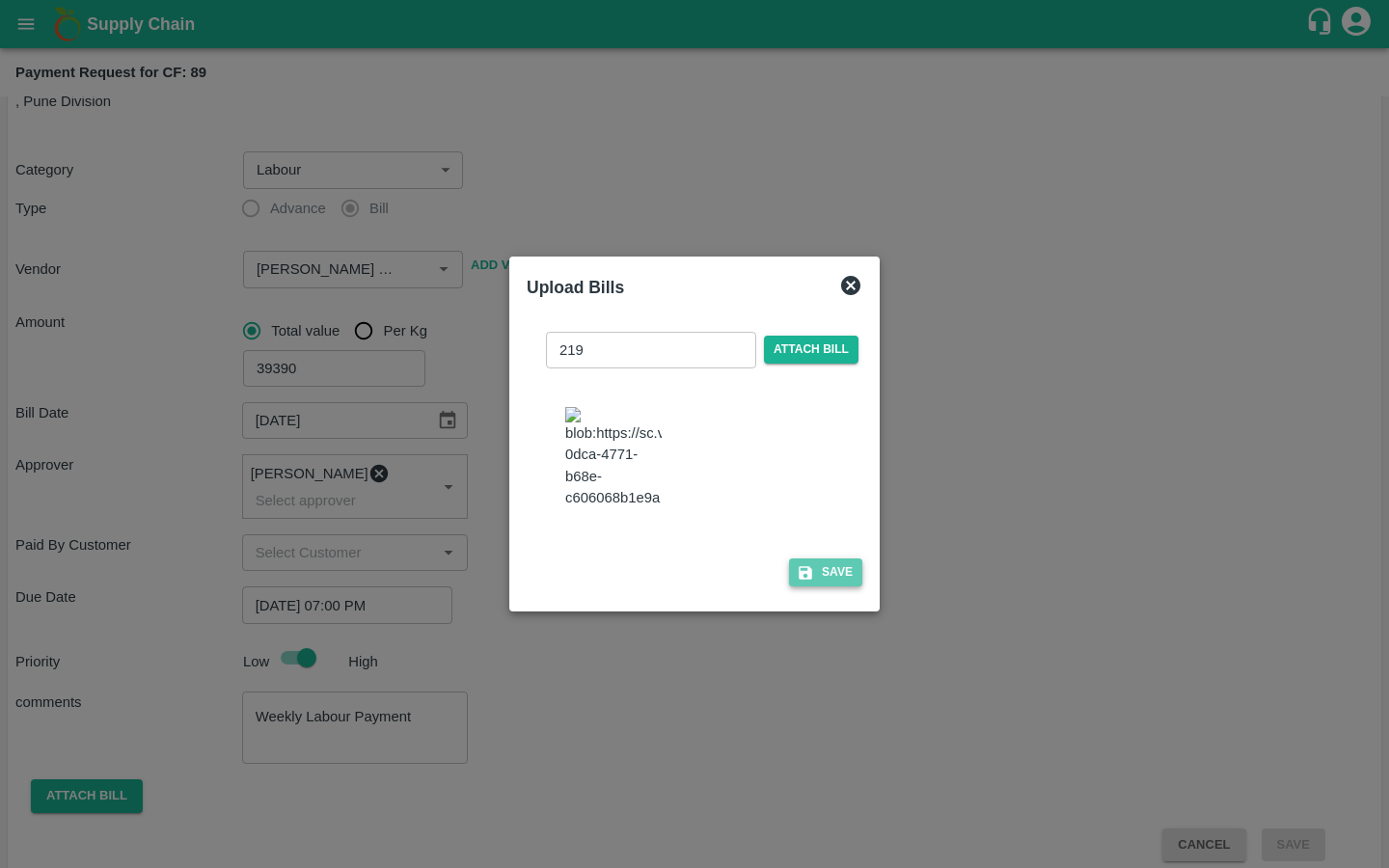 click on "Save" at bounding box center (826, 572) 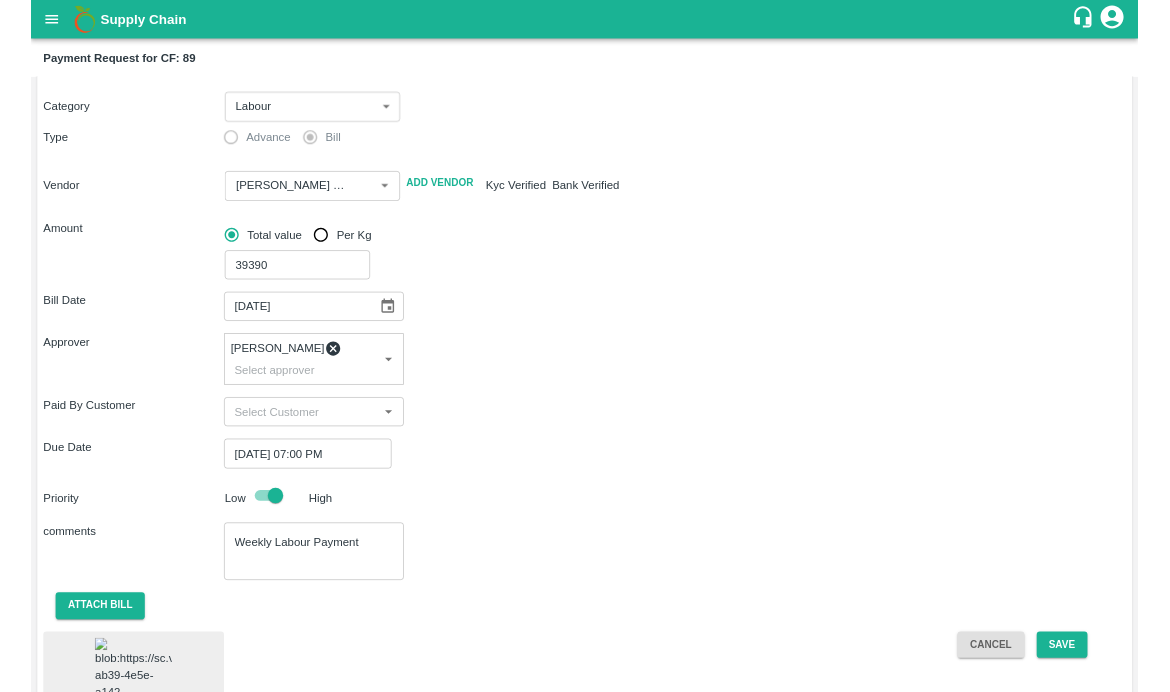 scroll, scrollTop: 198, scrollLeft: 0, axis: vertical 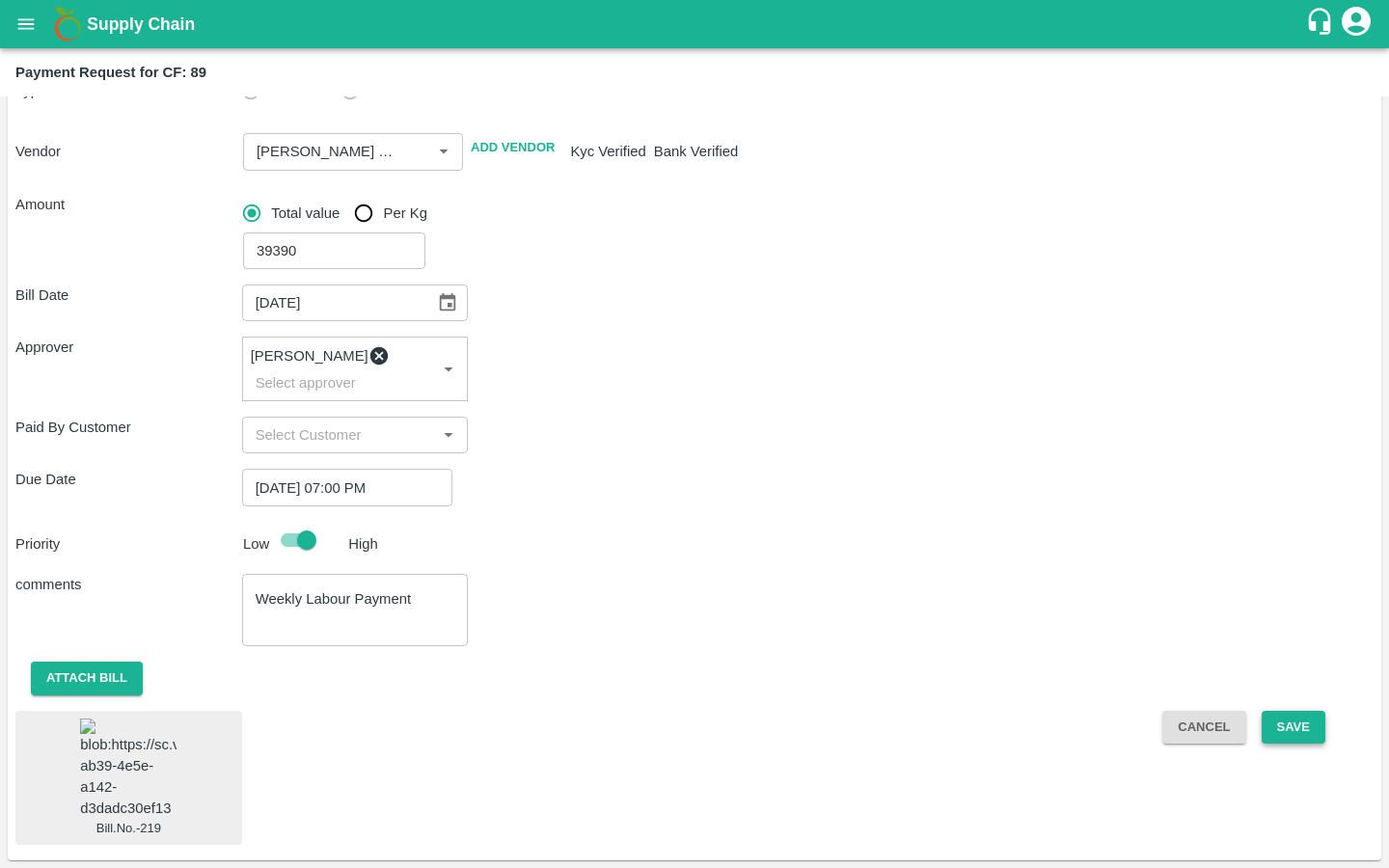 click on "Save" at bounding box center (1294, 727) 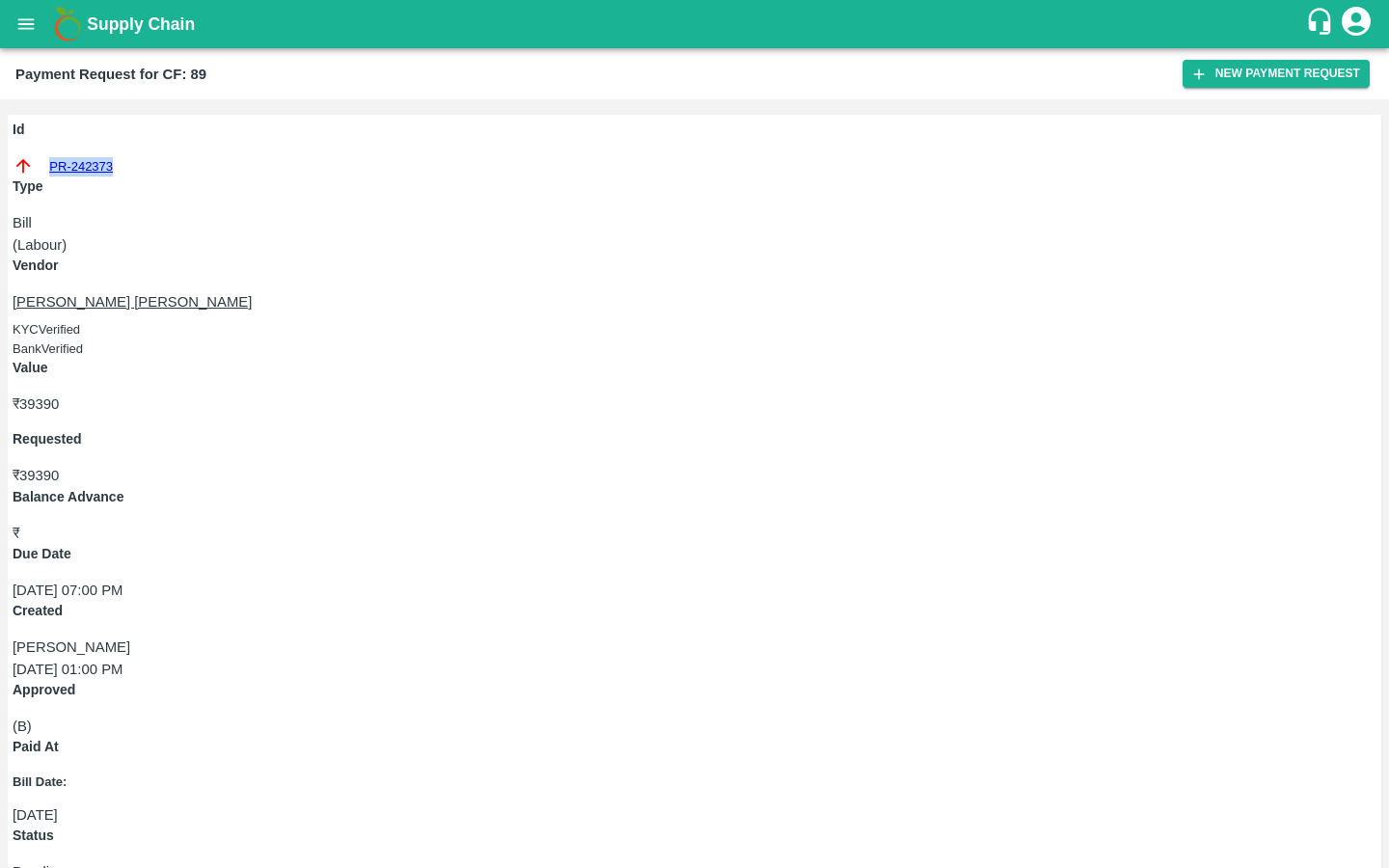 drag, startPoint x: 109, startPoint y: 164, endPoint x: 40, endPoint y: 164, distance: 69 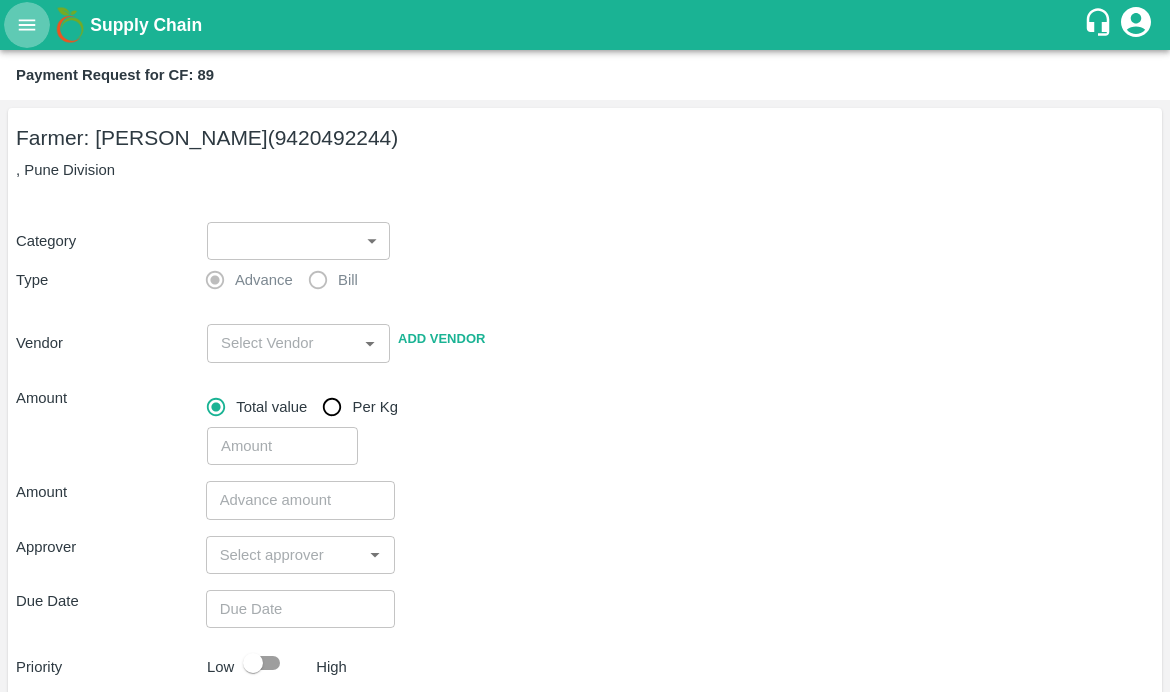 click 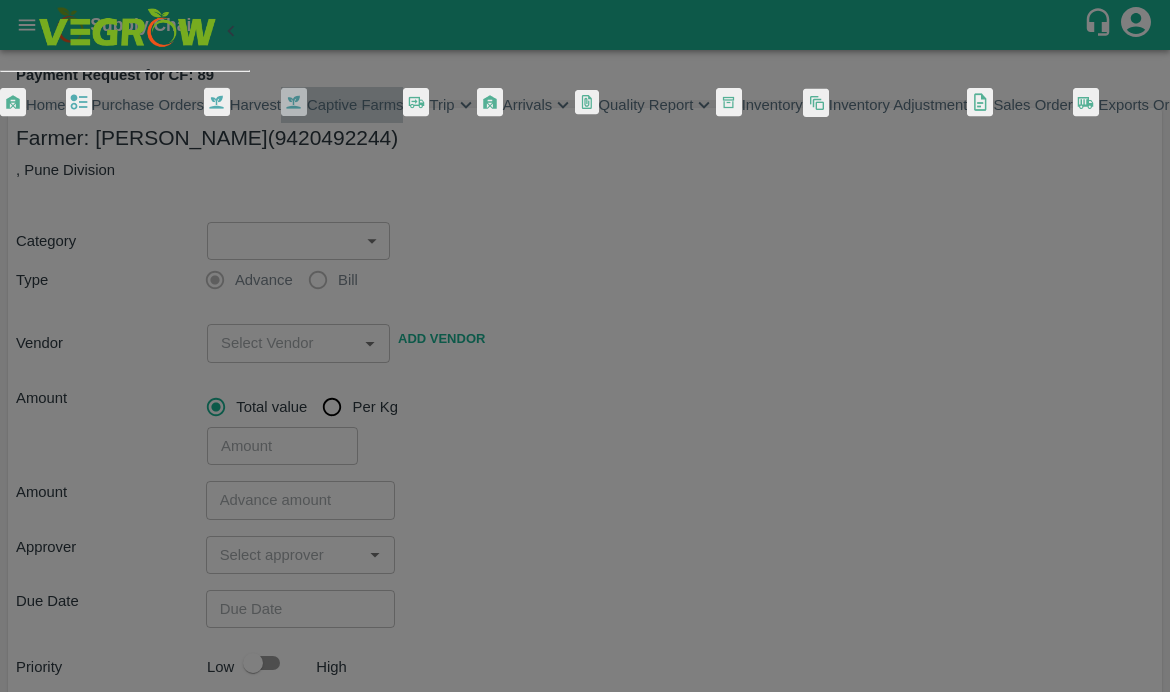 click on "Captive Farms" at bounding box center (355, 105) 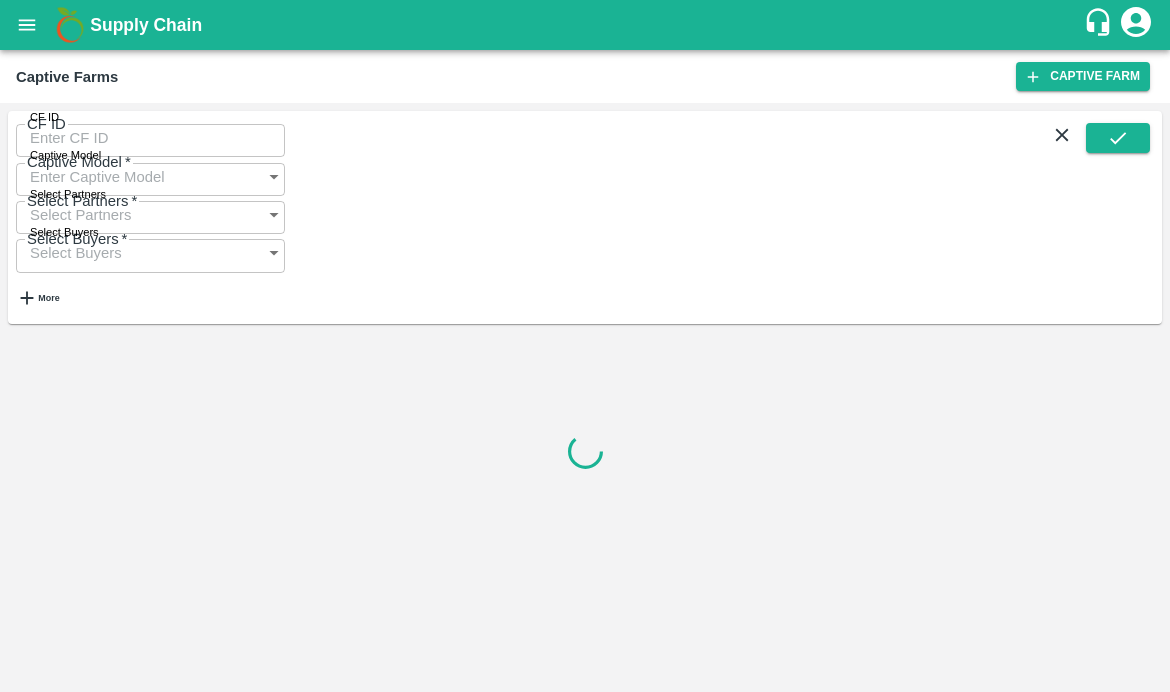 click on "CF ID" at bounding box center (150, 138) 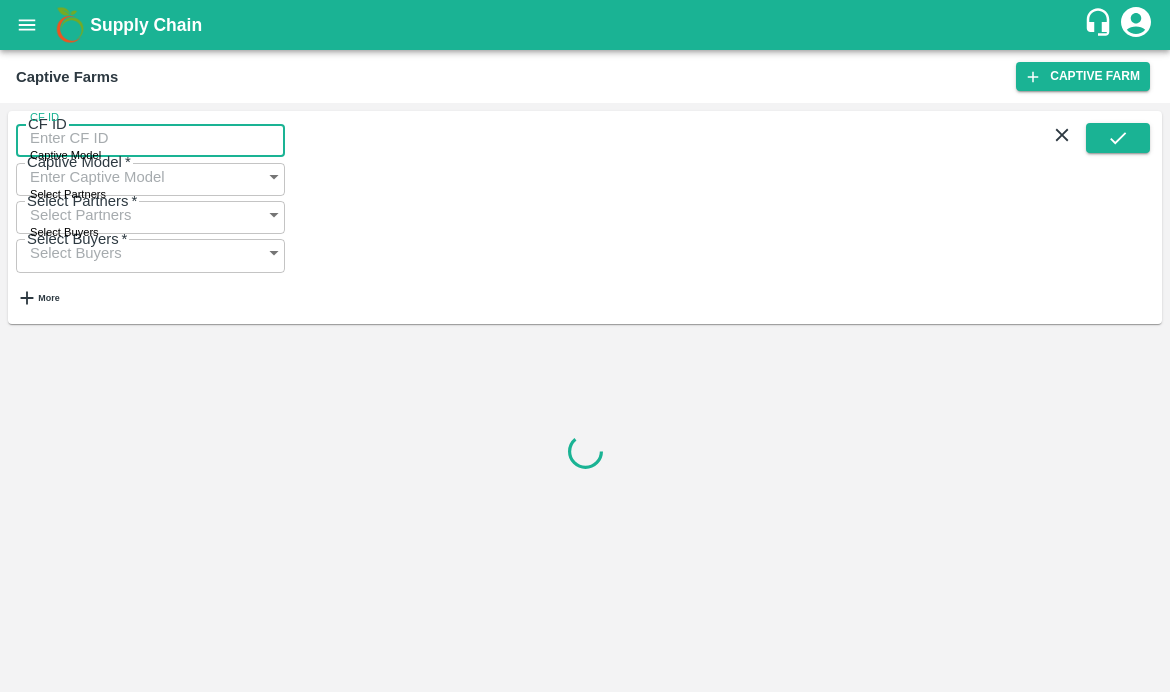 paste on "48" 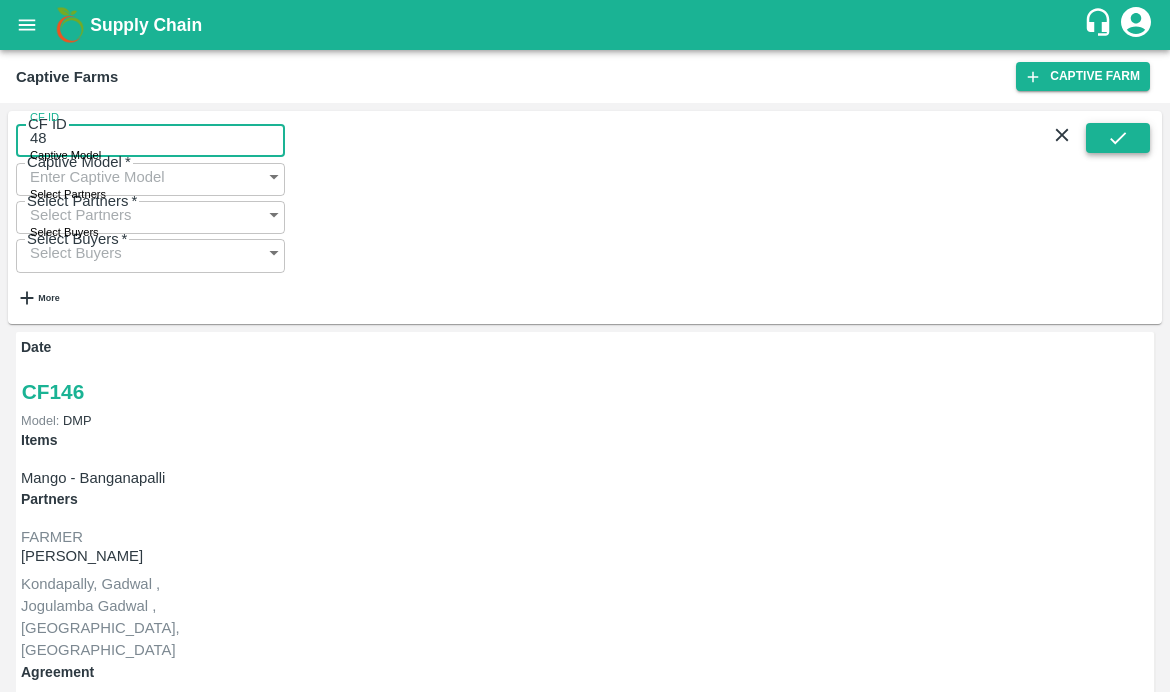 type on "48" 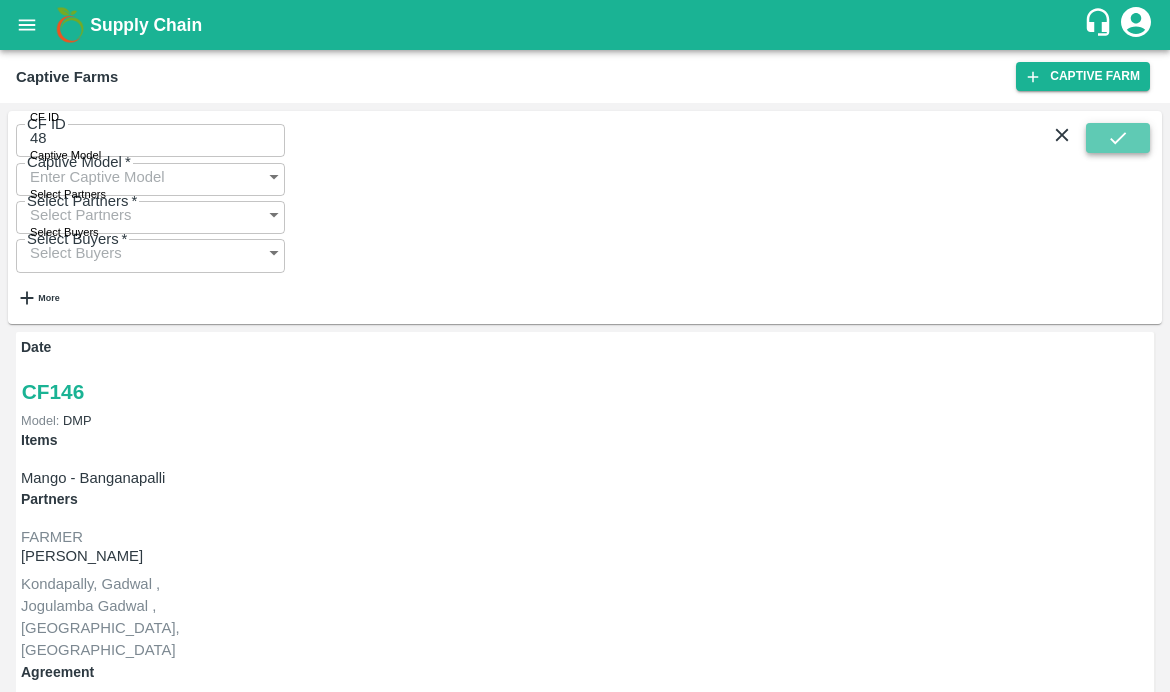 click 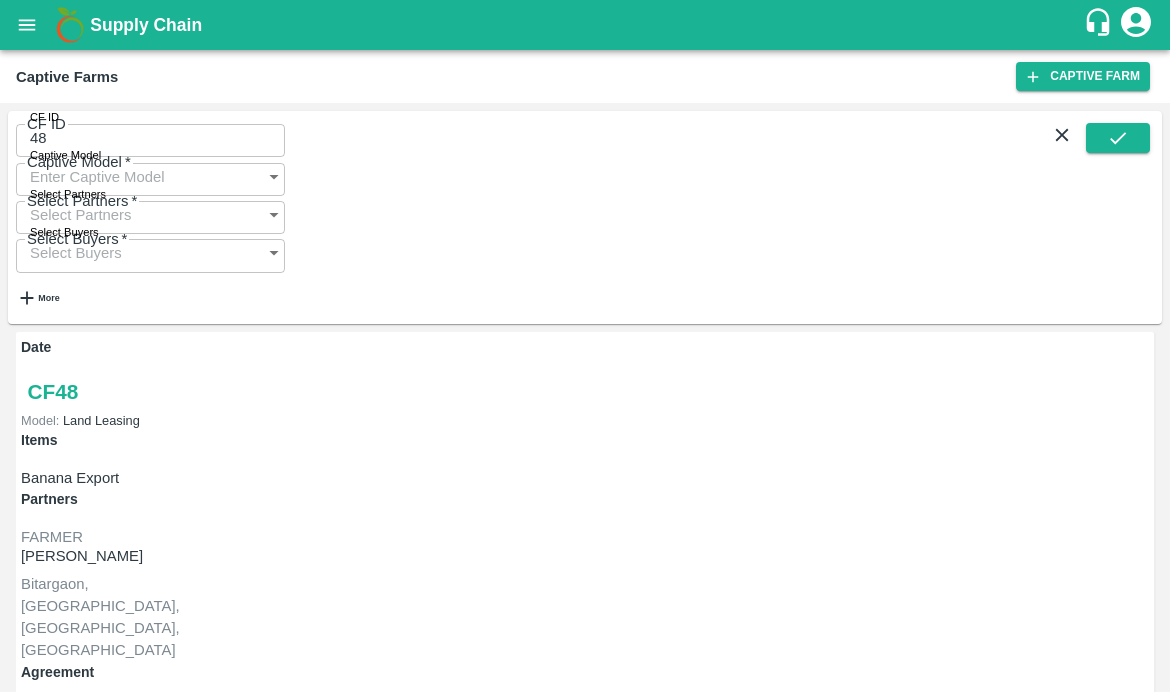 click on "Payment Requests   (34)" at bounding box center [99, 1039] 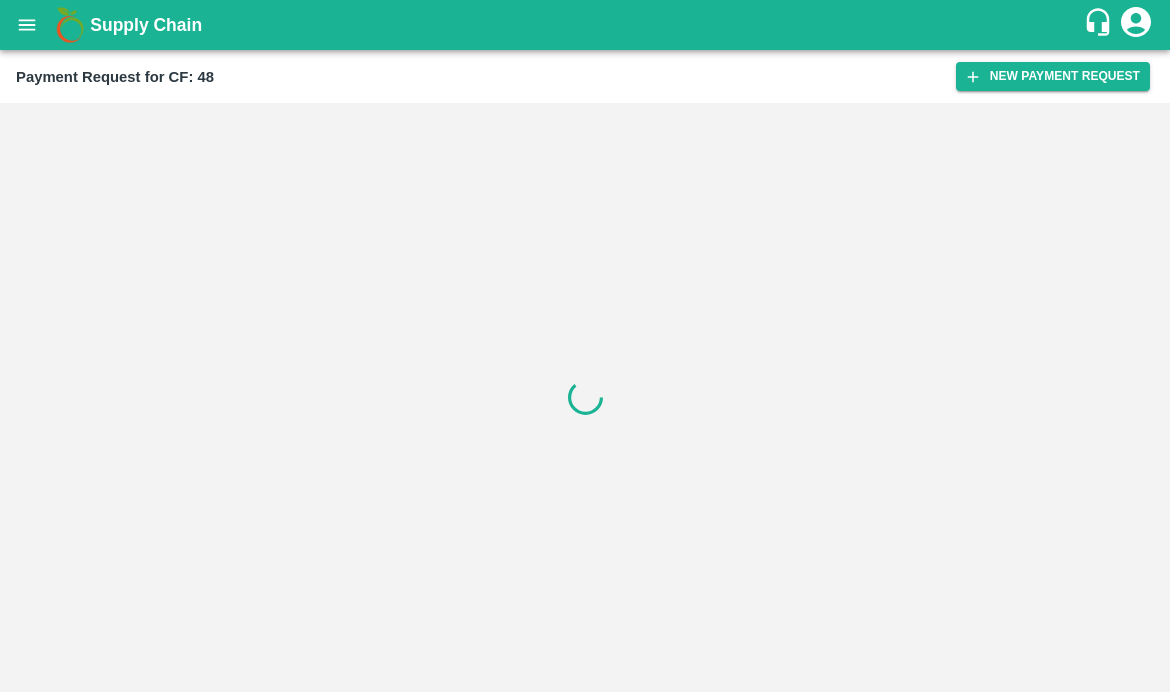 scroll, scrollTop: 0, scrollLeft: 0, axis: both 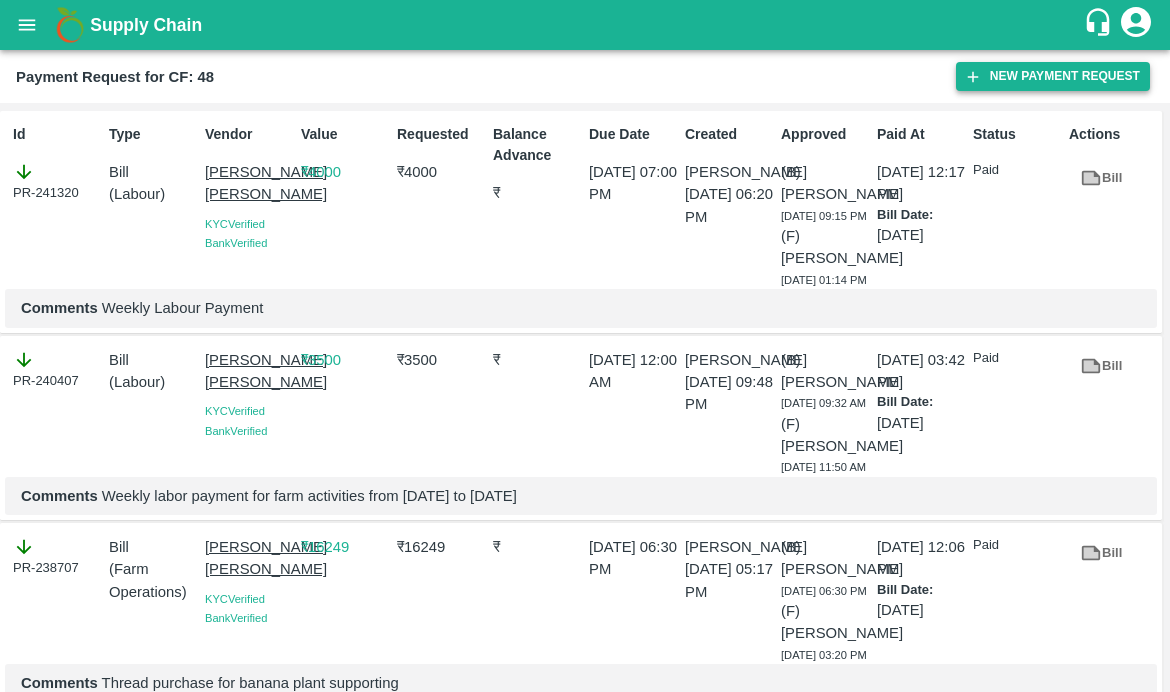 click on "New Payment Request" at bounding box center (1053, 76) 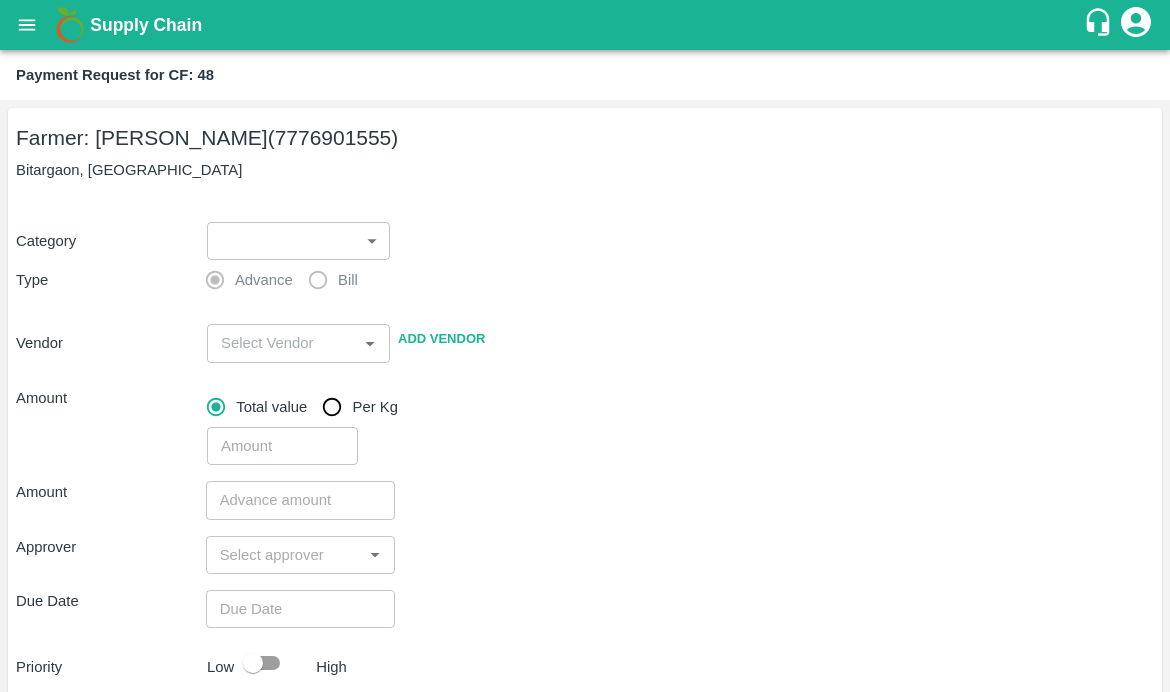 click on "Supply Chain Payment Request for CF: 48 Farmer:    Nikhil [PERSON_NAME]  (7776901555) [GEOGRAPHIC_DATA], [GEOGRAPHIC_DATA] Category ​ ​ Type Advance Bill Vendor ​ Add Vendor Amount Total value Per Kg ​ Amount ​ Approver ​ Due Date ​  Priority  Low  High Comment x ​ Attach bill Cancel Save [GEOGRAPHIC_DATA] [GEOGRAPHIC_DATA] Direct Customer [GEOGRAPHIC_DATA] [GEOGRAPHIC_DATA] B2R [GEOGRAPHIC_DATA]  Tembhurni Virtual Captive PH Ananthapur Virtual Captive PH Kothakota Virtual Captive PH Chittoor Virtual Captive PH Vavilala Himalekya Logout" at bounding box center [585, 346] 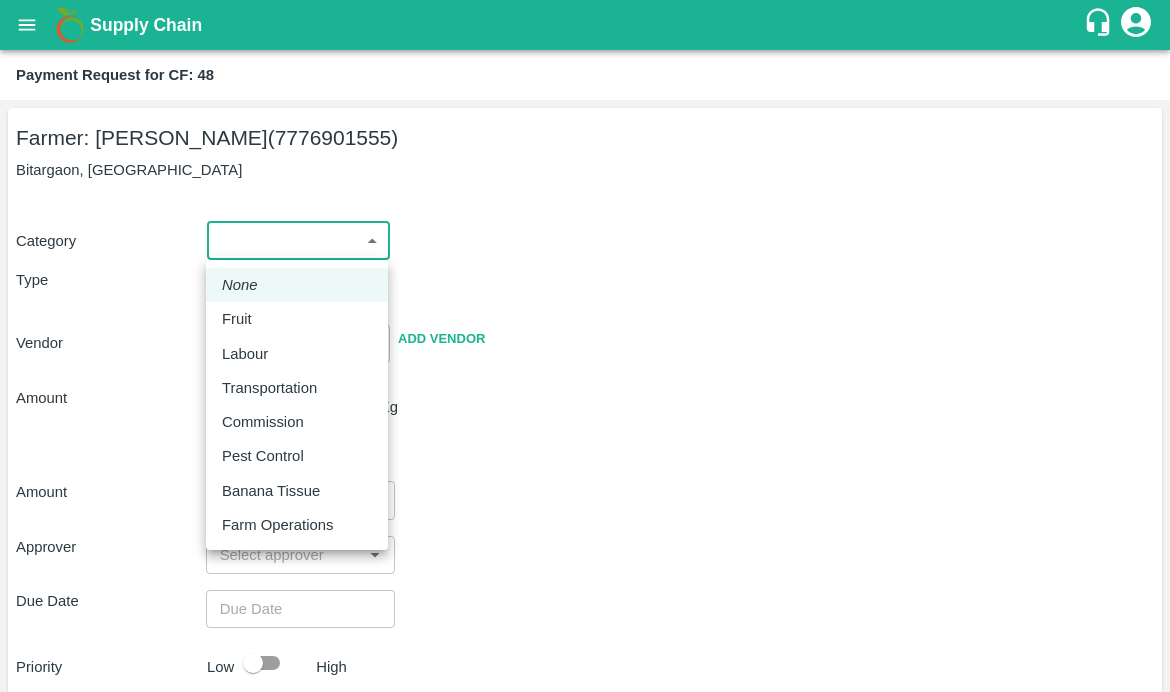 click on "Labour" at bounding box center [297, 354] 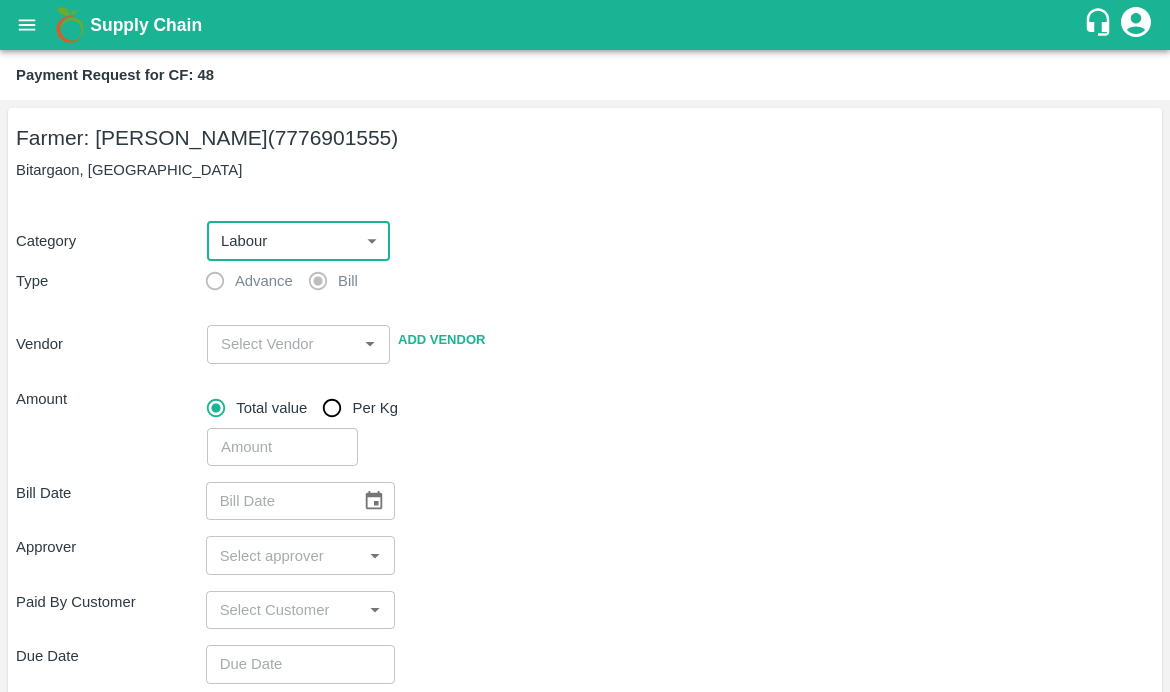 click at bounding box center [282, 344] 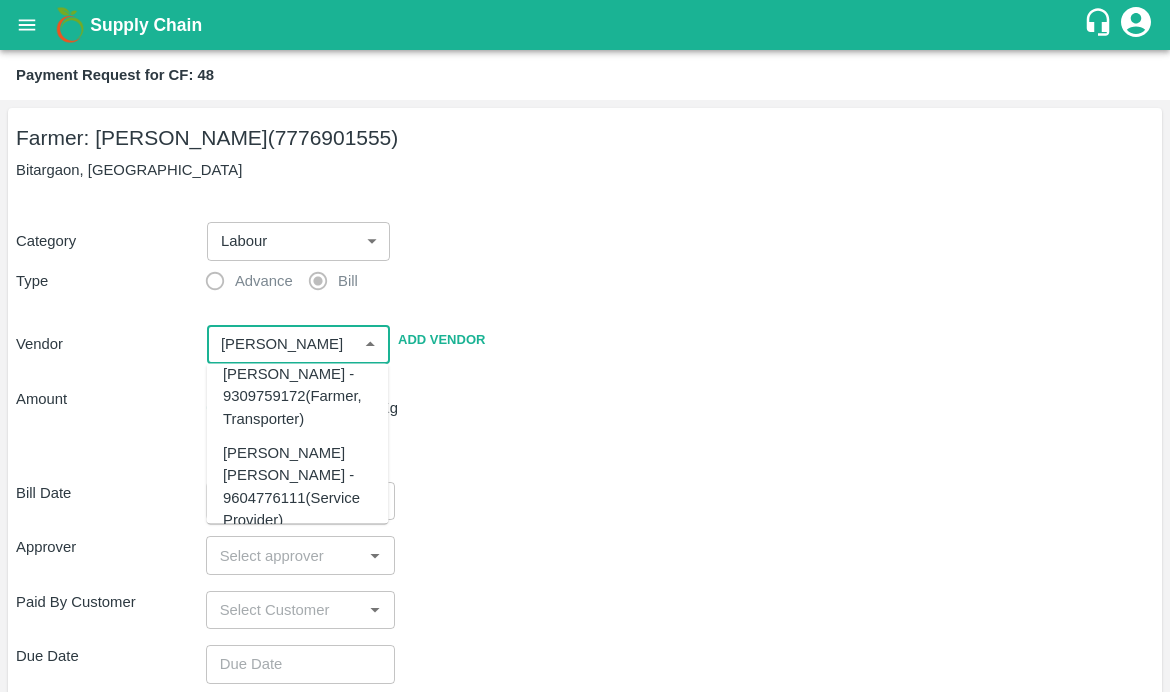 scroll, scrollTop: 137, scrollLeft: 0, axis: vertical 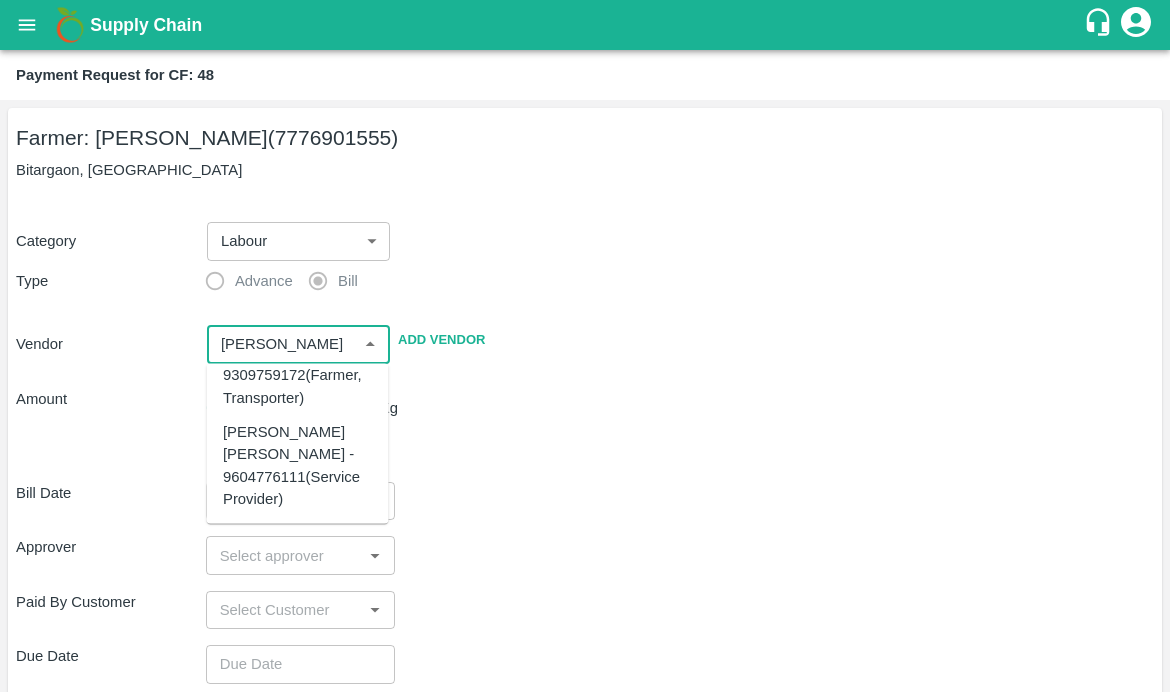 click on "[PERSON_NAME] [PERSON_NAME] - 9604776111(Service Provider)" at bounding box center (298, 464) 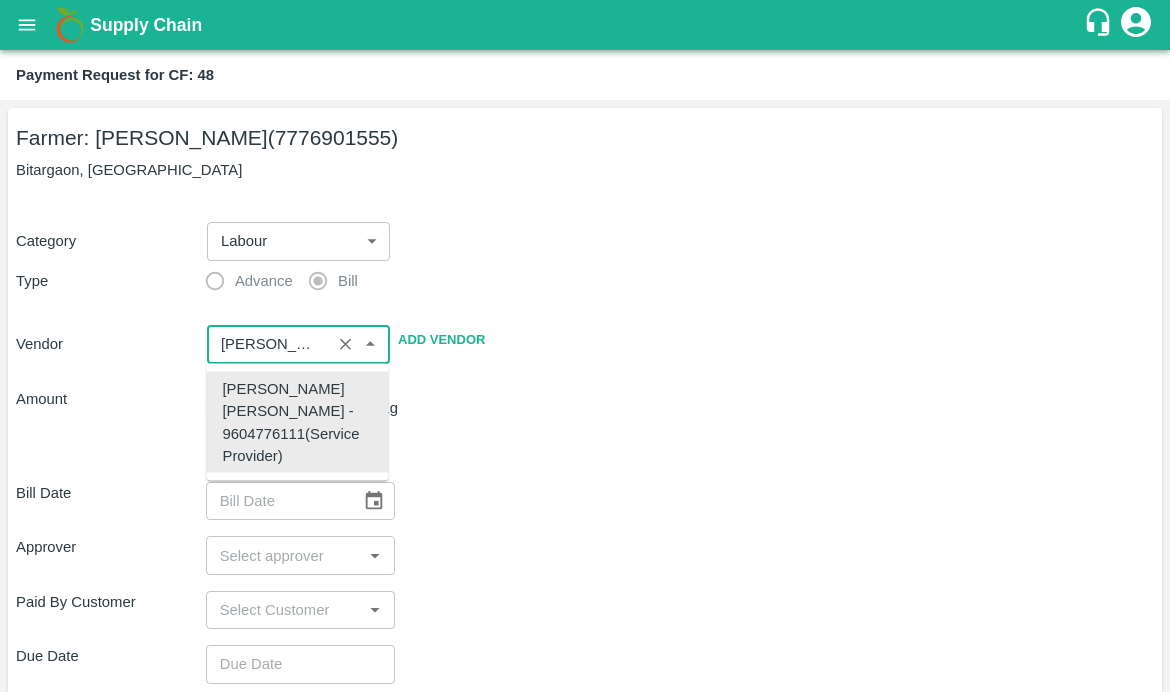 scroll, scrollTop: 0, scrollLeft: 0, axis: both 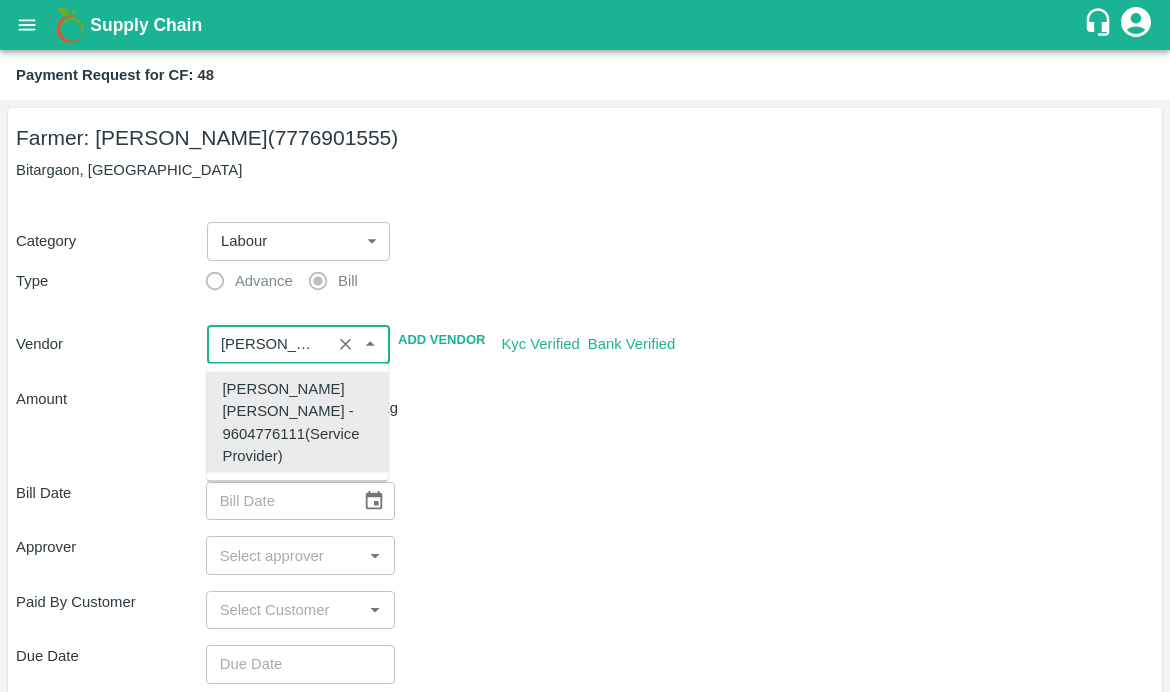 type on "[PERSON_NAME] [PERSON_NAME] - 9604776111(Service Provider)" 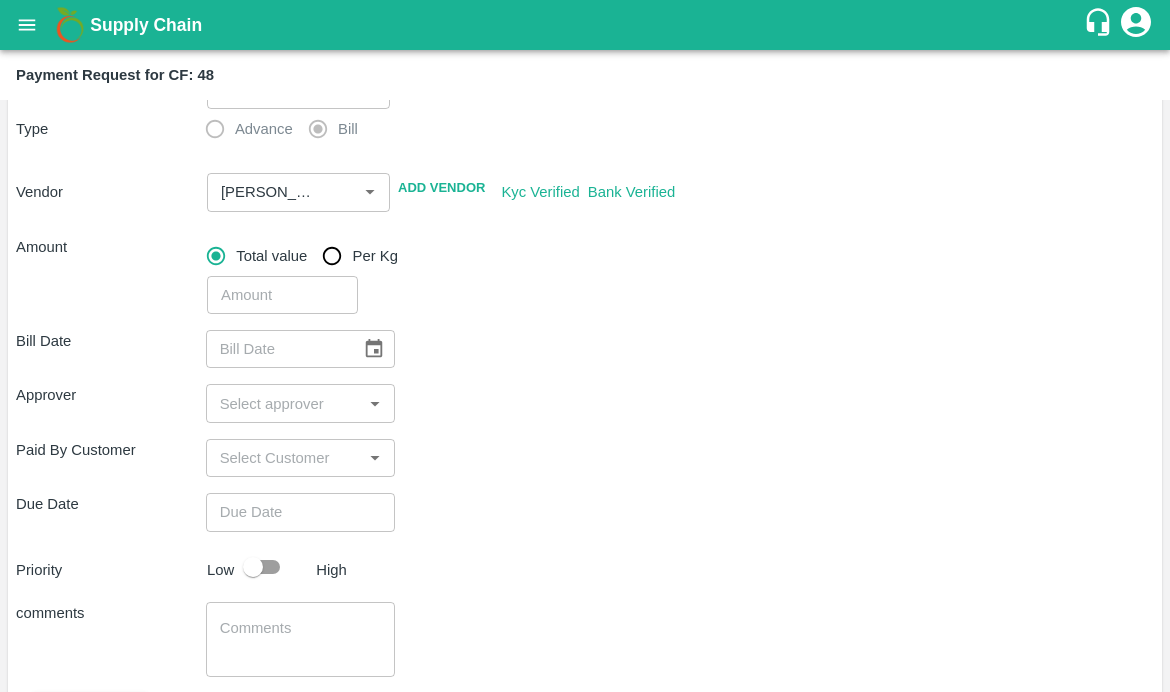 scroll, scrollTop: 262, scrollLeft: 0, axis: vertical 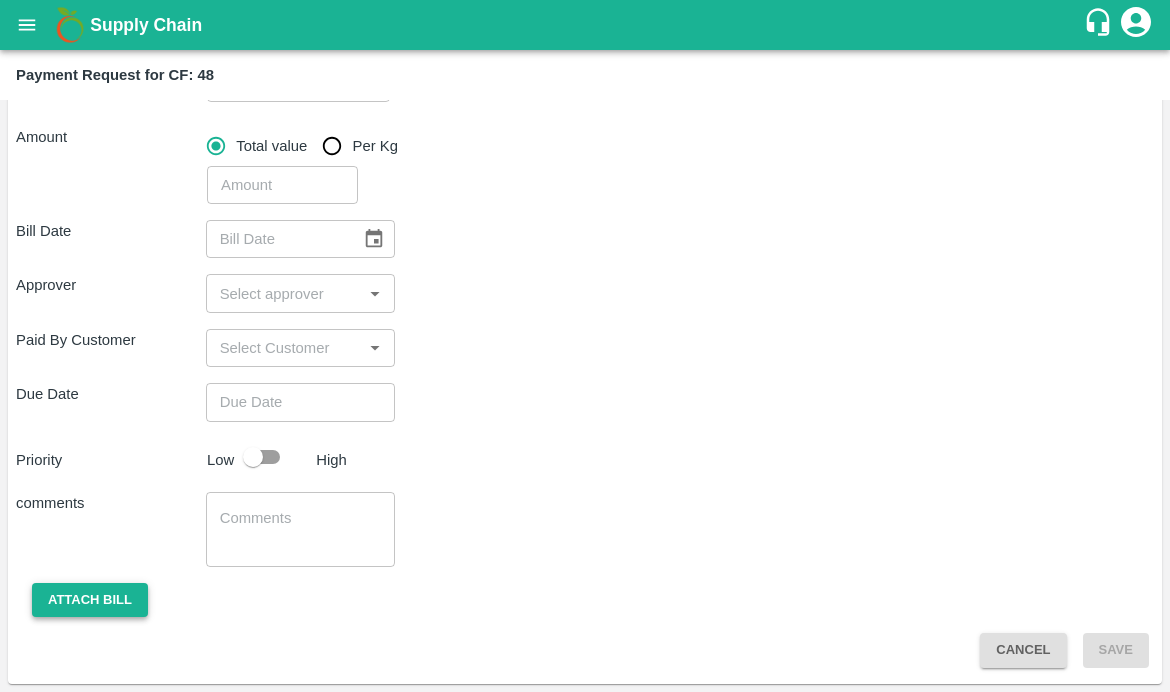 click on "Attach bill" at bounding box center [90, 600] 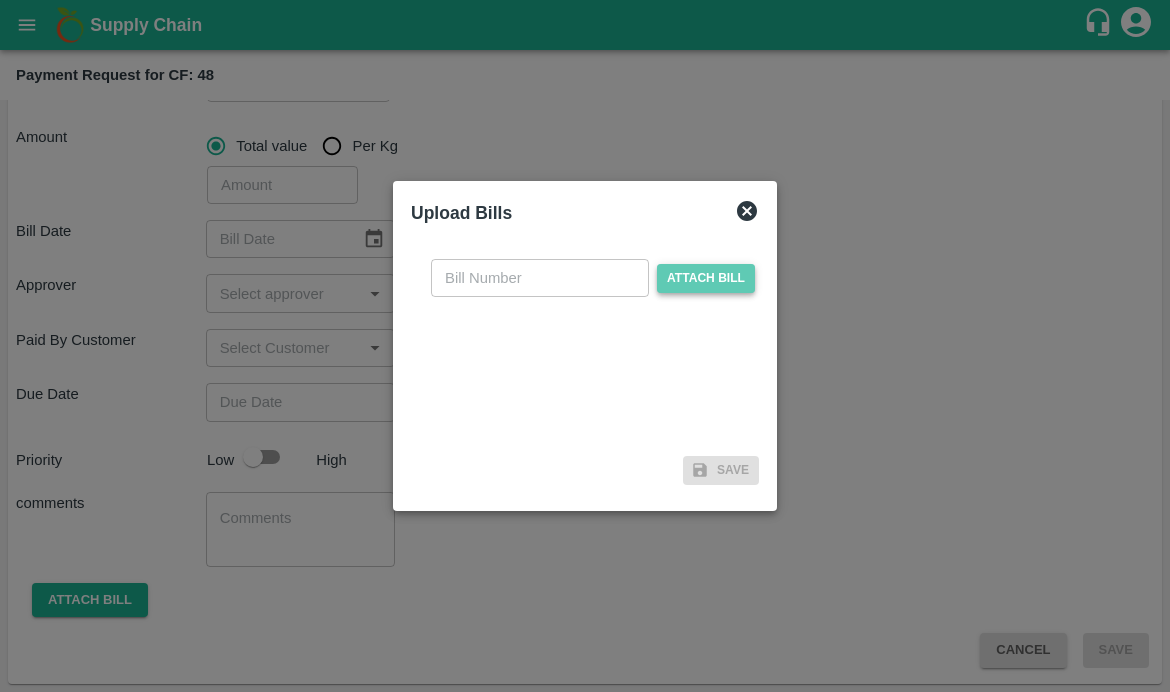 click on "Attach bill" at bounding box center (706, 278) 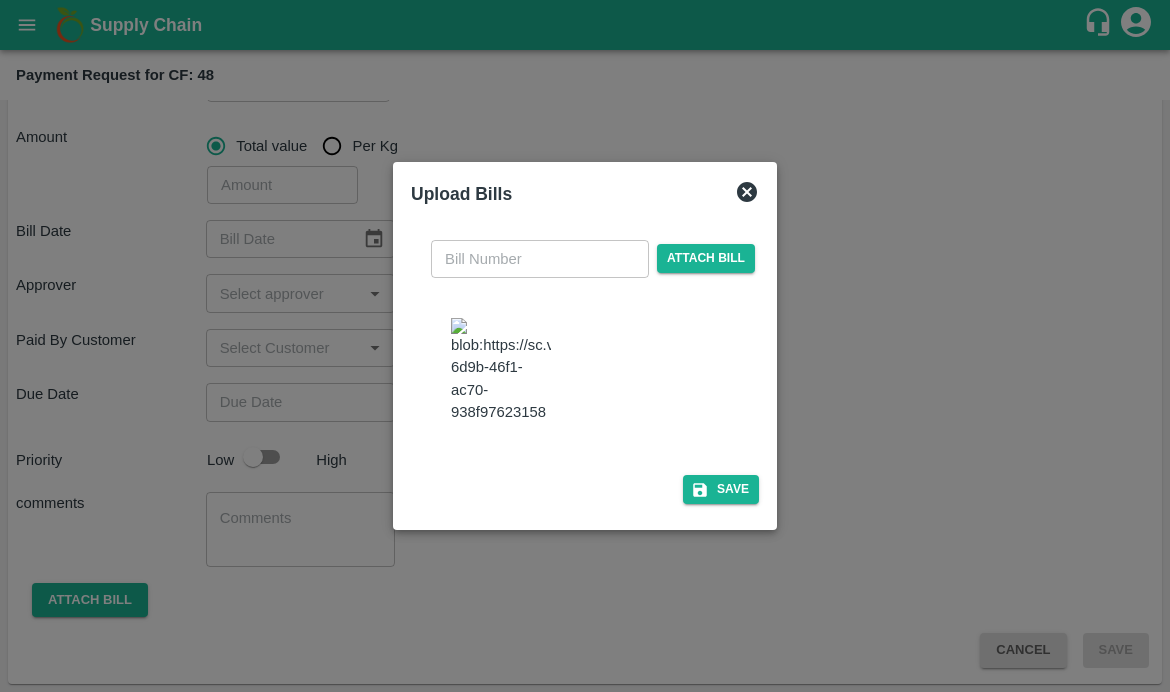 click at bounding box center [501, 370] 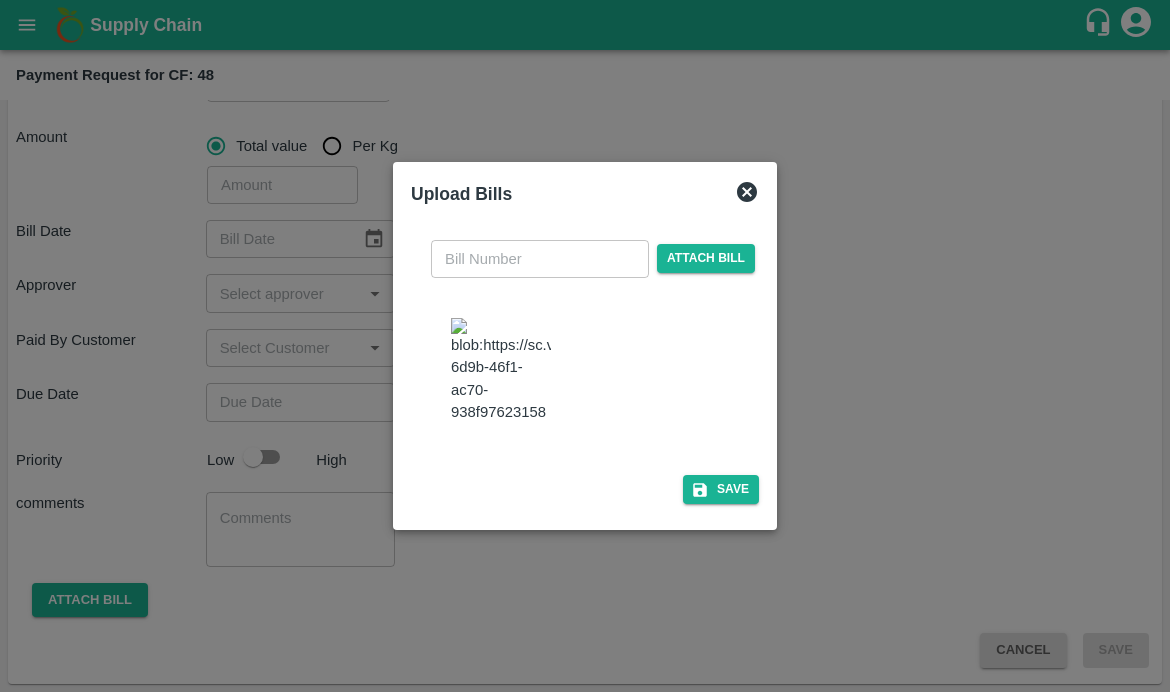 click at bounding box center [540, 259] 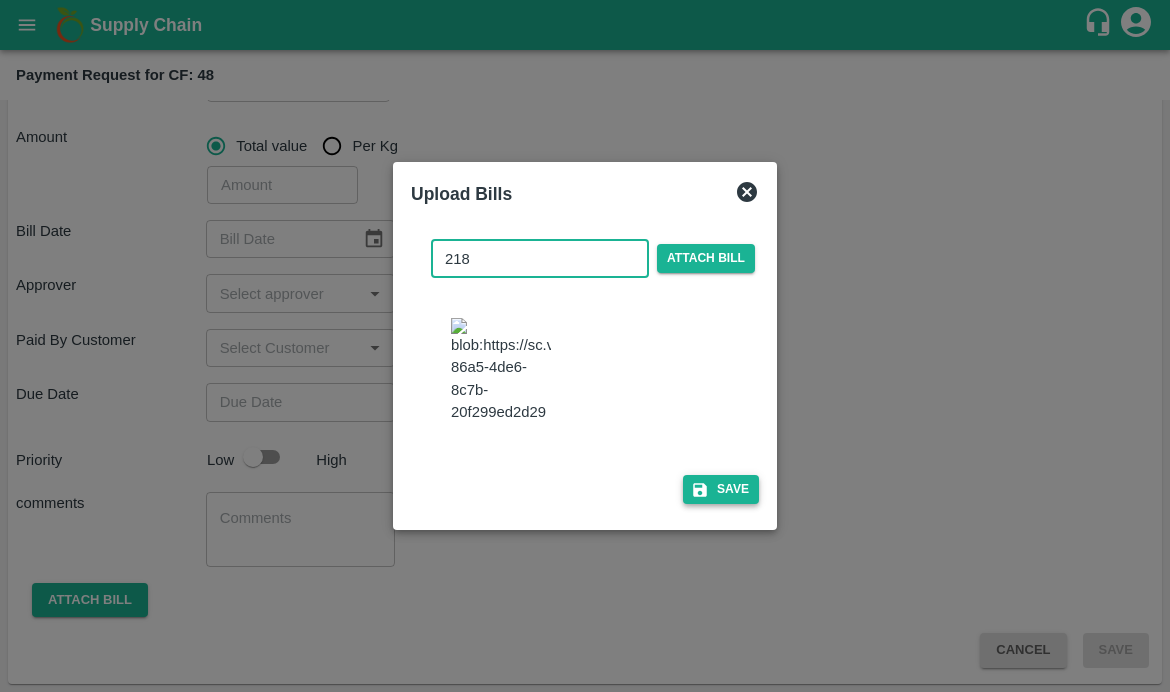 type on "218" 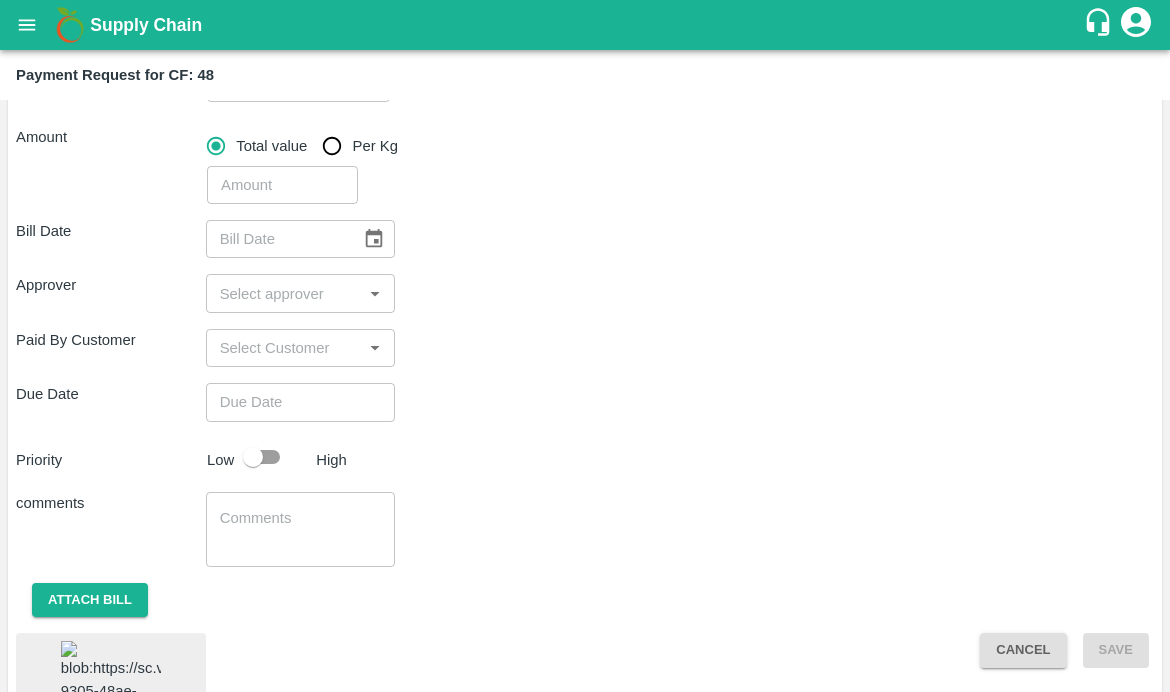 click at bounding box center (282, 185) 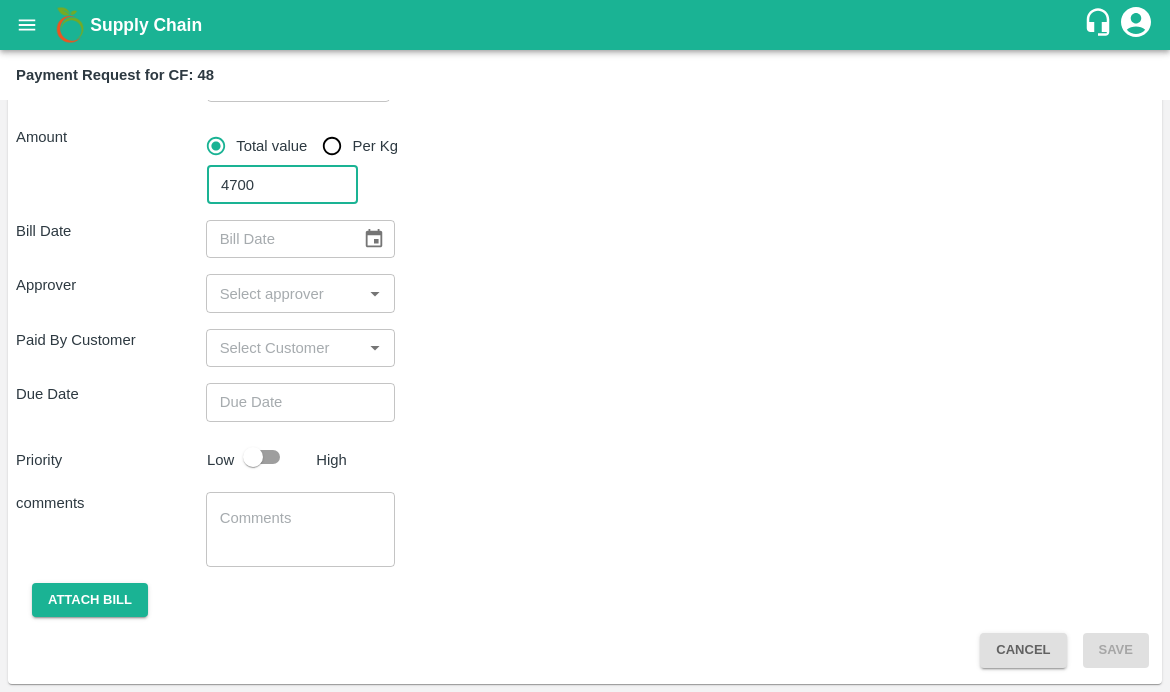 type on "4700" 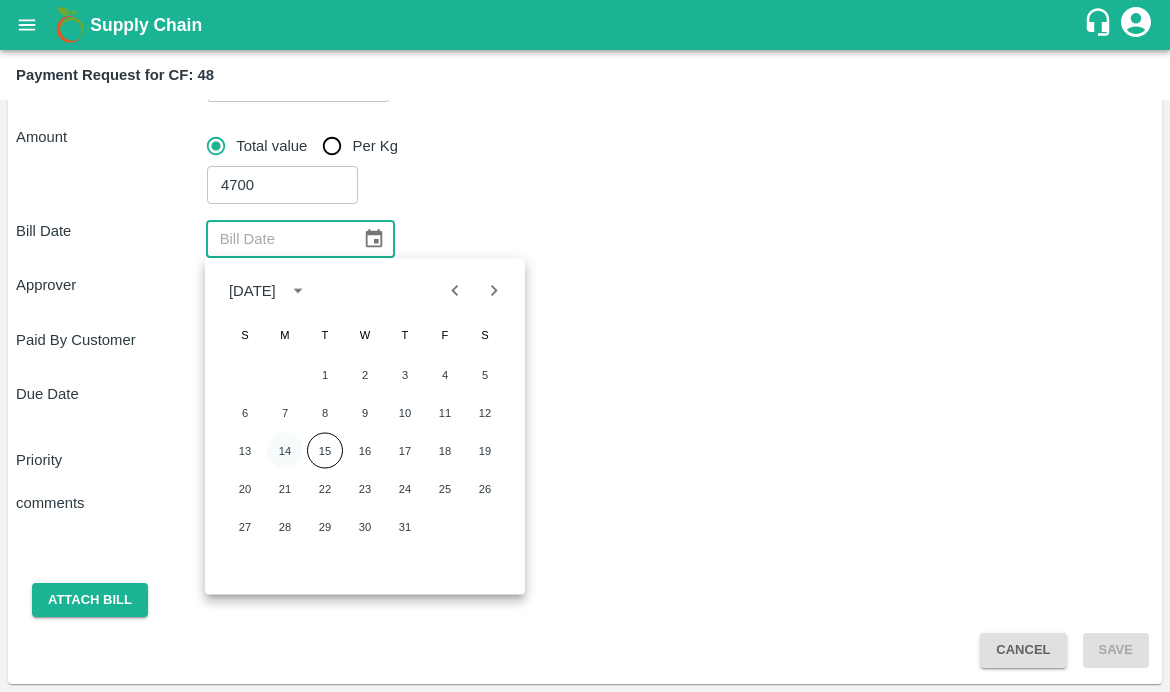 click on "14" at bounding box center (285, 451) 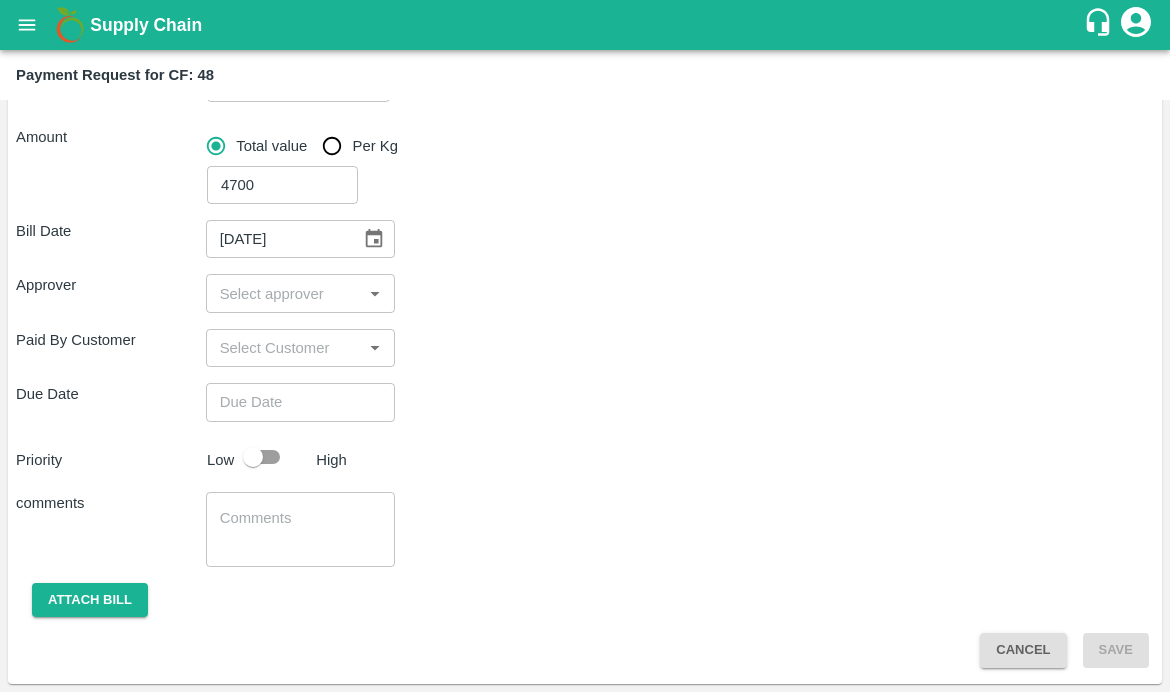 click at bounding box center [284, 293] 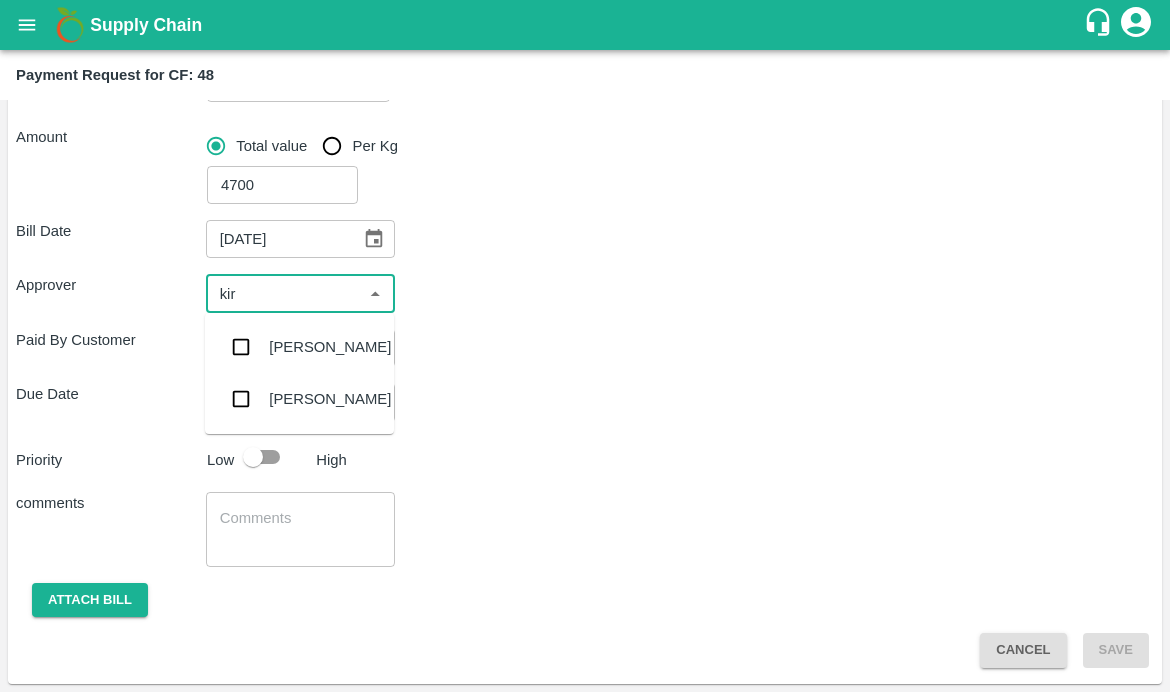 type on "kira" 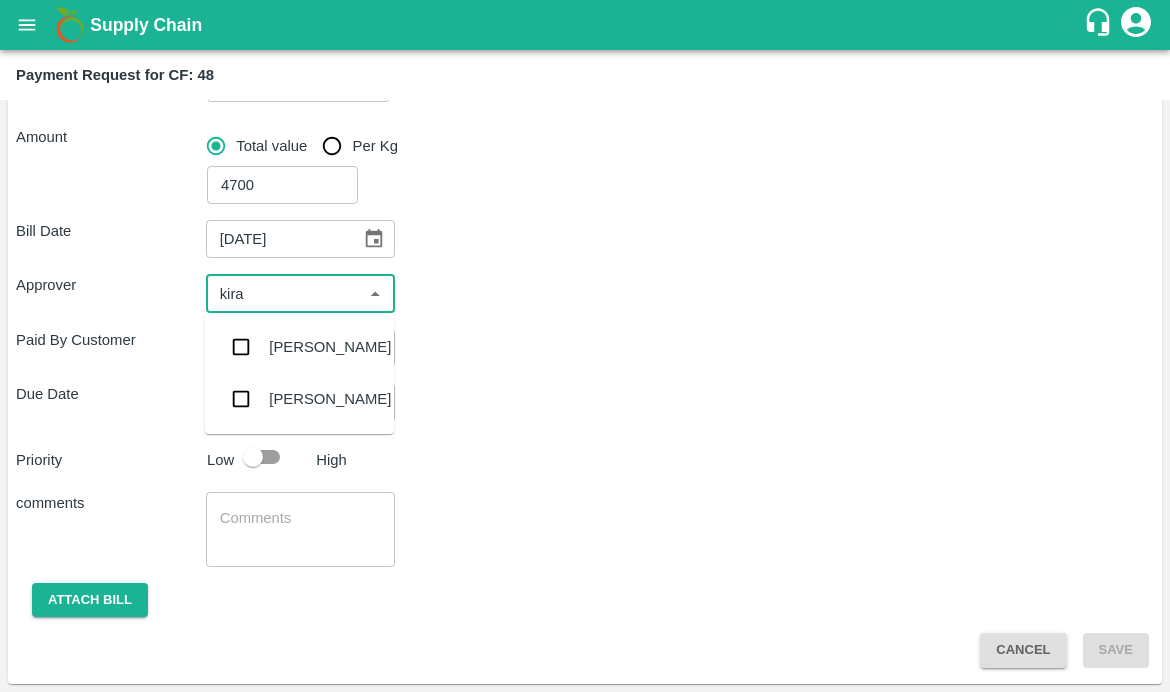 click at bounding box center [241, 347] 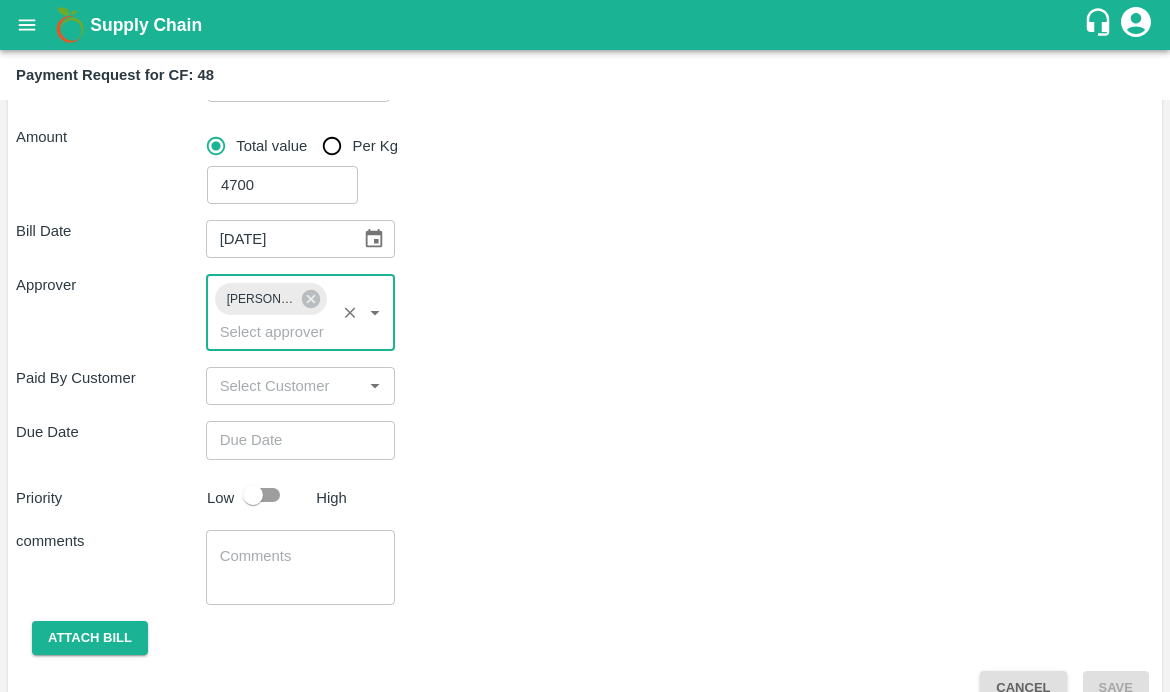 click at bounding box center (294, 440) 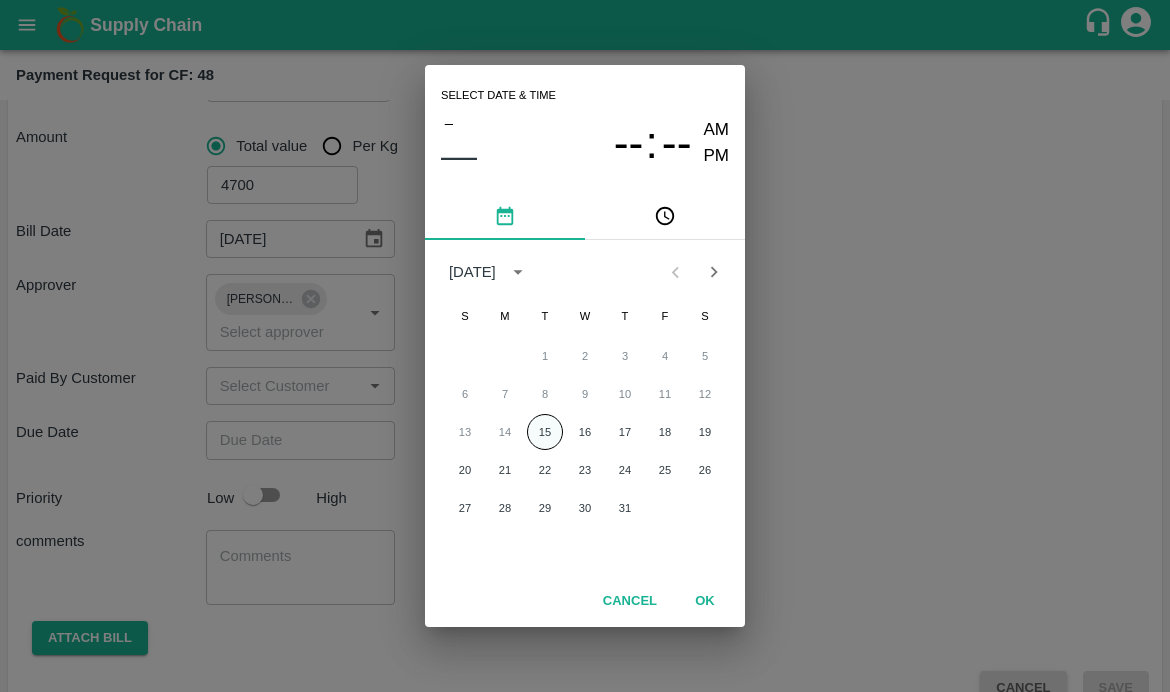 click on "15" at bounding box center (545, 432) 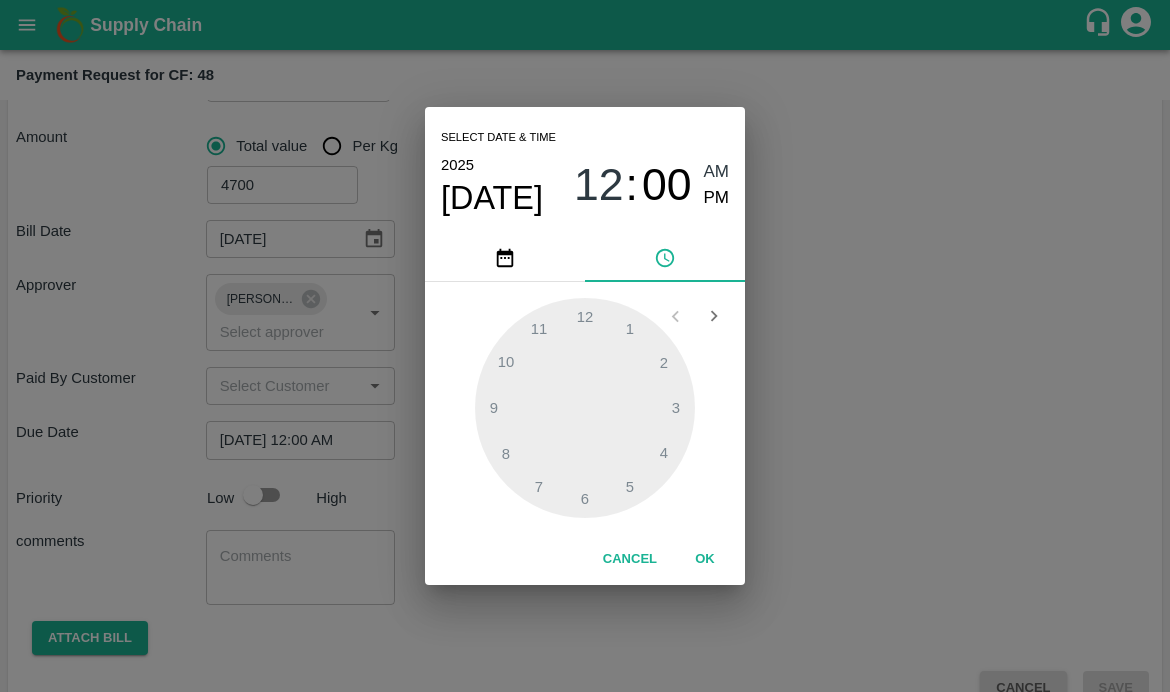 click on "PM" at bounding box center [717, 198] 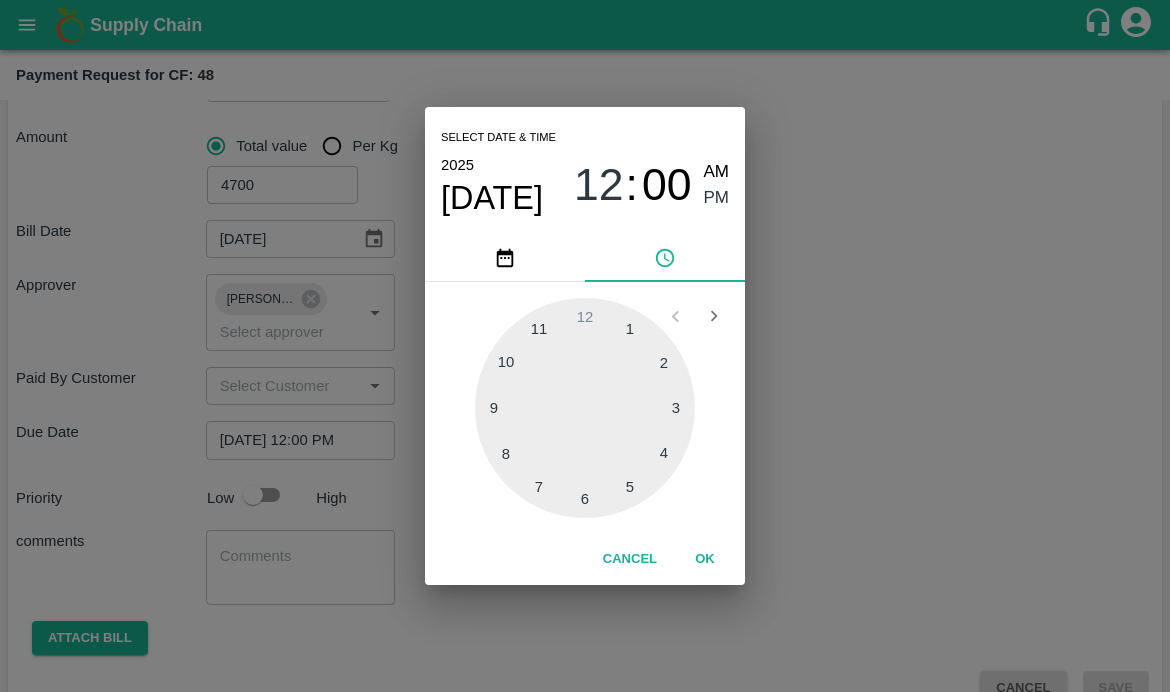 click at bounding box center [585, 408] 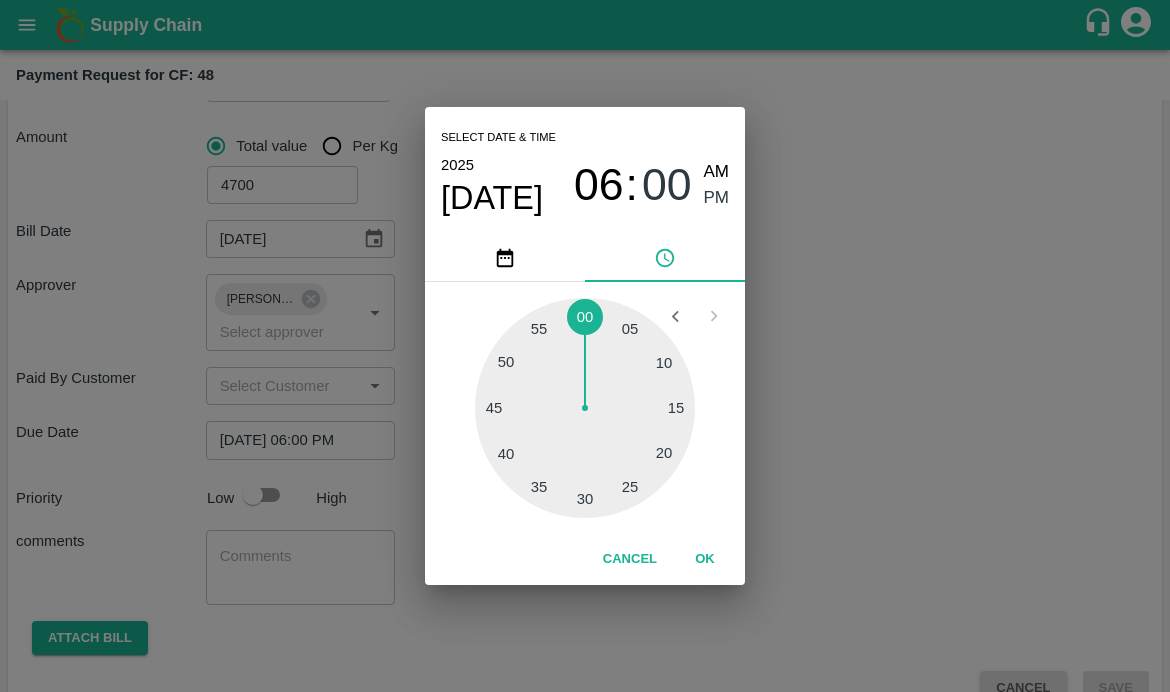 click on "OK" at bounding box center (705, 559) 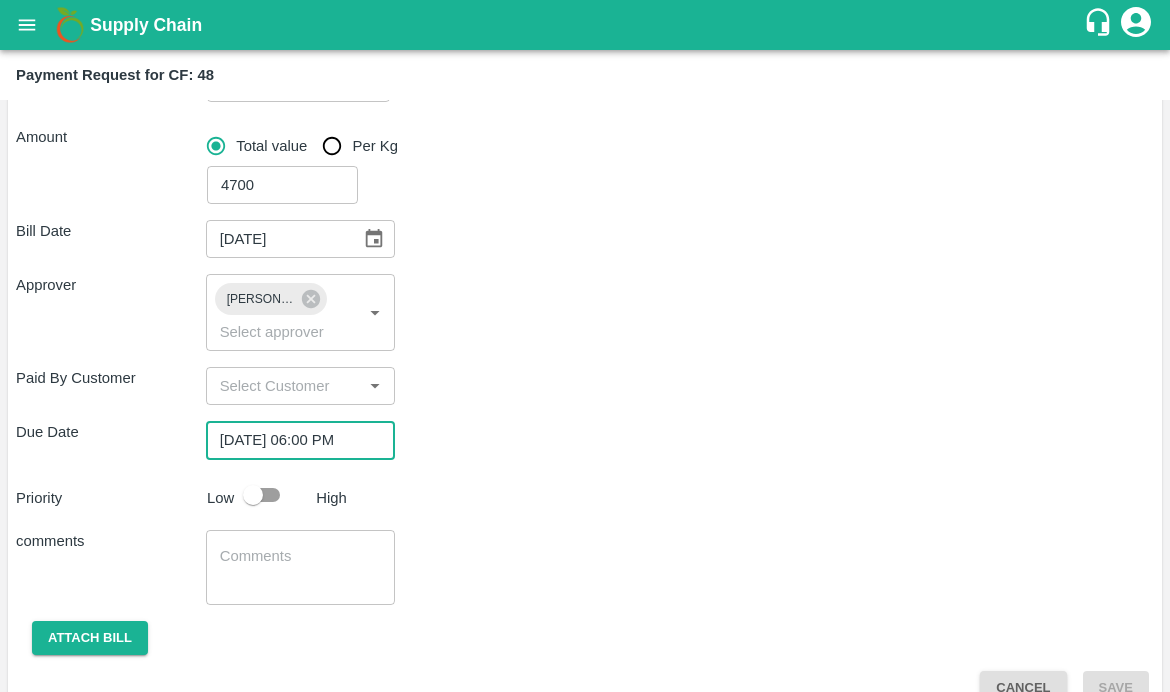 click at bounding box center [253, 495] 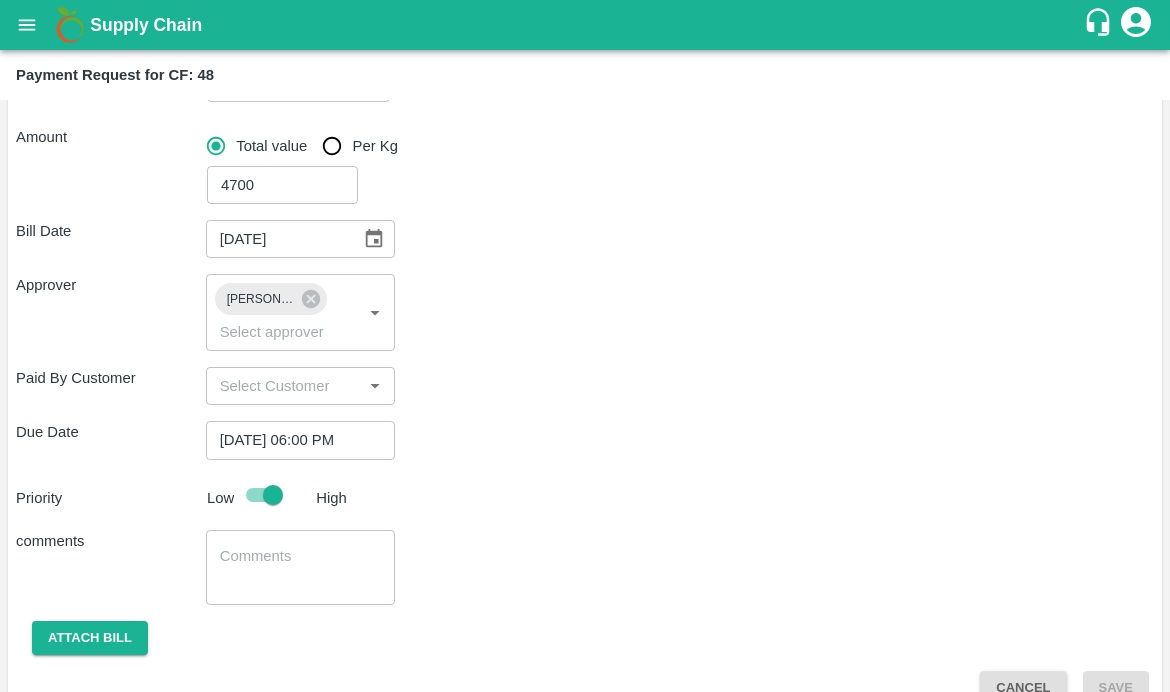 click on "x ​" at bounding box center [301, 567] 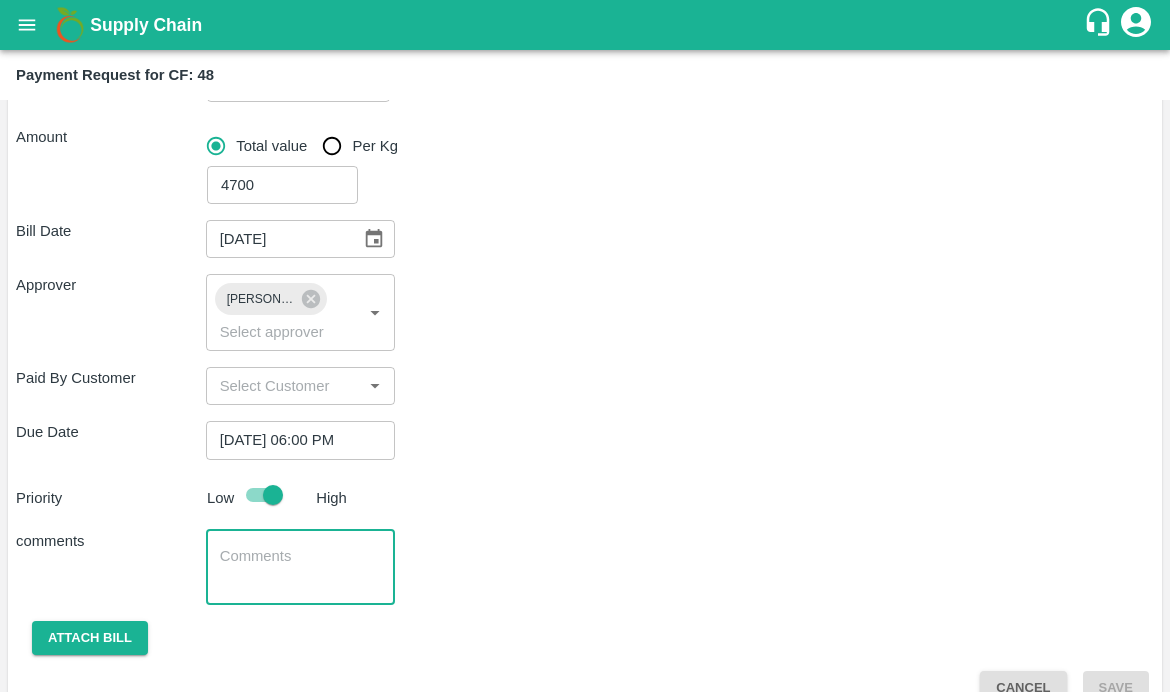 scroll, scrollTop: 300, scrollLeft: 0, axis: vertical 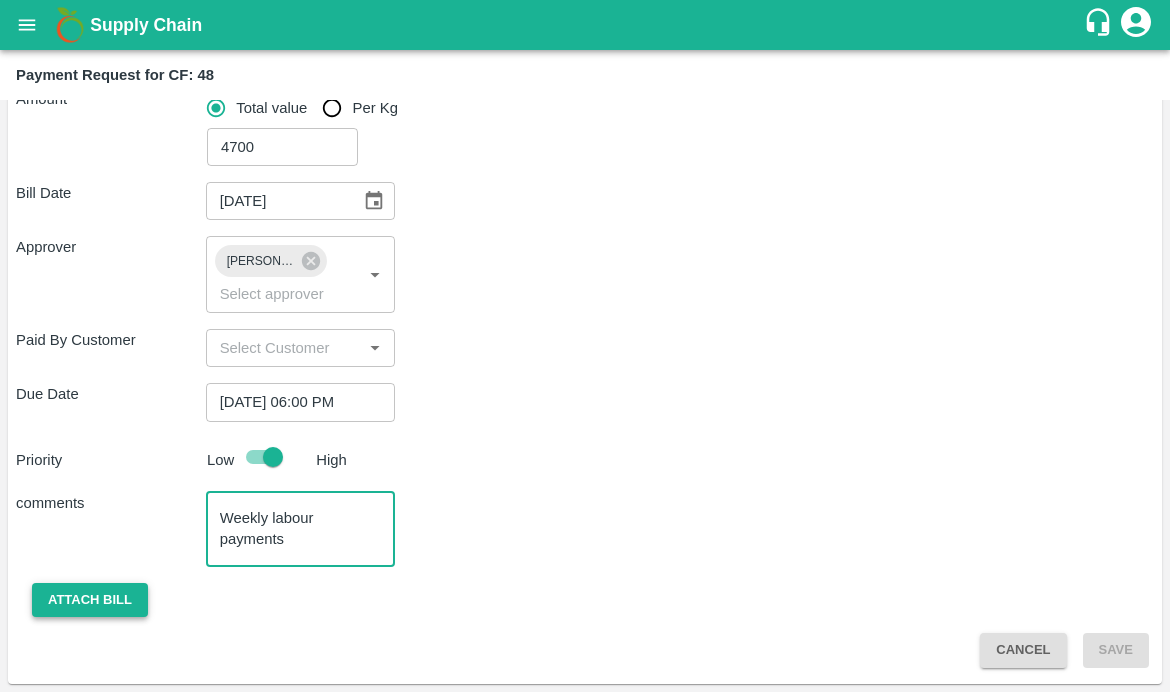 type on "Weekly labour payments" 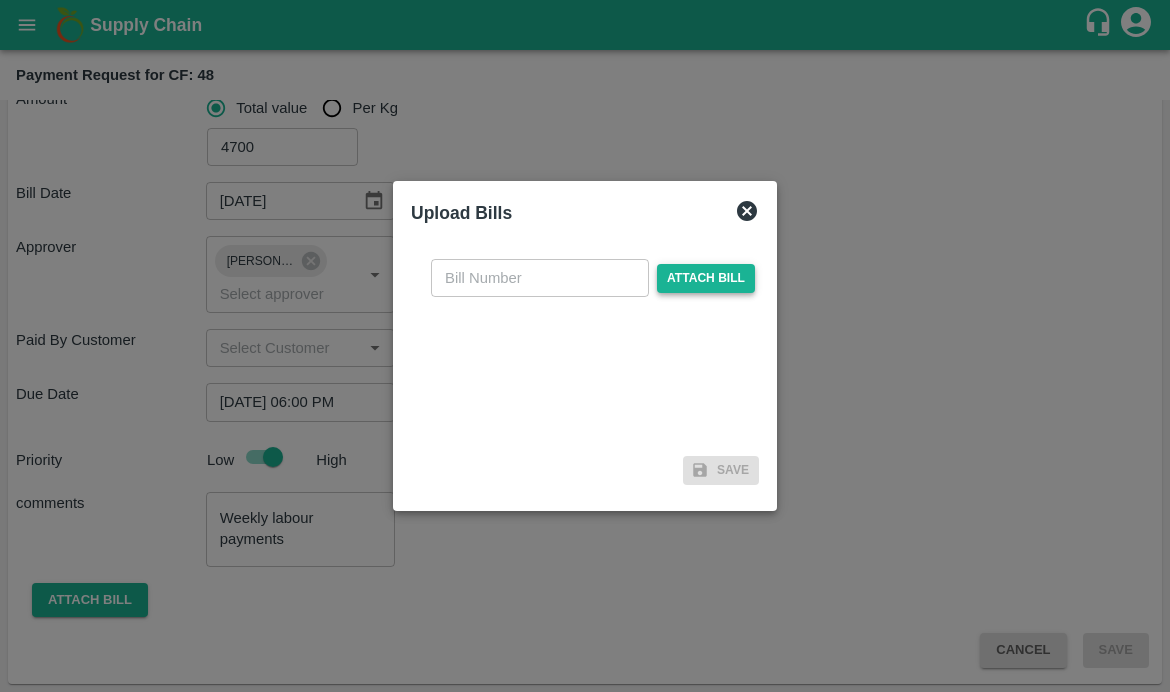 click on "Attach bill" at bounding box center [706, 278] 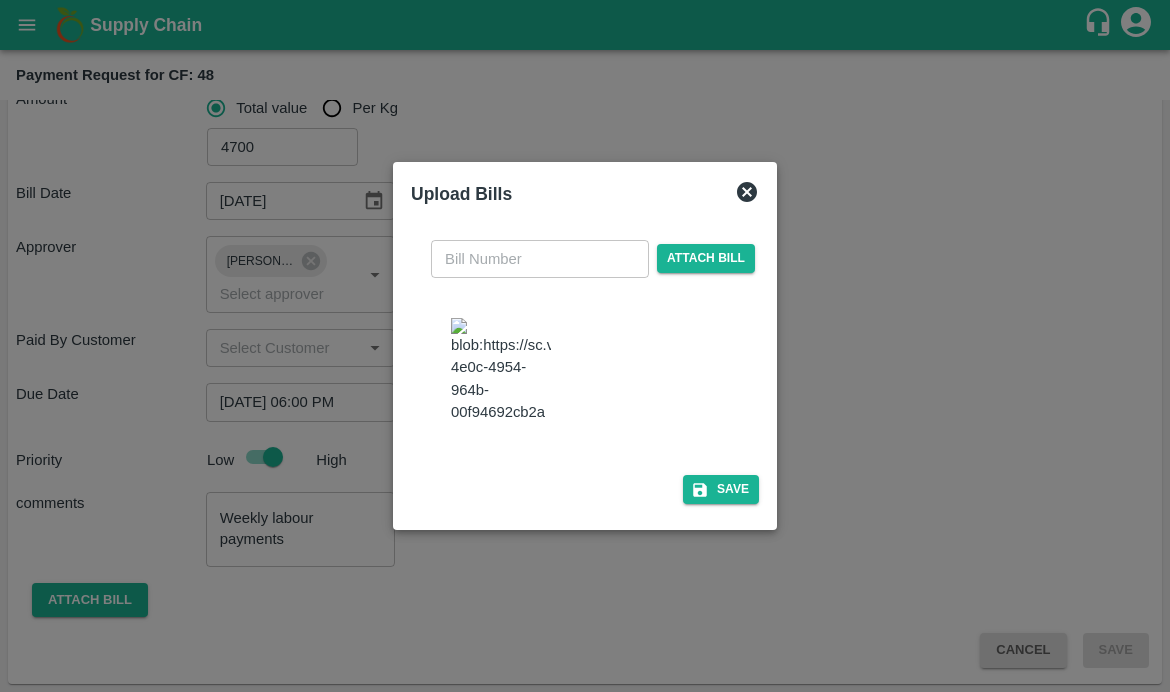 click at bounding box center (540, 259) 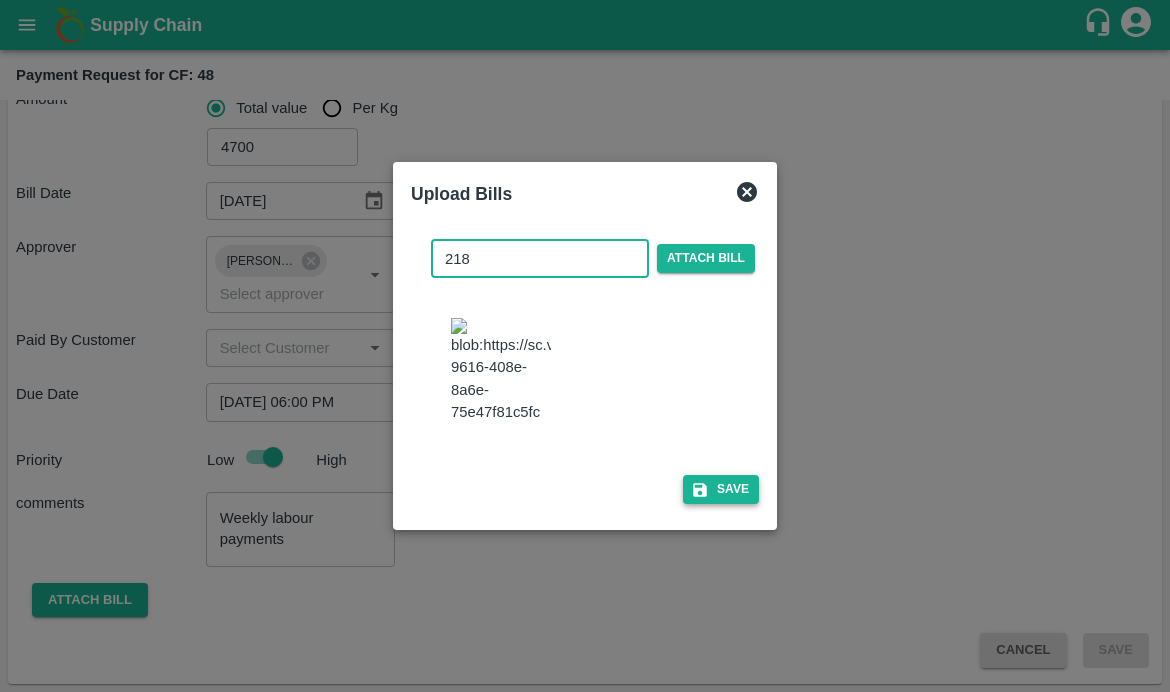 type on "218" 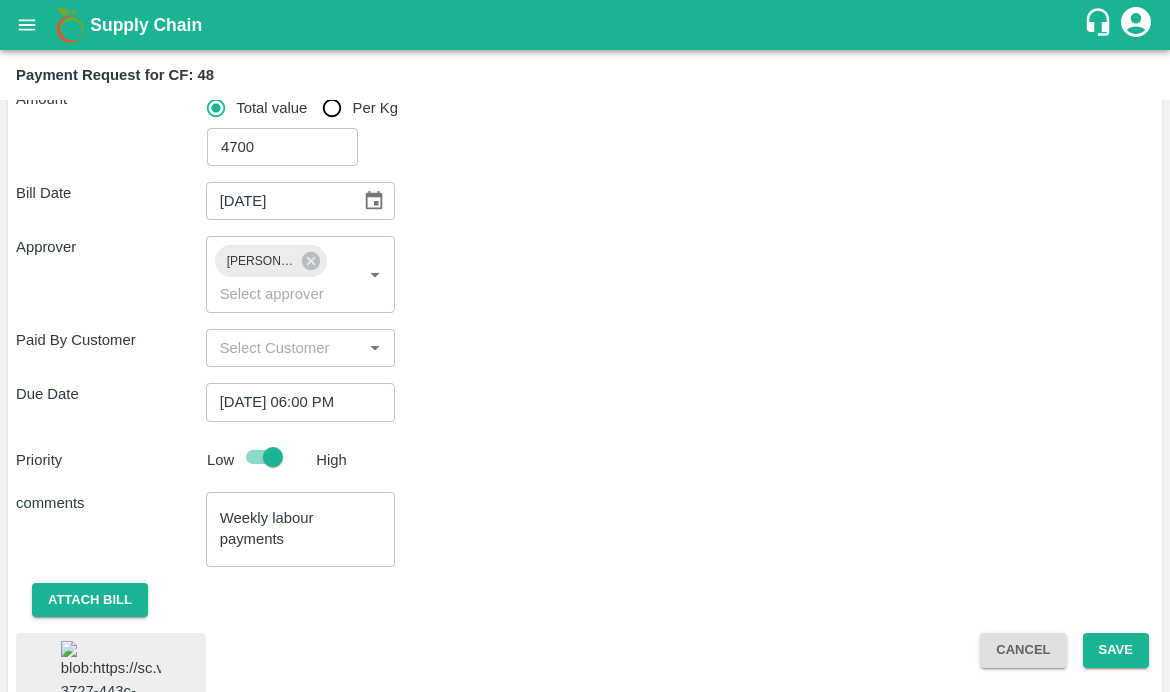 scroll, scrollTop: 433, scrollLeft: 0, axis: vertical 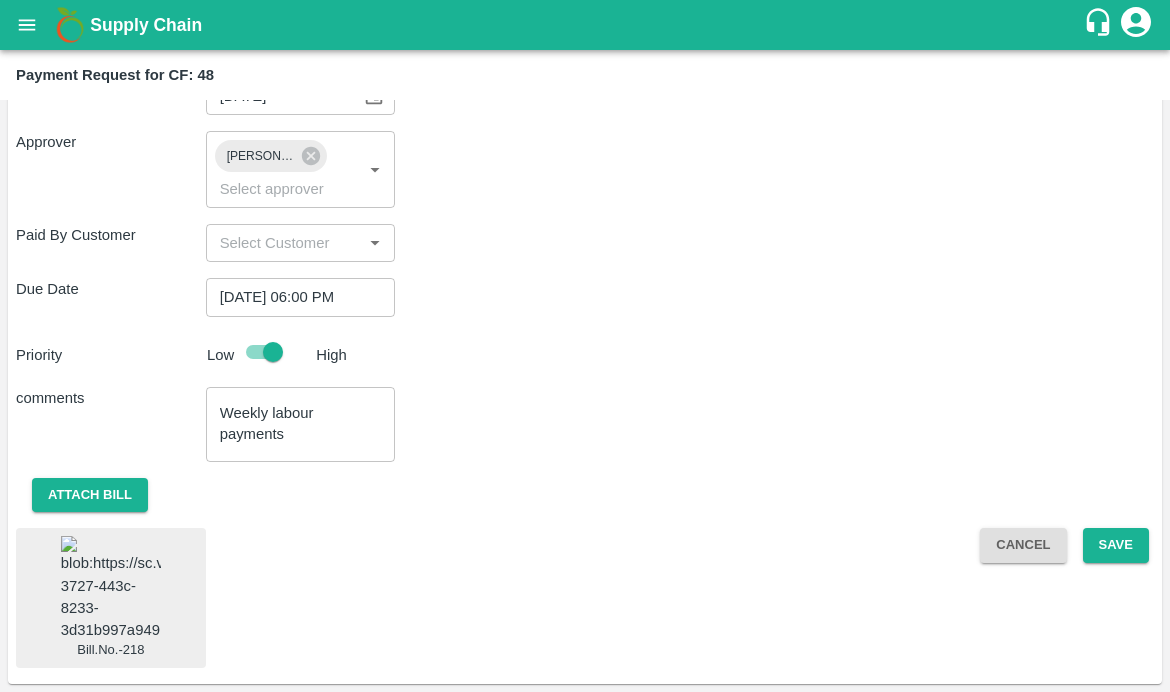 click at bounding box center [111, 588] 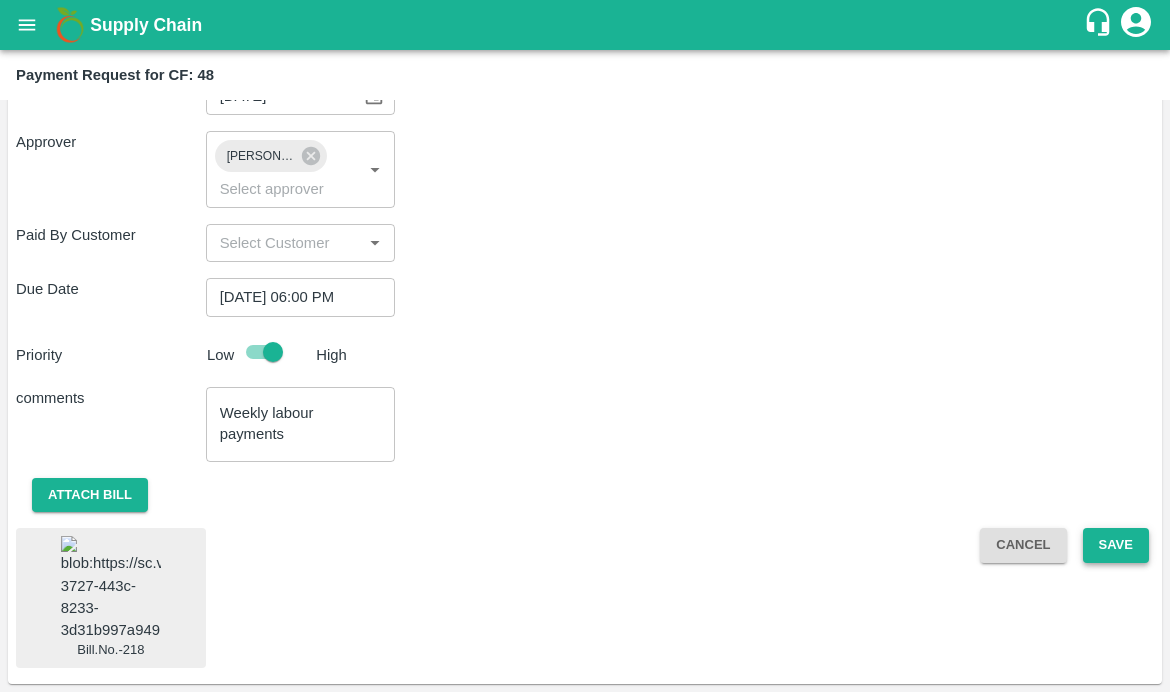 click on "Save" at bounding box center (1116, 545) 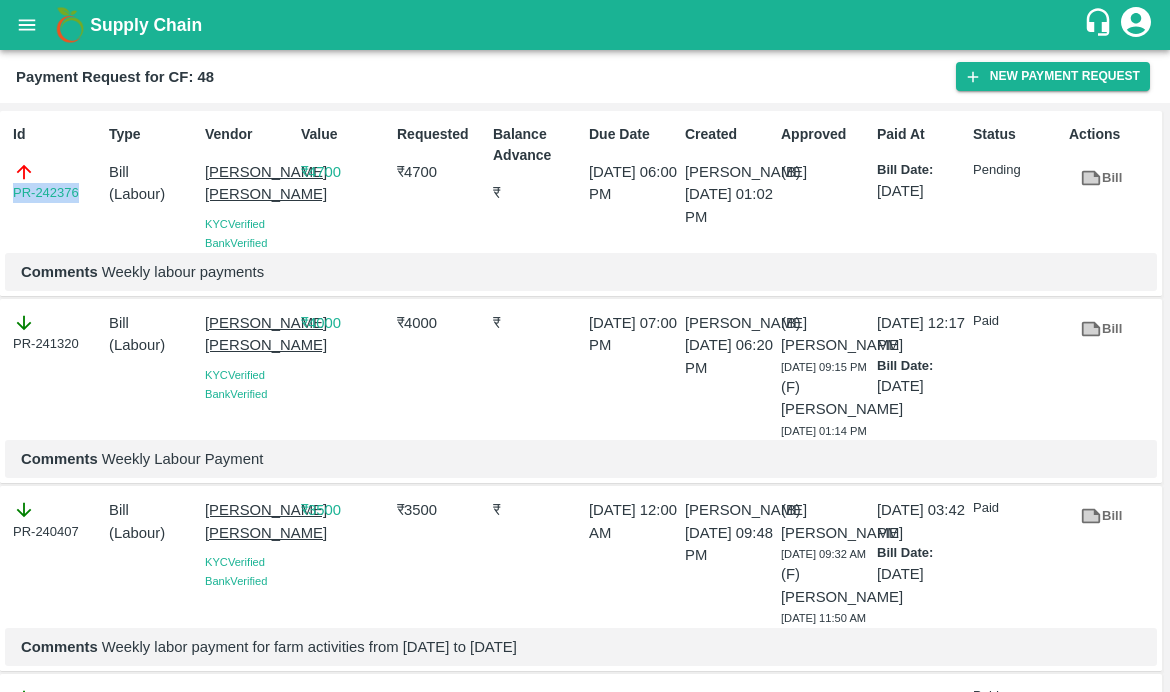 drag, startPoint x: 85, startPoint y: 193, endPoint x: 7, endPoint y: 195, distance: 78.025635 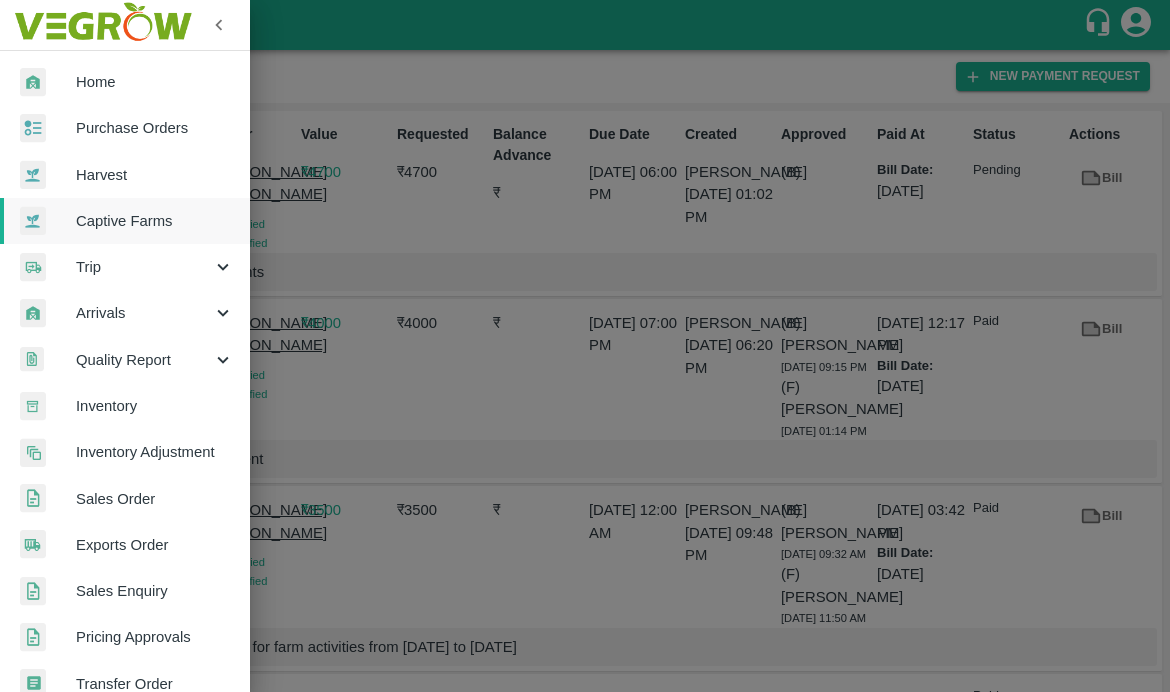 click on "Captive Farms" at bounding box center [155, 221] 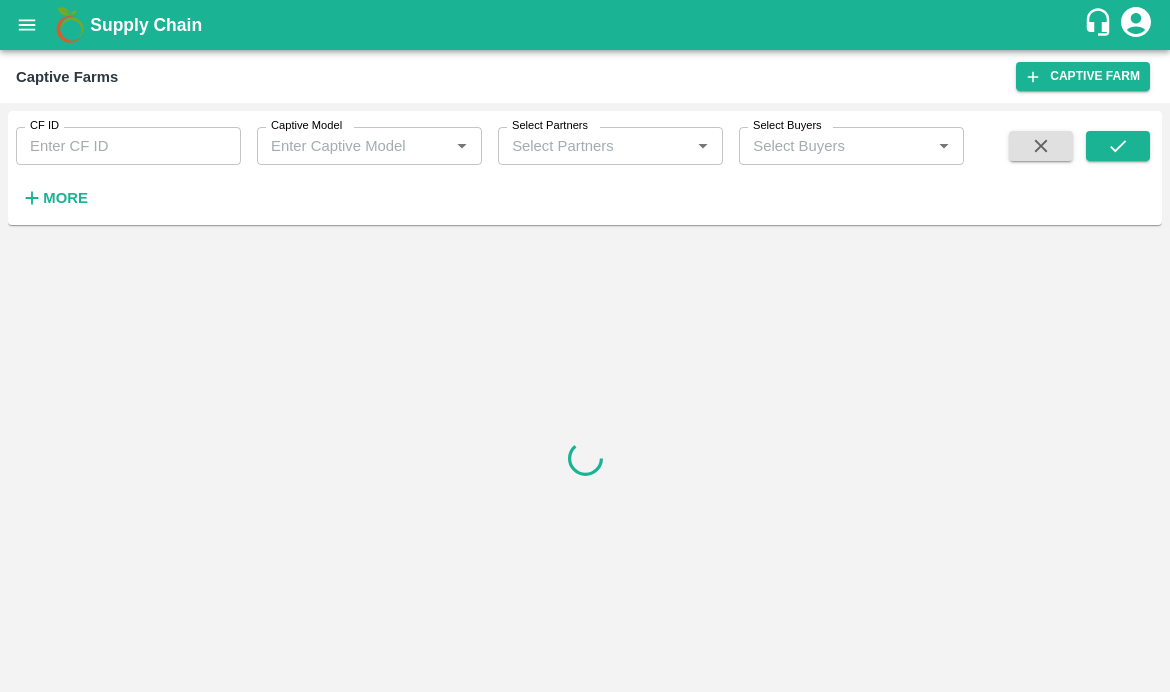 click on "CF ID" at bounding box center (128, 146) 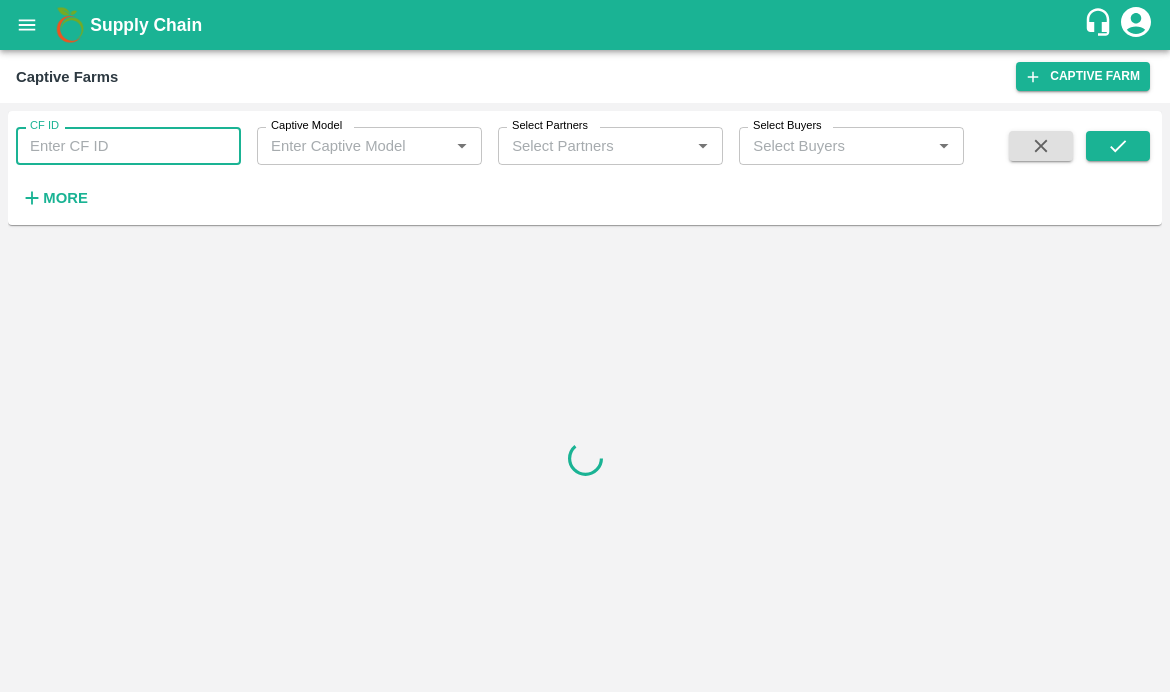 paste on "83" 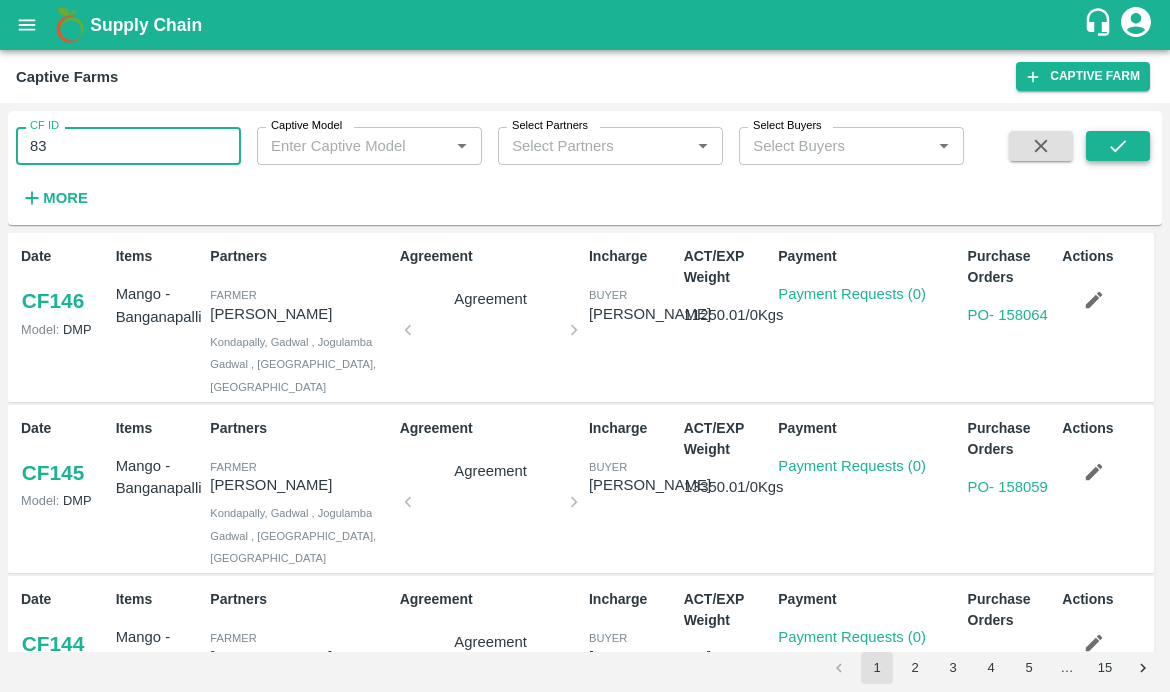 type on "83" 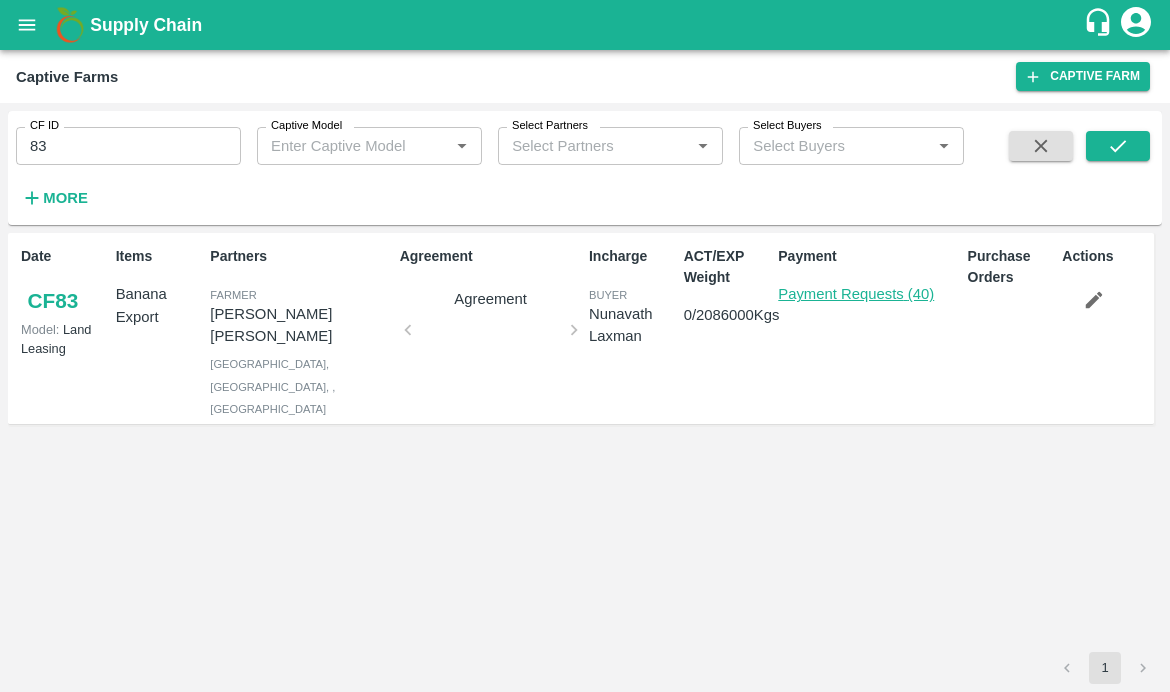 click on "Payment Requests   (40)" at bounding box center [856, 294] 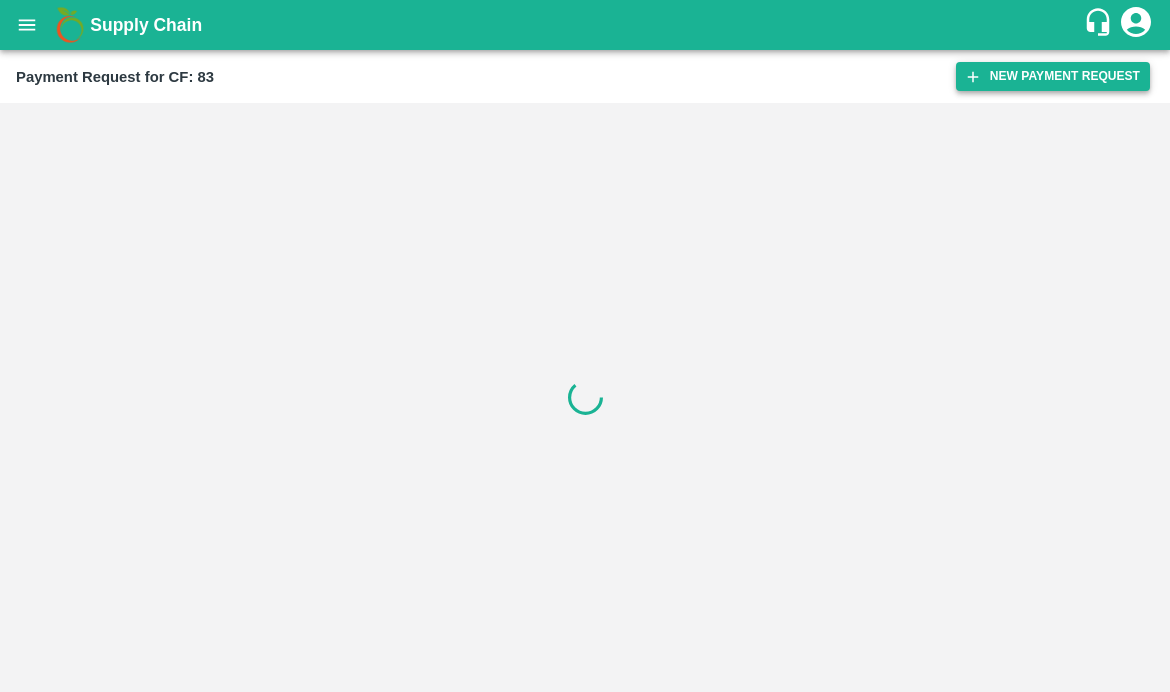 scroll, scrollTop: 0, scrollLeft: 0, axis: both 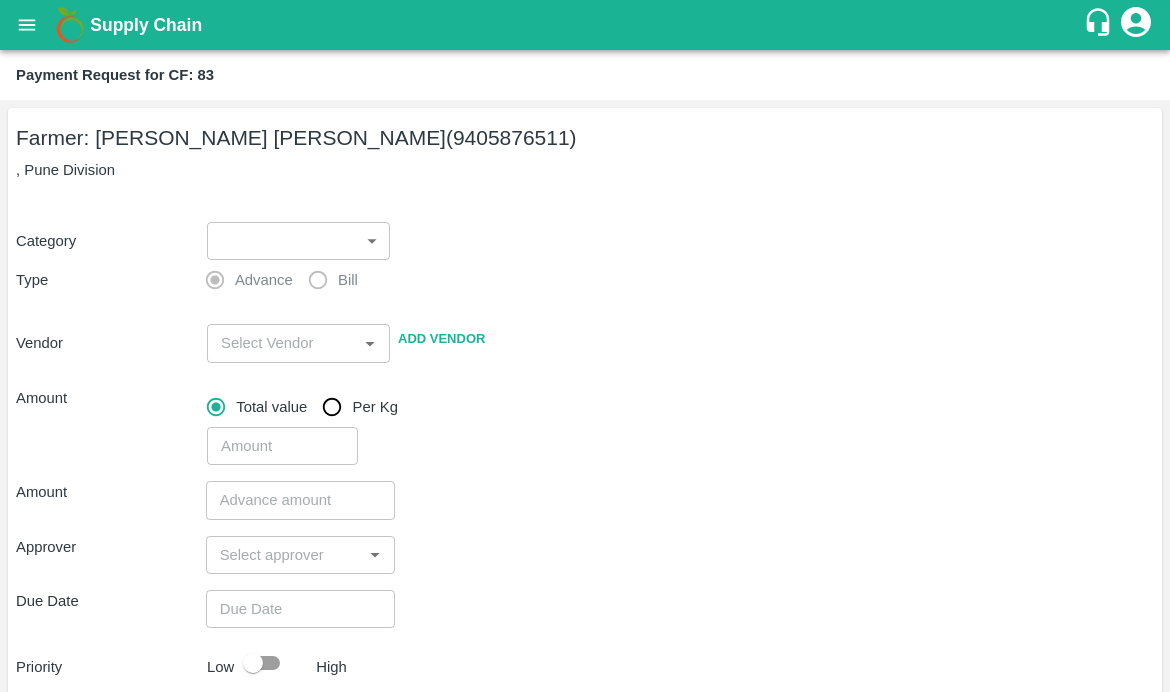 click on "Supply Chain Payment Request for CF: 83 Farmer:    [PERSON_NAME] [PERSON_NAME]   (9405876511) , Pune Division Category ​ ​ Type Advance Bill Vendor ​ Add Vendor Amount Total value Per Kg ​ Amount ​ Approver ​ Due Date ​  Priority  Low  High Comment x ​ Attach bill Cancel Save [GEOGRAPHIC_DATA] [GEOGRAPHIC_DATA] Direct Customer [GEOGRAPHIC_DATA] [GEOGRAPHIC_DATA] B2R [GEOGRAPHIC_DATA]  Tembhurni Virtual Captive PH Ananthapur Virtual Captive PH Kothakota Virtual Captive PH Chittoor Virtual Captive PH Vavilala Himalekya Logout" at bounding box center [585, 346] 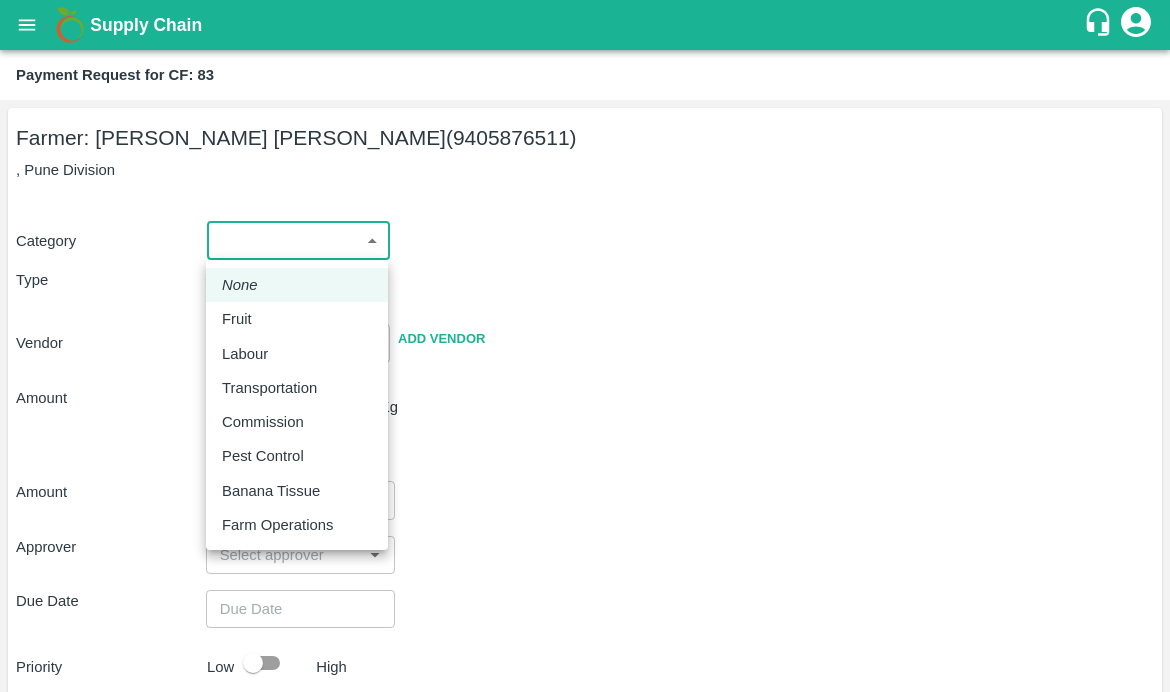 click on "Labour" at bounding box center [297, 354] 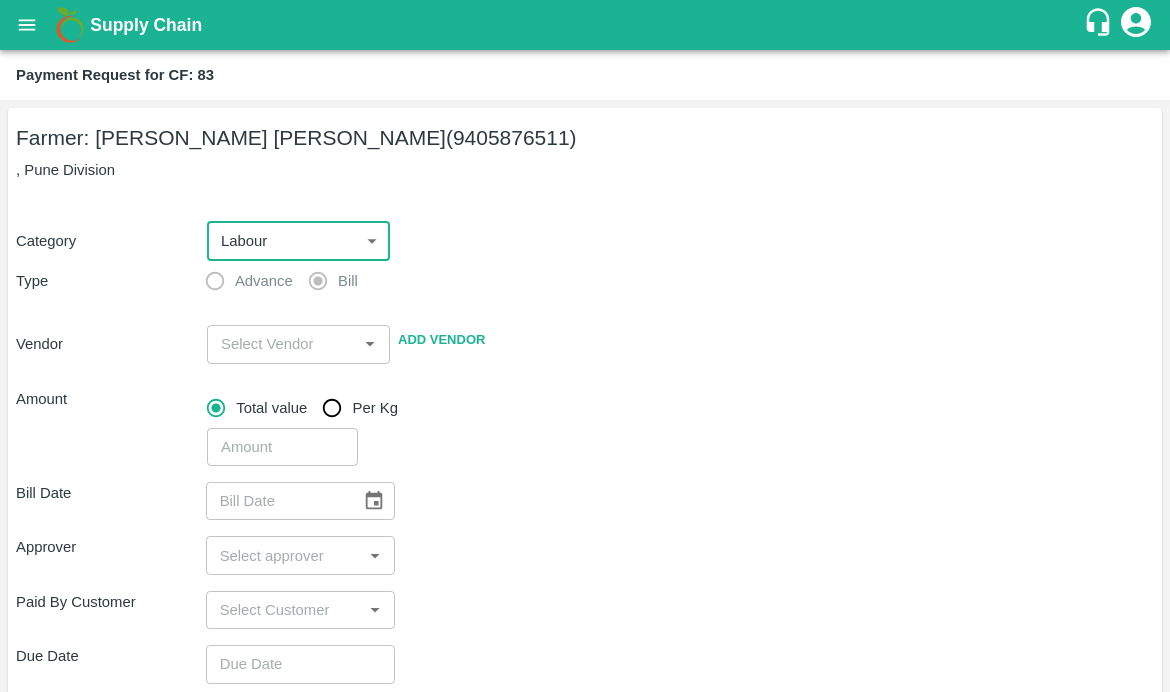 click at bounding box center [282, 344] 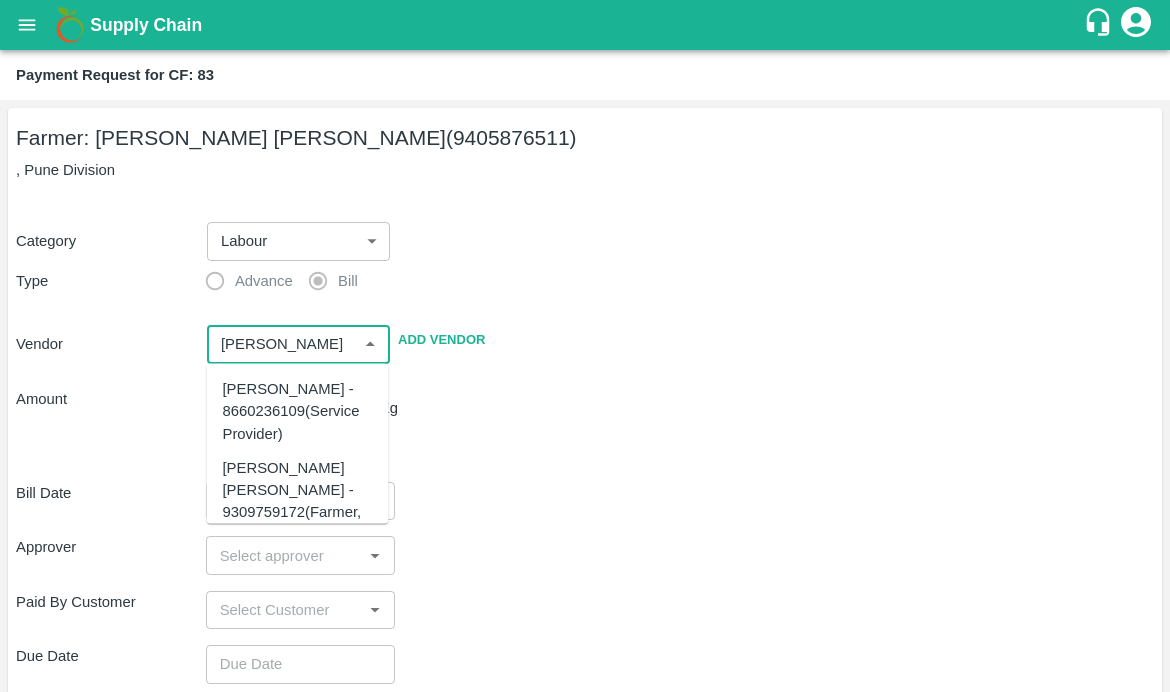 scroll, scrollTop: 137, scrollLeft: 0, axis: vertical 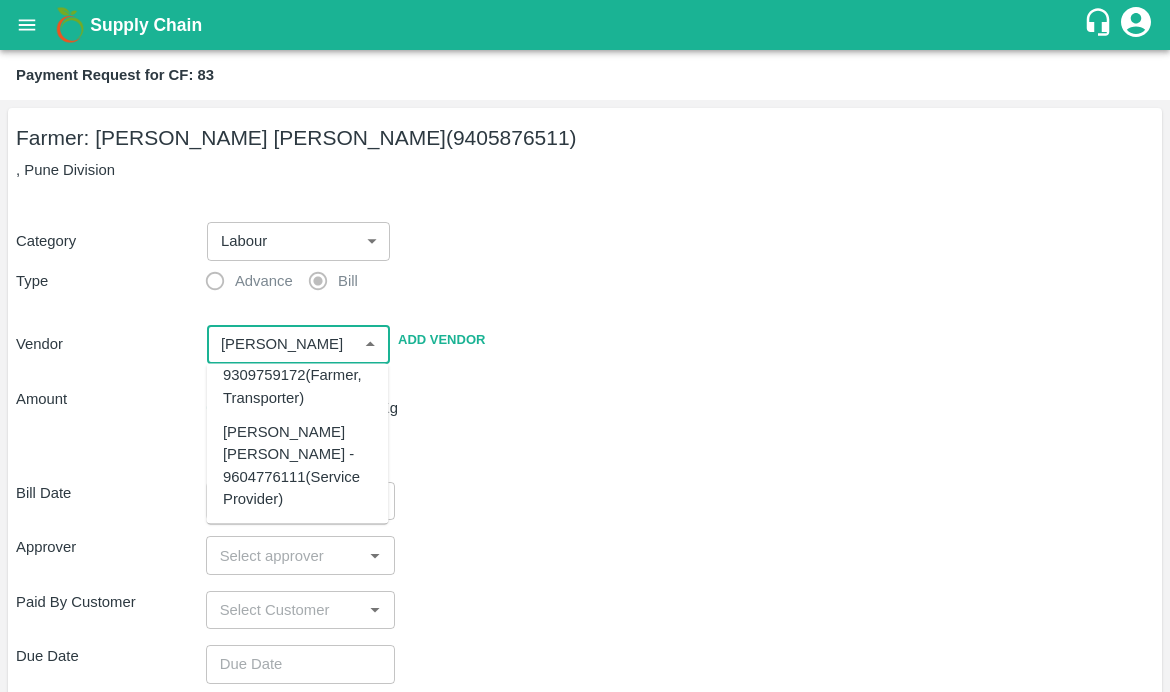 click on "[PERSON_NAME] [PERSON_NAME] - 9604776111(Service Provider)" at bounding box center (298, 464) 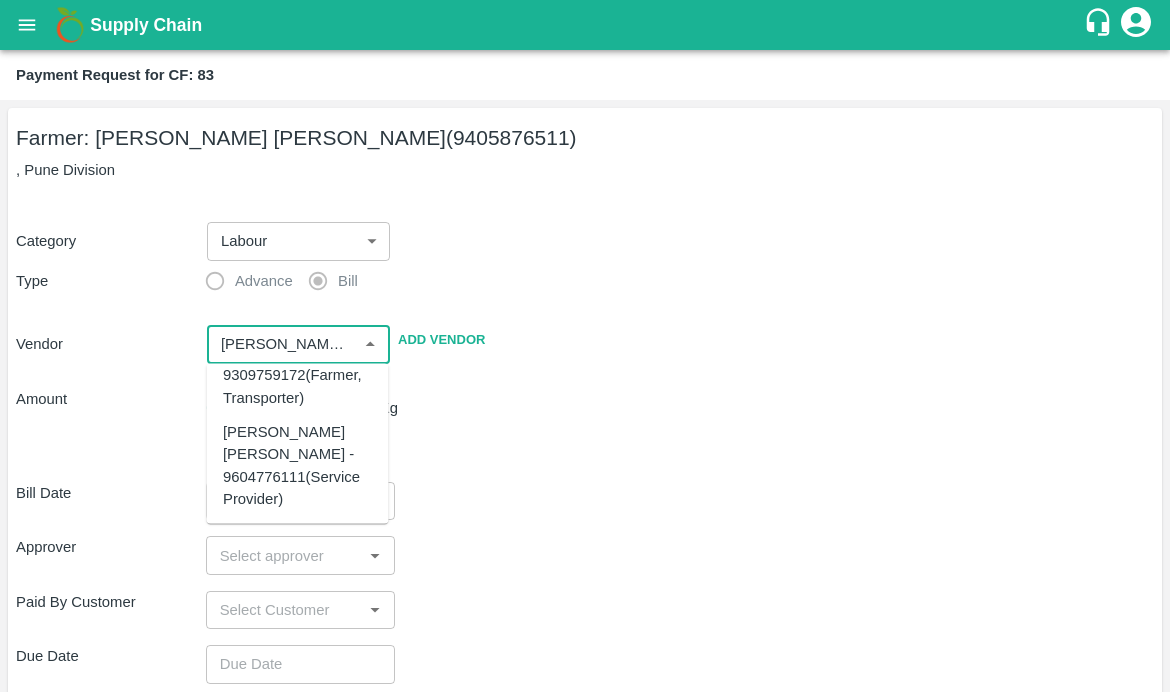 scroll, scrollTop: 0, scrollLeft: 0, axis: both 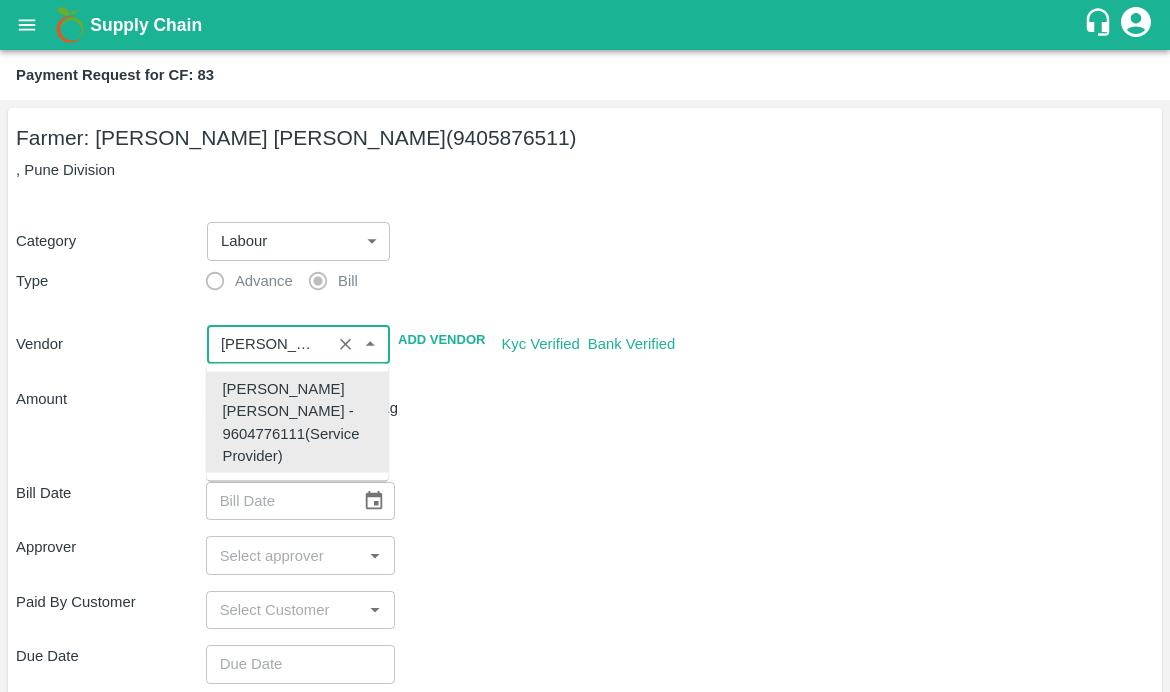 type on "[PERSON_NAME] [PERSON_NAME] - 9604776111(Service Provider)" 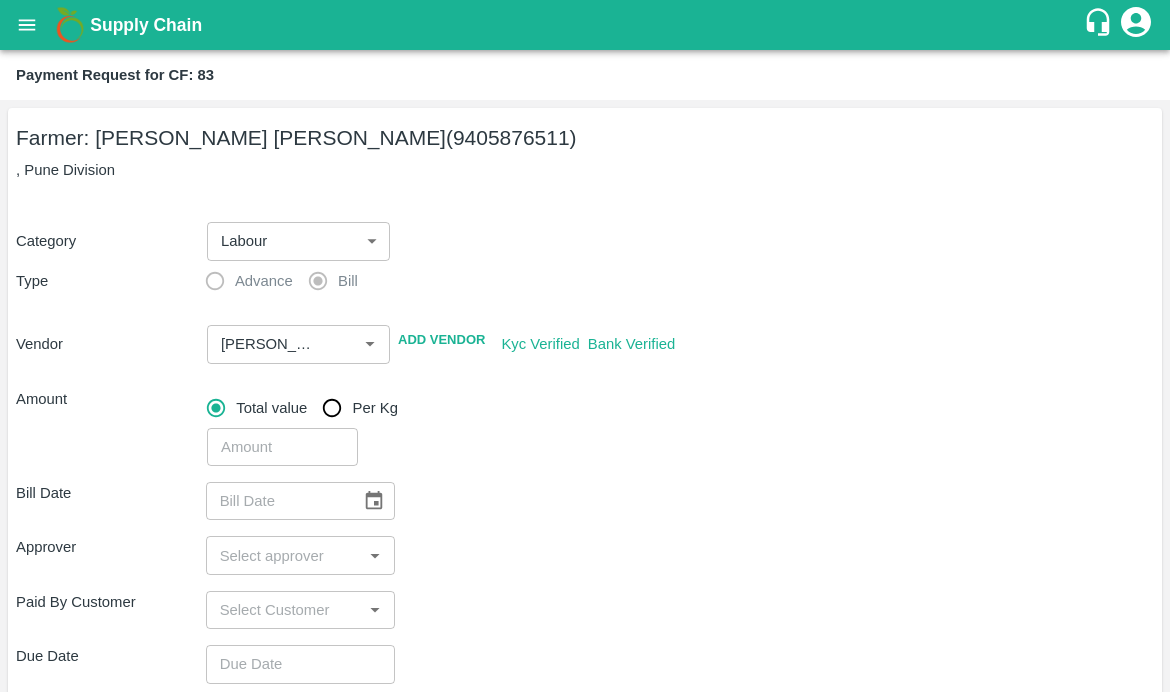 scroll, scrollTop: 262, scrollLeft: 0, axis: vertical 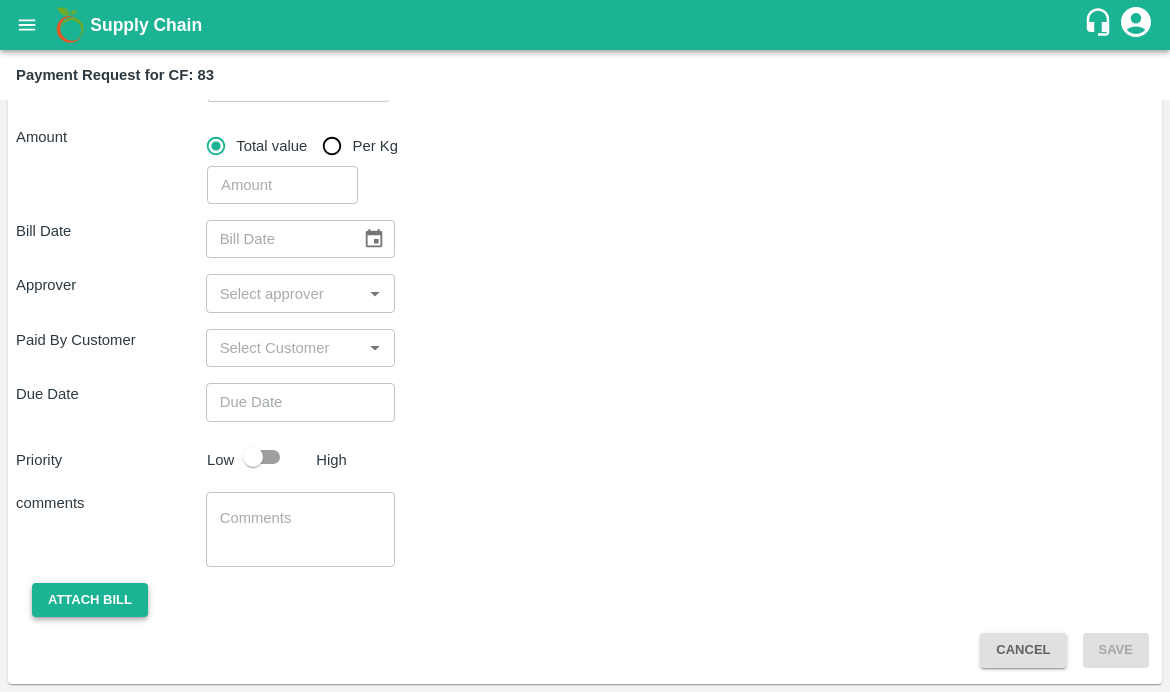 click on "Attach bill" at bounding box center [90, 600] 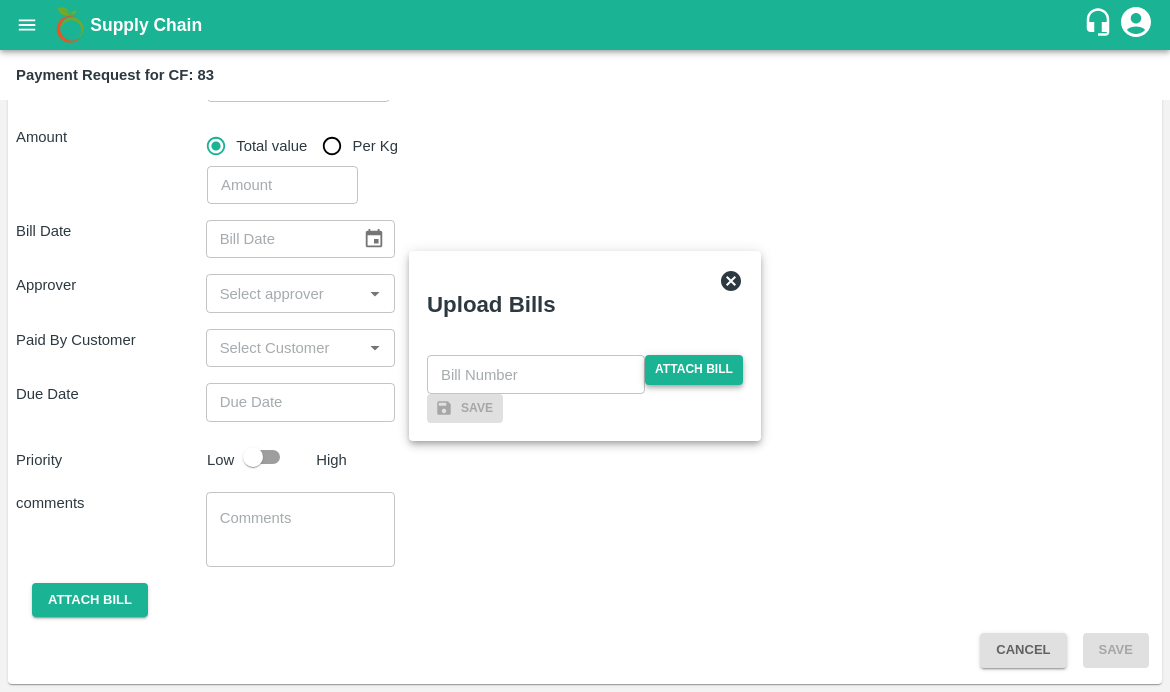 click on "Attach bill" at bounding box center [694, 369] 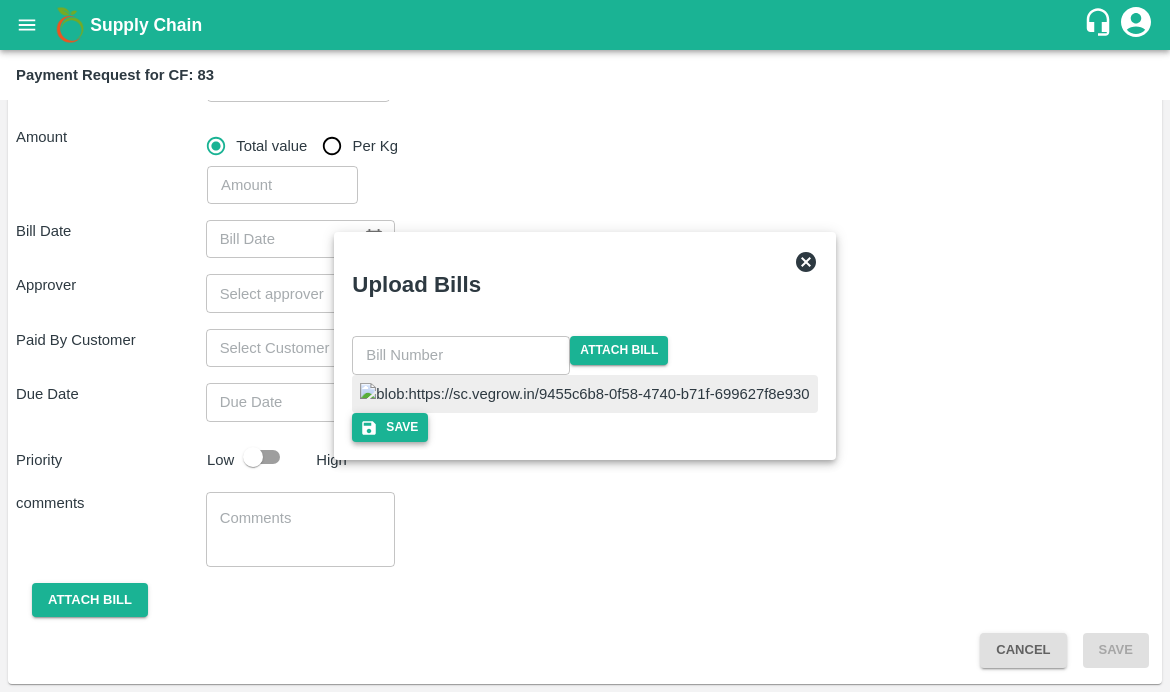 click on "Save" at bounding box center [390, 427] 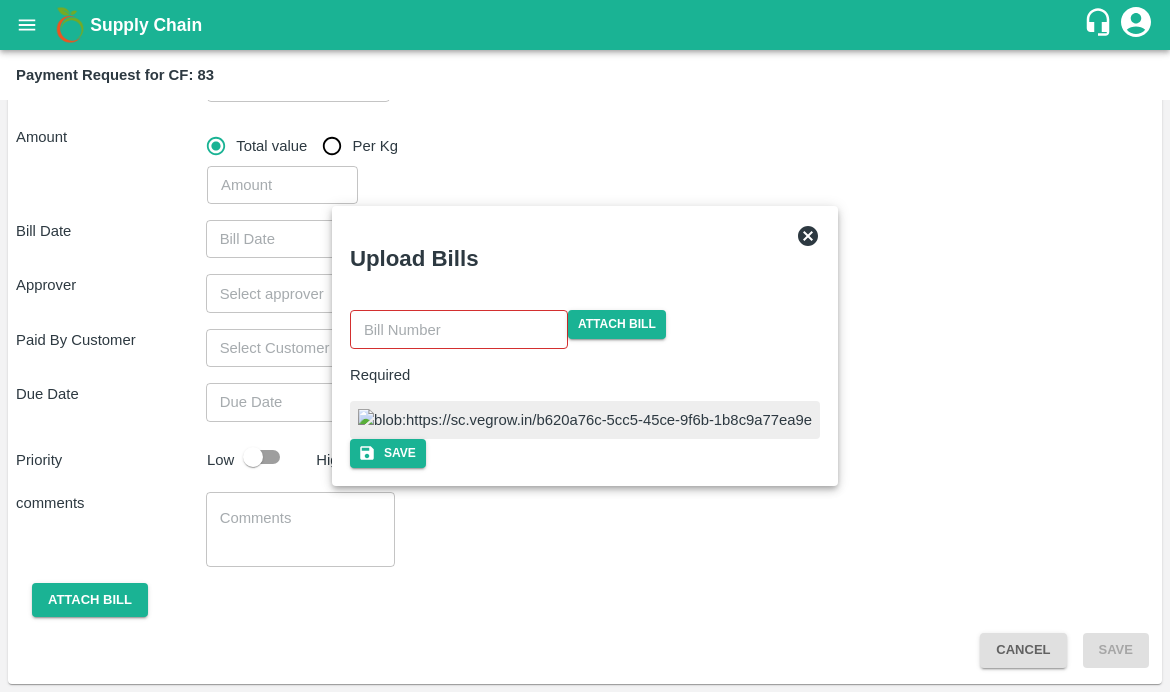 click at bounding box center (585, 420) 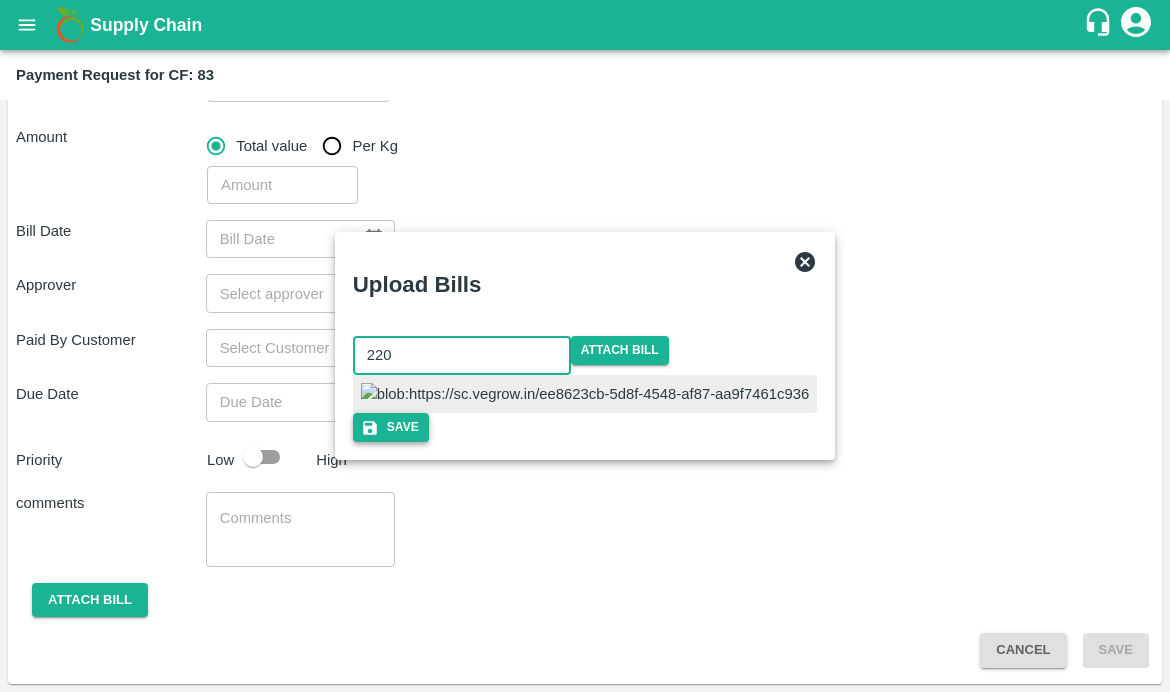 type on "220" 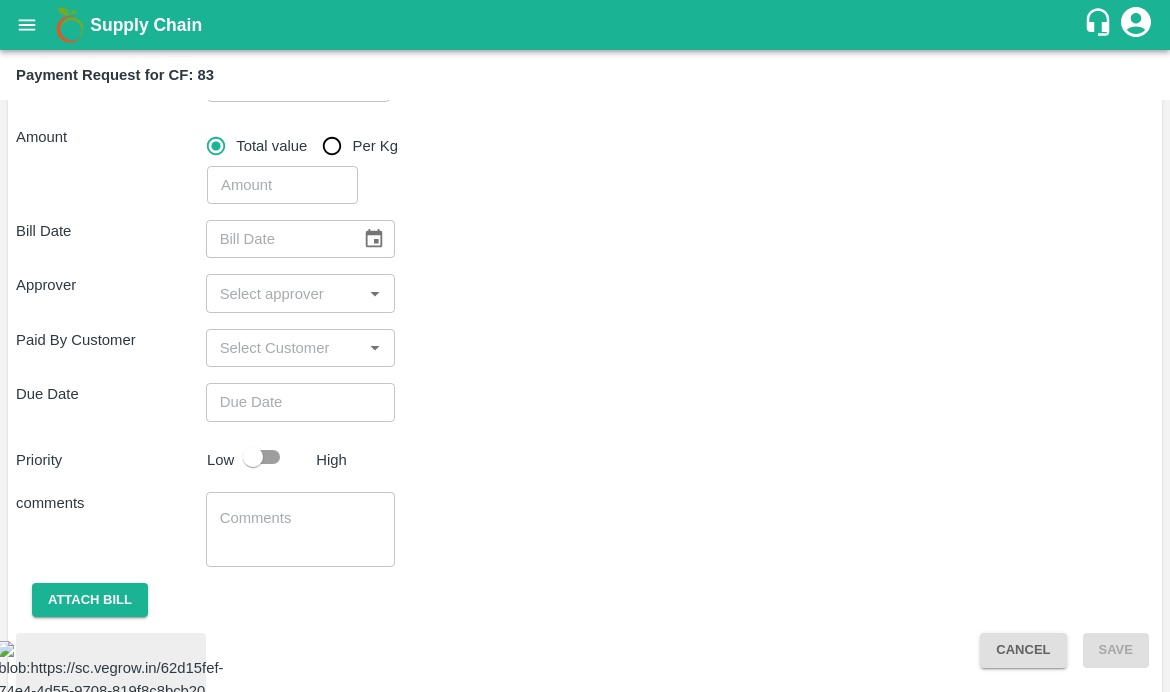 scroll, scrollTop: 233, scrollLeft: 0, axis: vertical 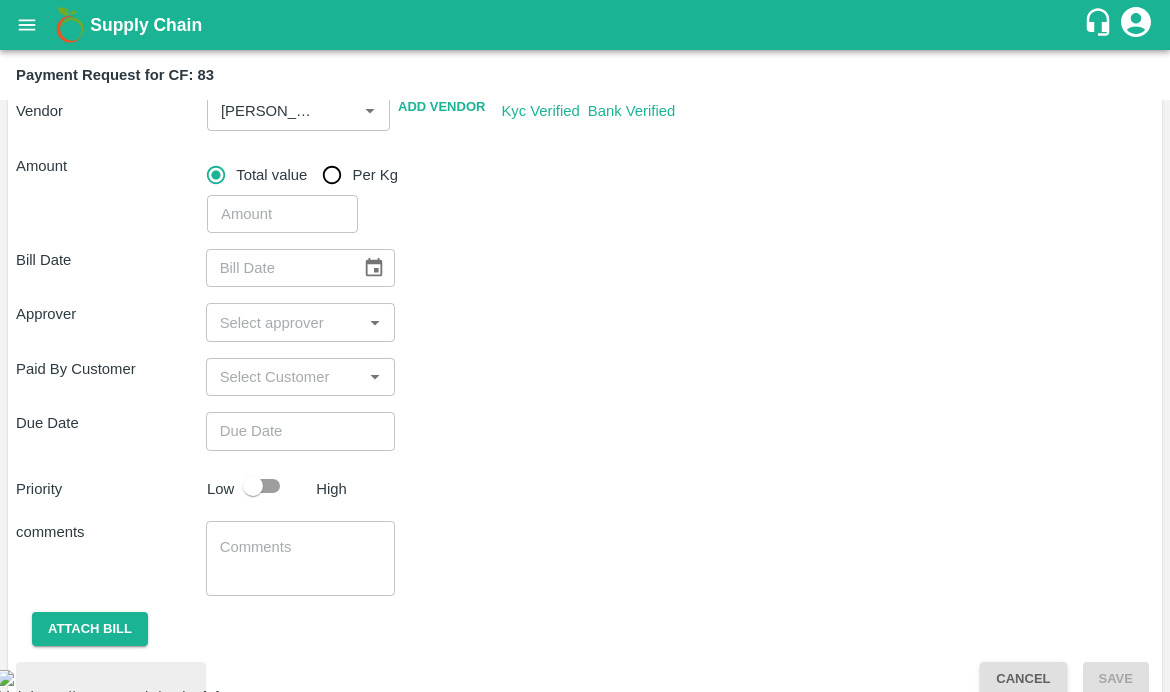 click at bounding box center (282, 214) 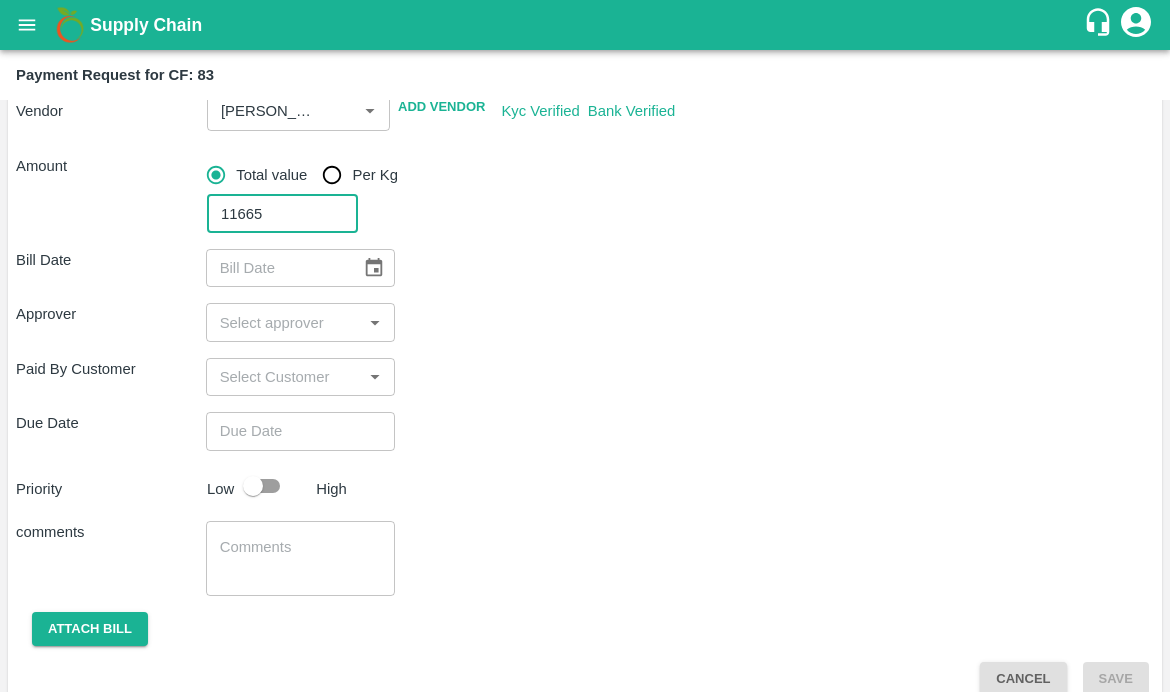 type on "11665" 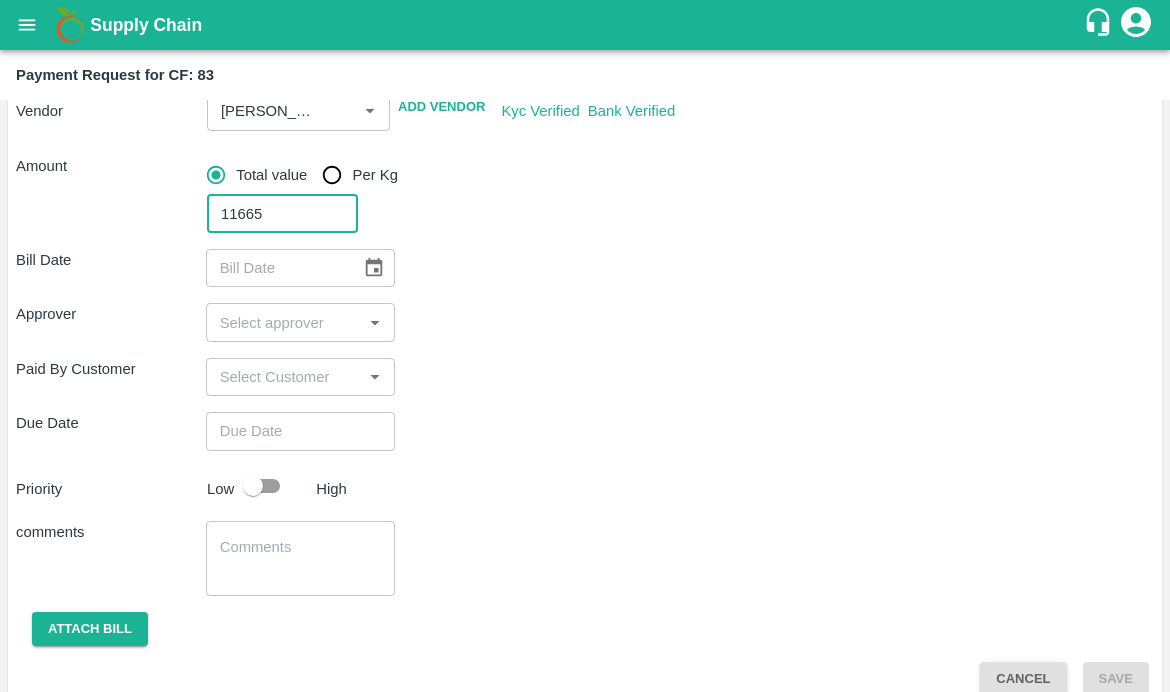 click at bounding box center (374, 268) 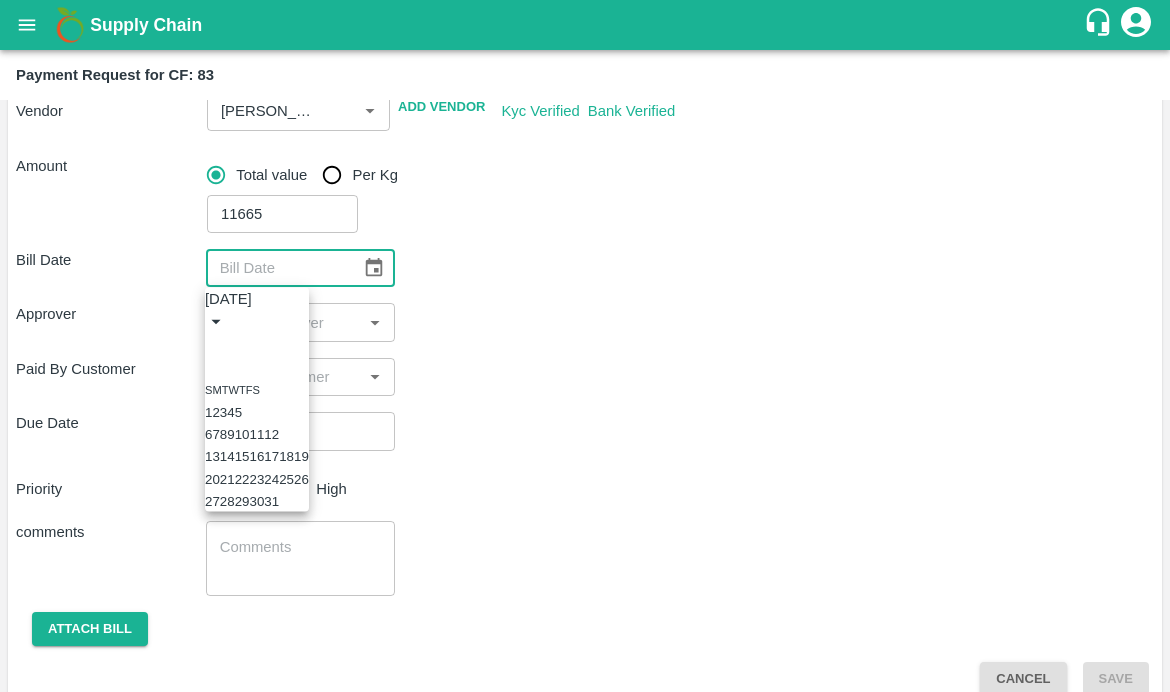 click on "14" at bounding box center (227, 456) 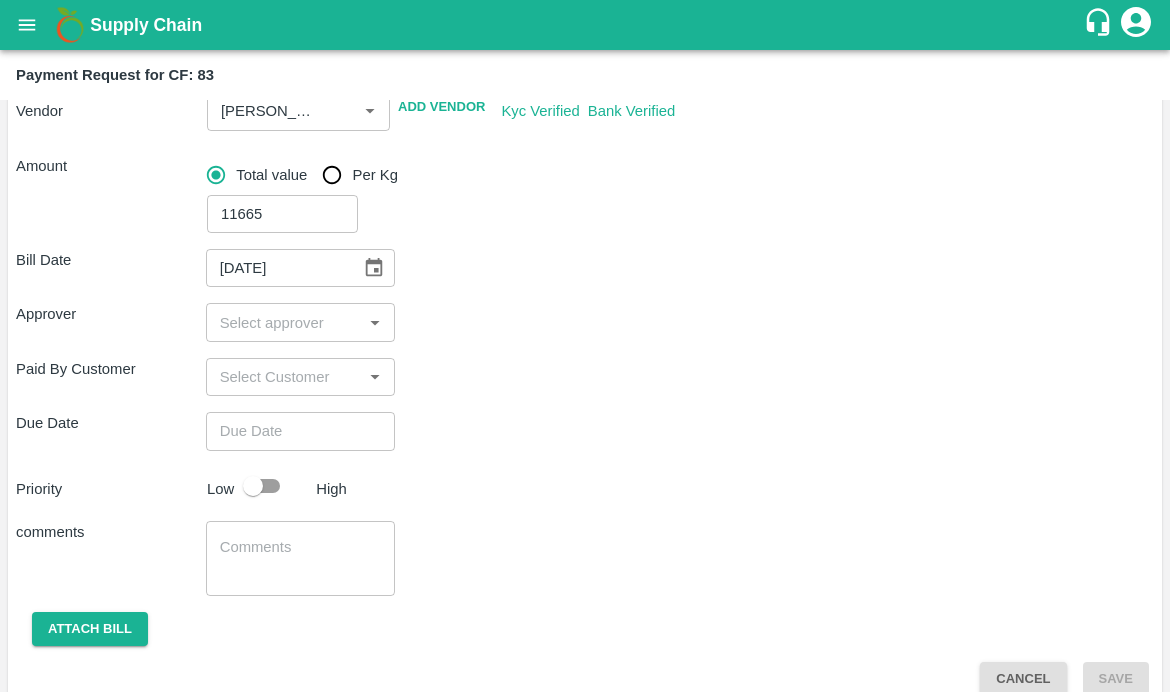 click on "​" at bounding box center [301, 322] 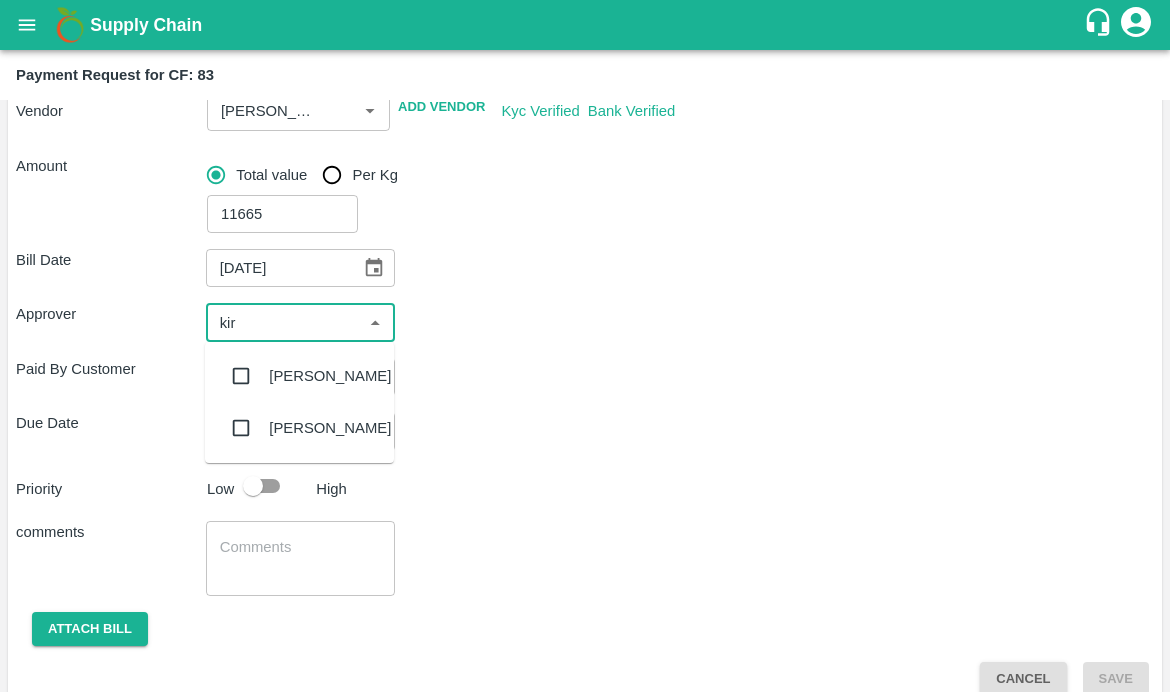 type on "kira" 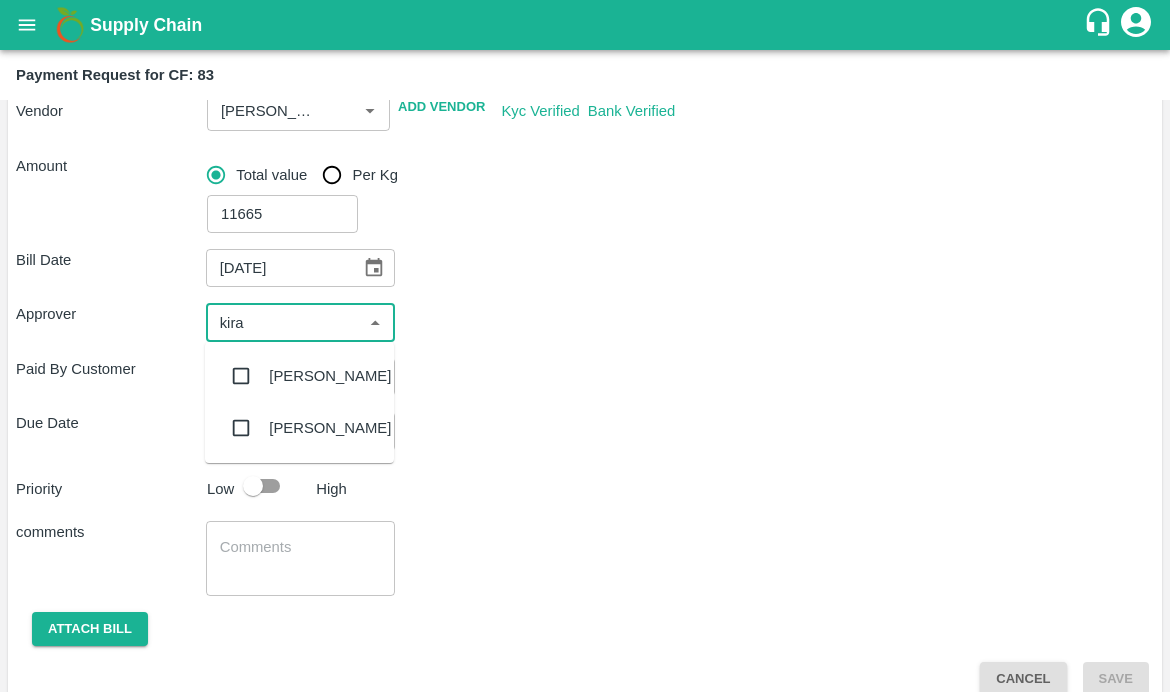 click at bounding box center (241, 376) 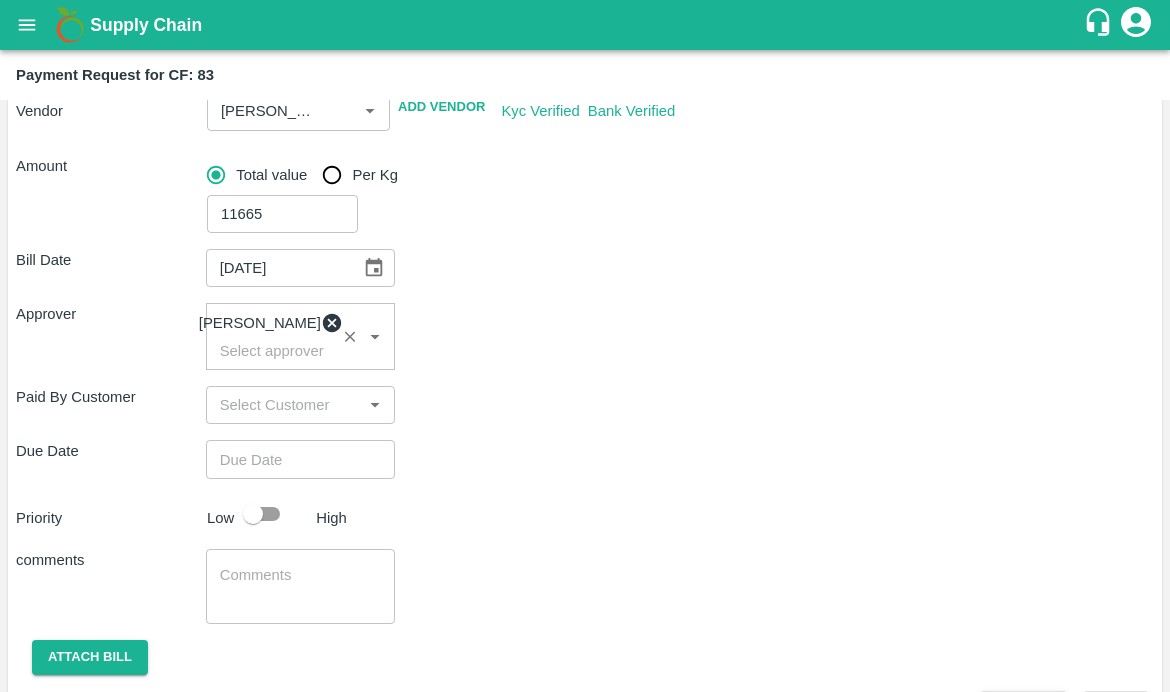 type on "DD/MM/YYYY hh:mm aa" 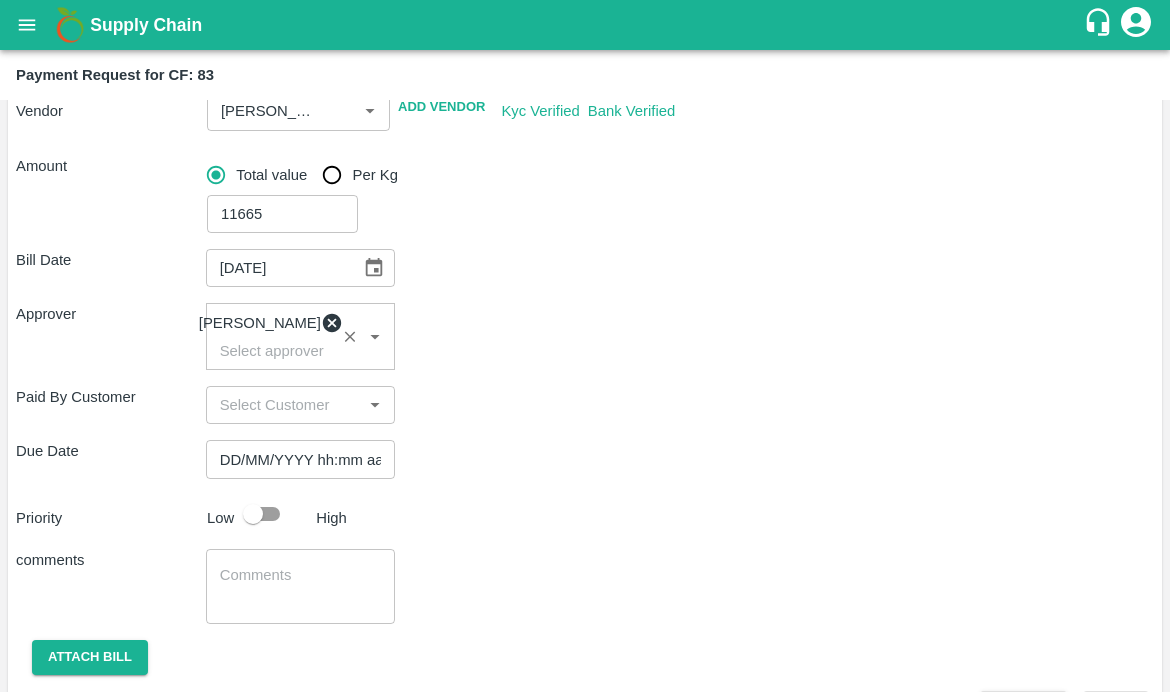 click on "DD/MM/YYYY hh:mm aa" at bounding box center [294, 459] 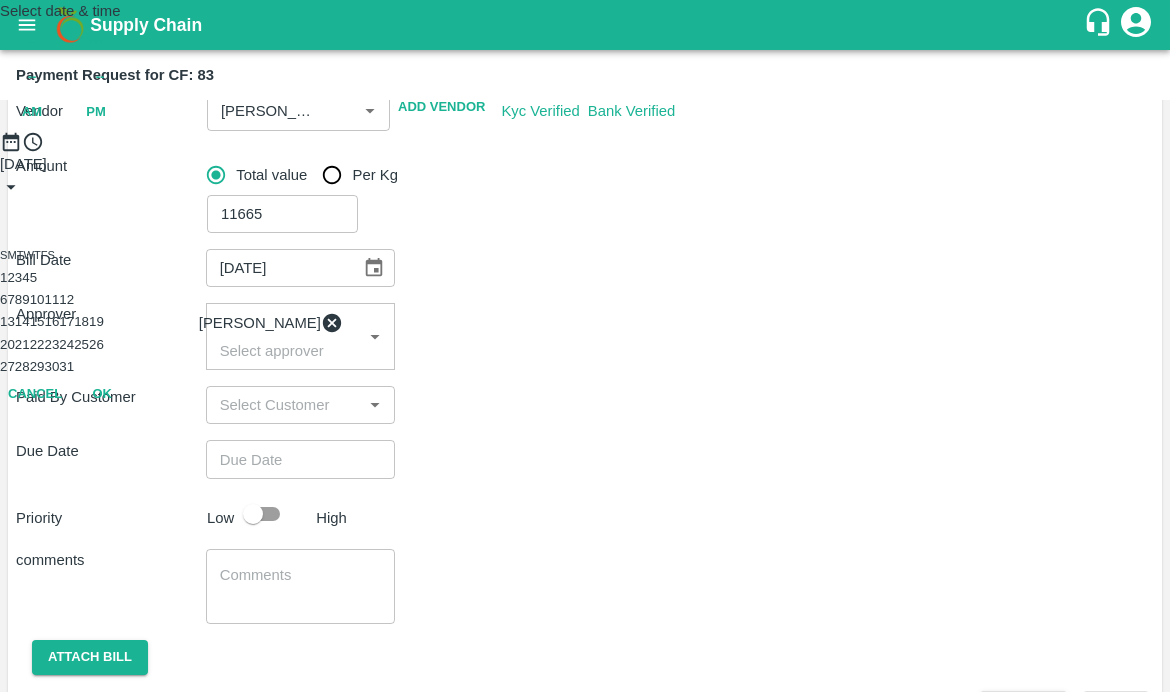 click on "15" at bounding box center [37, 321] 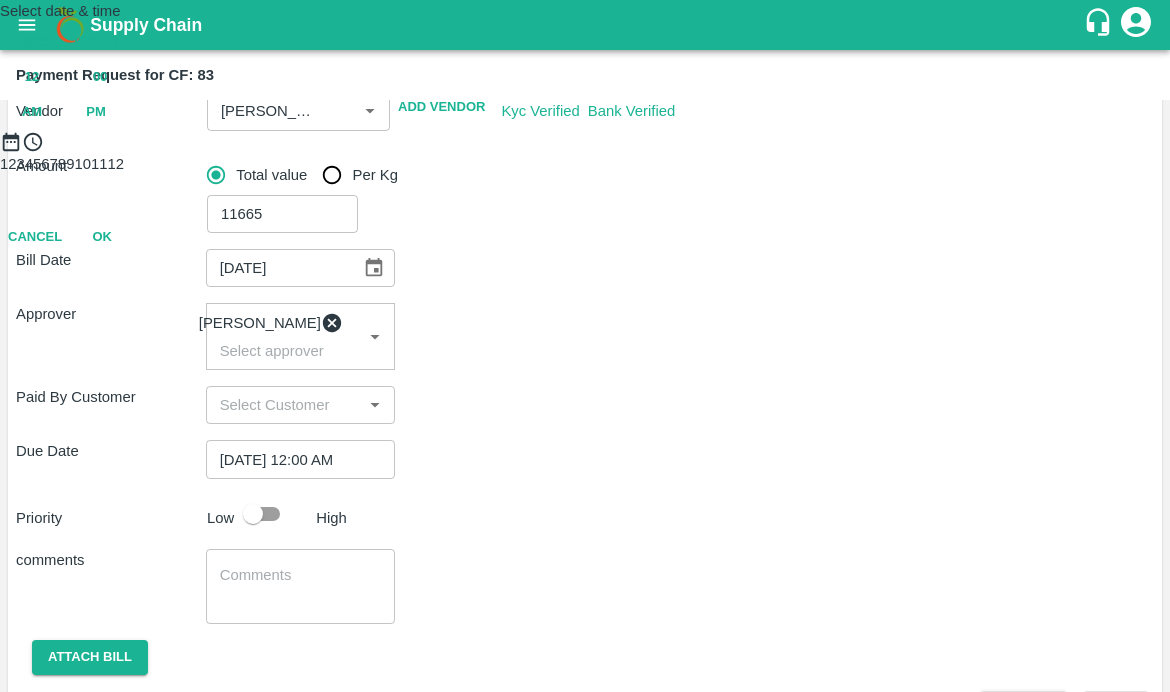 click on "12 : 00 AM PM" at bounding box center (585, 95) 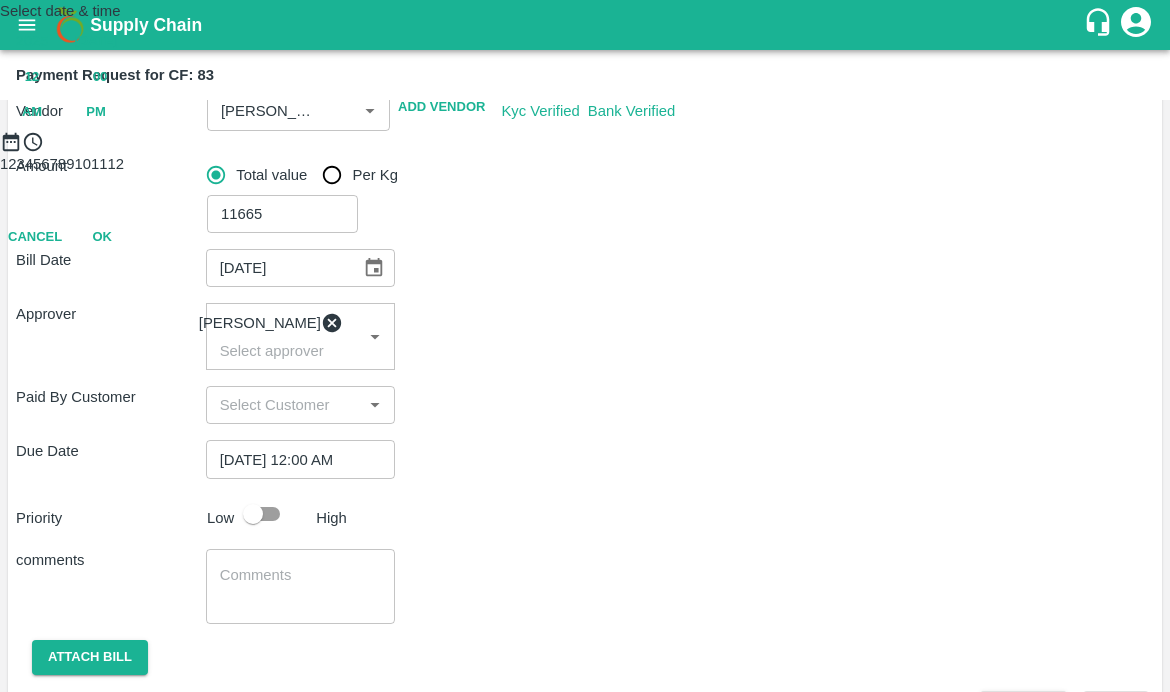 click on "PM" at bounding box center (96, 112) 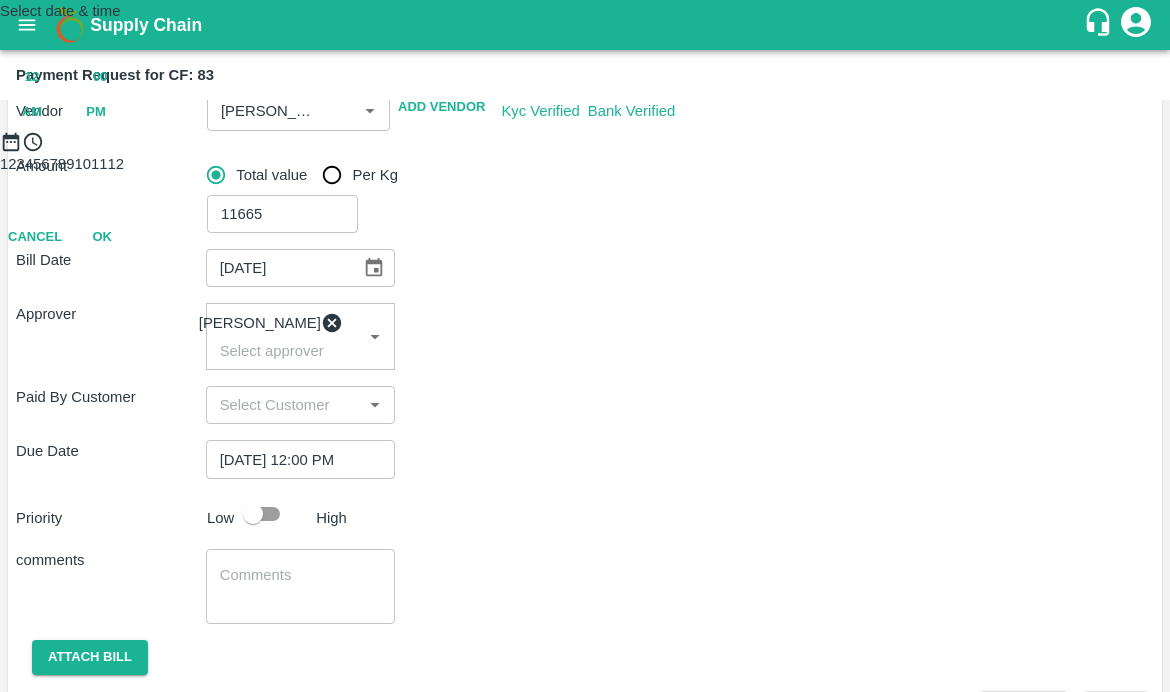 type on "[DATE] 06:00 PM" 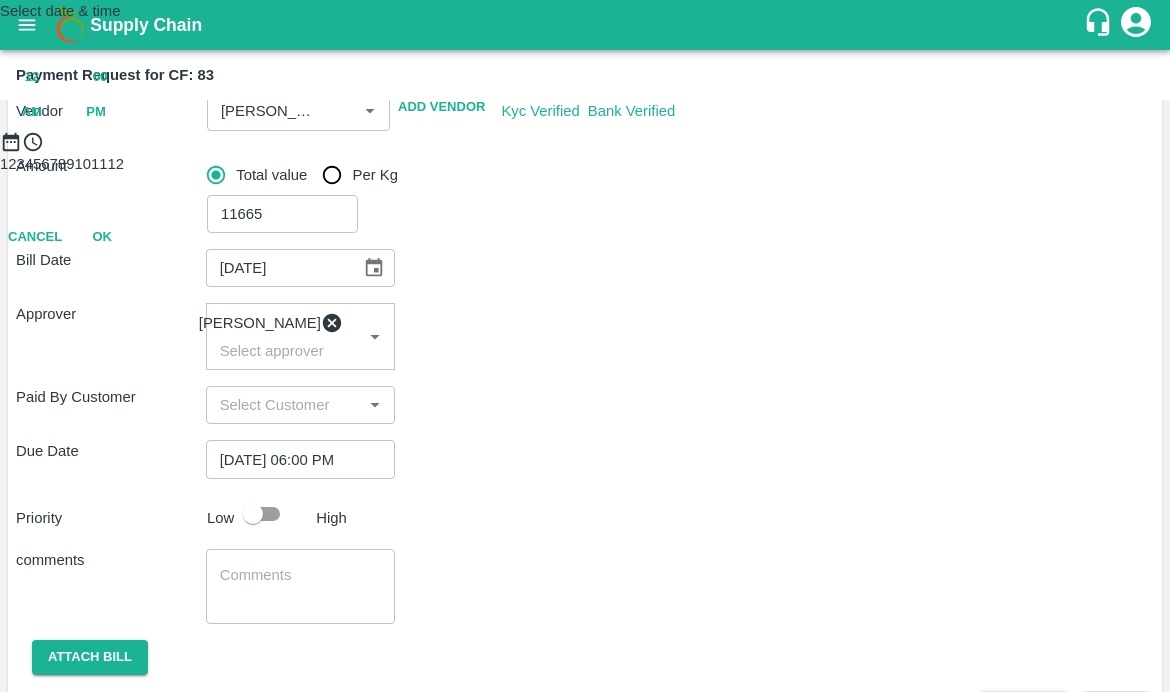 click at bounding box center (585, 153) 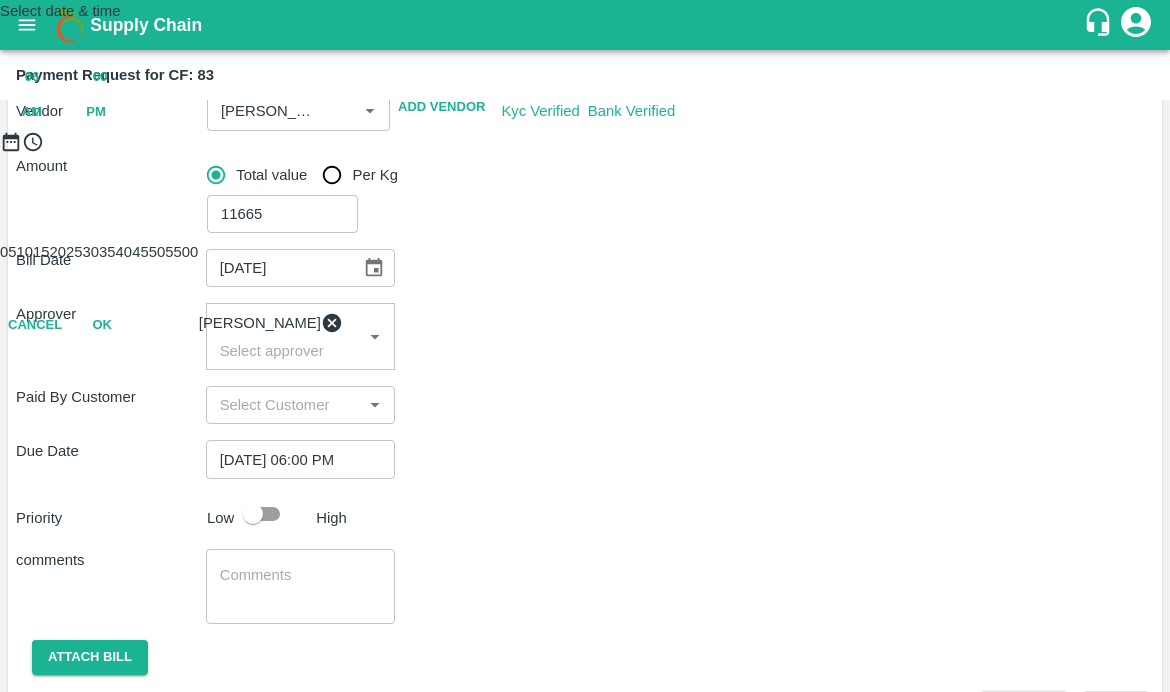 click on "OK" at bounding box center [102, 325] 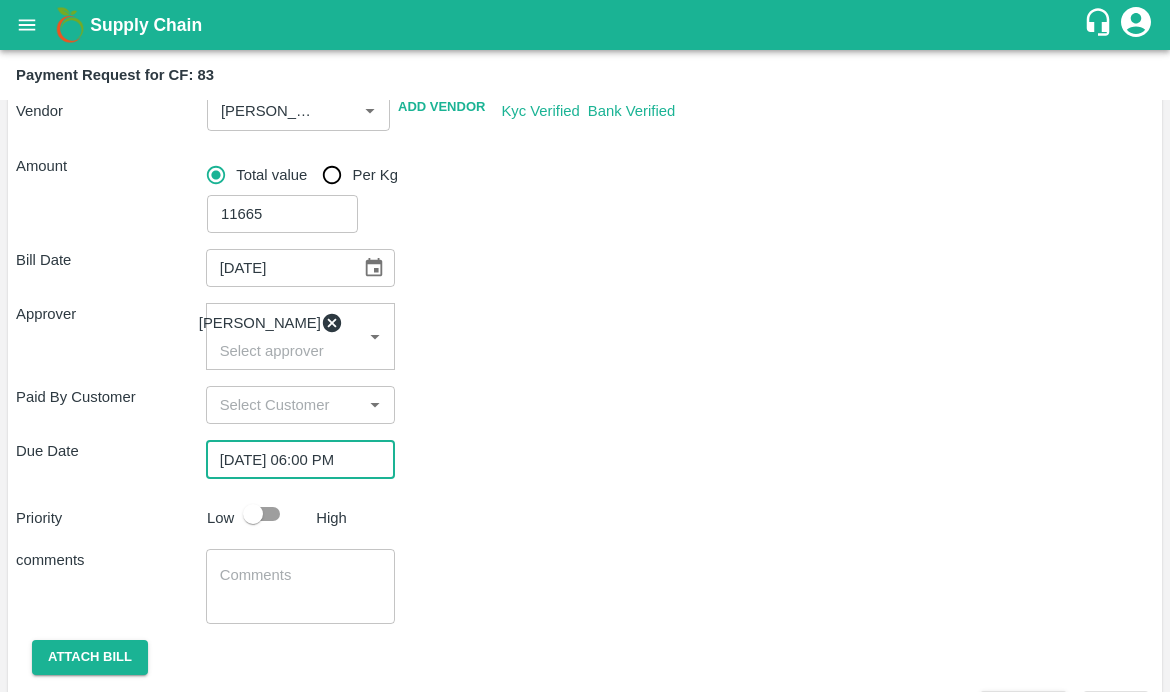 click at bounding box center (253, 514) 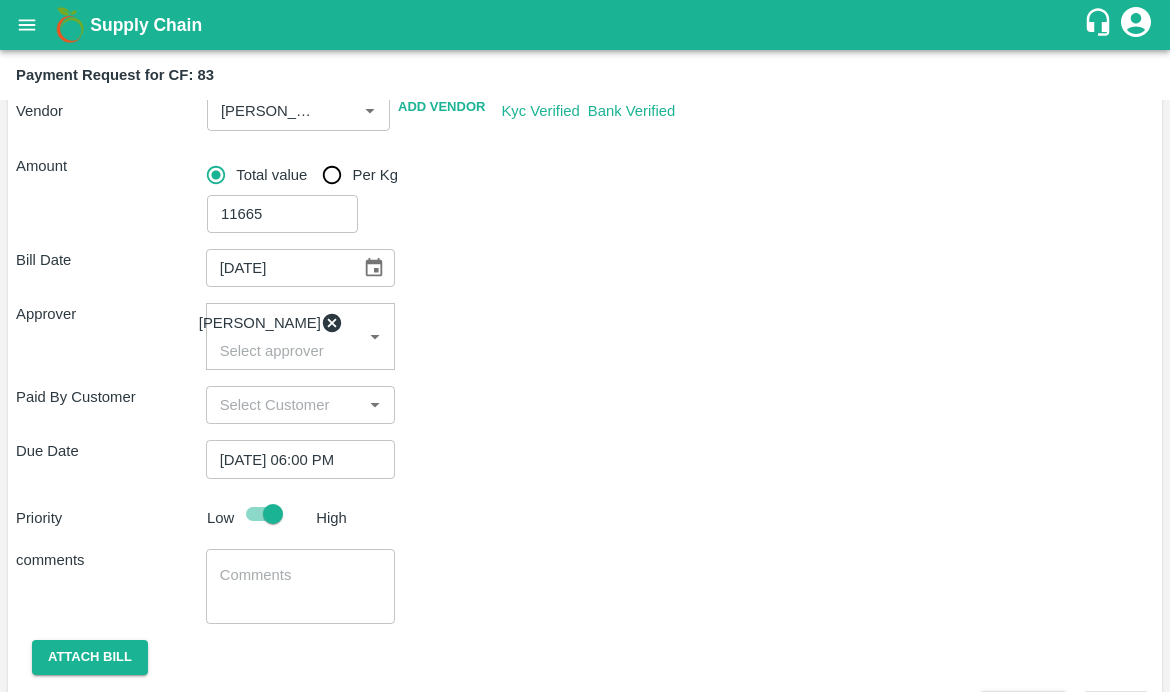 click at bounding box center (301, 586) 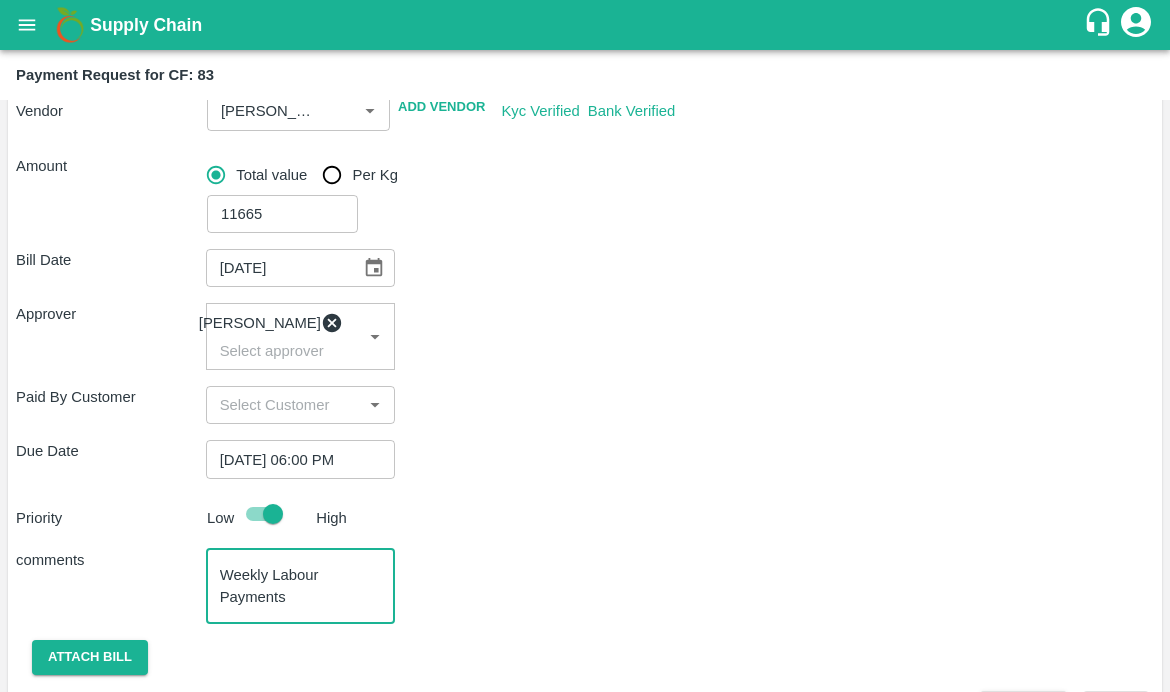 scroll, scrollTop: 300, scrollLeft: 0, axis: vertical 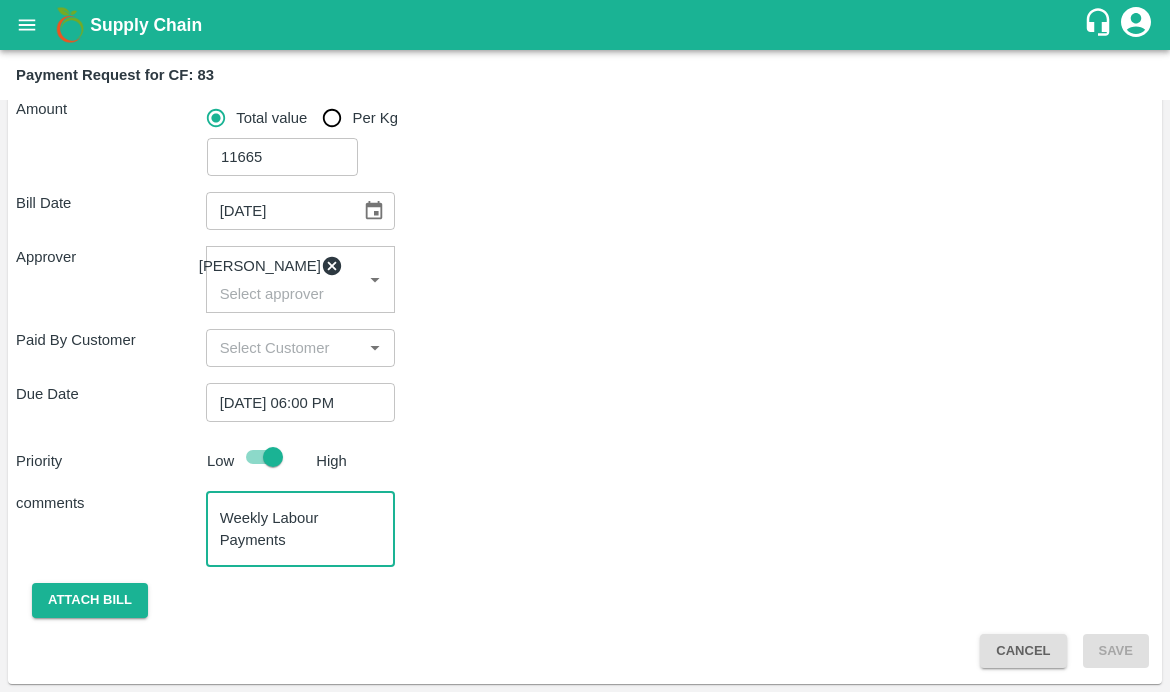type on "Weekly Labour Payments" 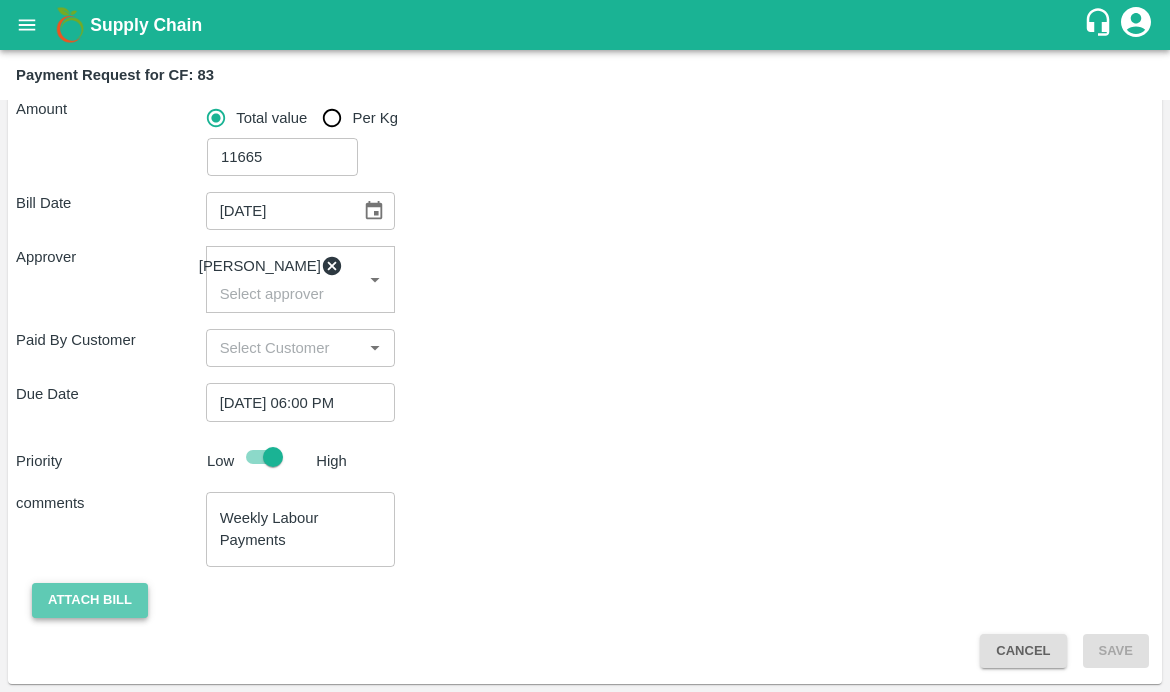 click on "Attach bill" at bounding box center (90, 600) 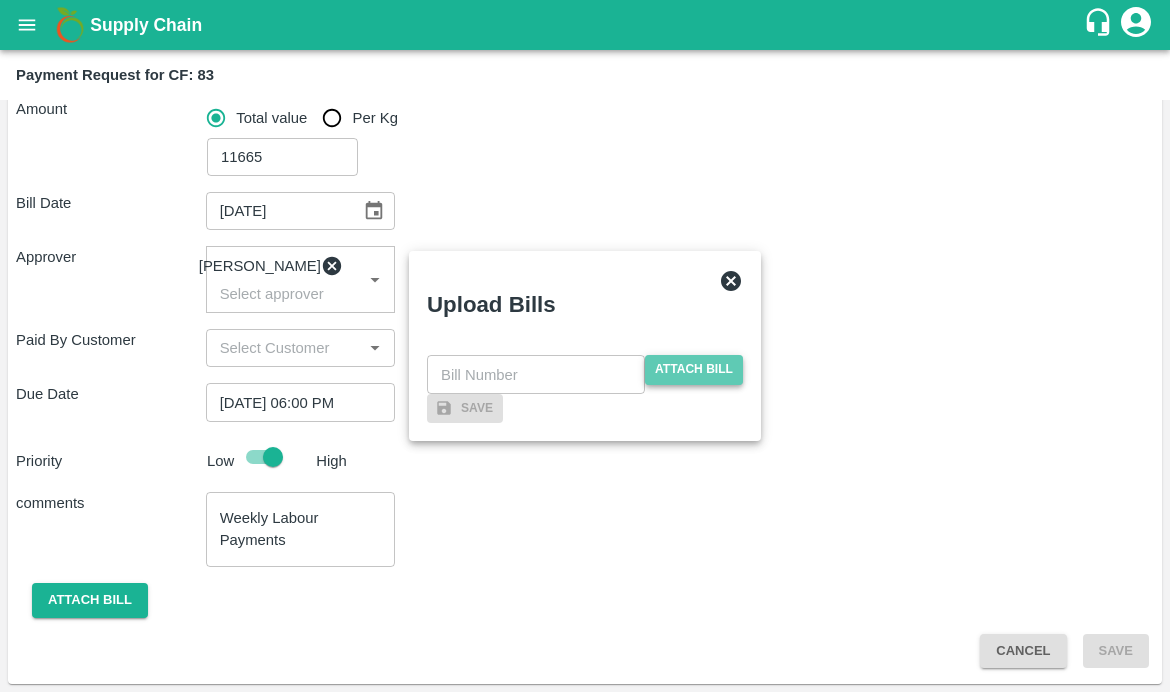 click on "Attach bill" at bounding box center (694, 369) 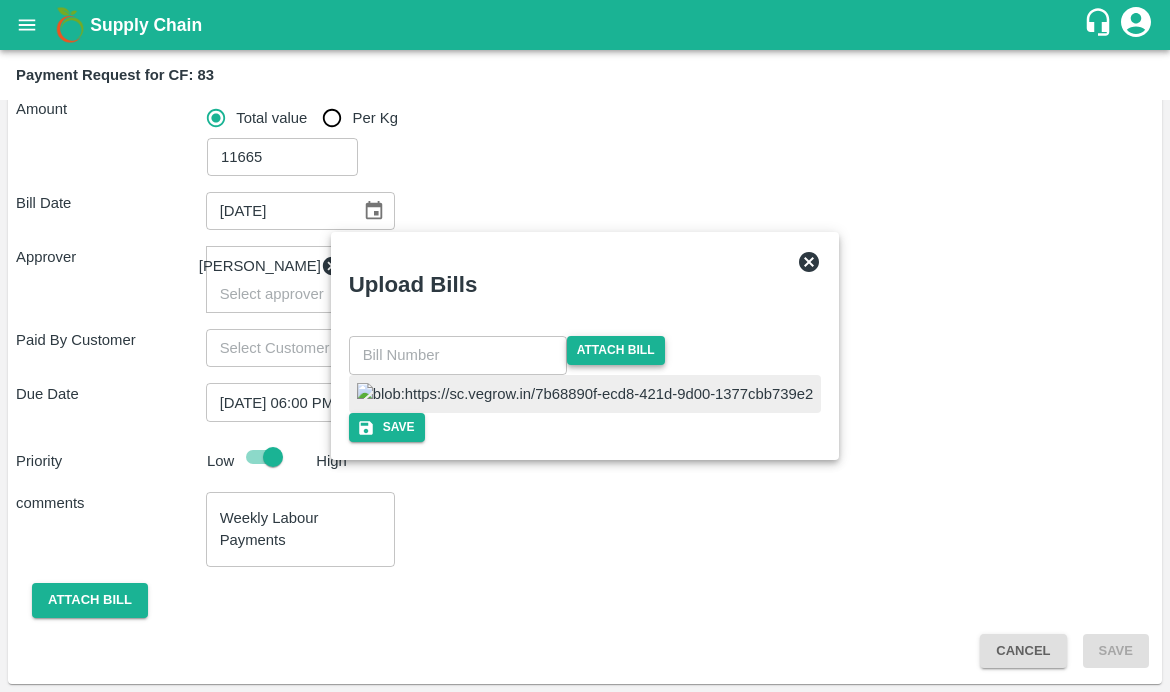 click at bounding box center [585, 394] 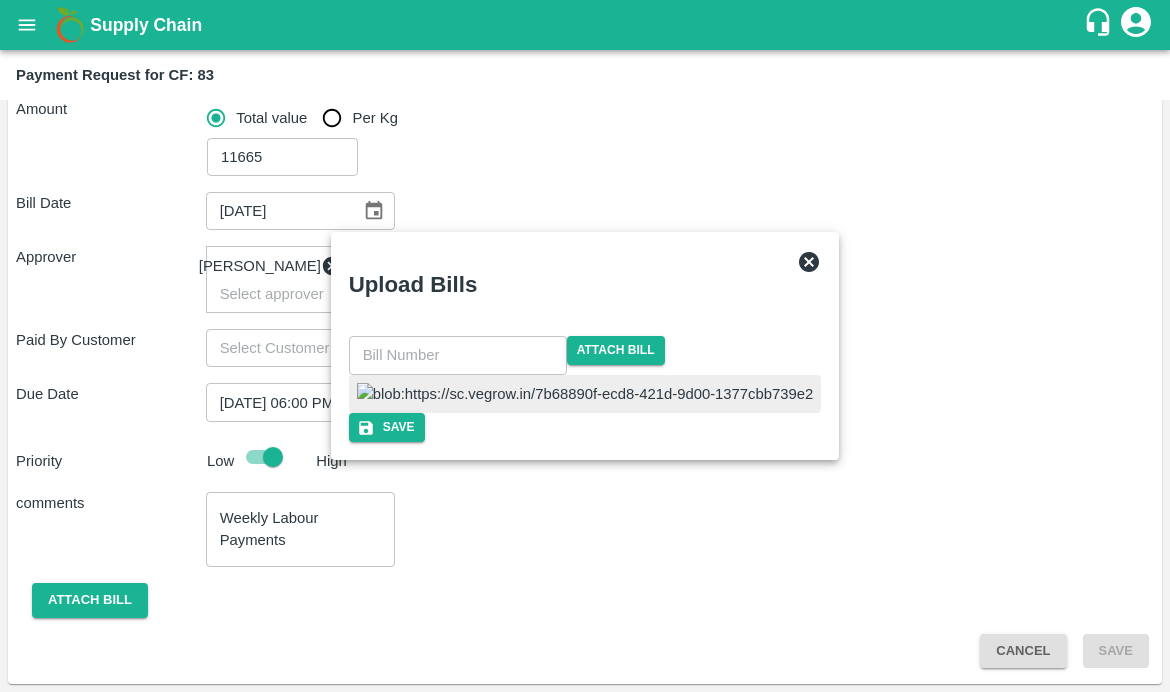 click at bounding box center [458, 355] 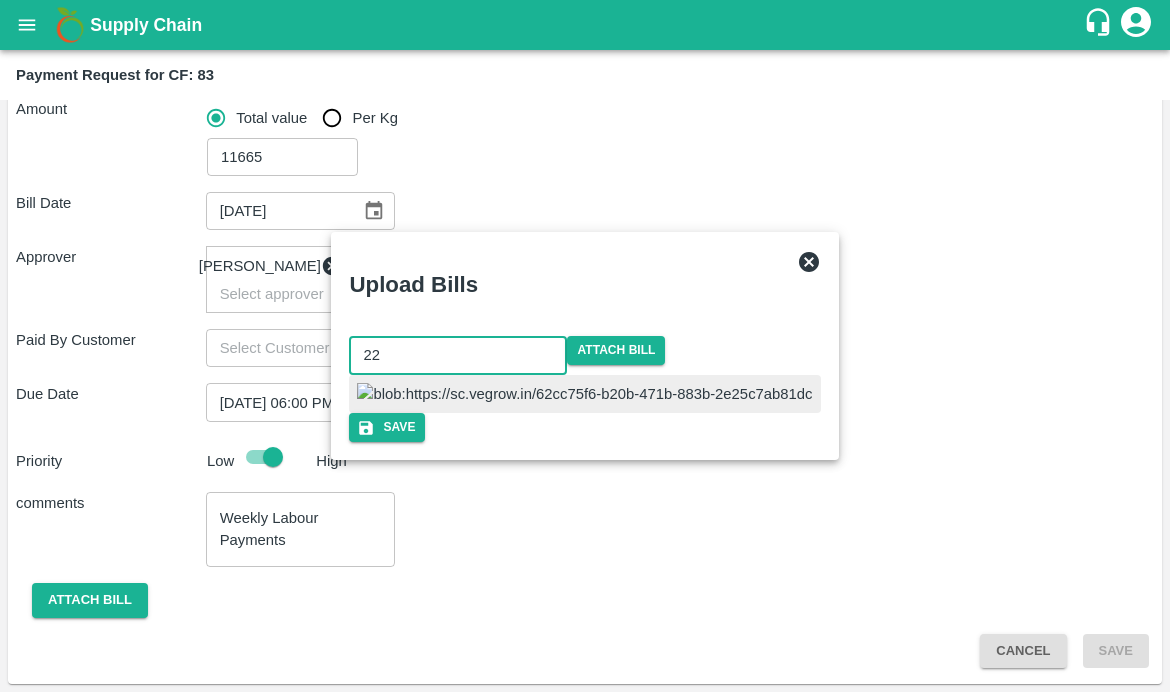 type on "220" 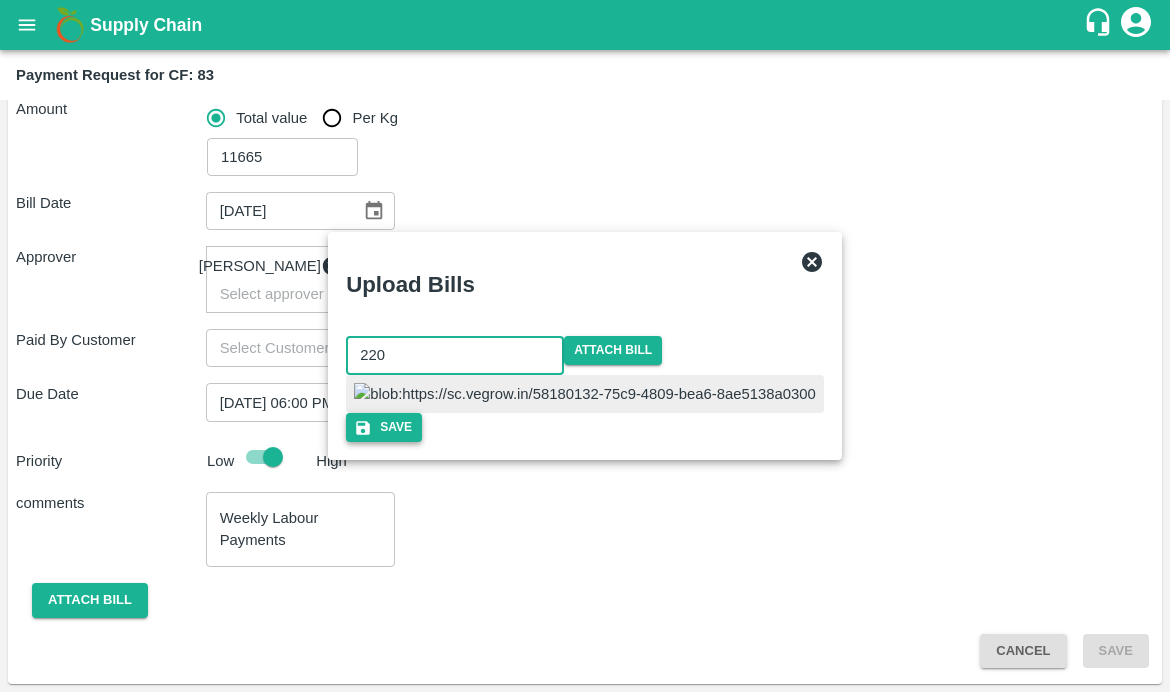 click on "Save" at bounding box center [384, 427] 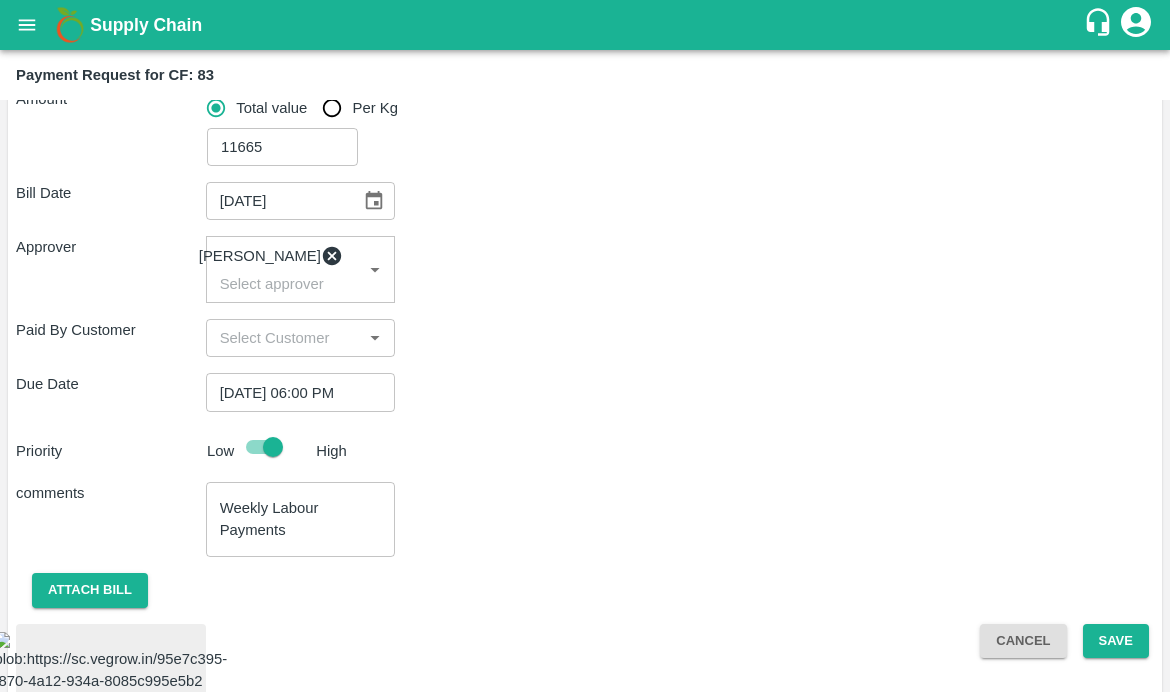 scroll, scrollTop: 433, scrollLeft: 0, axis: vertical 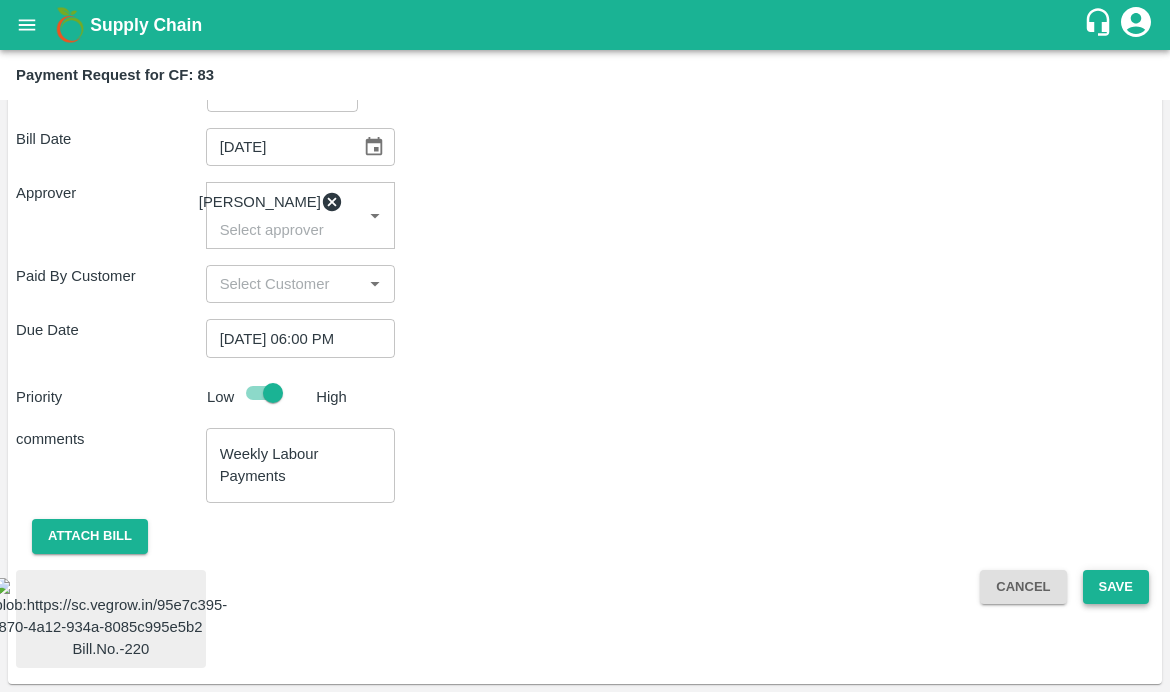 click on "Save" at bounding box center [1116, 587] 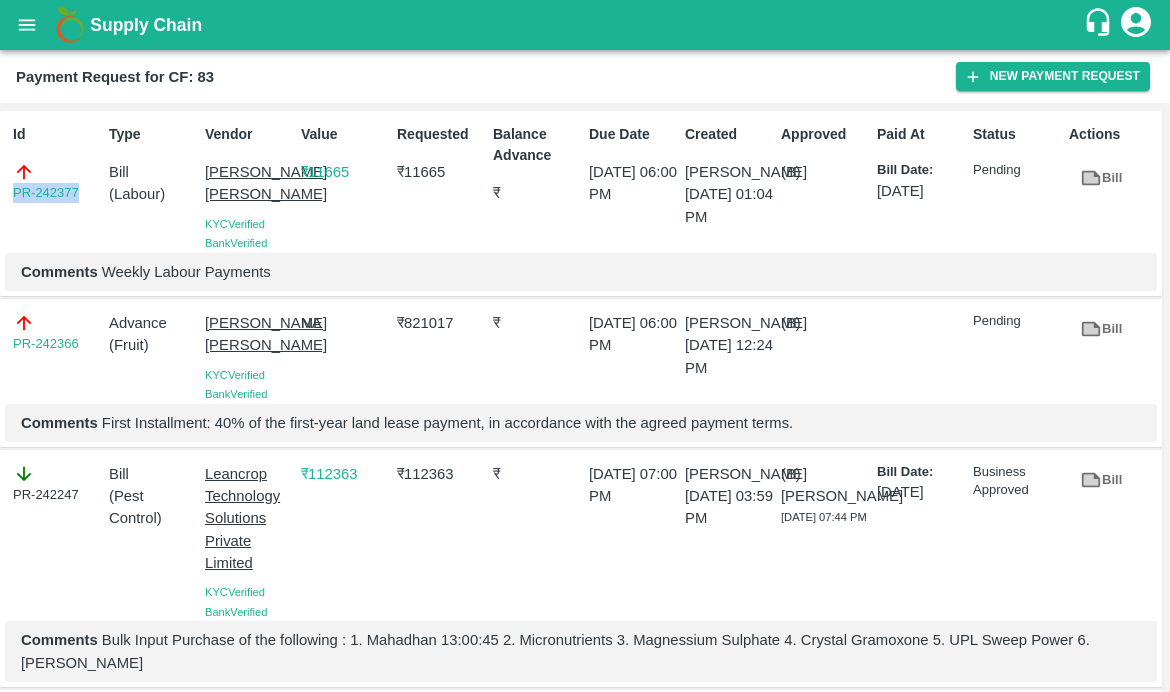 drag, startPoint x: 83, startPoint y: 196, endPoint x: -35, endPoint y: 196, distance: 118 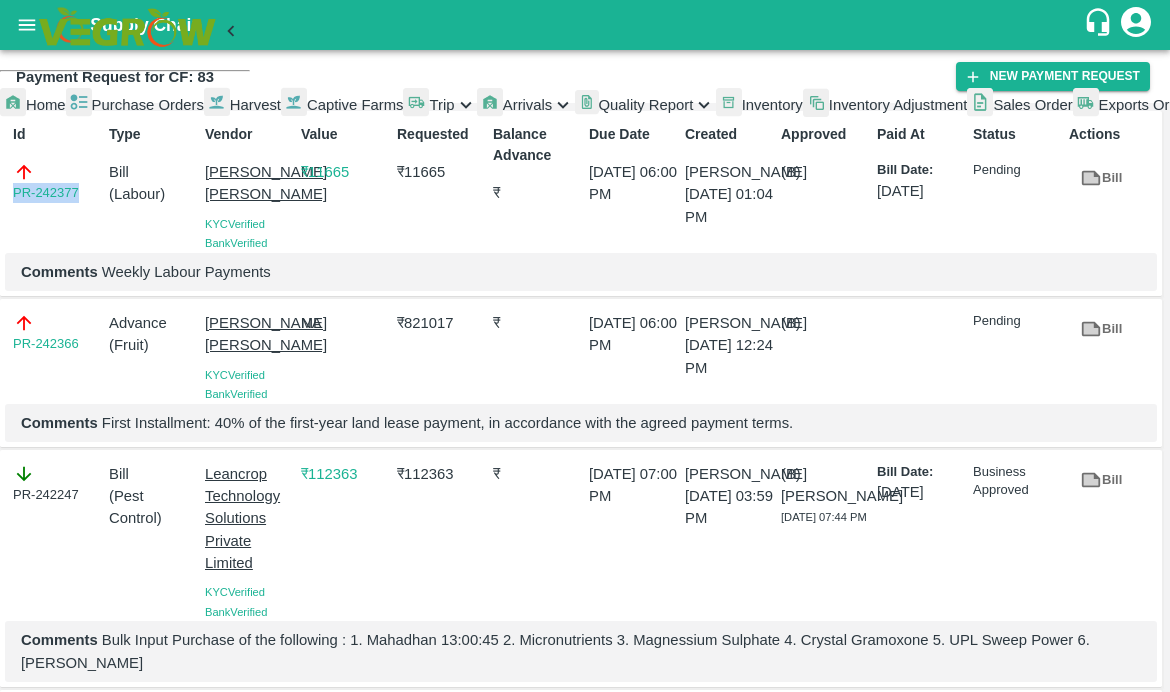 click on "Captive Farms" at bounding box center [355, 105] 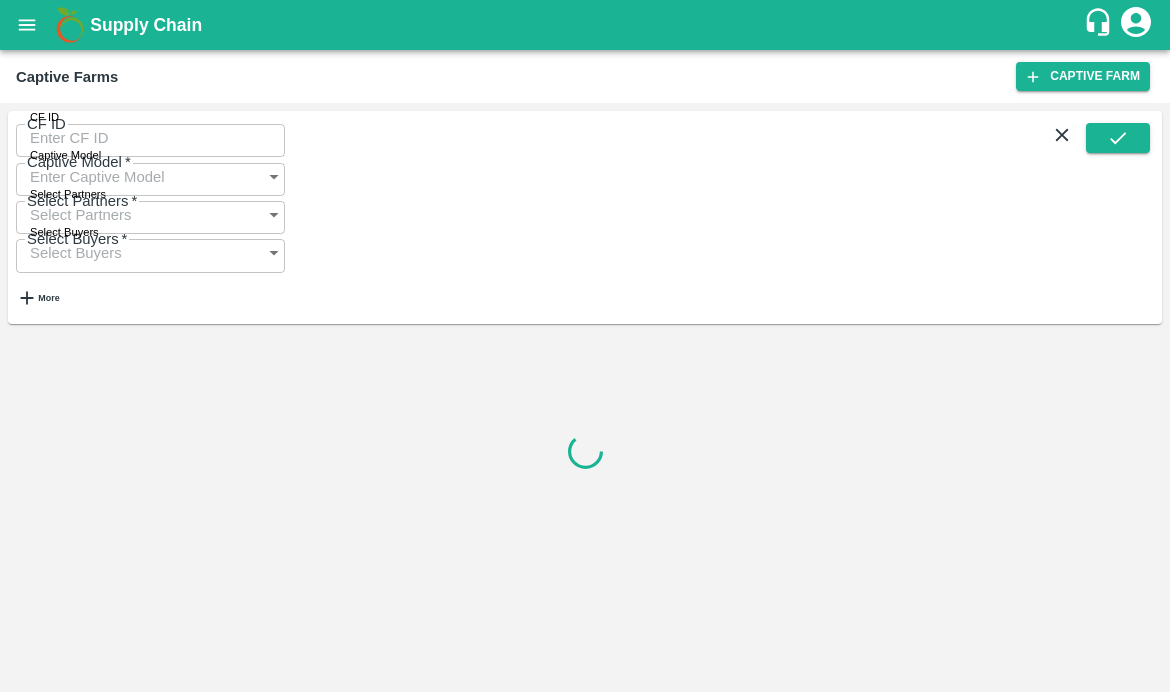 click on "CF ID" at bounding box center [150, 138] 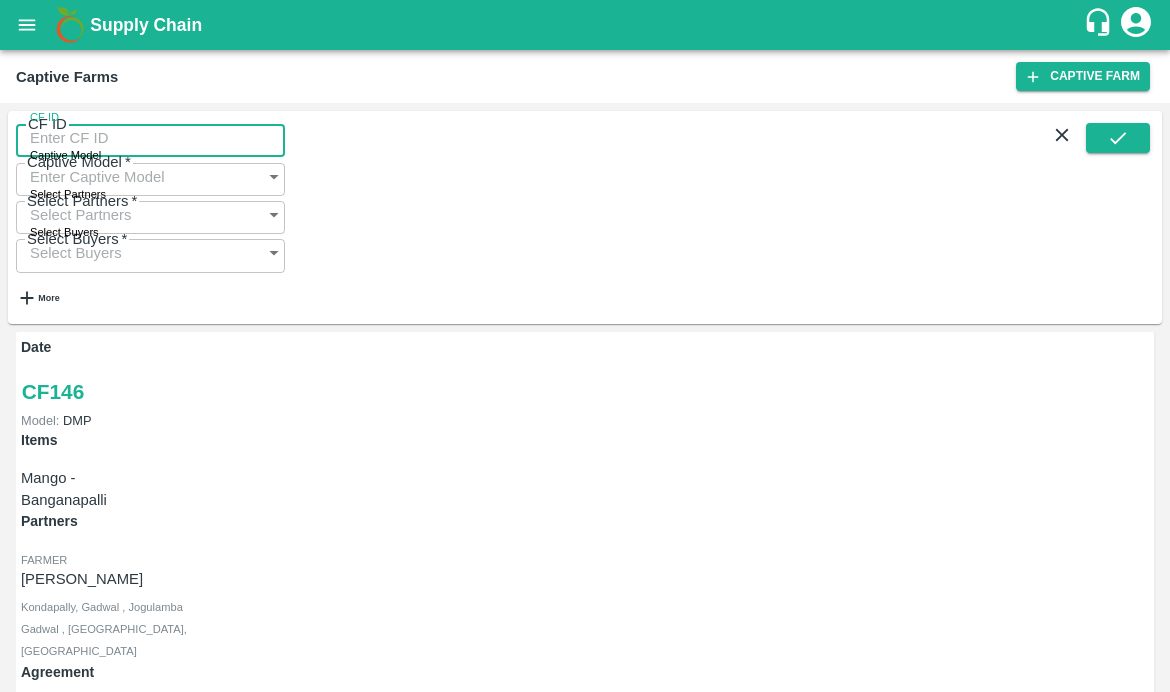 paste on "49" 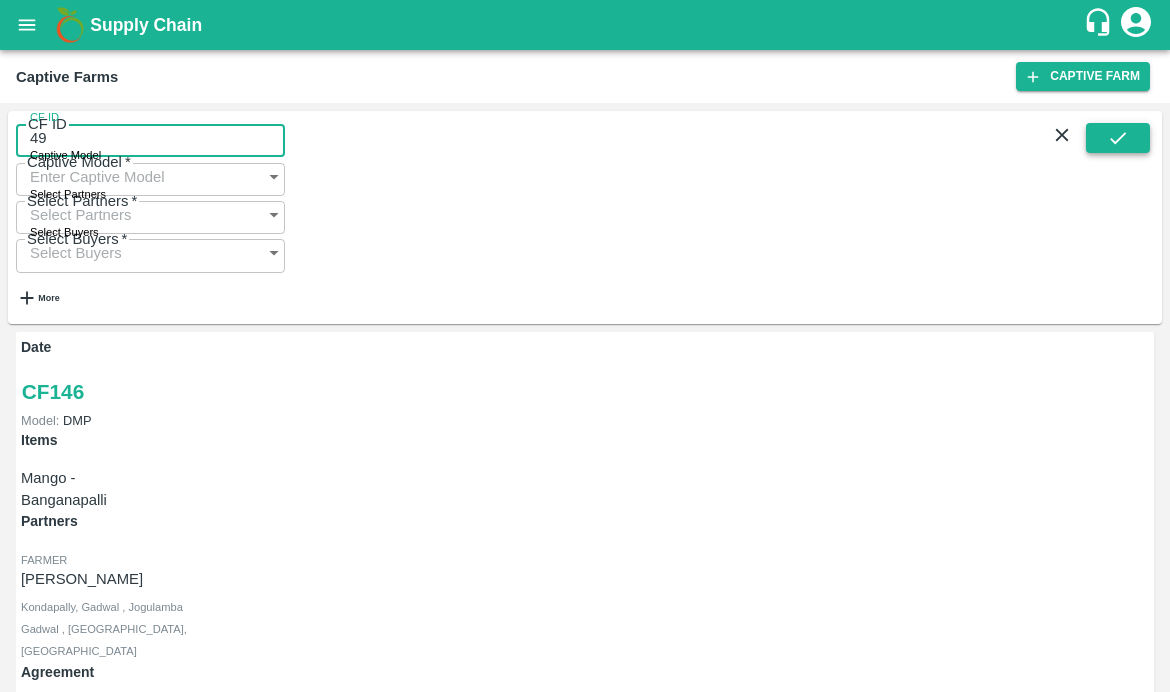 type on "49" 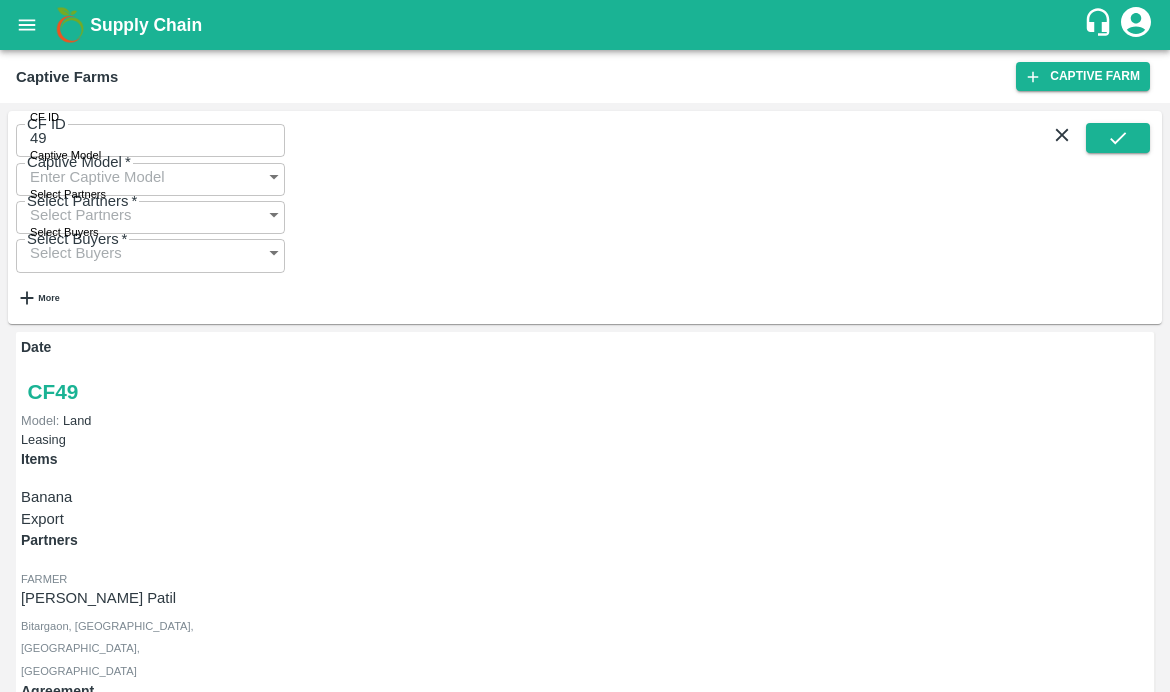 click on "Payment Requests   (35)" at bounding box center [99, 1101] 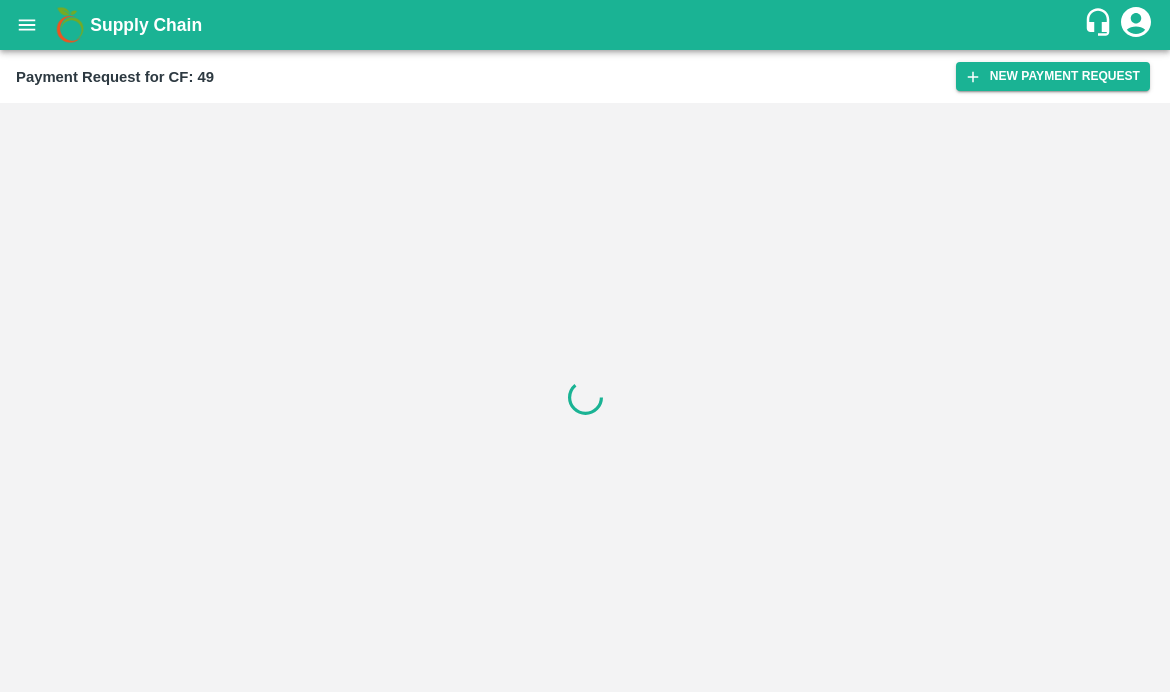scroll, scrollTop: 0, scrollLeft: 0, axis: both 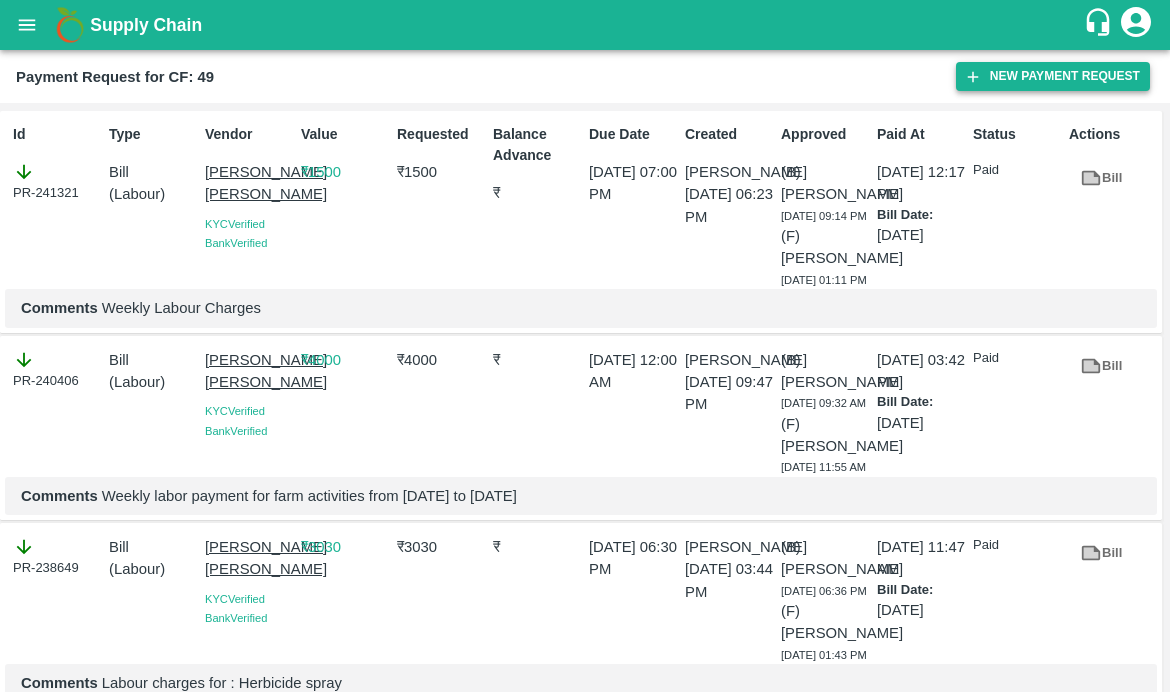 click on "New Payment Request" at bounding box center [1053, 76] 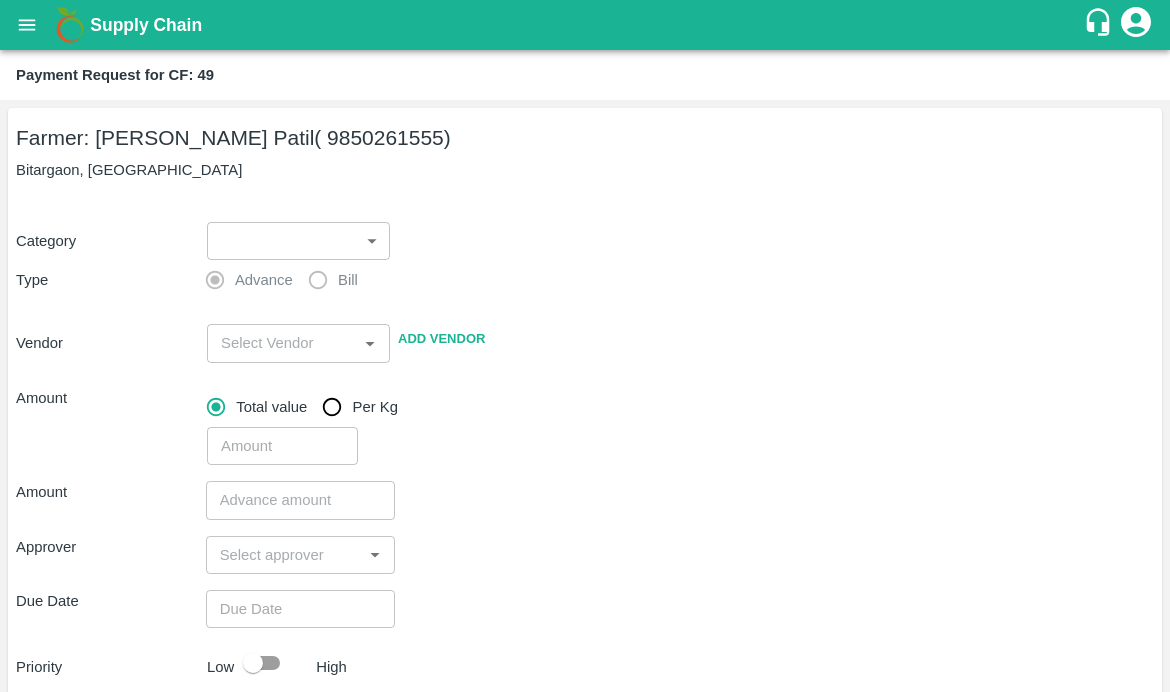 click on "Supply Chain Payment Request for CF: 49 Farmer:    [PERSON_NAME] Patil  ( 9850261555) Bitargaon, [GEOGRAPHIC_DATA] Category ​ ​ Type Advance Bill Vendor ​ Add Vendor Amount Total value Per Kg ​ Amount ​ Approver ​ Due Date ​  Priority  Low  High Comment x ​ Attach bill Cancel Save [GEOGRAPHIC_DATA] [GEOGRAPHIC_DATA] Direct Customer [GEOGRAPHIC_DATA] [GEOGRAPHIC_DATA] B2R [GEOGRAPHIC_DATA]  Tembhurni Virtual Captive PH Ananthapur Virtual Captive PH Kothakota Virtual Captive PH Chittoor Virtual Captive PH Vavilala Himalekya Logout" at bounding box center (585, 346) 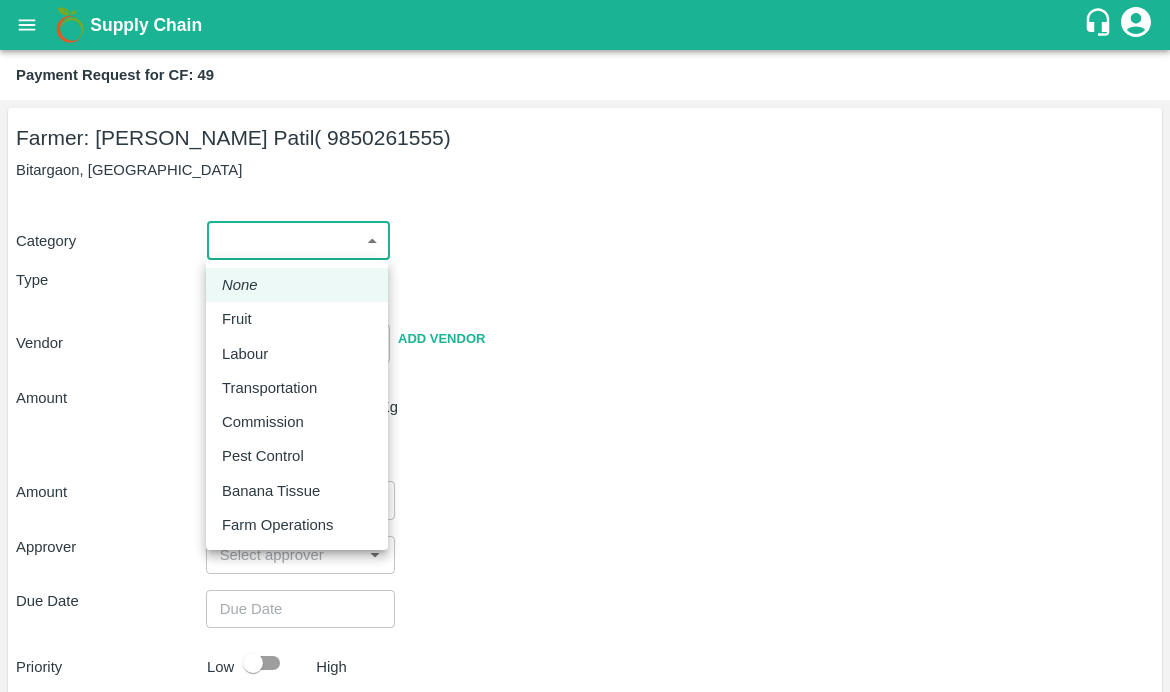 click on "Labour" at bounding box center (245, 354) 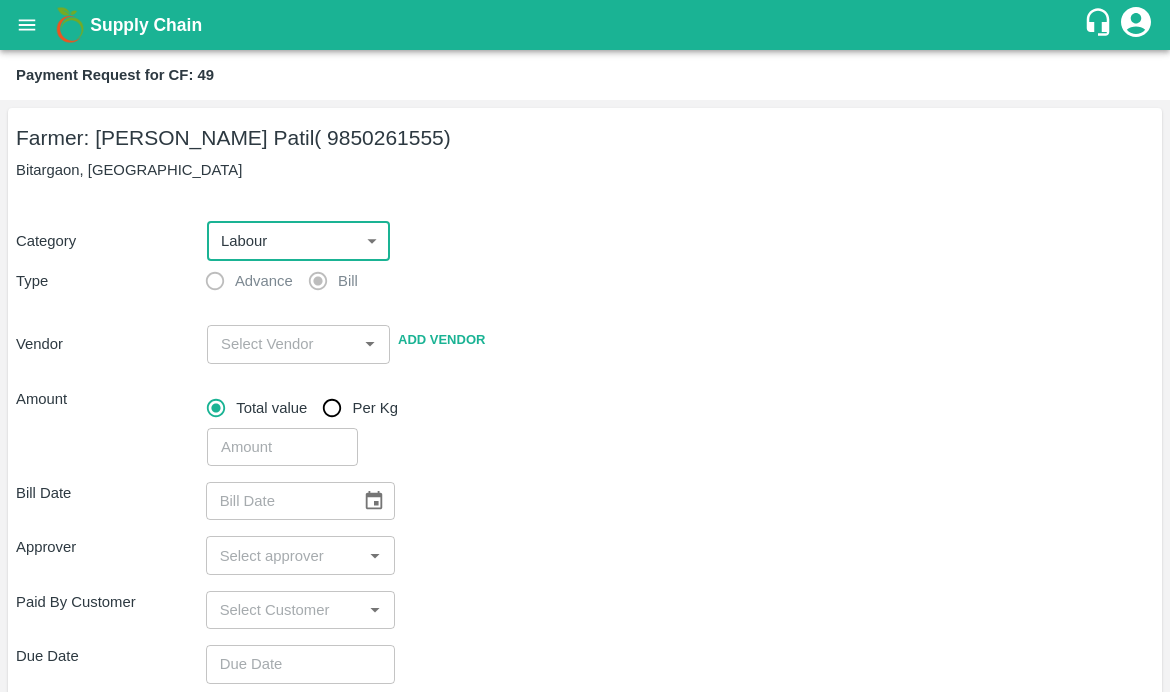 click at bounding box center [282, 344] 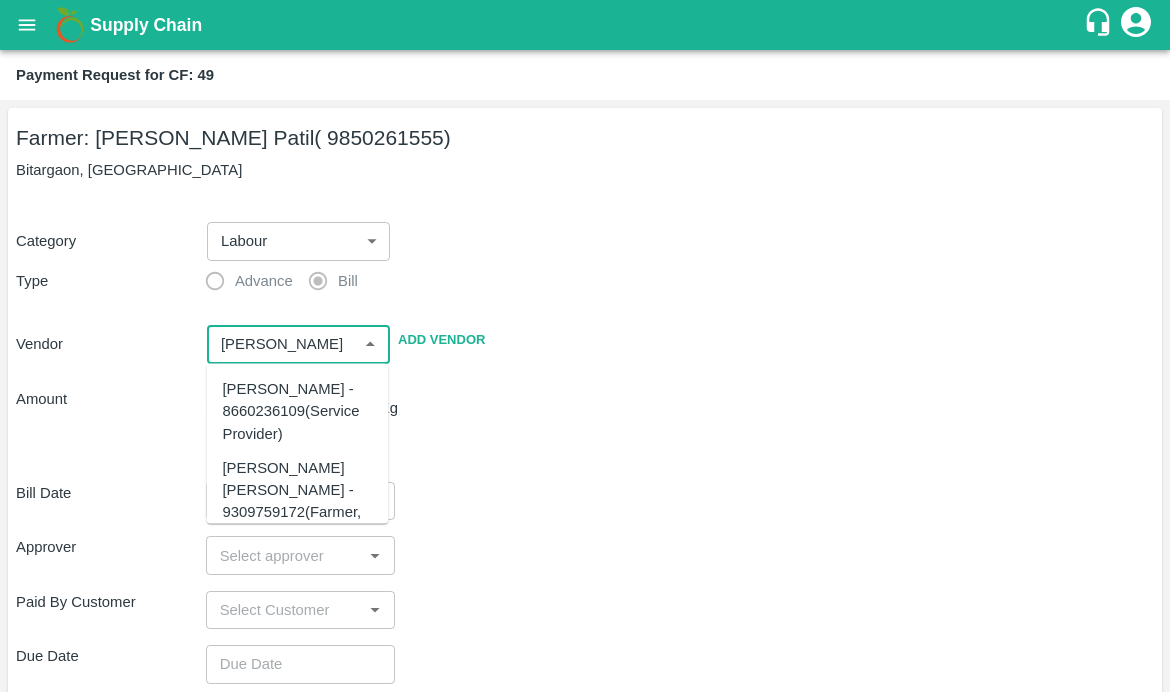 scroll, scrollTop: 137, scrollLeft: 0, axis: vertical 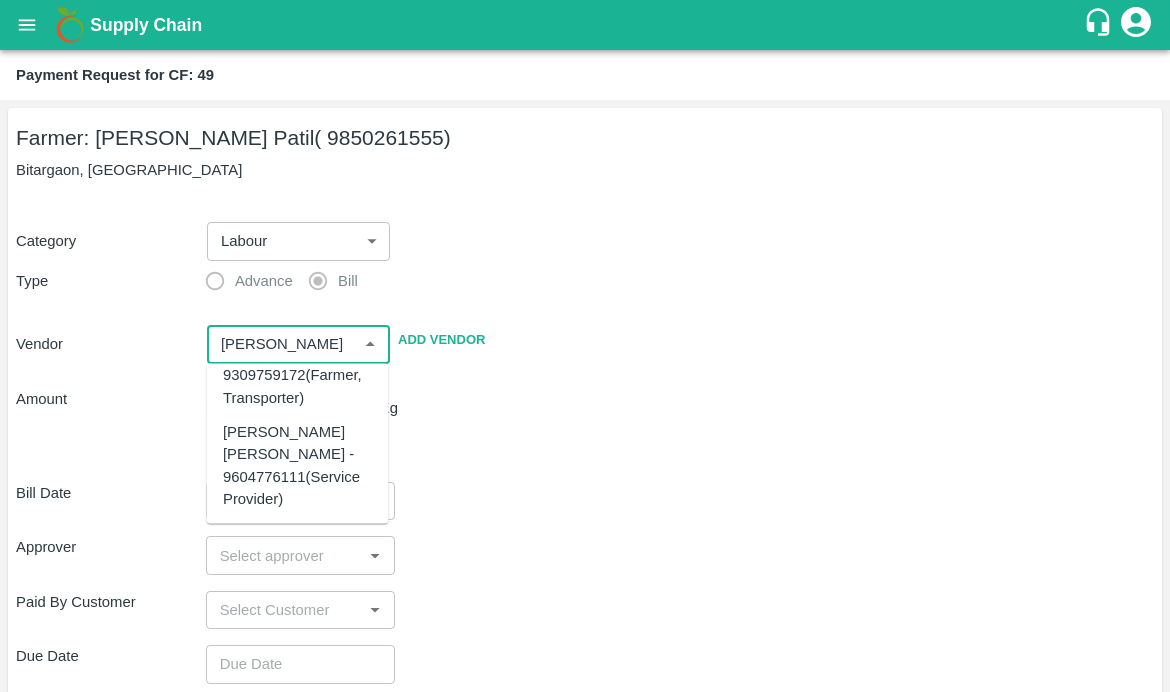 click on "[PERSON_NAME] [PERSON_NAME] - 9604776111(Service Provider)" at bounding box center [298, 464] 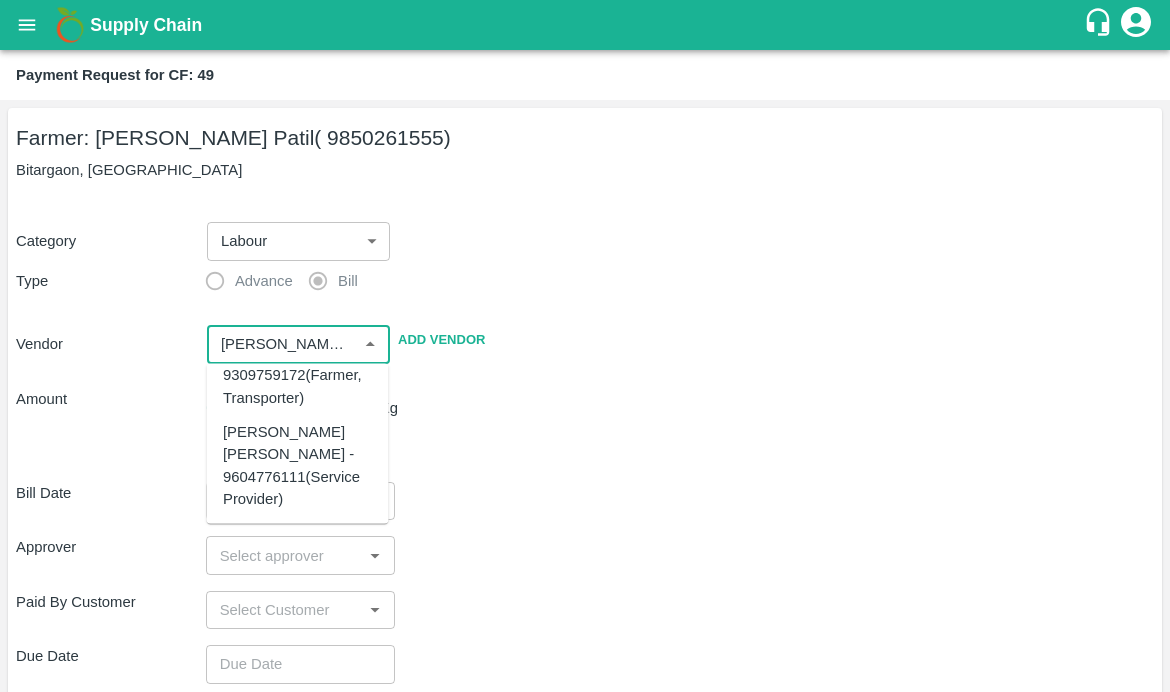 scroll, scrollTop: 0, scrollLeft: 0, axis: both 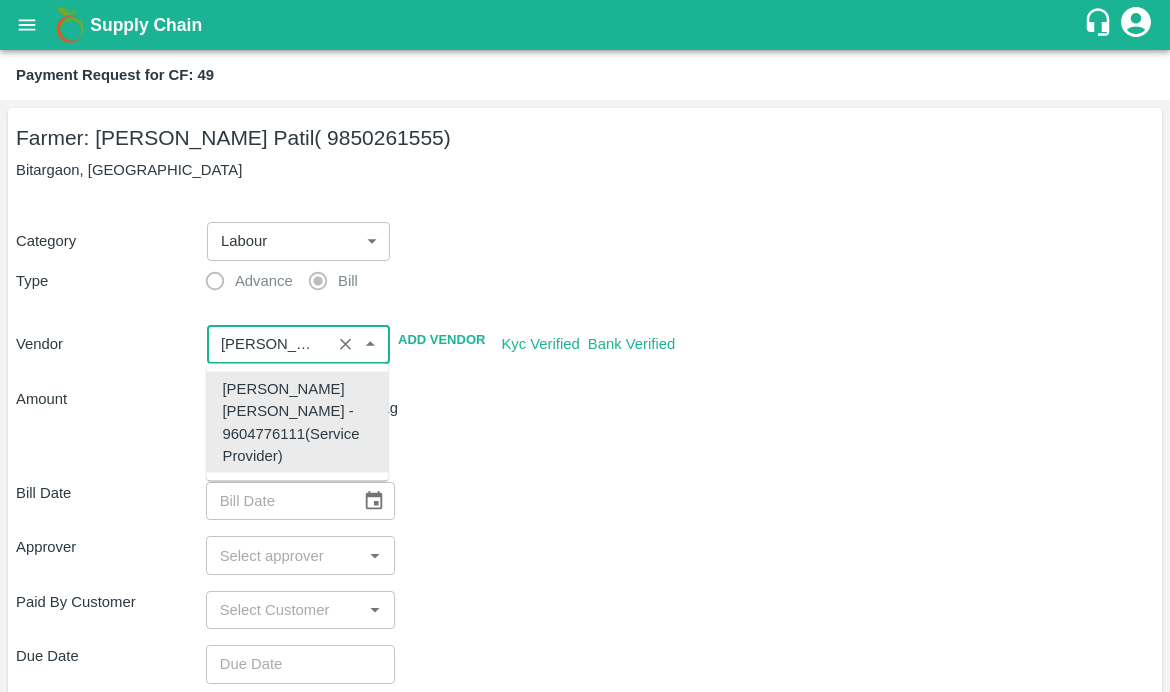 type on "[PERSON_NAME] [PERSON_NAME] - 9604776111(Service Provider)" 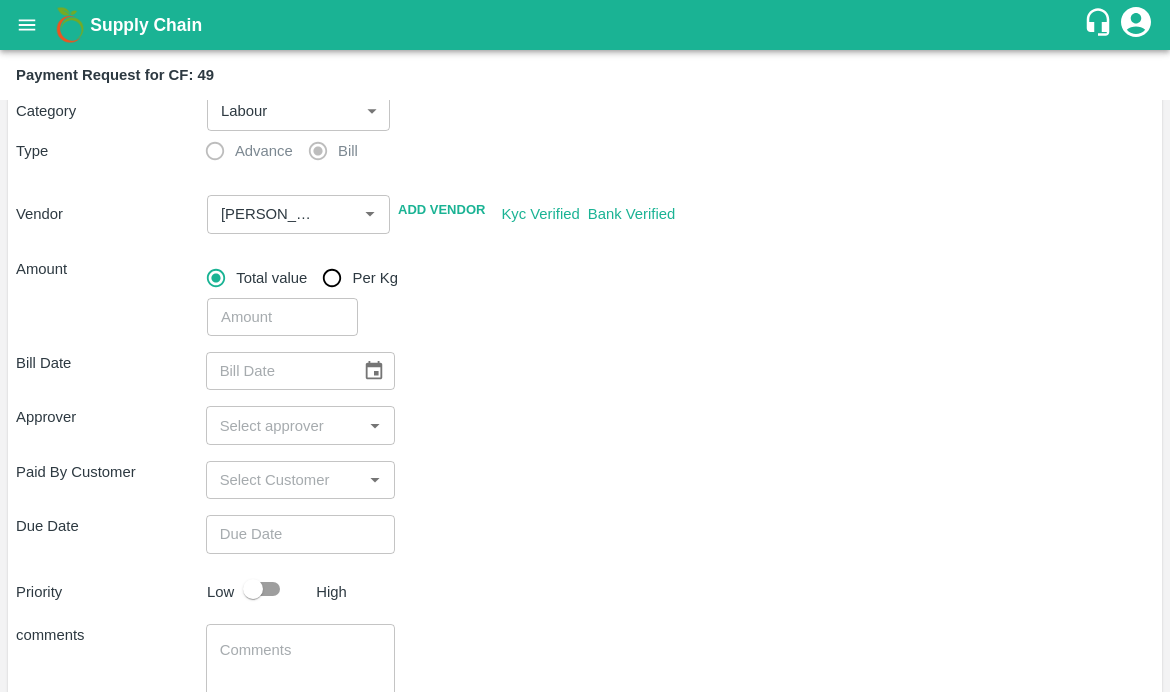 scroll, scrollTop: 189, scrollLeft: 0, axis: vertical 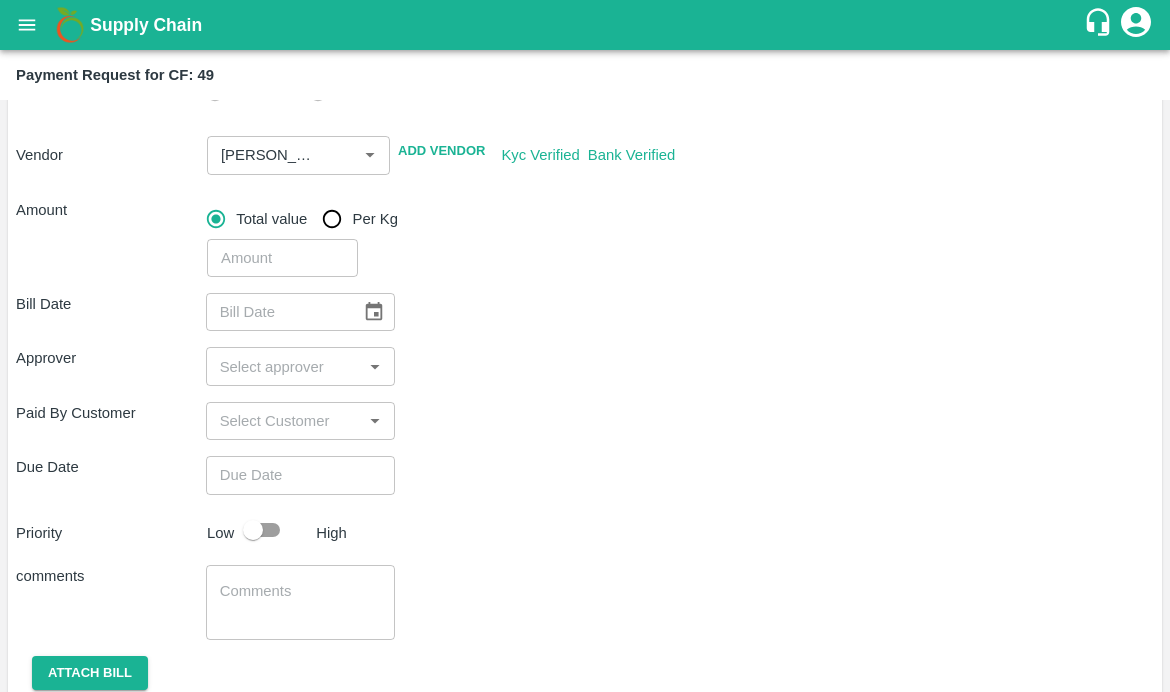 click at bounding box center (282, 258) 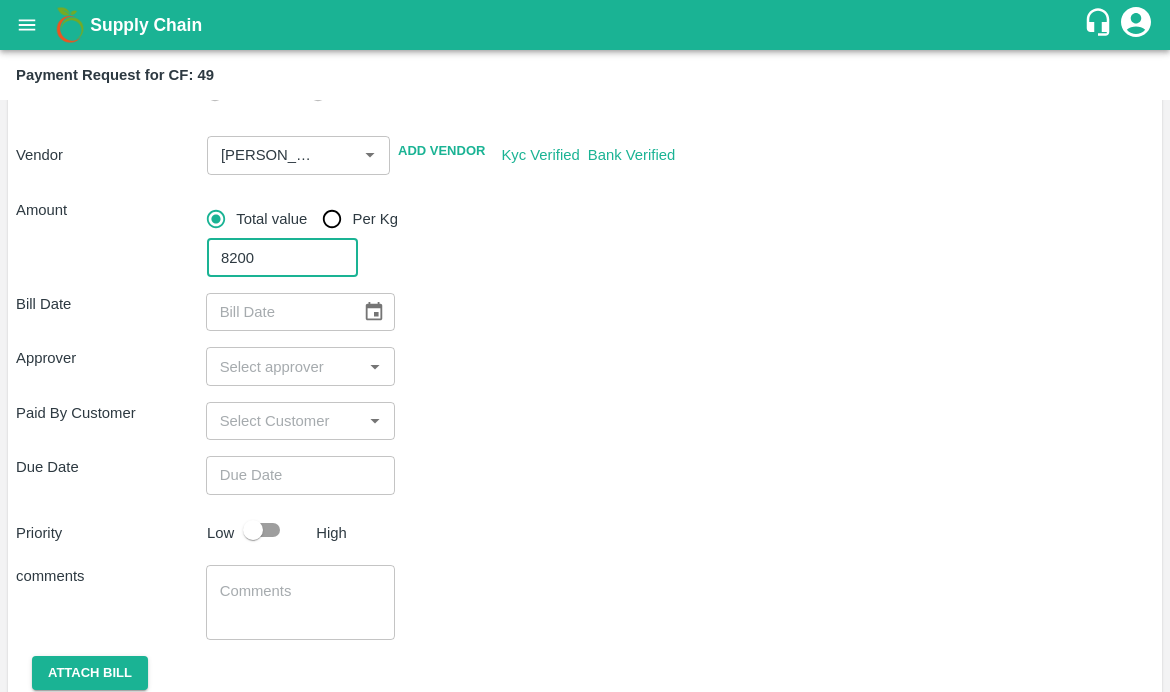 type on "8200" 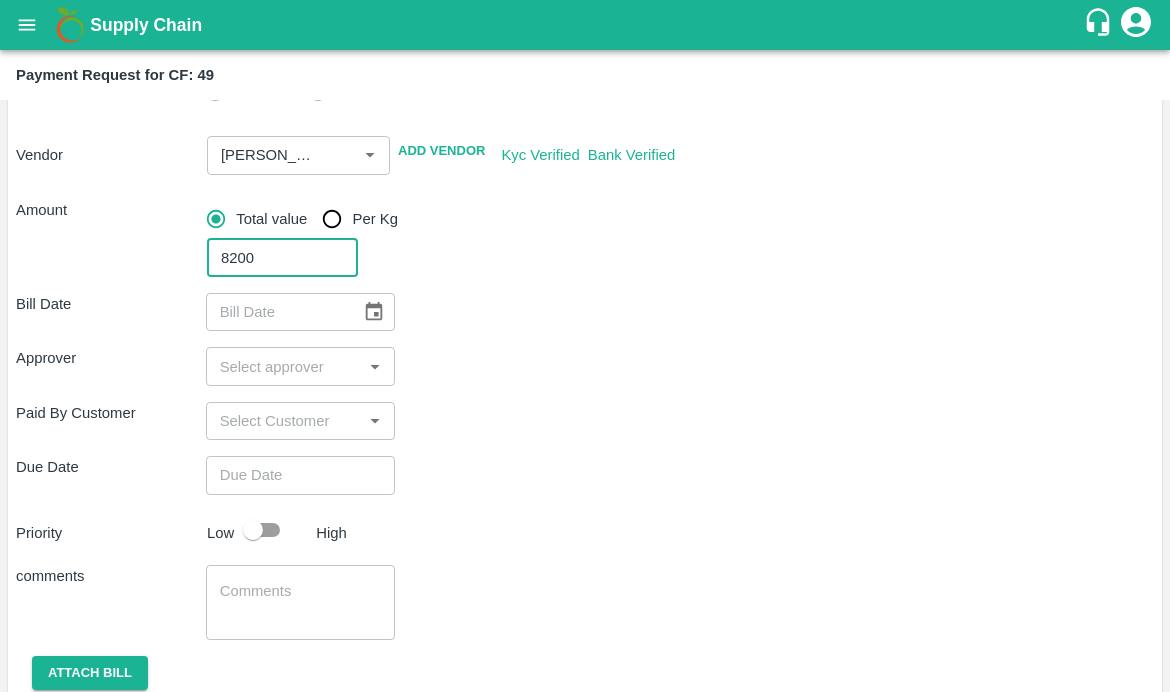 click 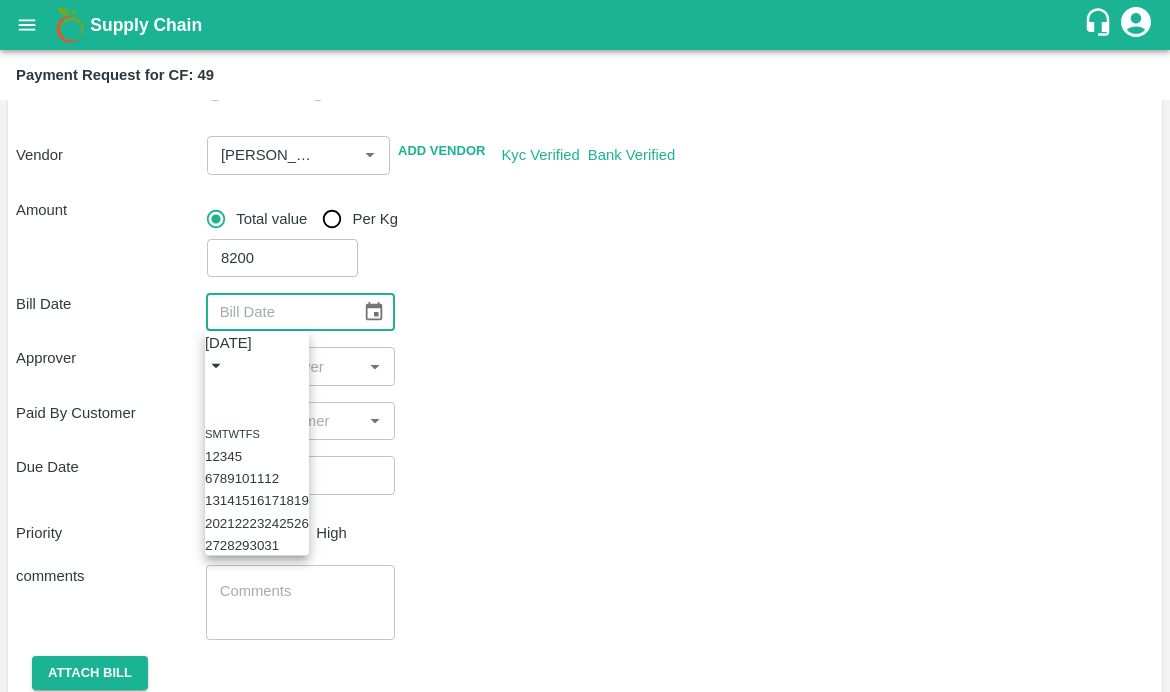 click on "14" at bounding box center [227, 500] 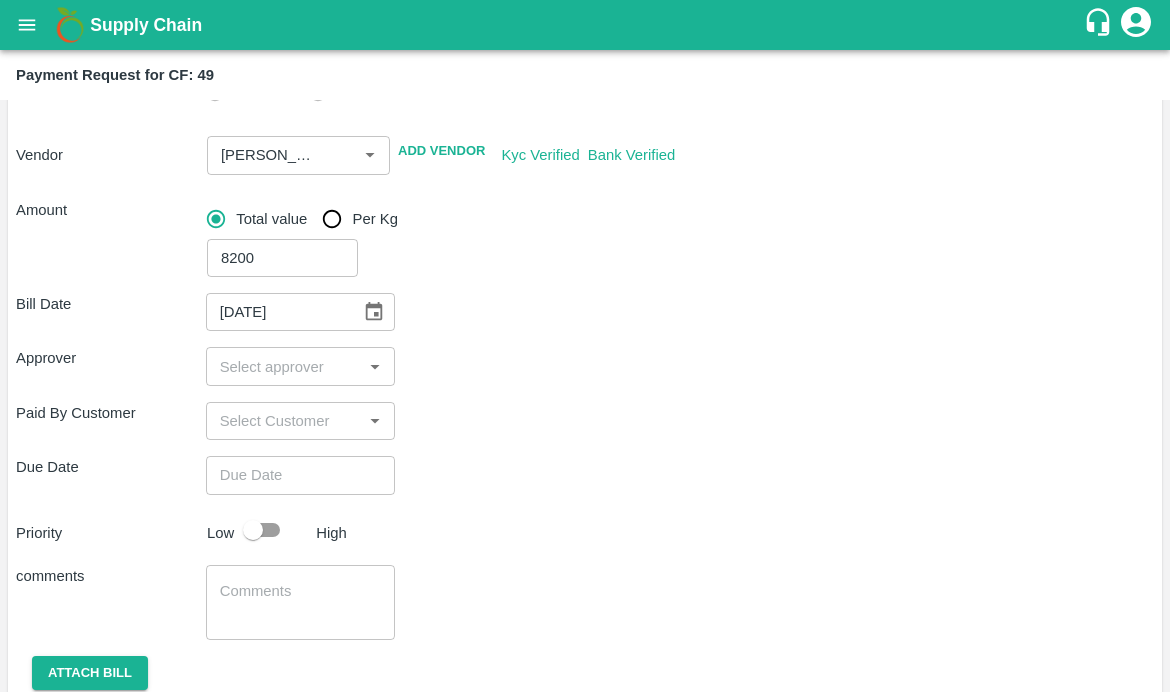 click at bounding box center (284, 366) 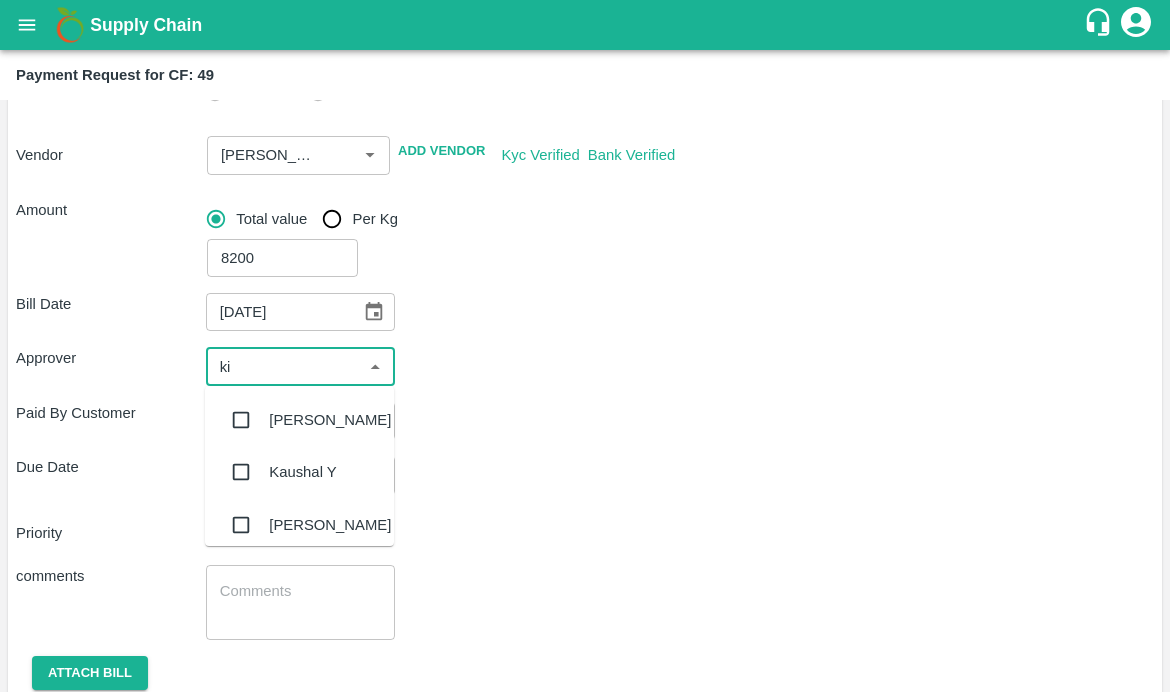 type on "kir" 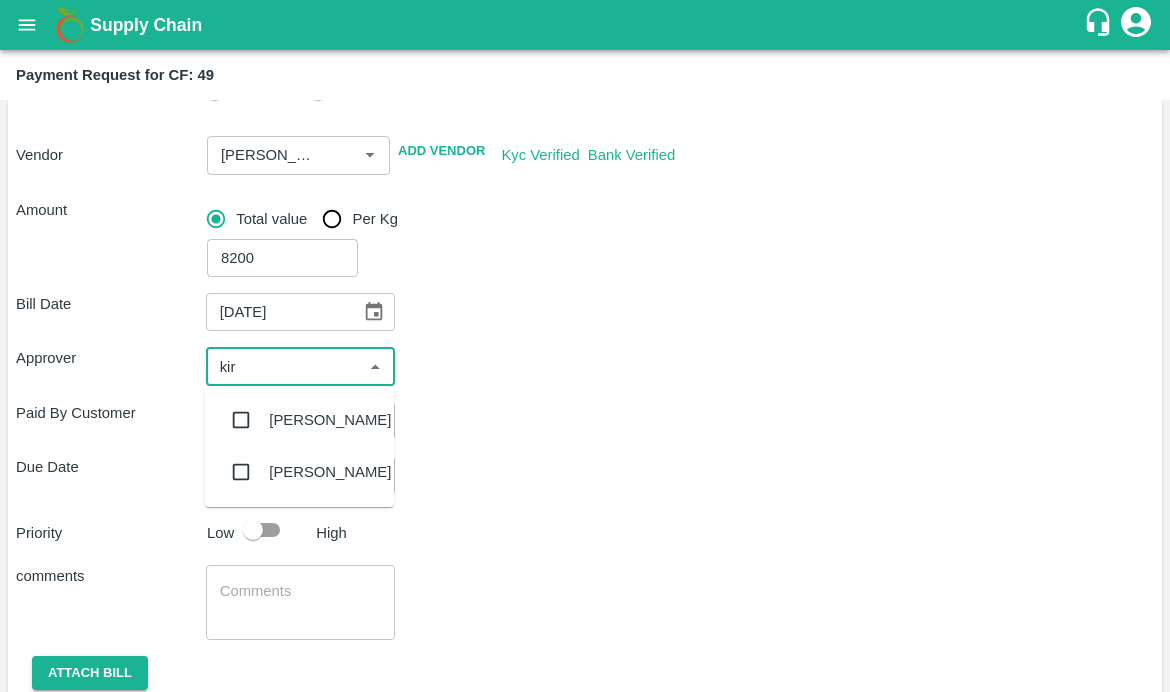 click at bounding box center [241, 420] 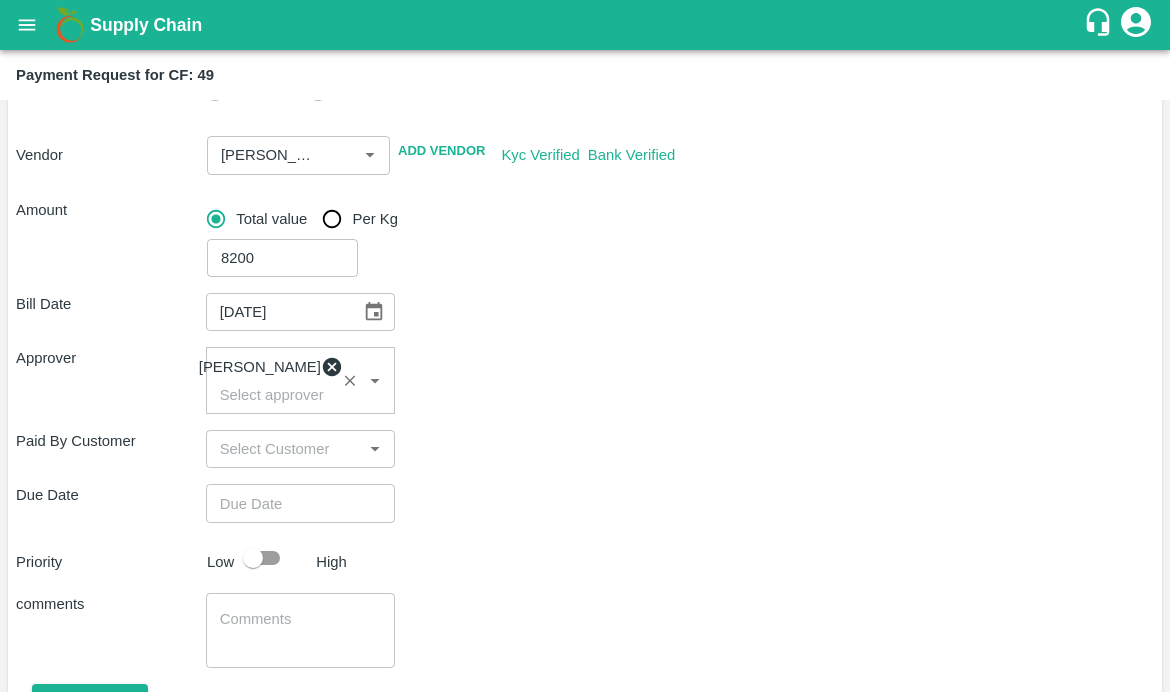 click at bounding box center [294, 503] 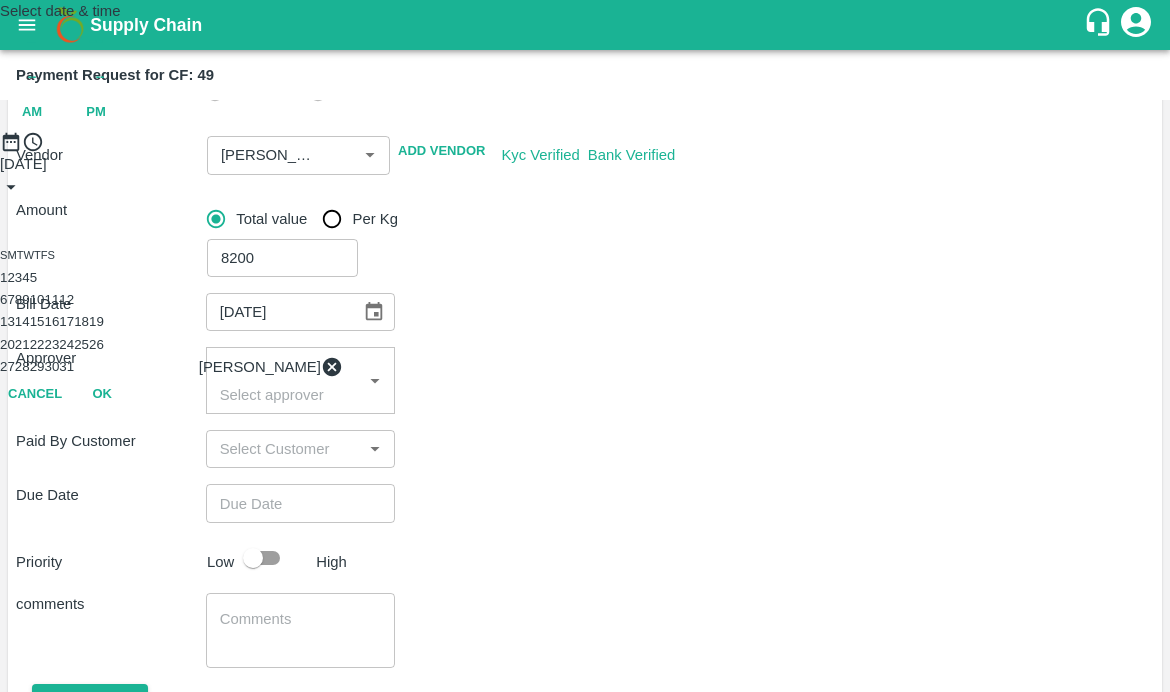 click on "15" at bounding box center [37, 321] 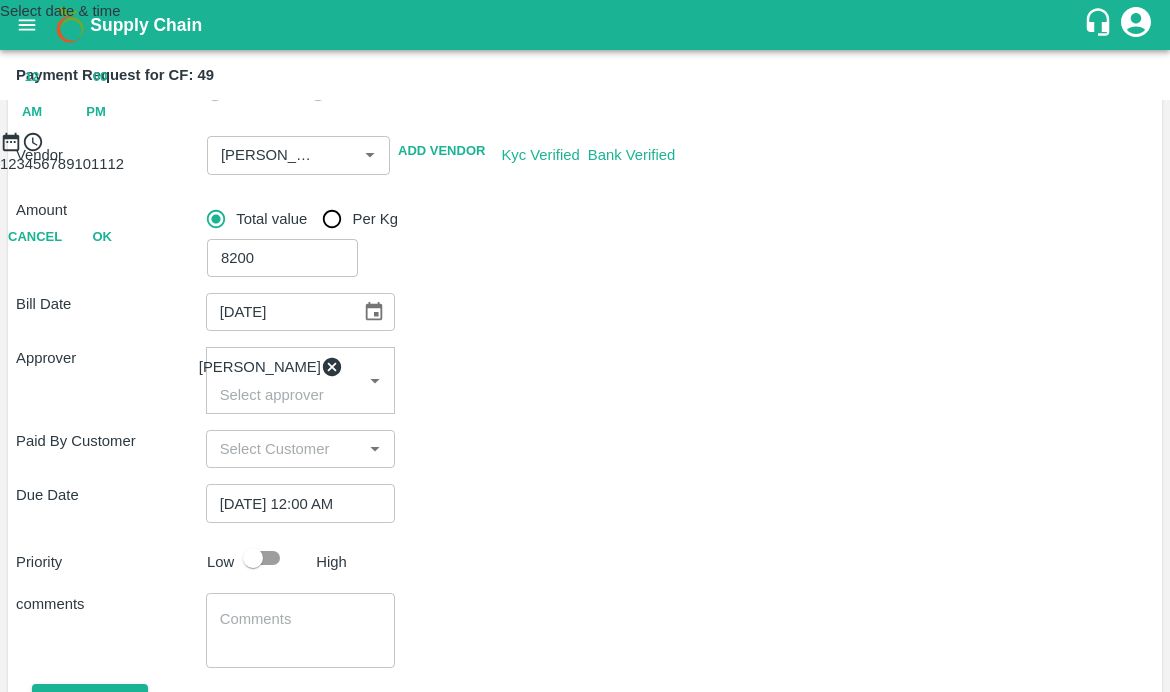 click on "PM" at bounding box center [96, 112] 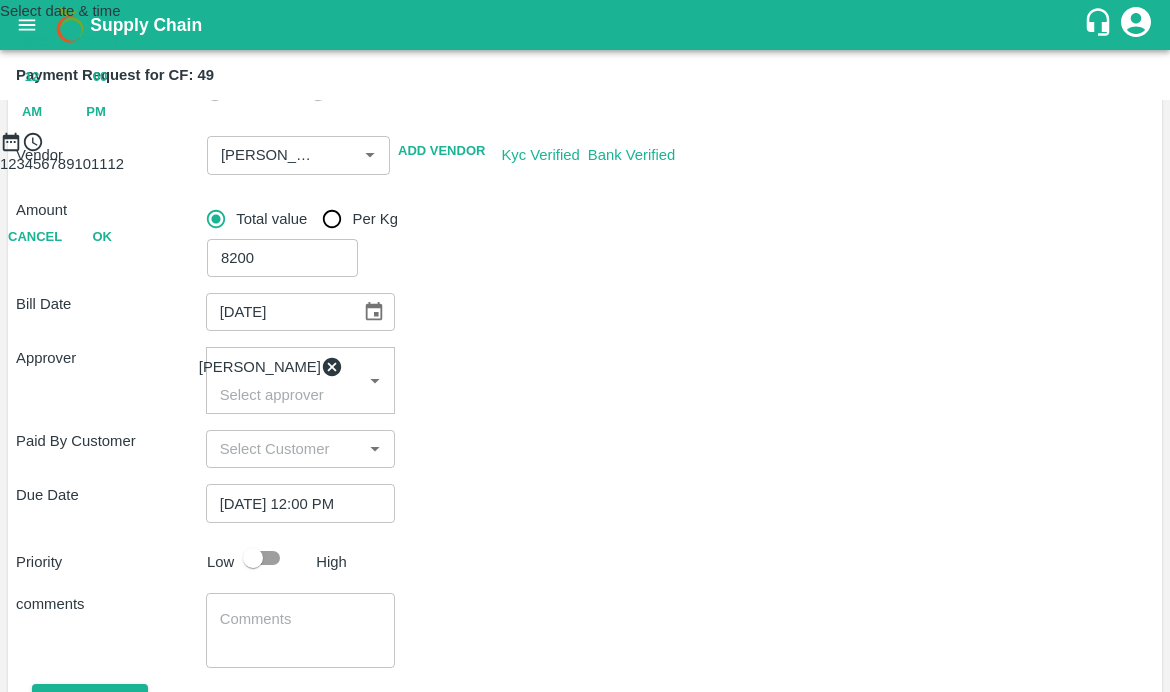 click at bounding box center (585, 153) 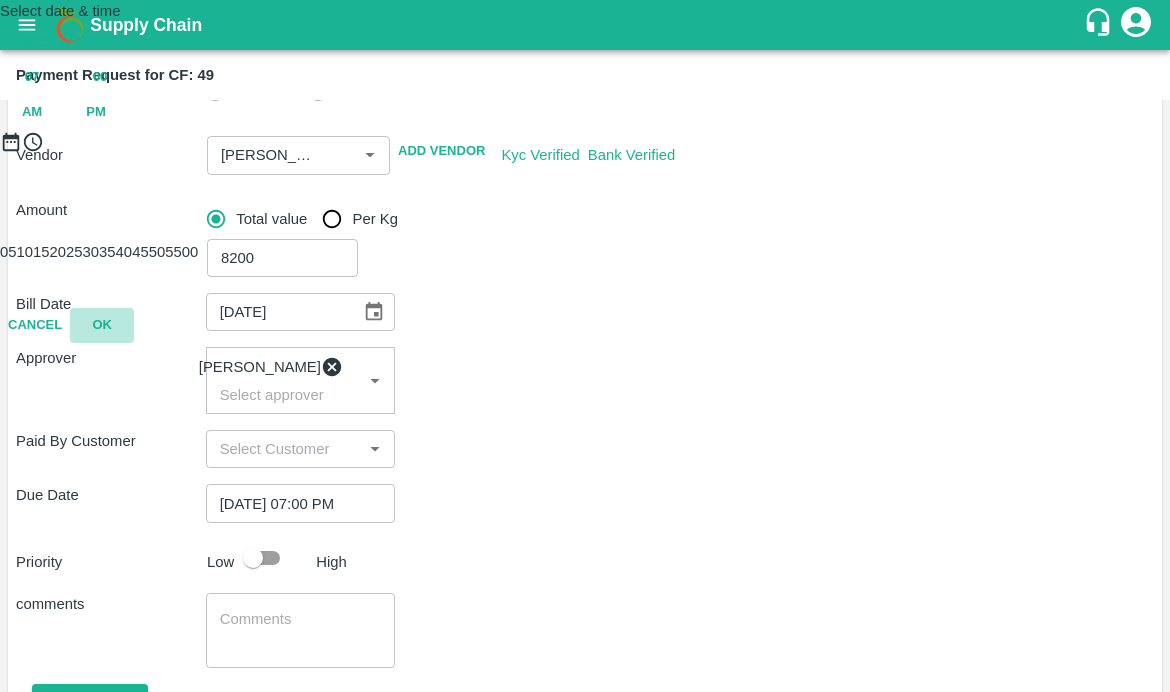 click on "OK" at bounding box center (102, 325) 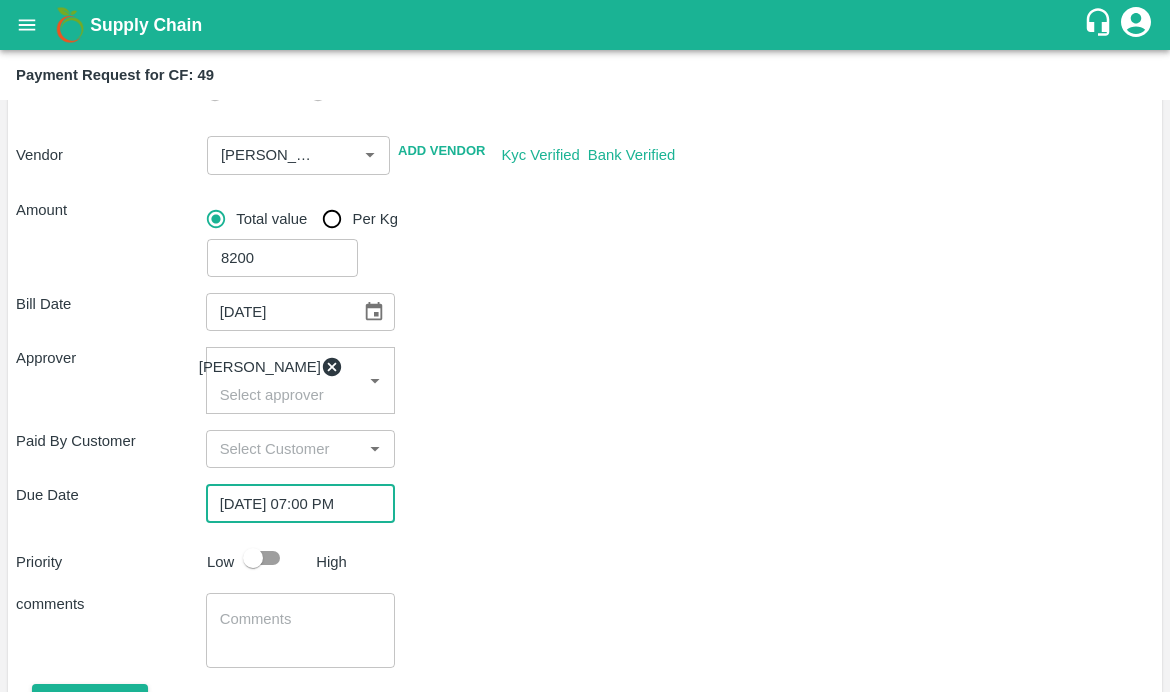 scroll, scrollTop: 300, scrollLeft: 0, axis: vertical 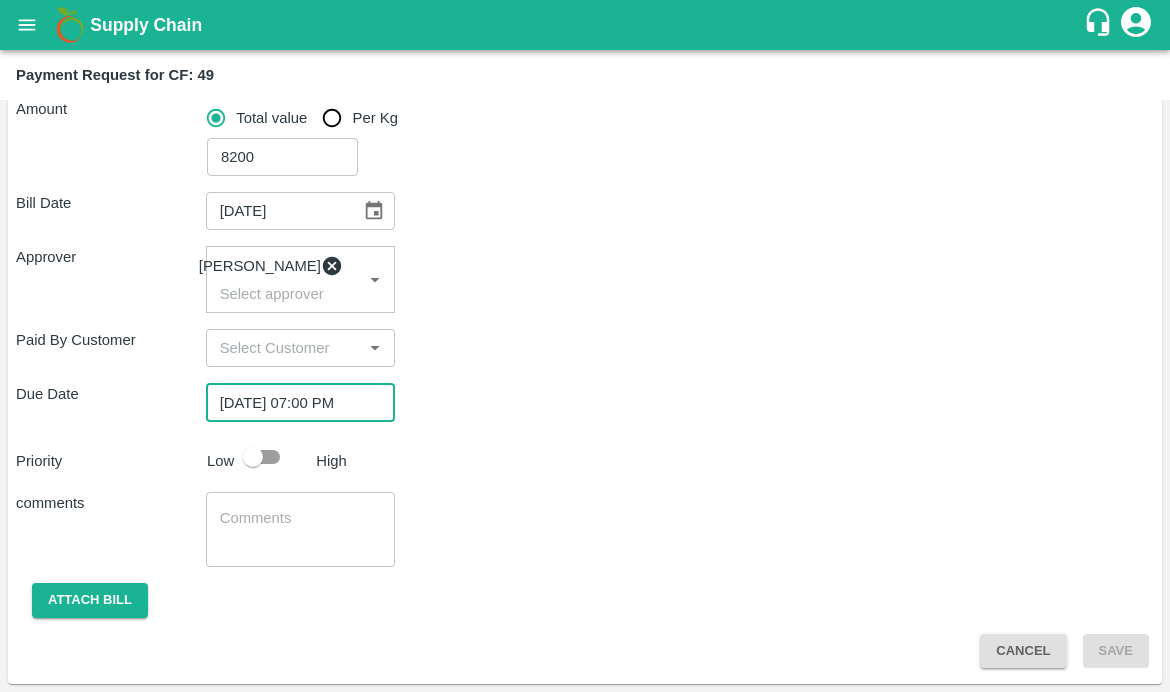 click at bounding box center (253, 457) 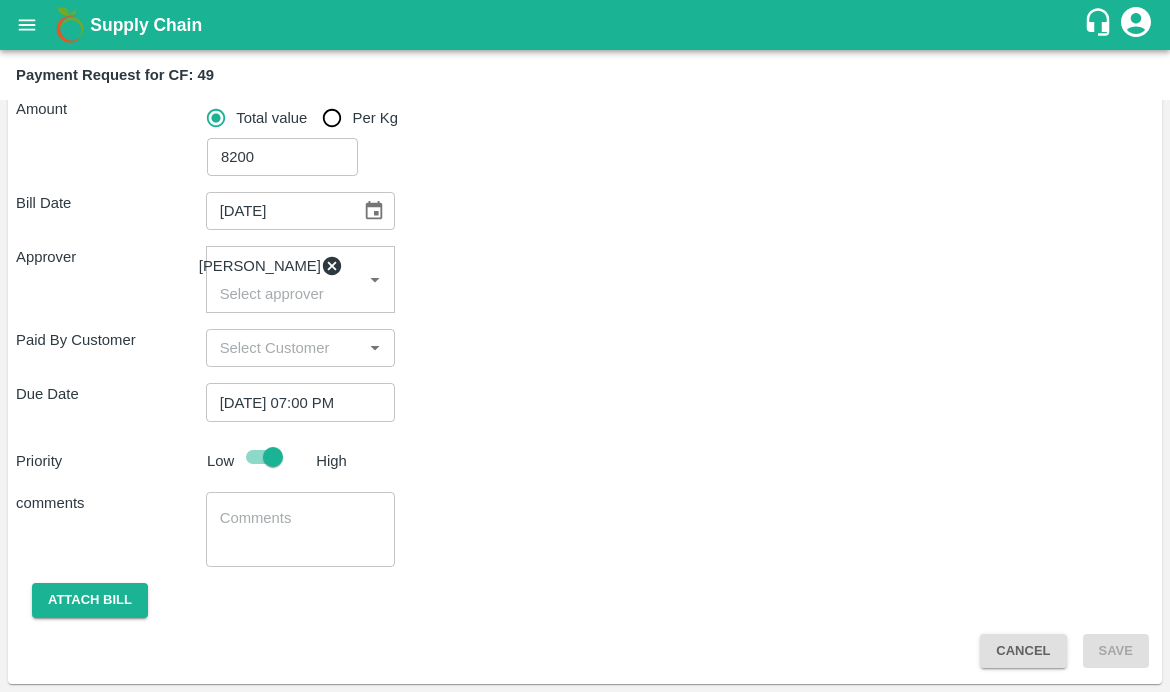 click at bounding box center (301, 529) 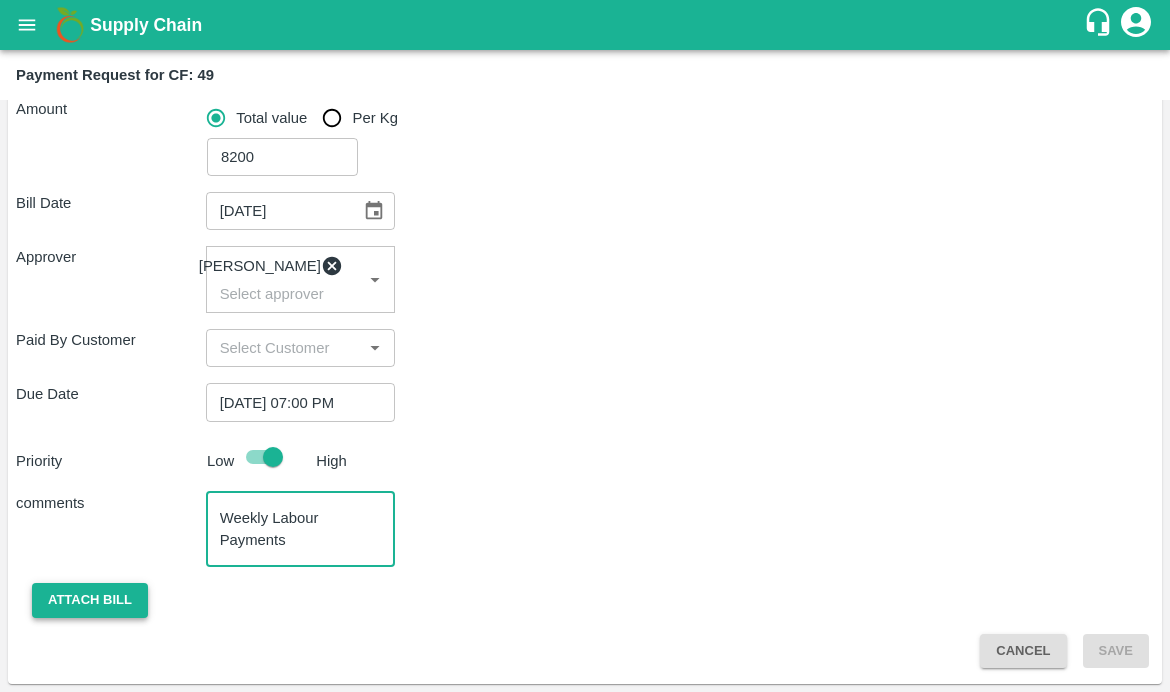 type on "Weekly Labour Payments" 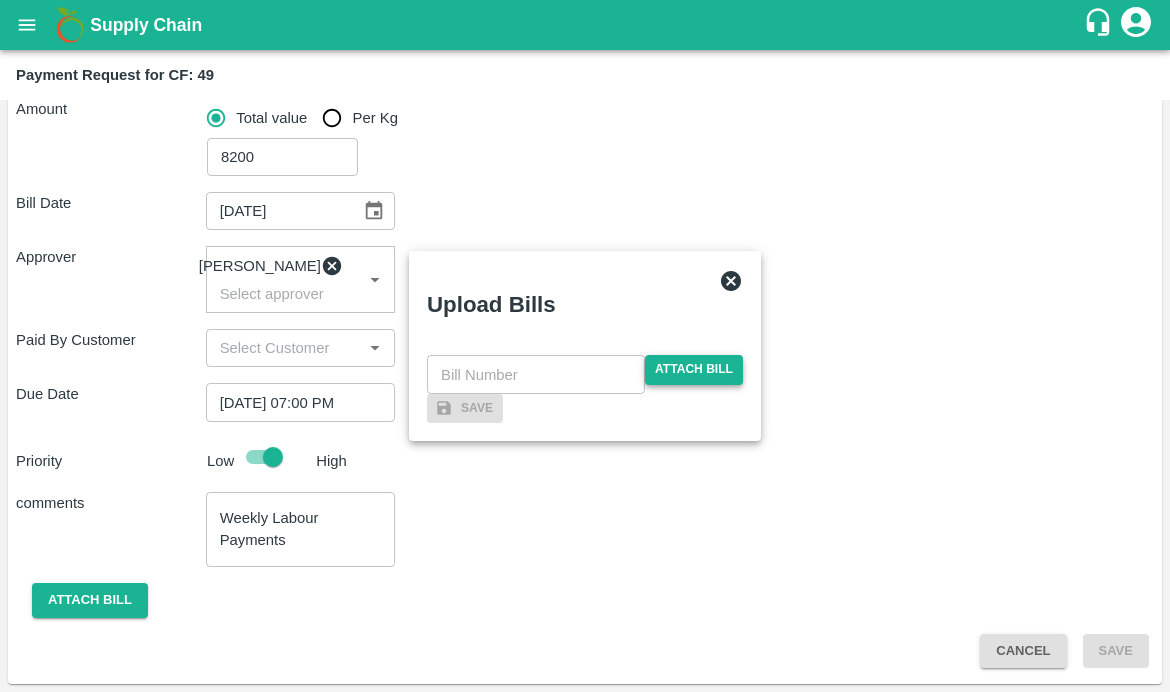 click on "Attach bill" at bounding box center [694, 369] 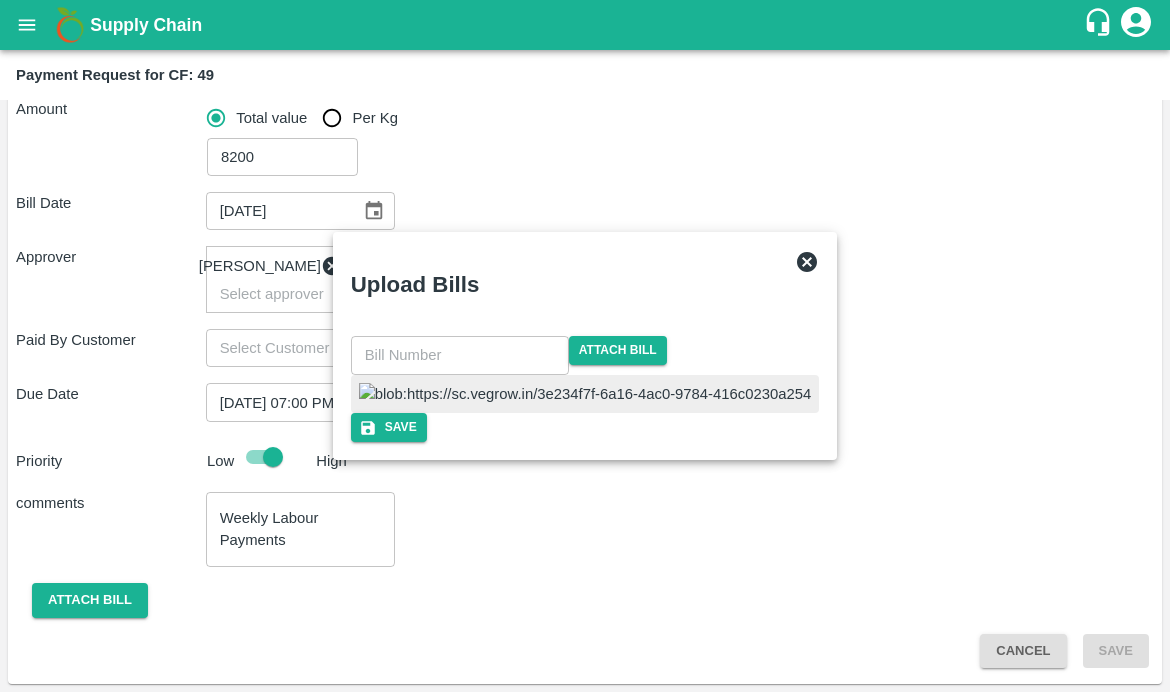 click at bounding box center [460, 355] 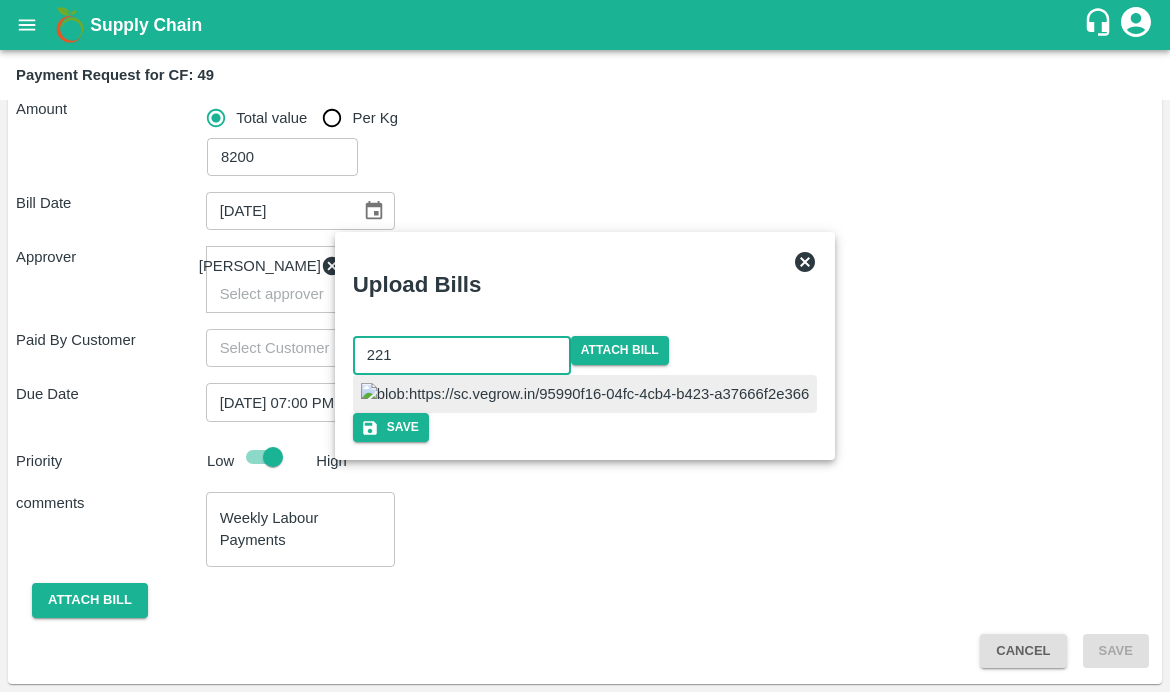type on "221" 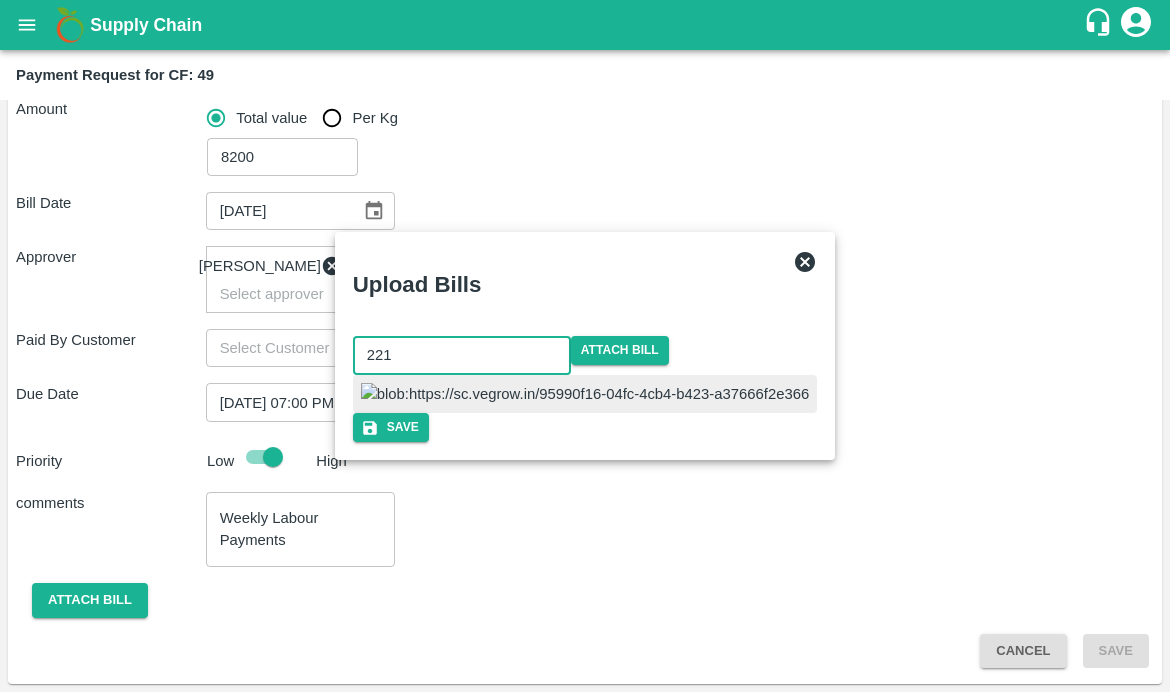 click at bounding box center (585, 394) 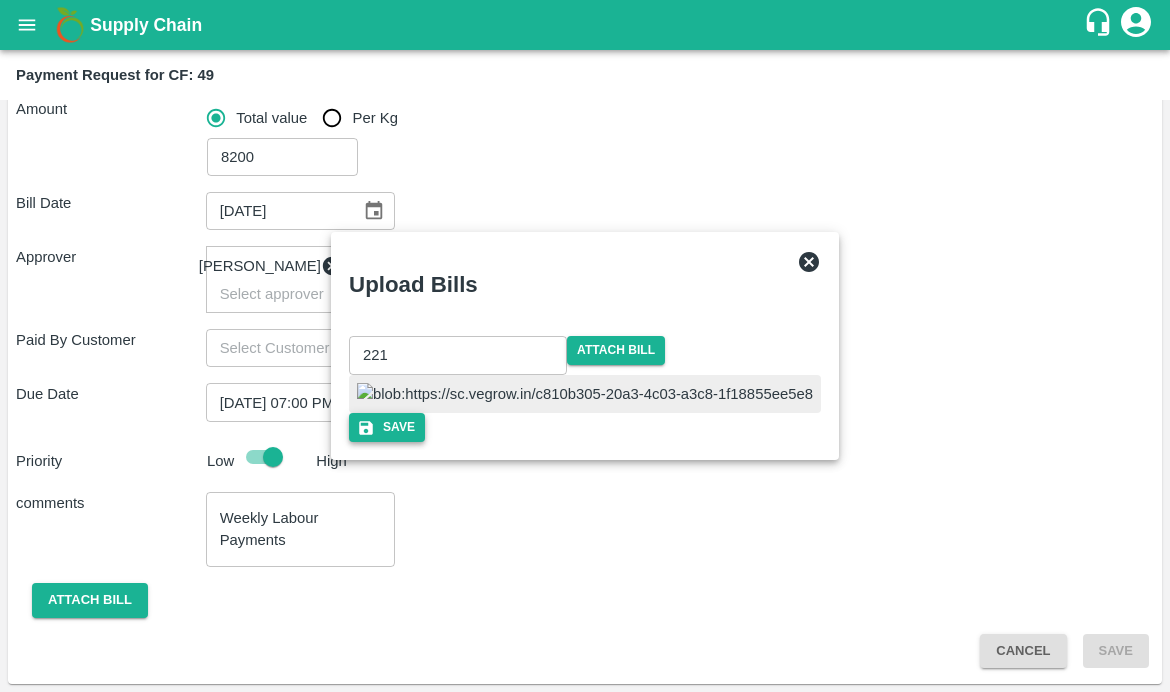 click on "Save" at bounding box center [387, 427] 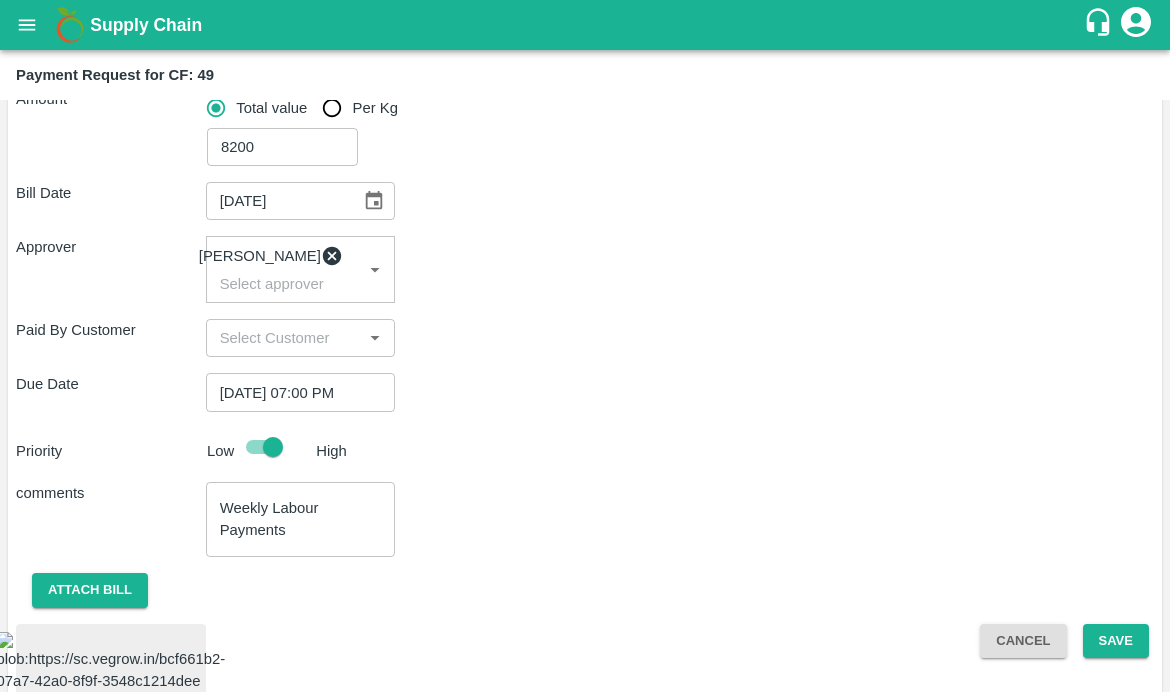 scroll, scrollTop: 433, scrollLeft: 0, axis: vertical 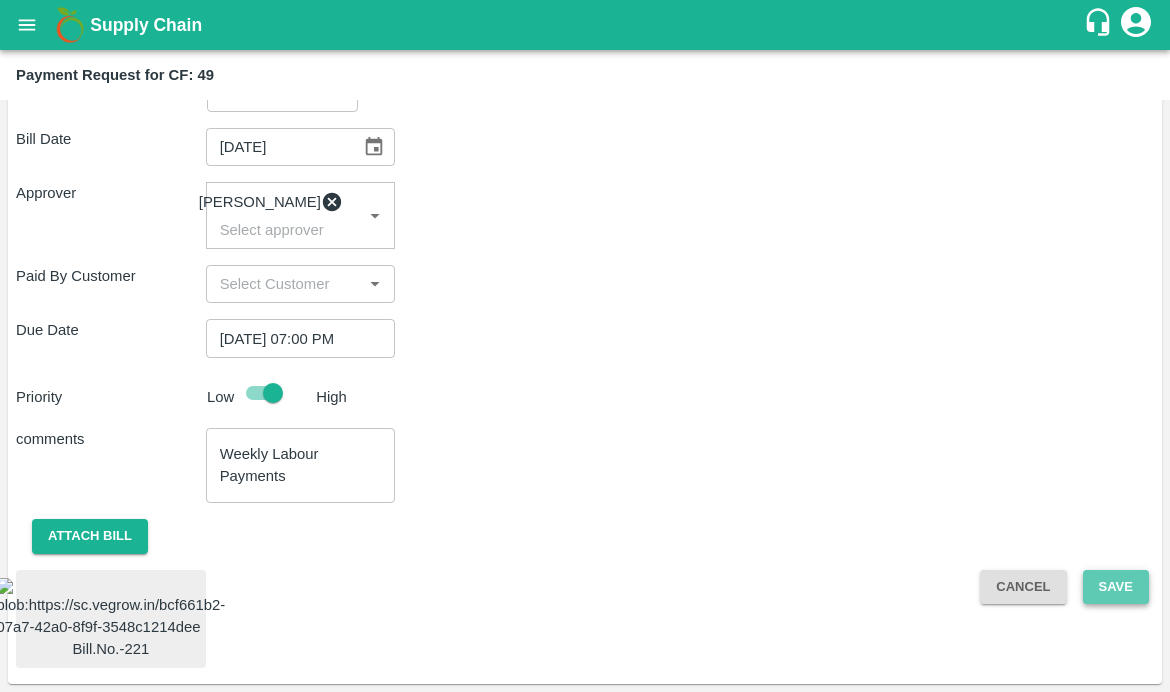 click on "Save" at bounding box center [1116, 587] 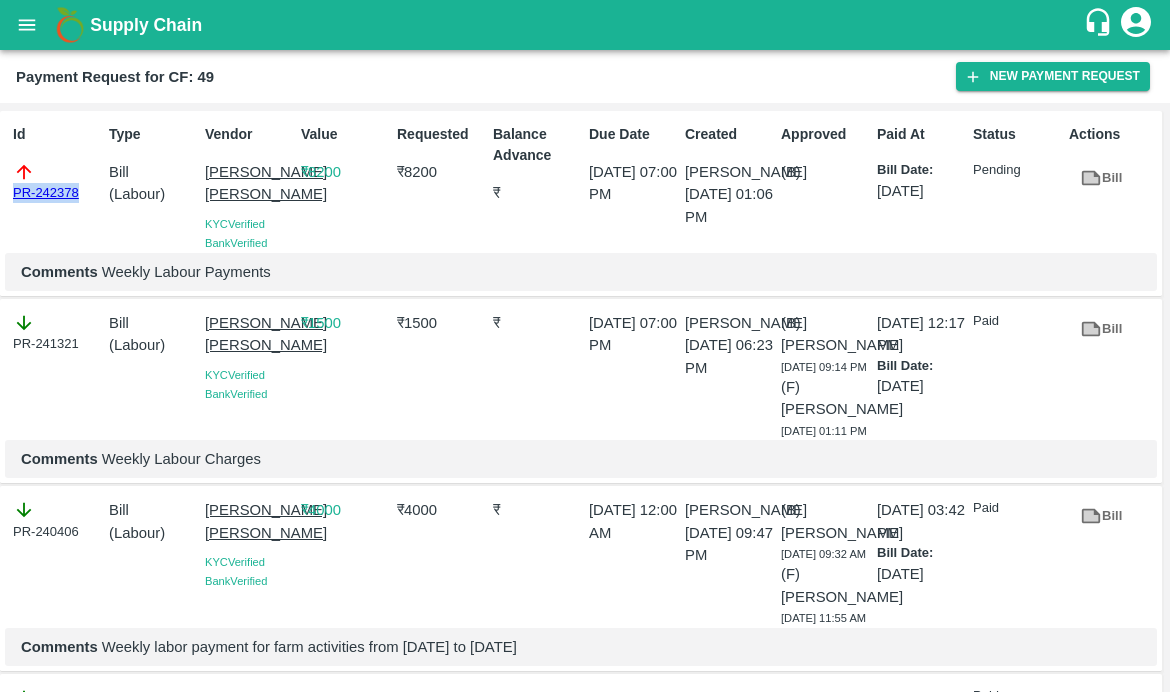 drag, startPoint x: 84, startPoint y: 195, endPoint x: 1, endPoint y: 195, distance: 83 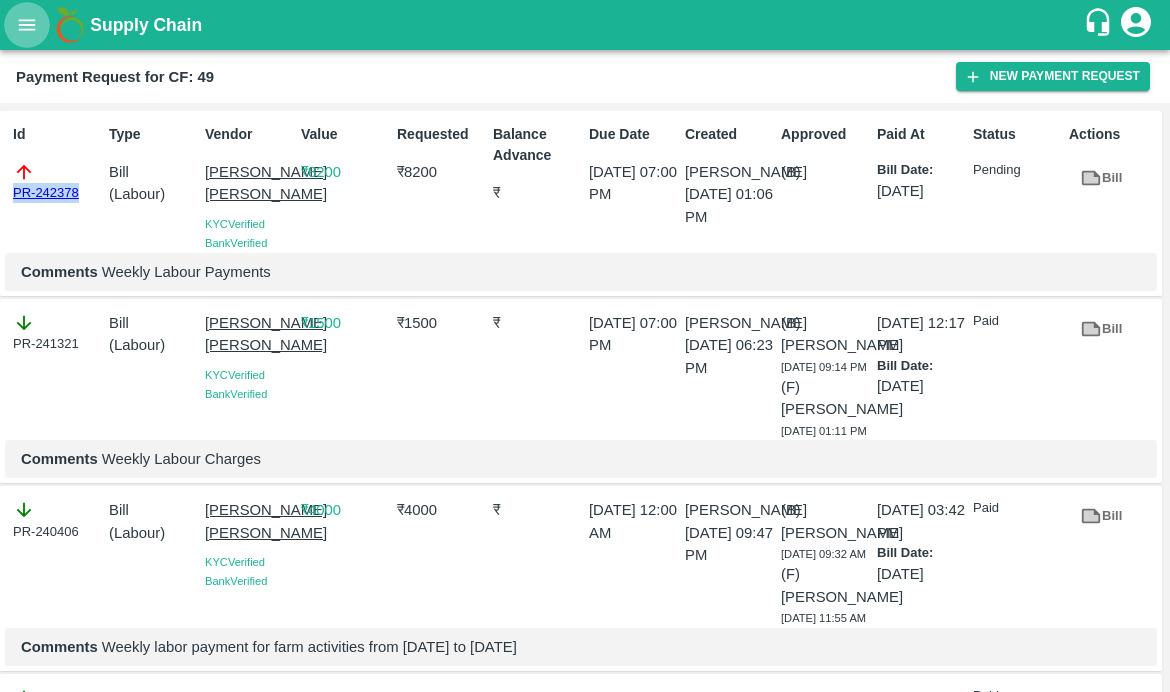 click at bounding box center [27, 25] 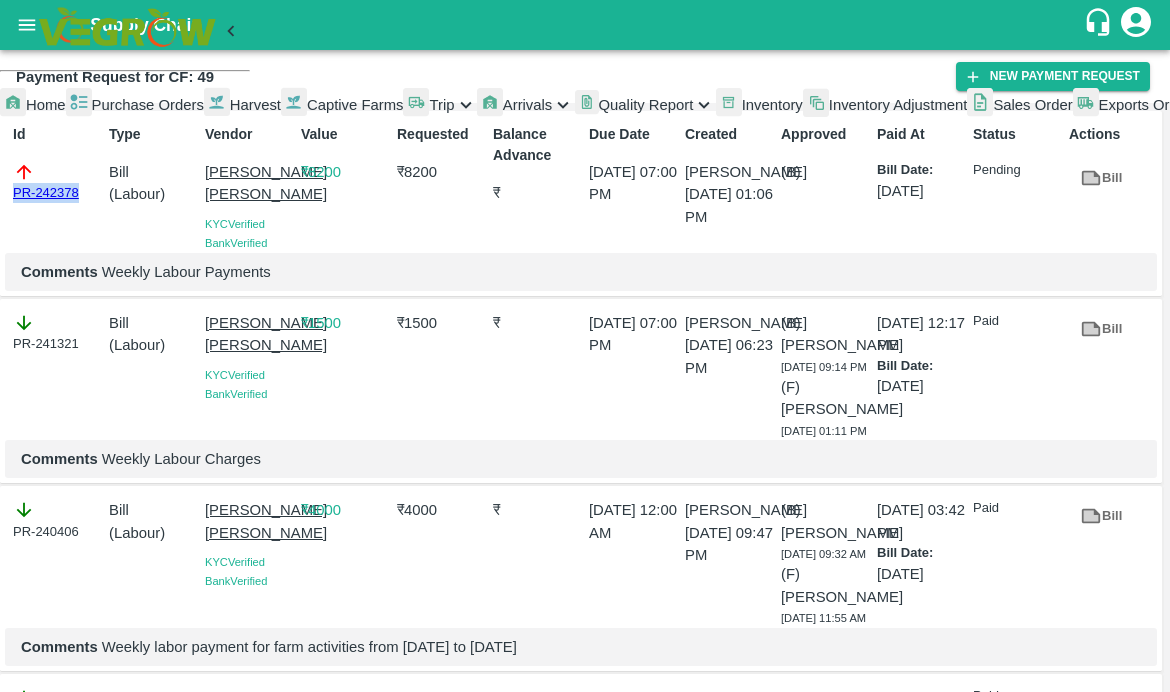 click on "Captive Farms" at bounding box center [342, 105] 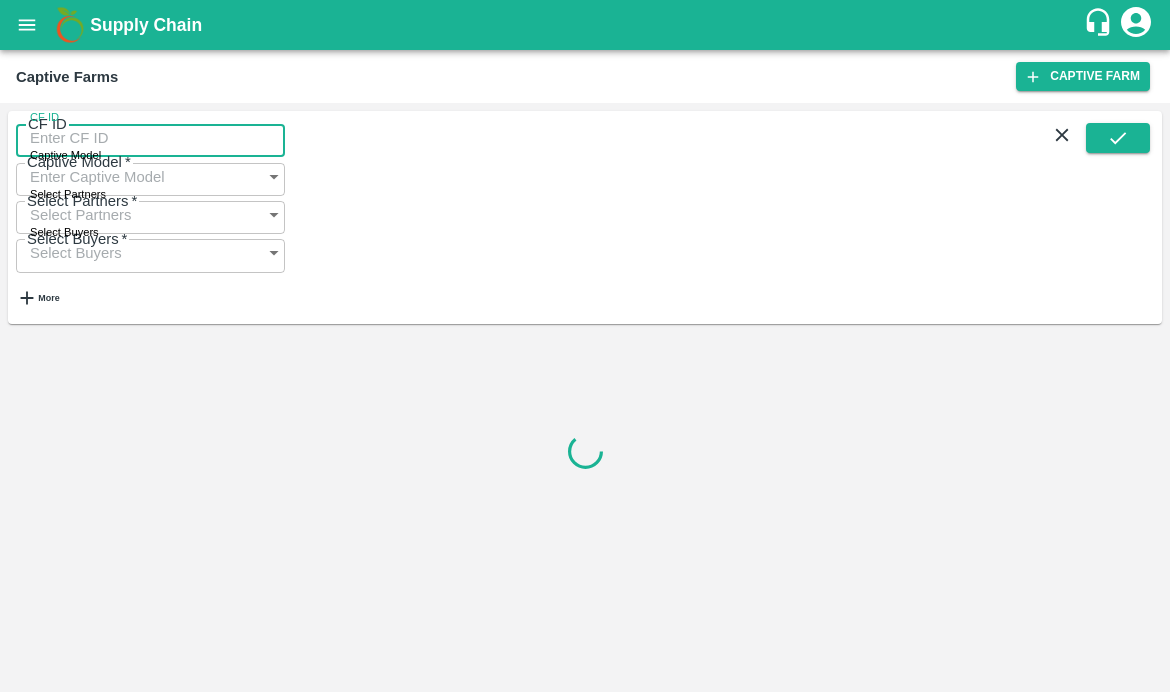 click on "CF ID" at bounding box center [150, 138] 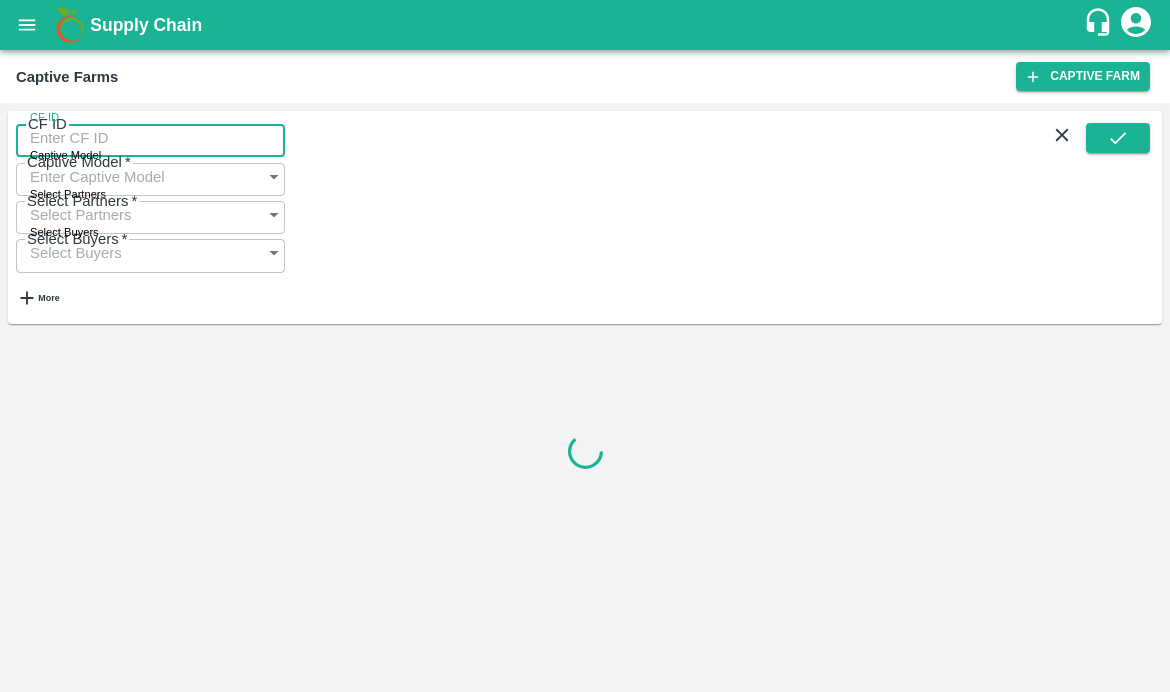 paste on "56" 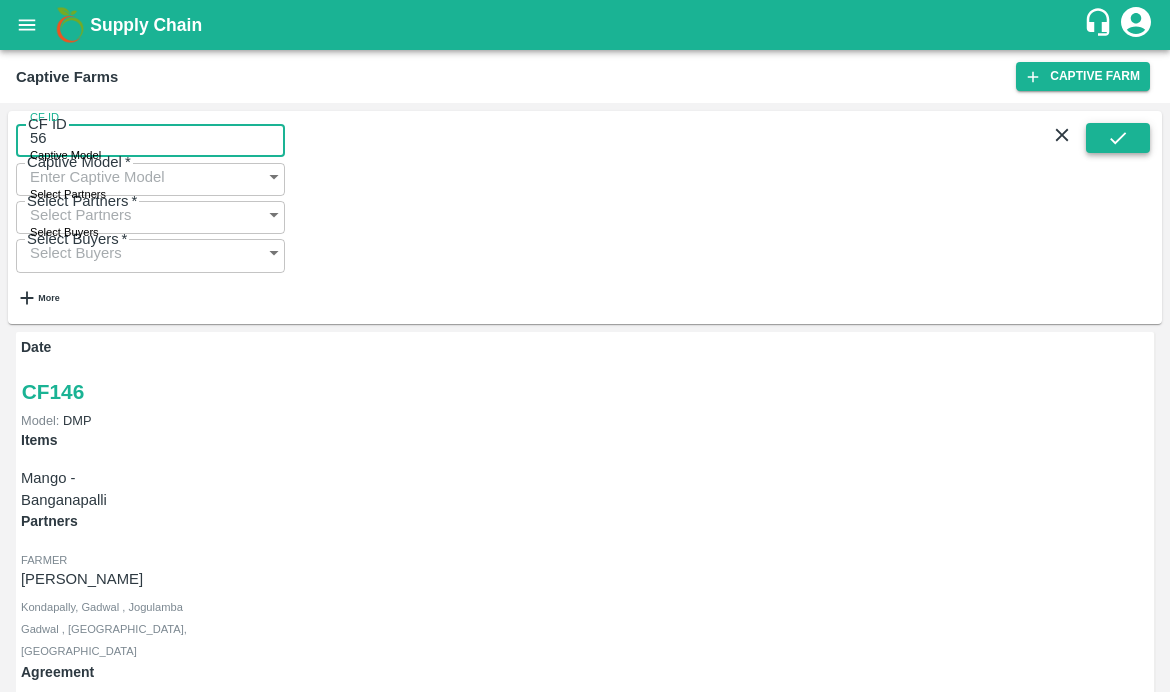 type on "56" 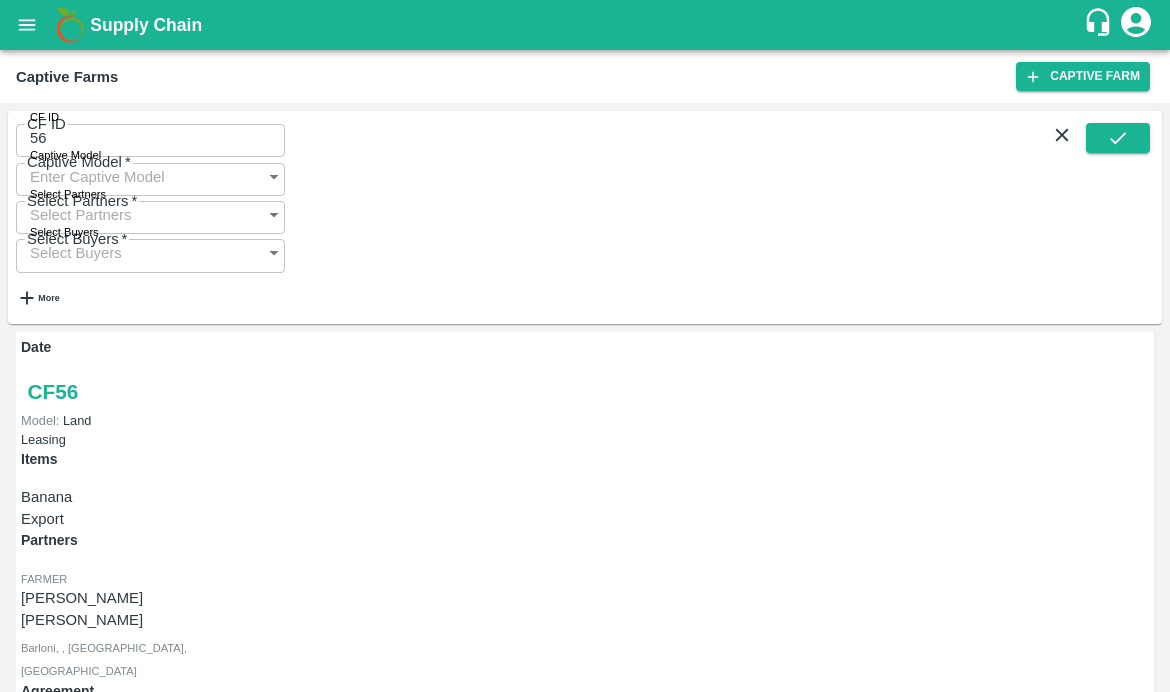 click on "Payment Requests   (21)" at bounding box center (99, 1101) 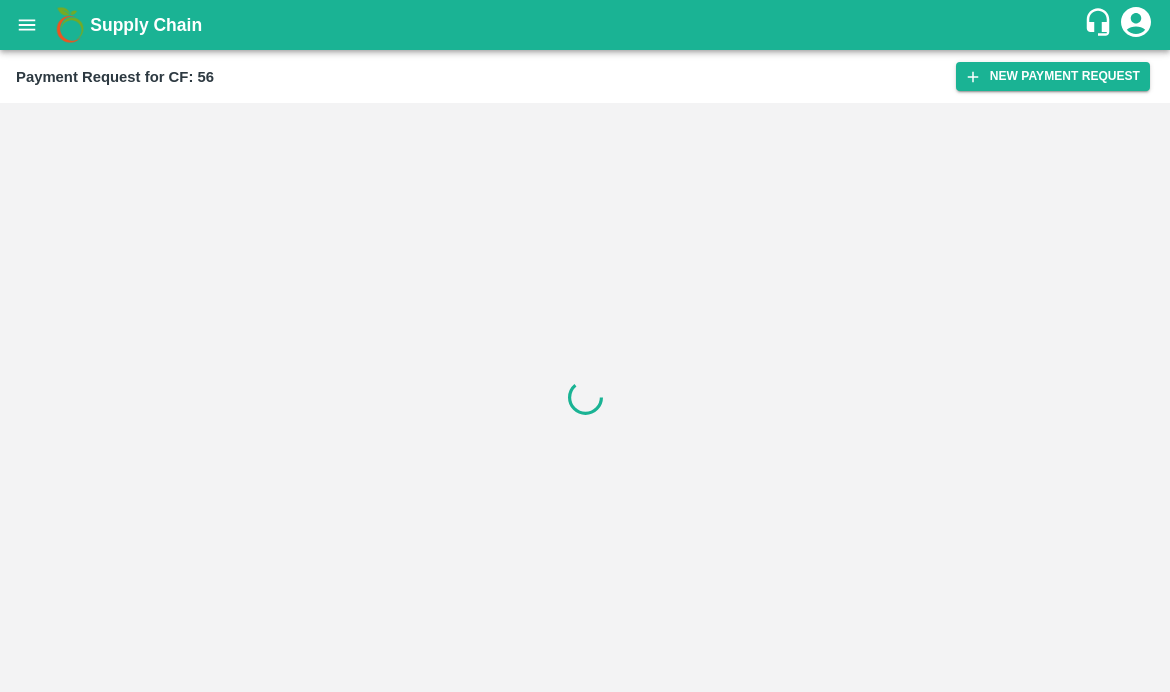 scroll, scrollTop: 0, scrollLeft: 0, axis: both 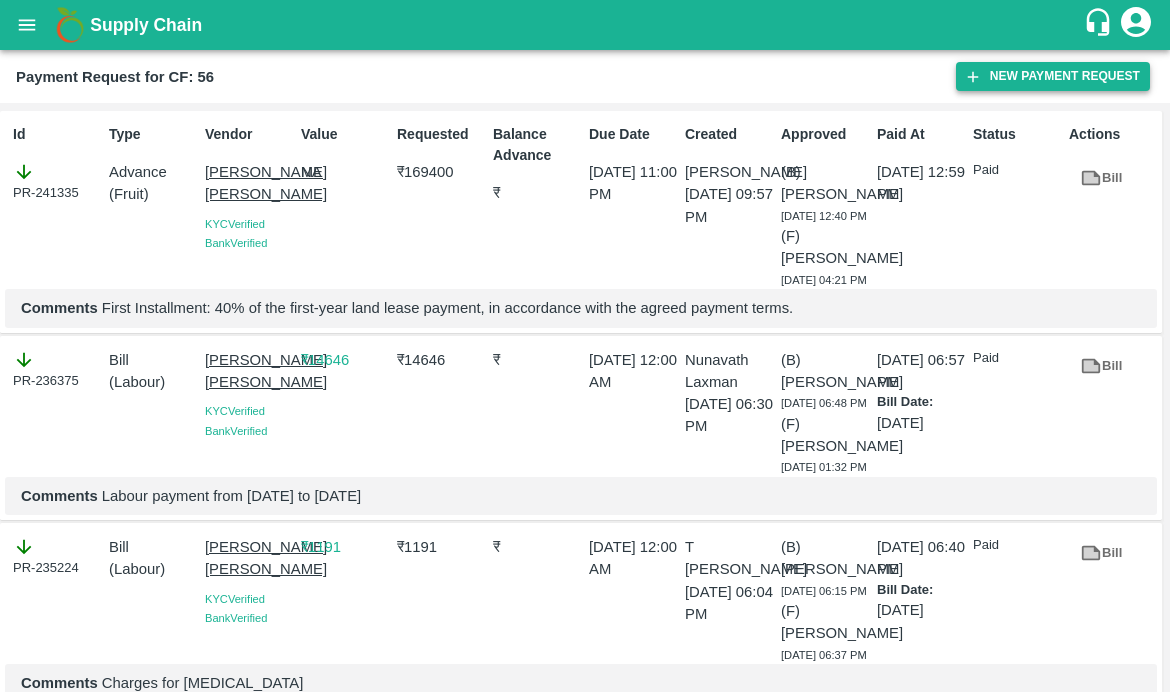 click on "New Payment Request" at bounding box center (1053, 76) 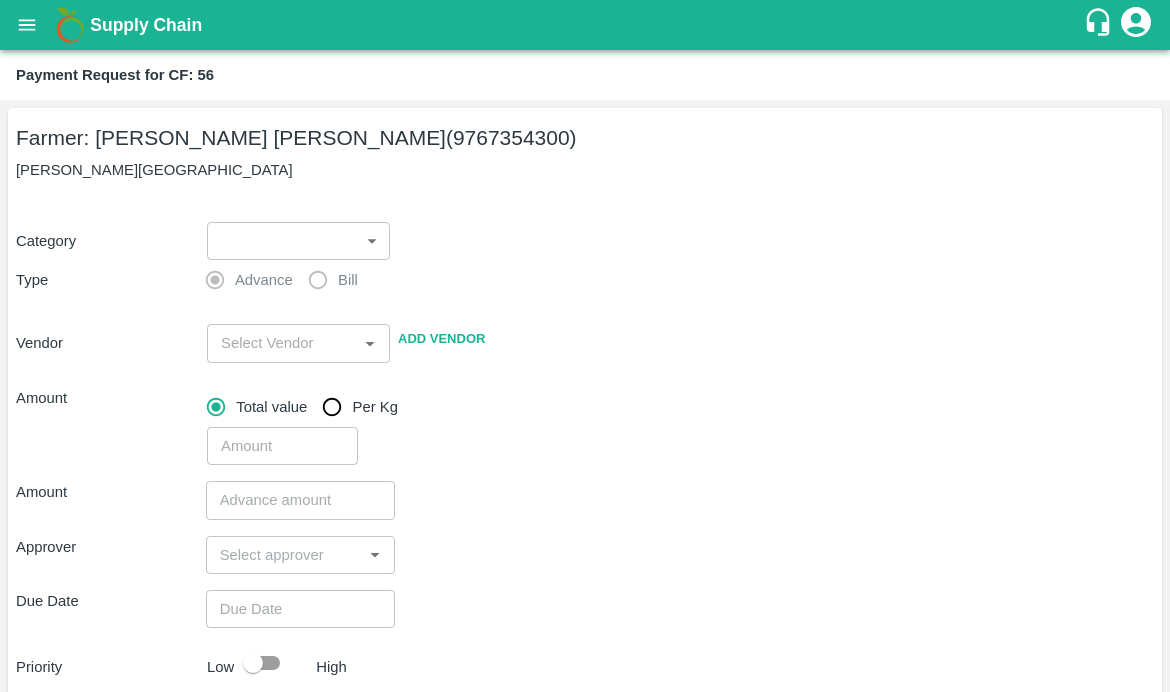 click on "Supply Chain Payment Request for CF: 56 Farmer:    [PERSON_NAME] [PERSON_NAME]  (9767354300) Barloni, [GEOGRAPHIC_DATA] Category ​ ​ Type Advance Bill Vendor ​ Add Vendor Amount Total value Per Kg ​ Amount ​ Approver ​ Due Date ​  Priority  Low  High Comment x ​ Attach bill Cancel Save [GEOGRAPHIC_DATA] [GEOGRAPHIC_DATA] Direct Customer [GEOGRAPHIC_DATA] [GEOGRAPHIC_DATA] B2R [GEOGRAPHIC_DATA]  Tembhurni Virtual Captive PH Ananthapur Virtual Captive PH Kothakota Virtual Captive PH Chittoor Virtual Captive PH Vavilala Himalekya Logout" at bounding box center (585, 346) 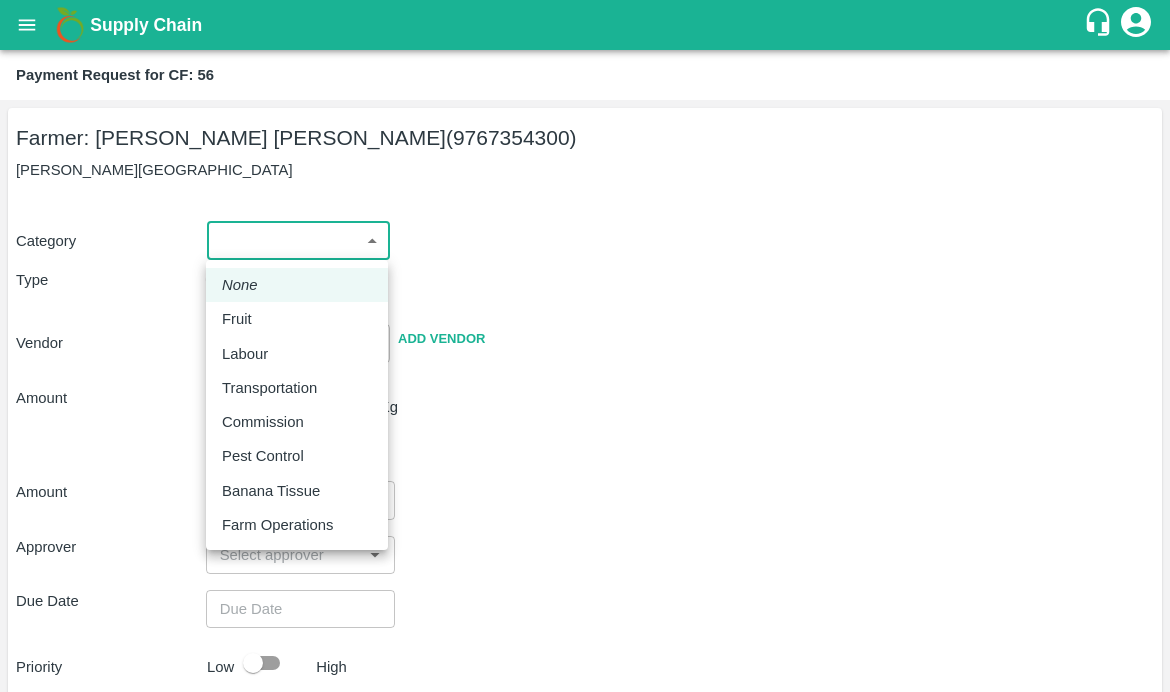 click on "Labour" at bounding box center [297, 354] 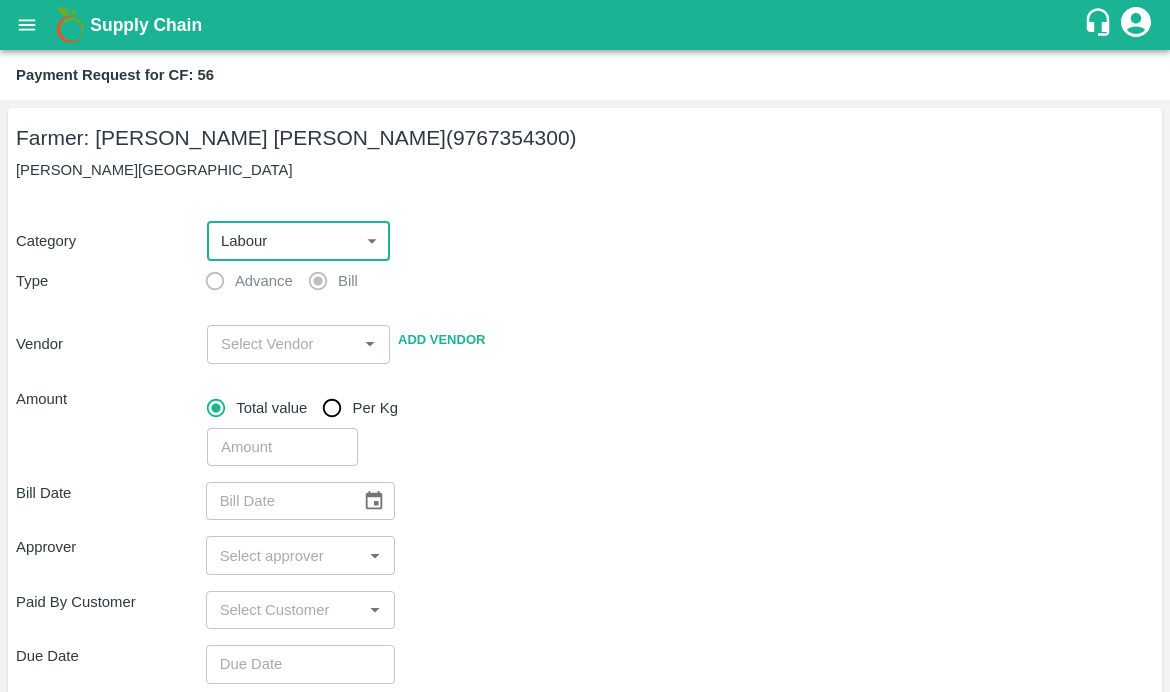 click at bounding box center (282, 344) 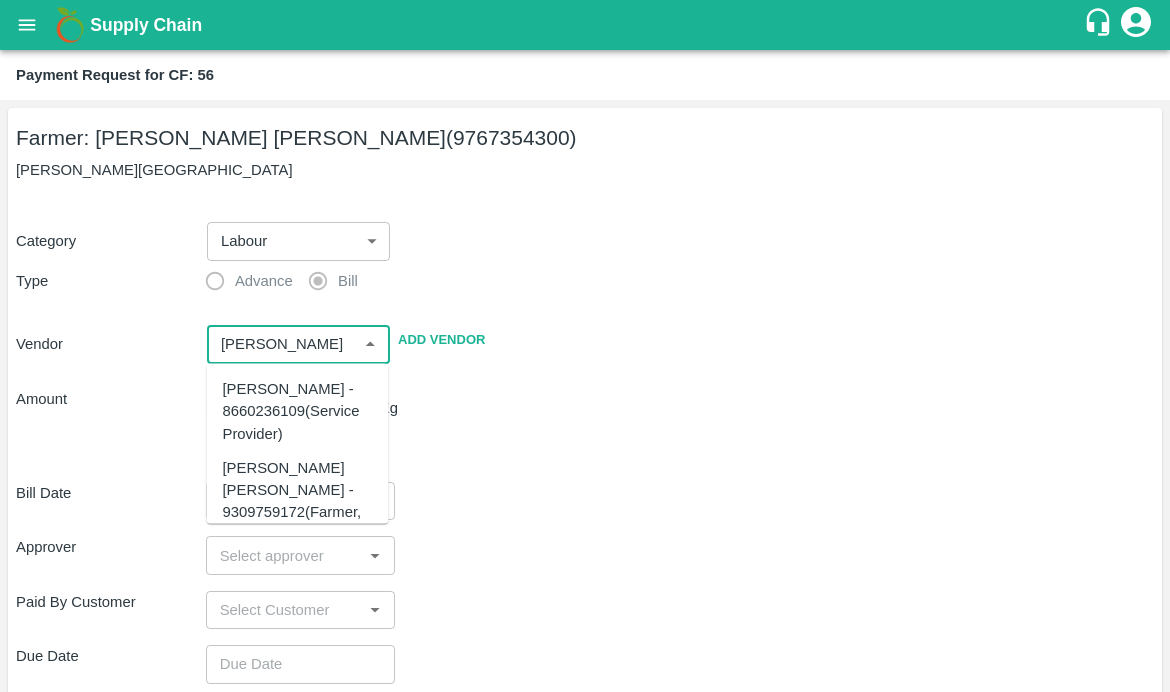 scroll, scrollTop: 137, scrollLeft: 0, axis: vertical 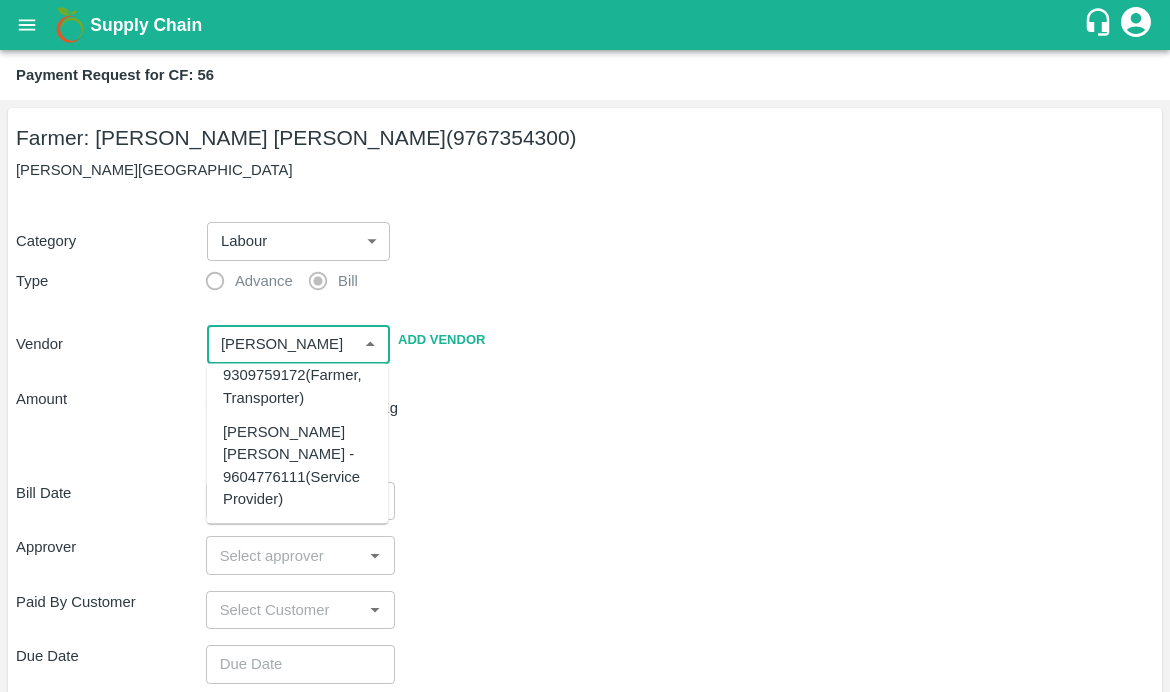 click on "[PERSON_NAME] [PERSON_NAME] - 9604776111(Service Provider)" at bounding box center (298, 464) 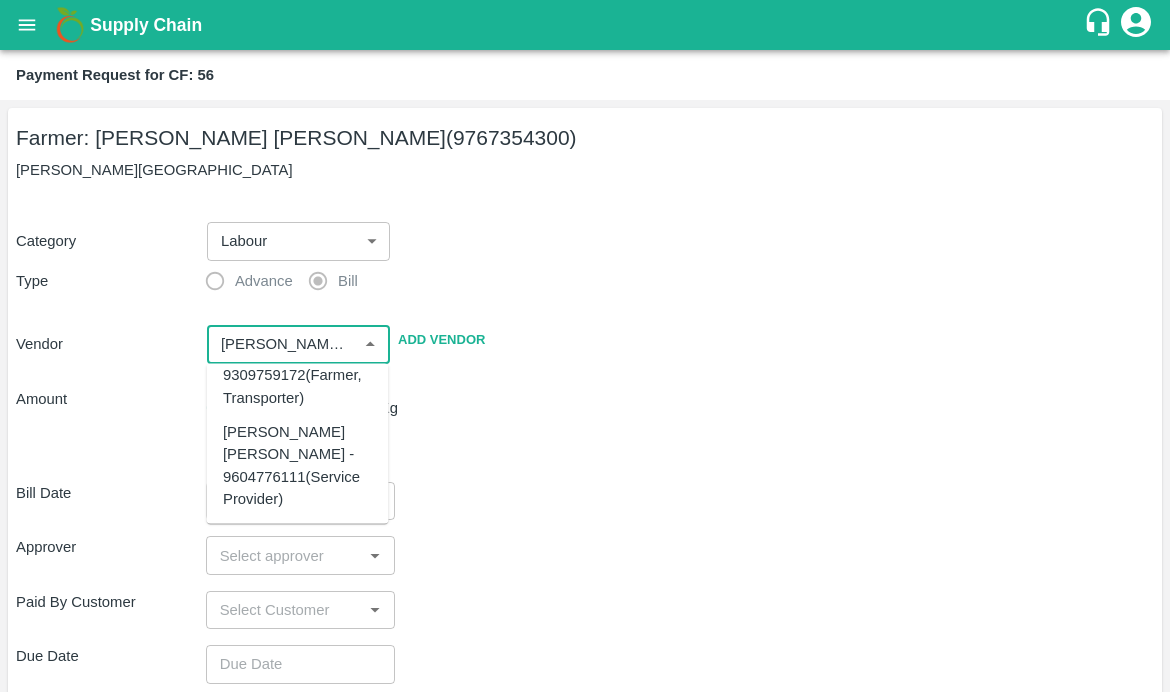 scroll, scrollTop: 0, scrollLeft: 0, axis: both 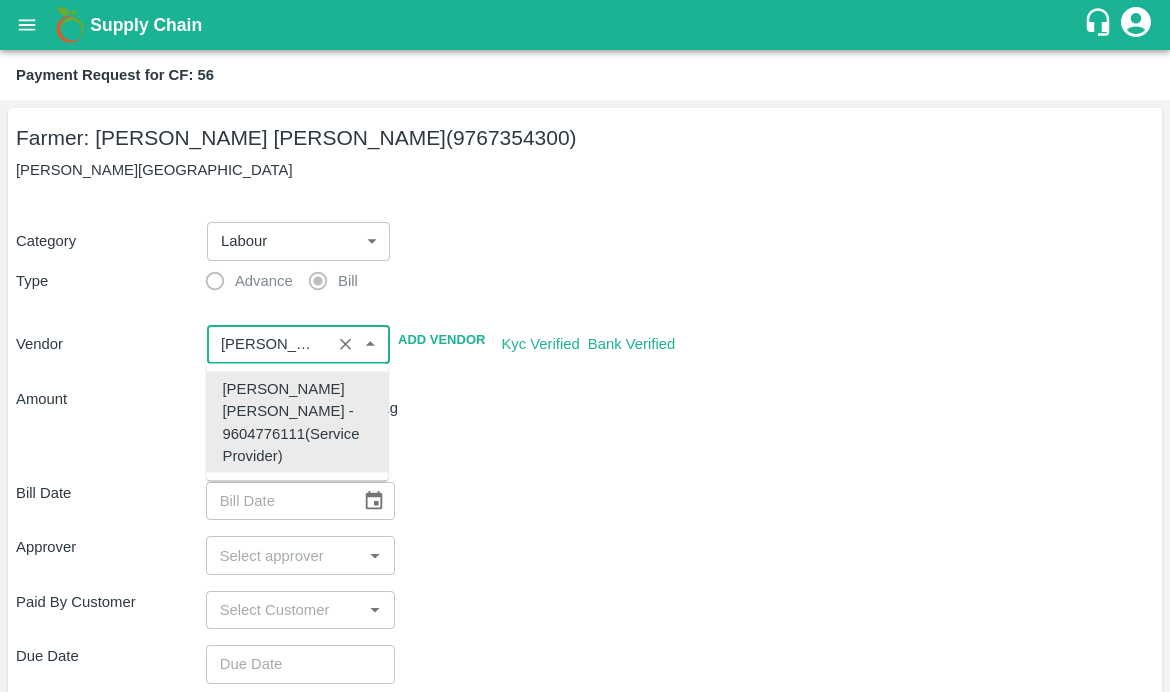type on "[PERSON_NAME] [PERSON_NAME] - 9604776111(Service Provider)" 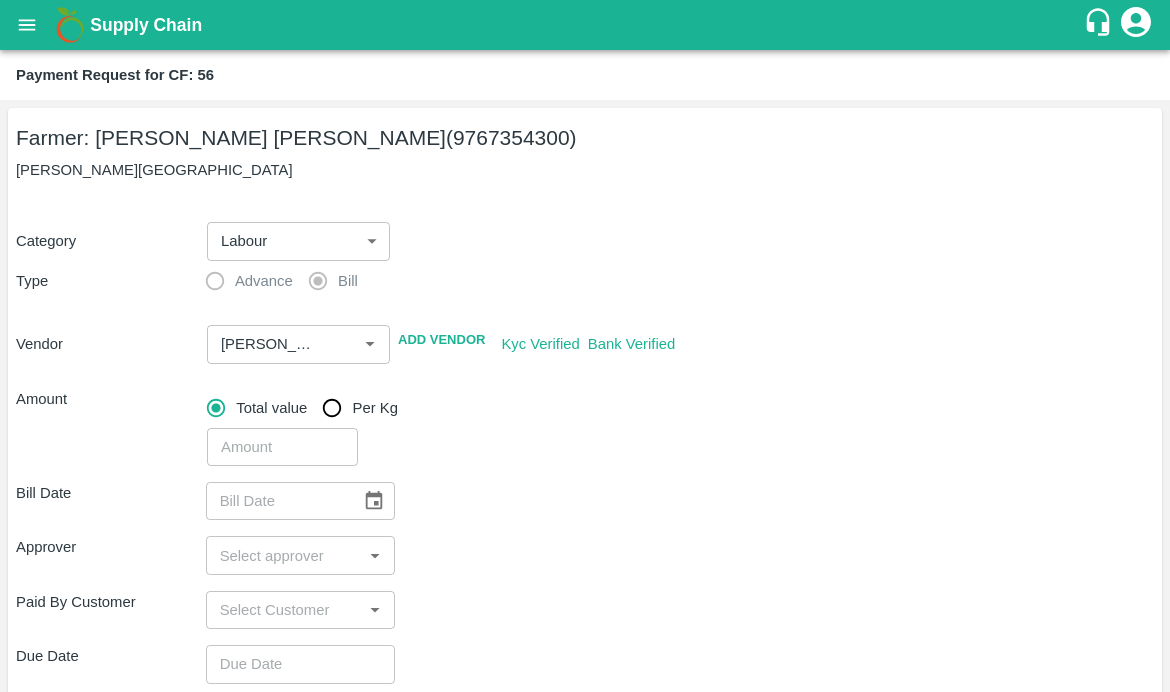 click at bounding box center (282, 447) 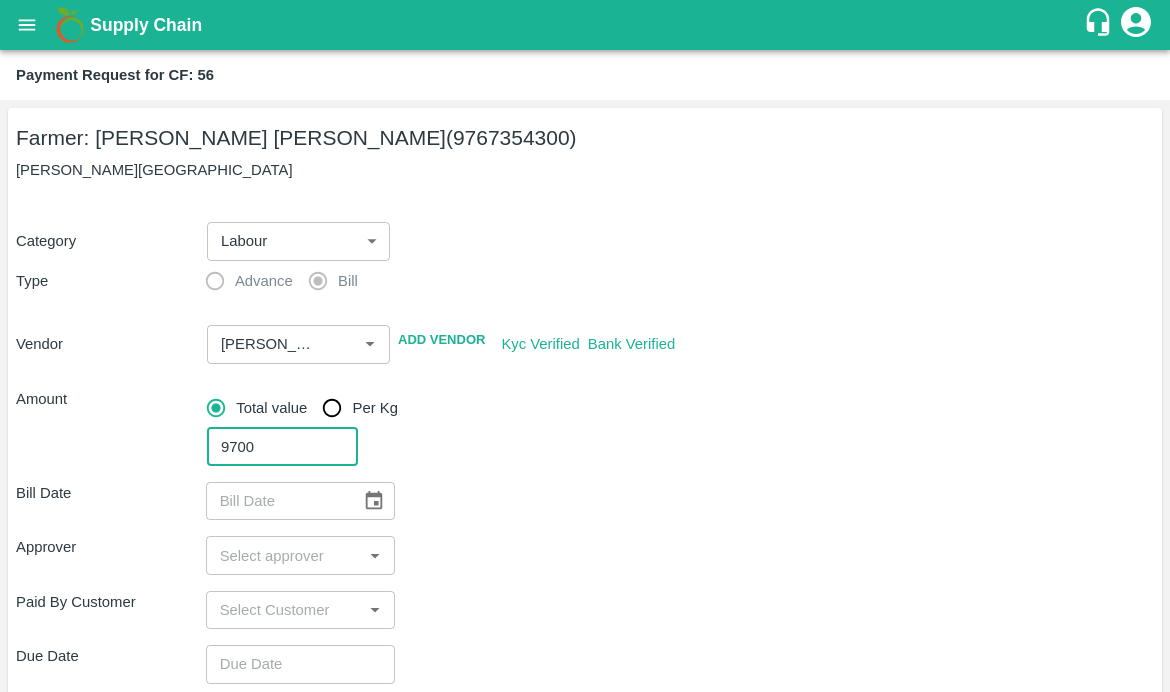 type on "9700" 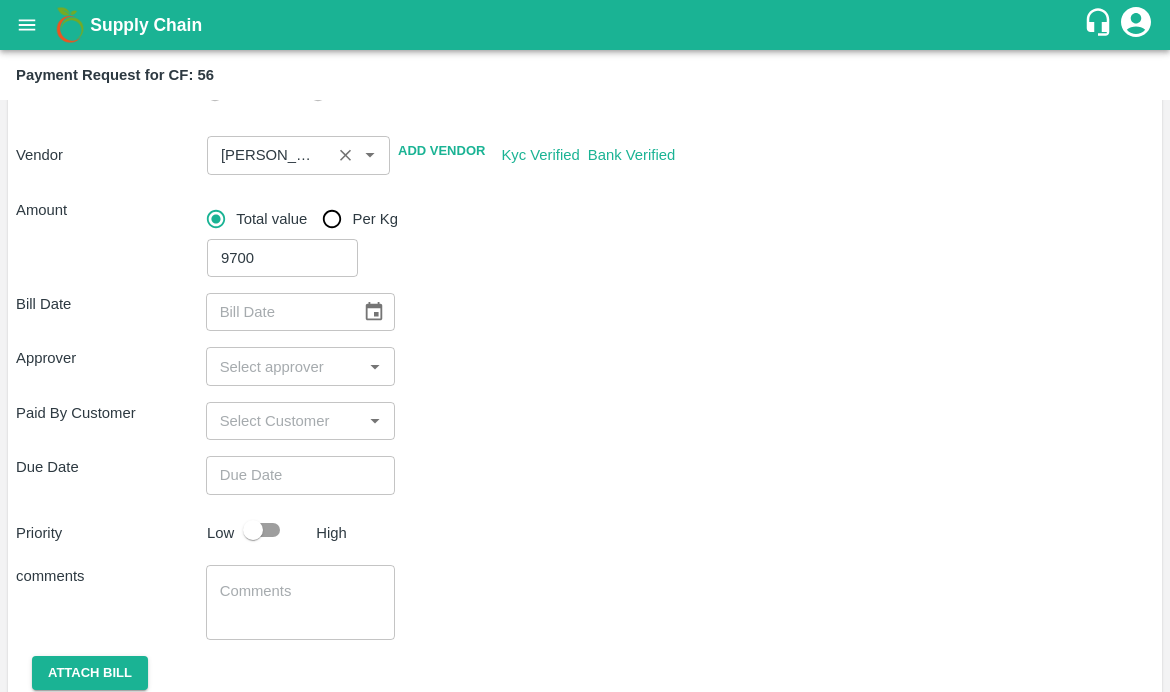 scroll, scrollTop: 192, scrollLeft: 0, axis: vertical 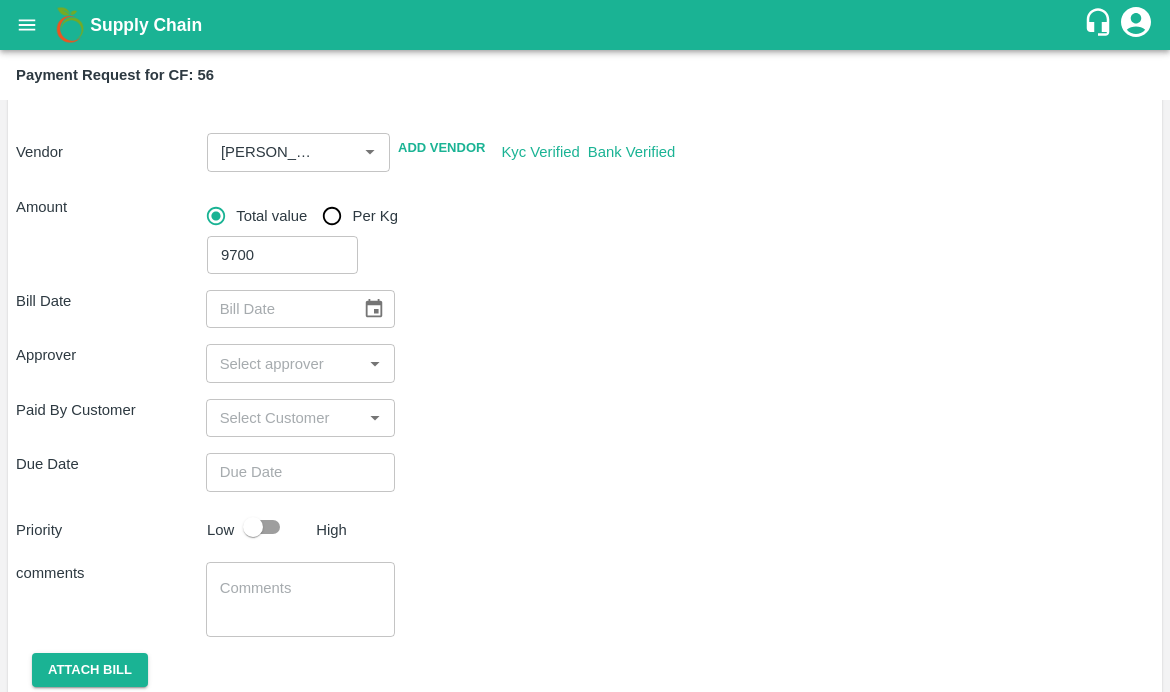 click 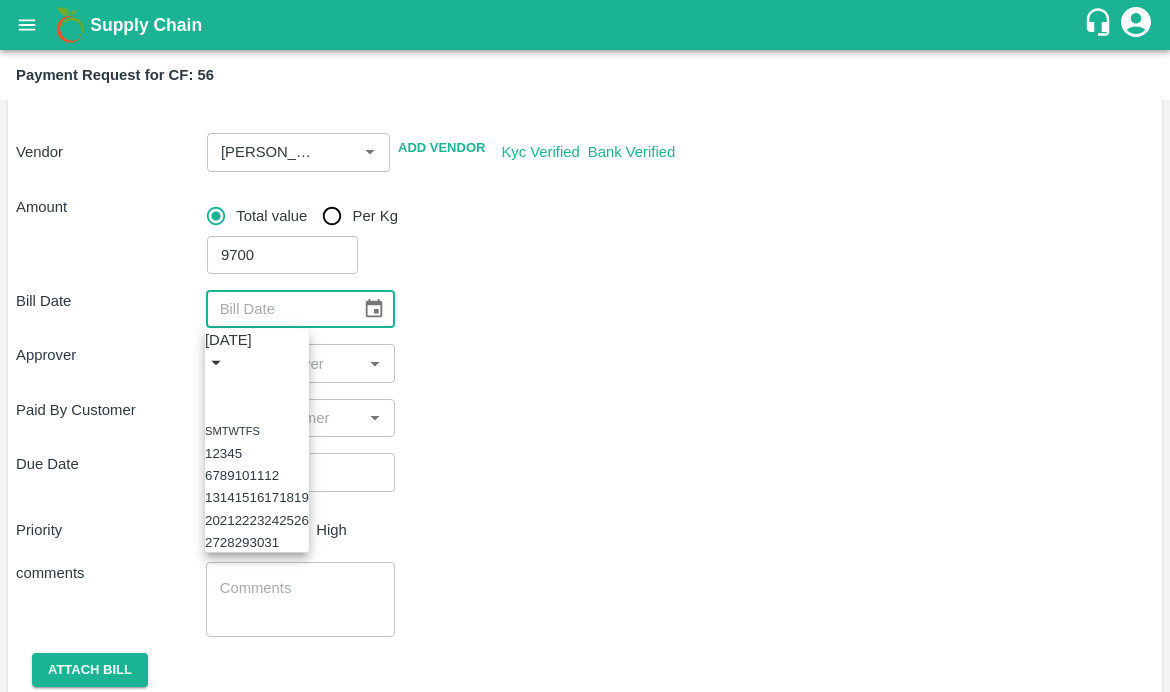 click on "14" at bounding box center [227, 497] 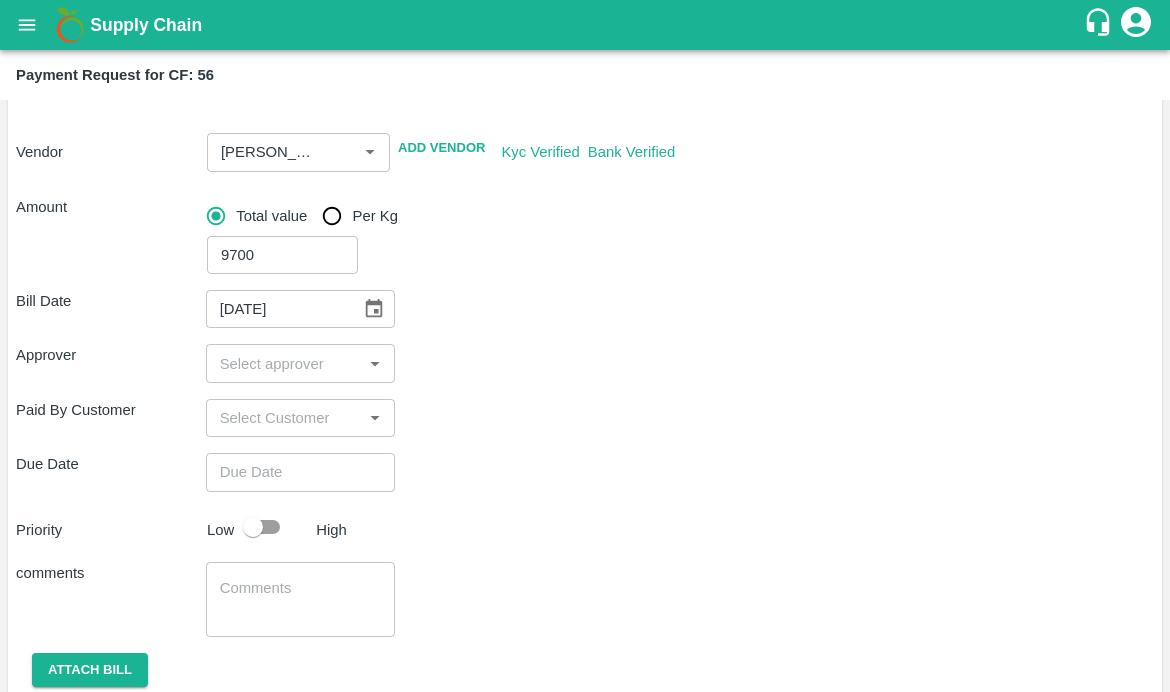 click at bounding box center (284, 363) 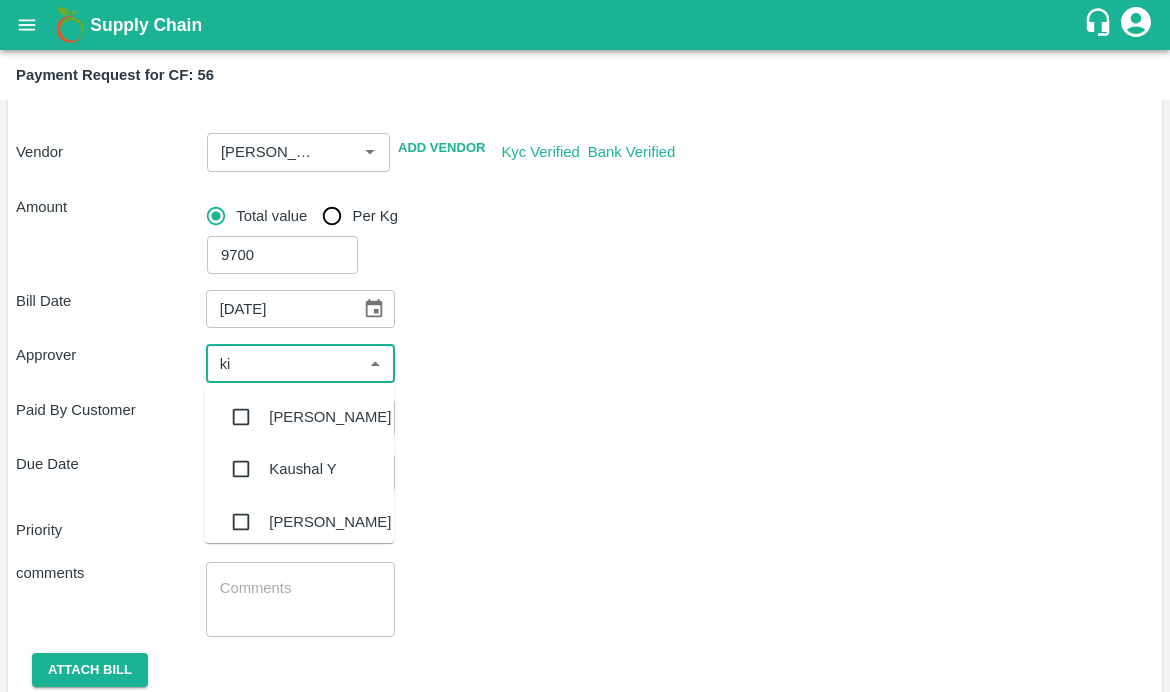 type on "kir" 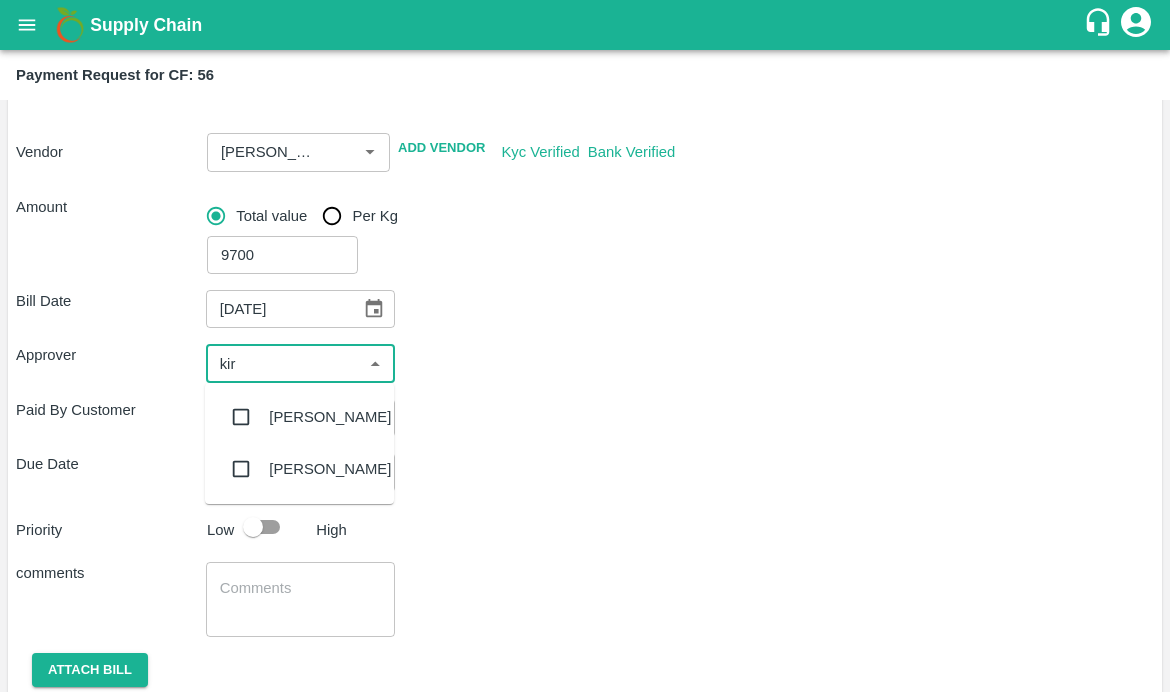 click at bounding box center [241, 417] 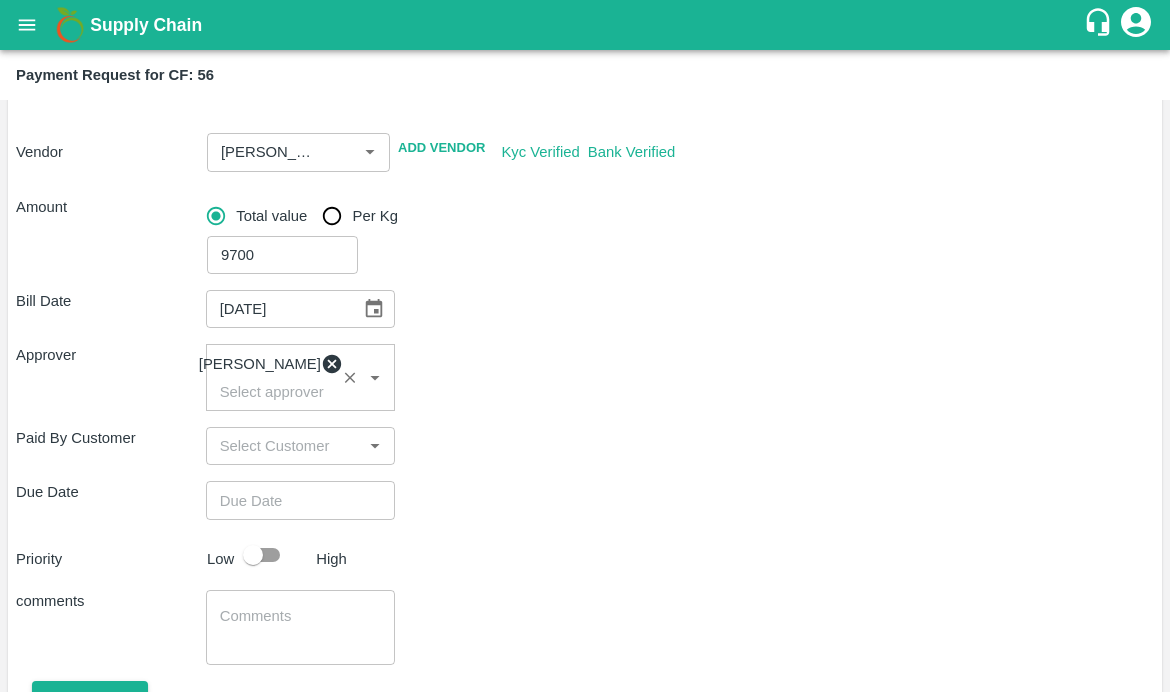 click on "Due Date ​" at bounding box center [585, 500] 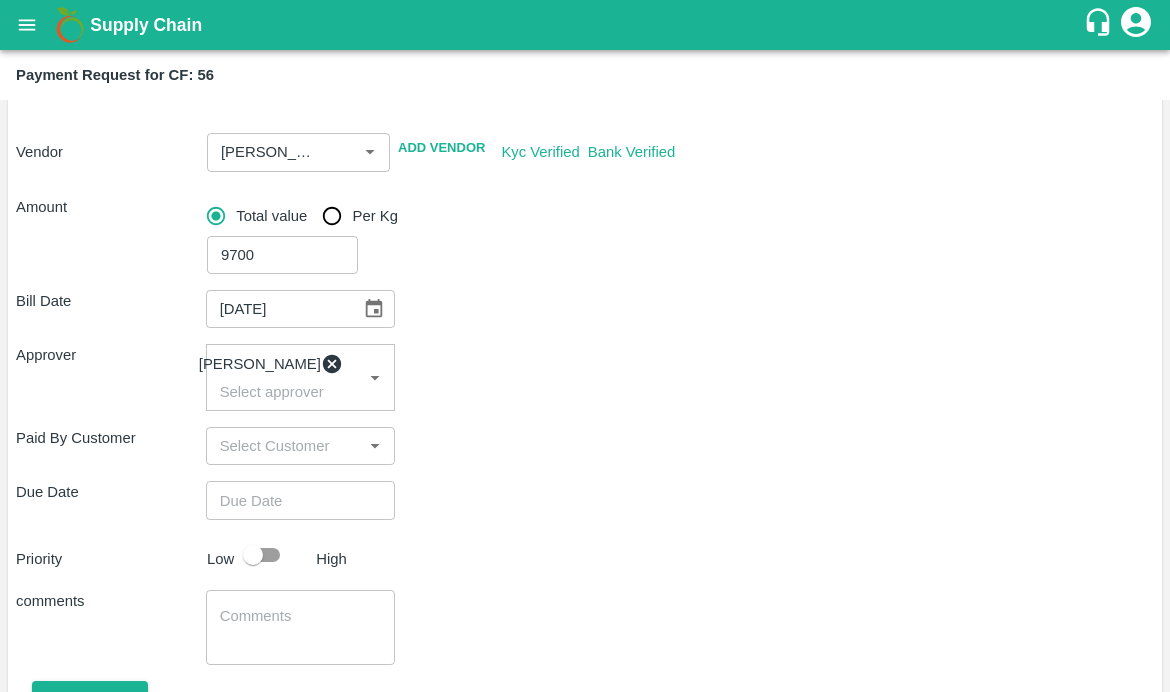 scroll, scrollTop: 300, scrollLeft: 0, axis: vertical 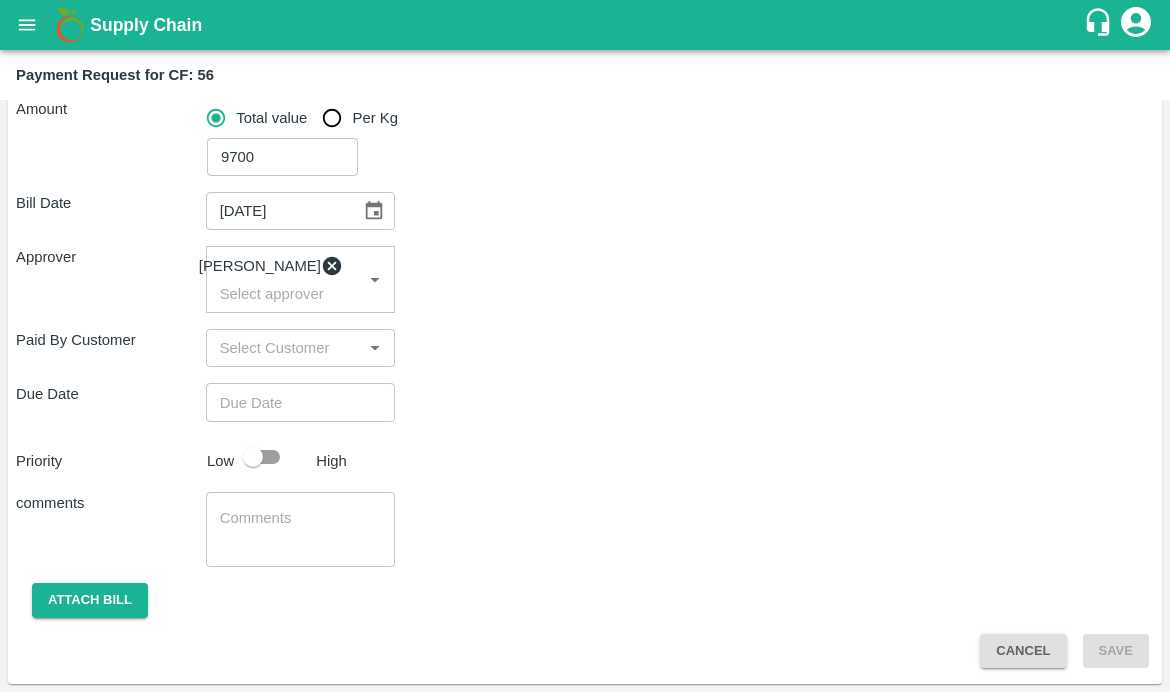 click at bounding box center [294, 402] 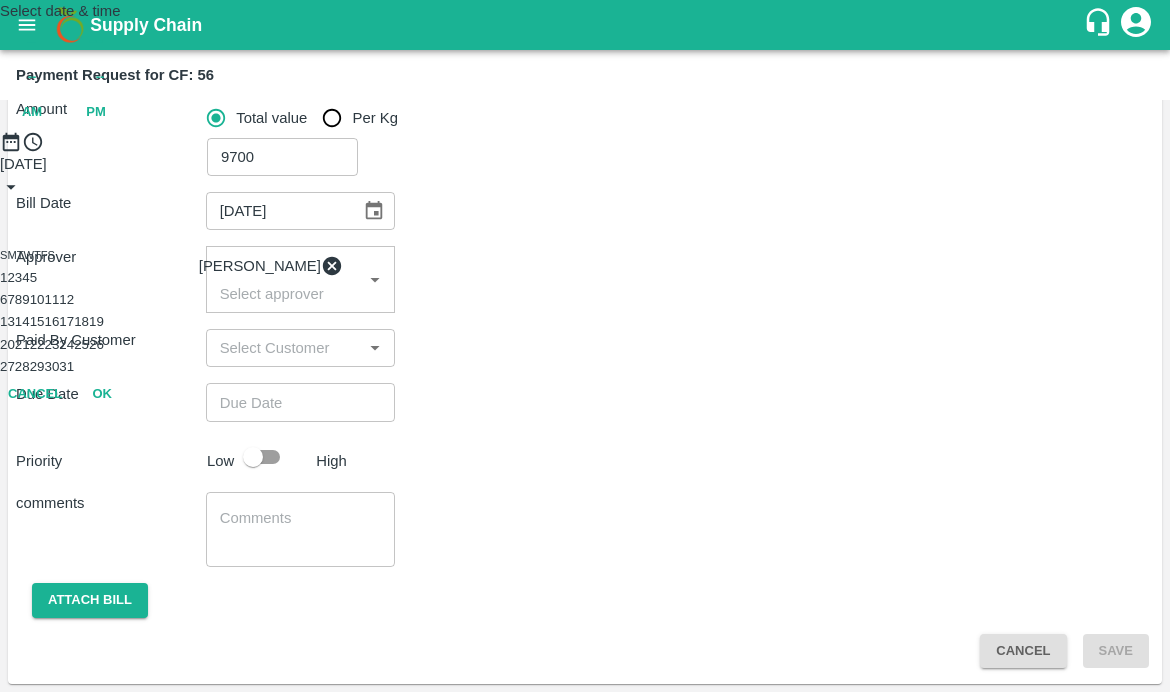 click on "15" at bounding box center [37, 321] 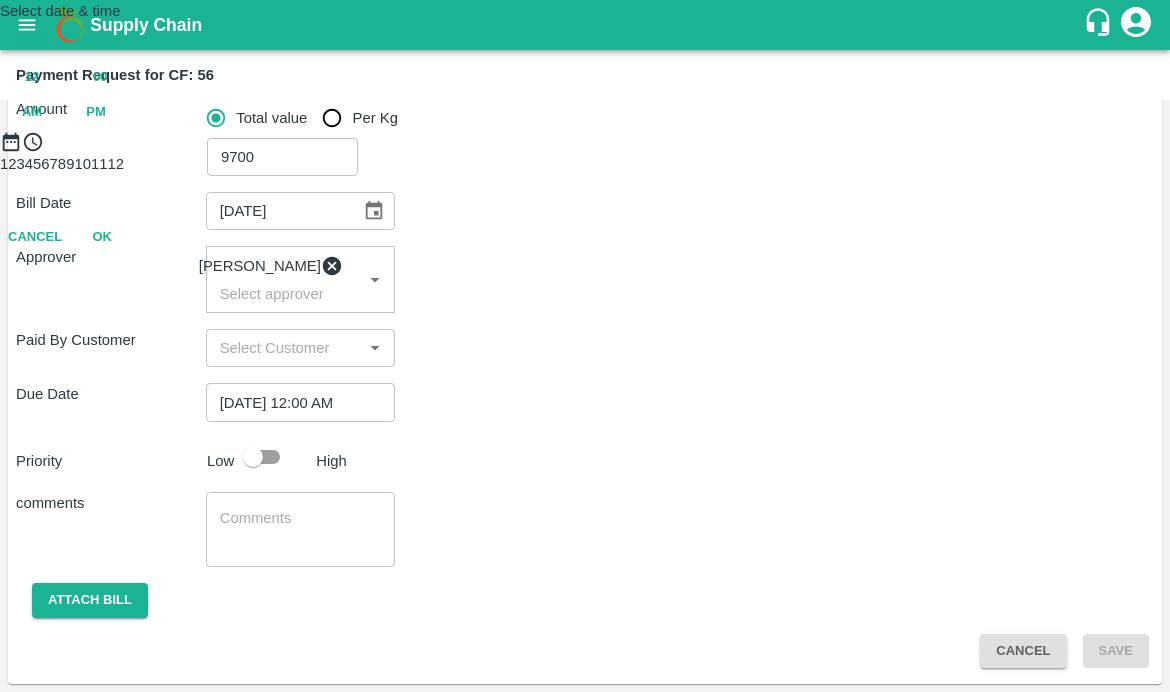 click on "PM" at bounding box center (96, 112) 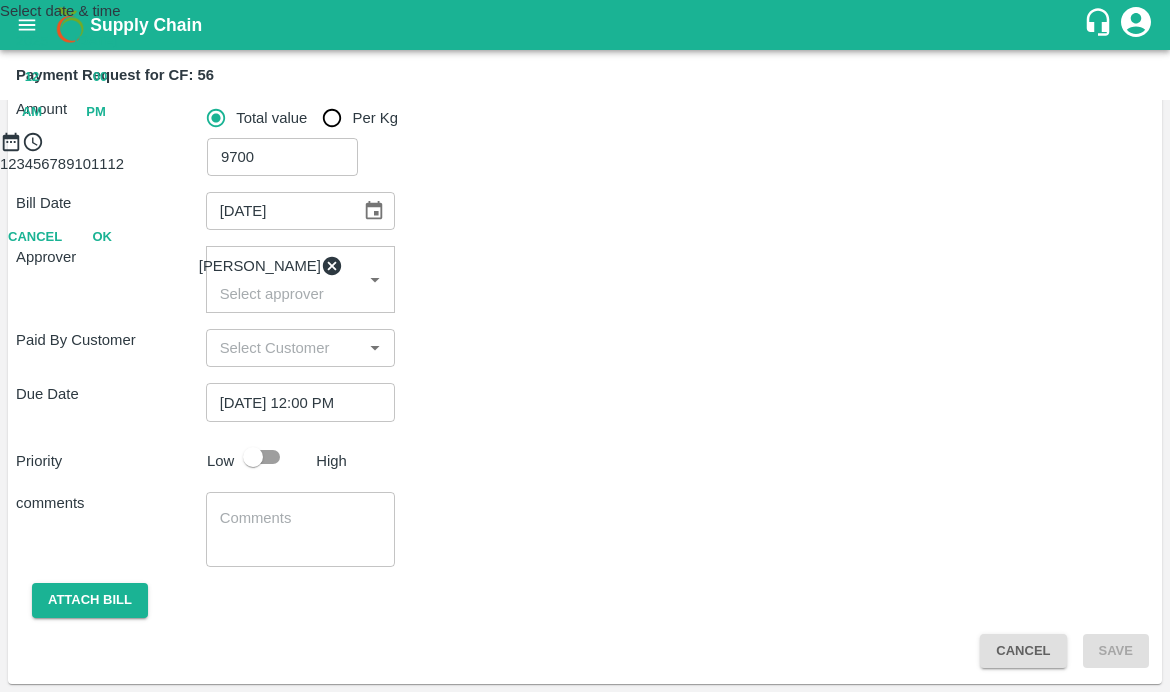 click at bounding box center (585, 153) 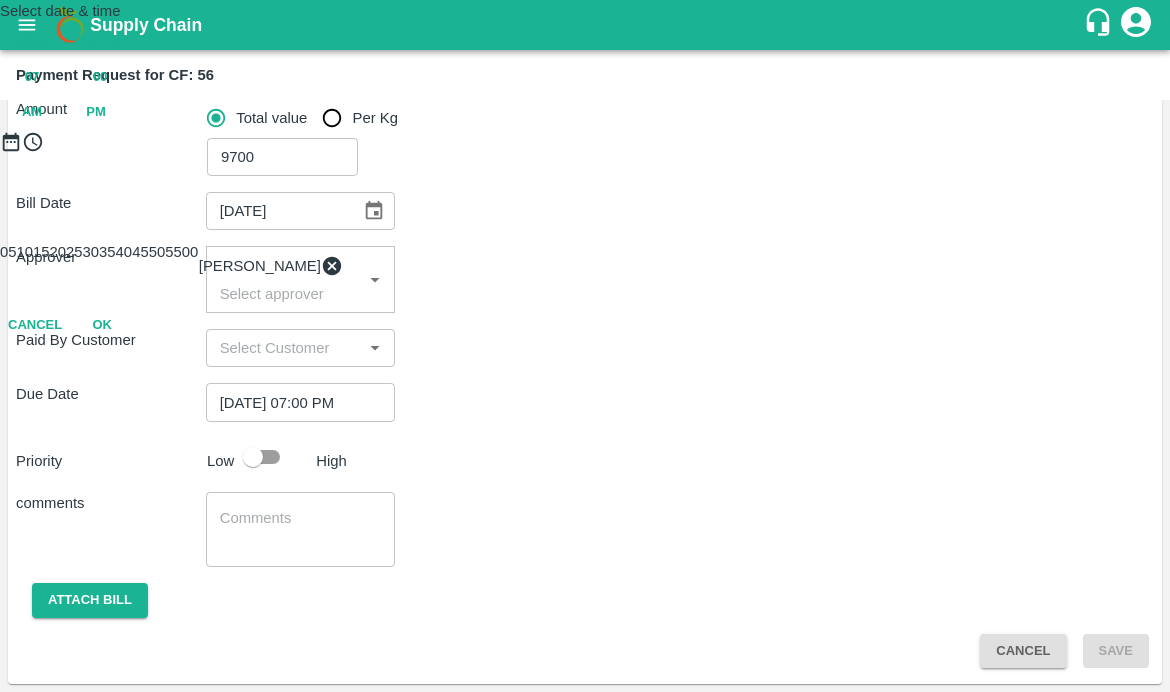 click on "OK" at bounding box center (102, 325) 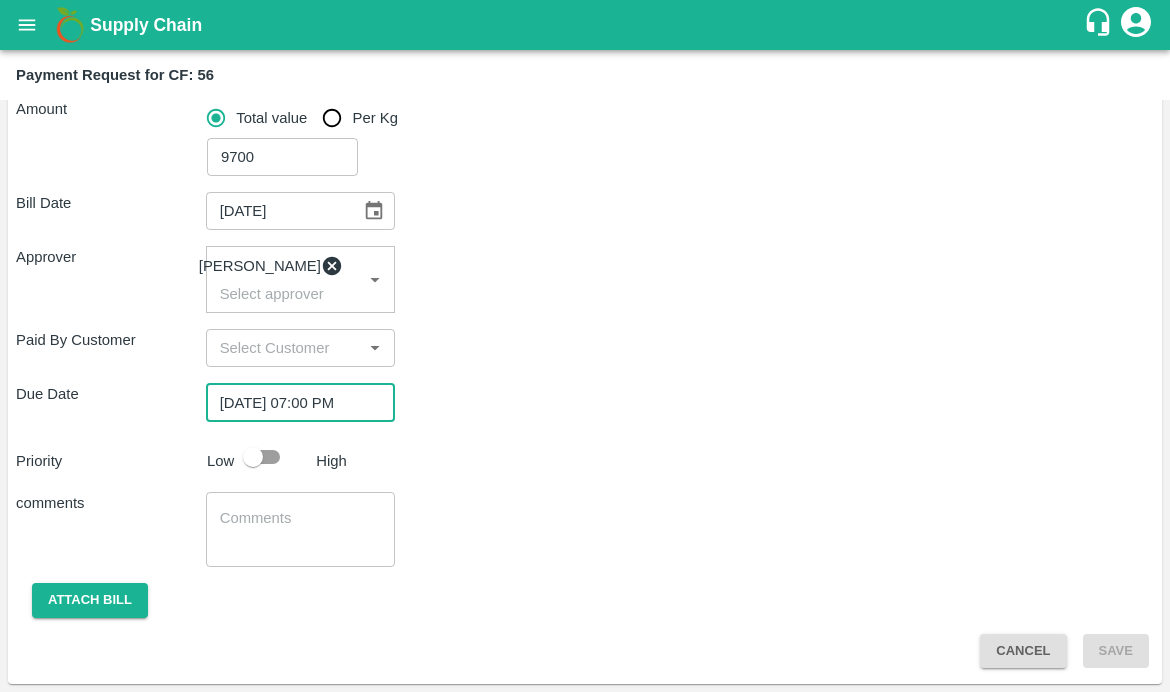 click on "Bill Date [DATE] ​ Approver [PERSON_NAME] ​ Paid By Customer ​ Due Date [DATE] 07:00 PM ​  Priority  Low  High comments x ​ Attach bill Cancel Save" at bounding box center (585, 422) 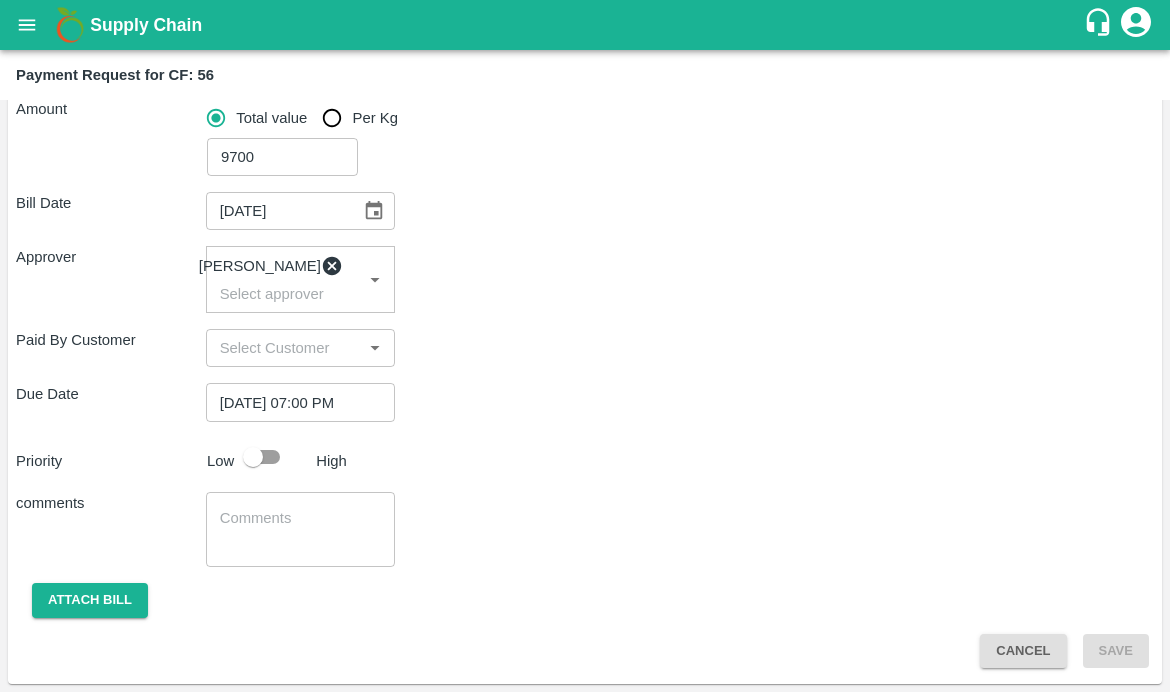 click at bounding box center (253, 457) 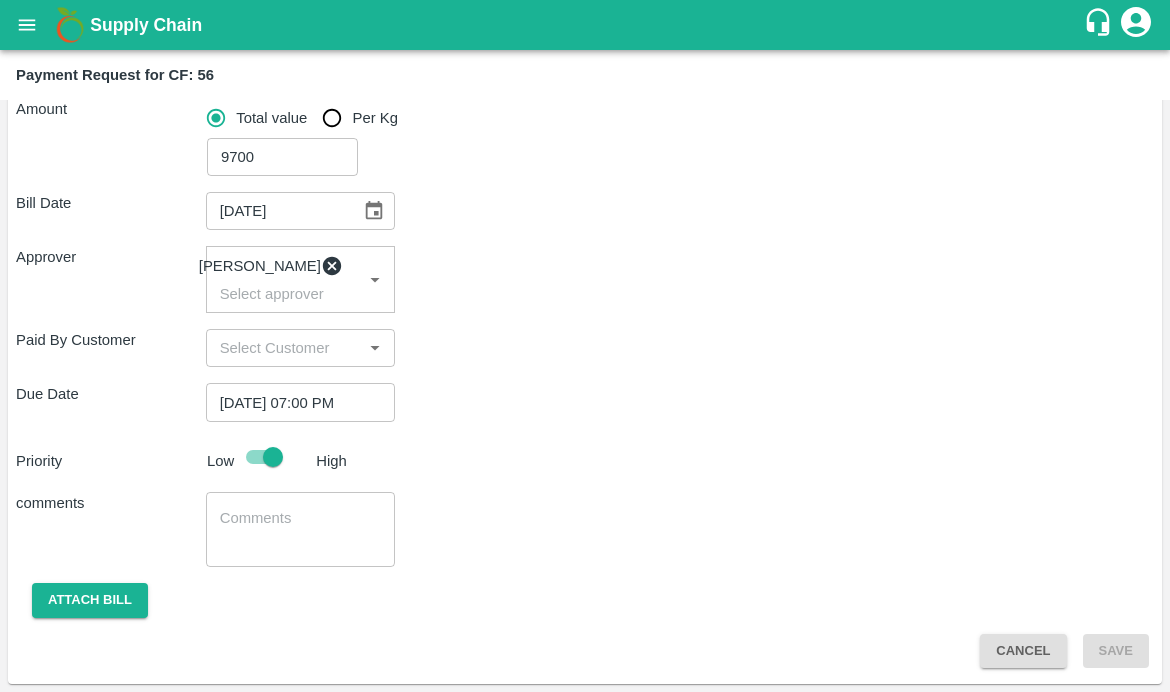 click at bounding box center [301, 529] 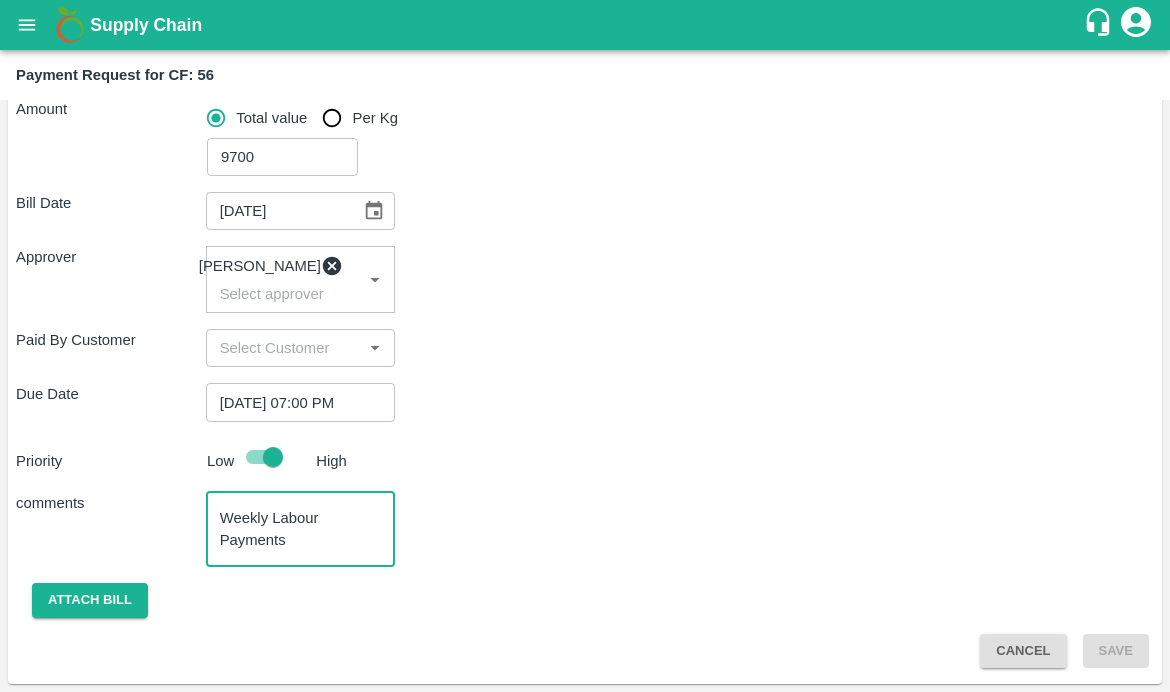 type on "Weekly Labour Payments" 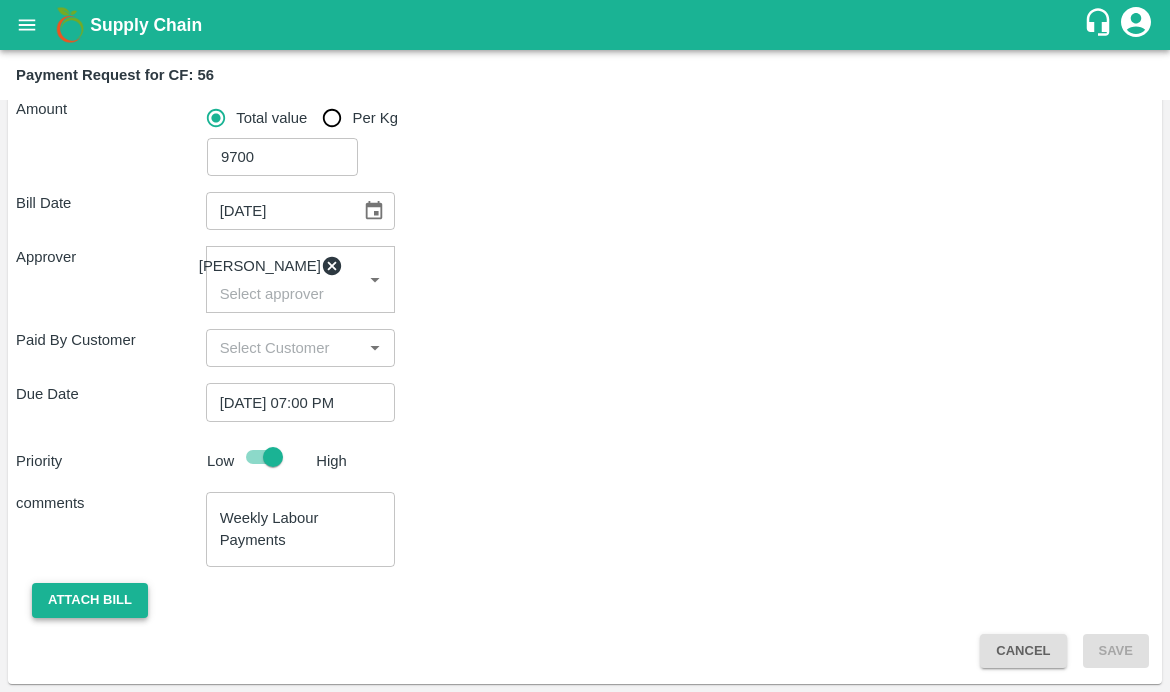 click on "Attach bill" at bounding box center [90, 600] 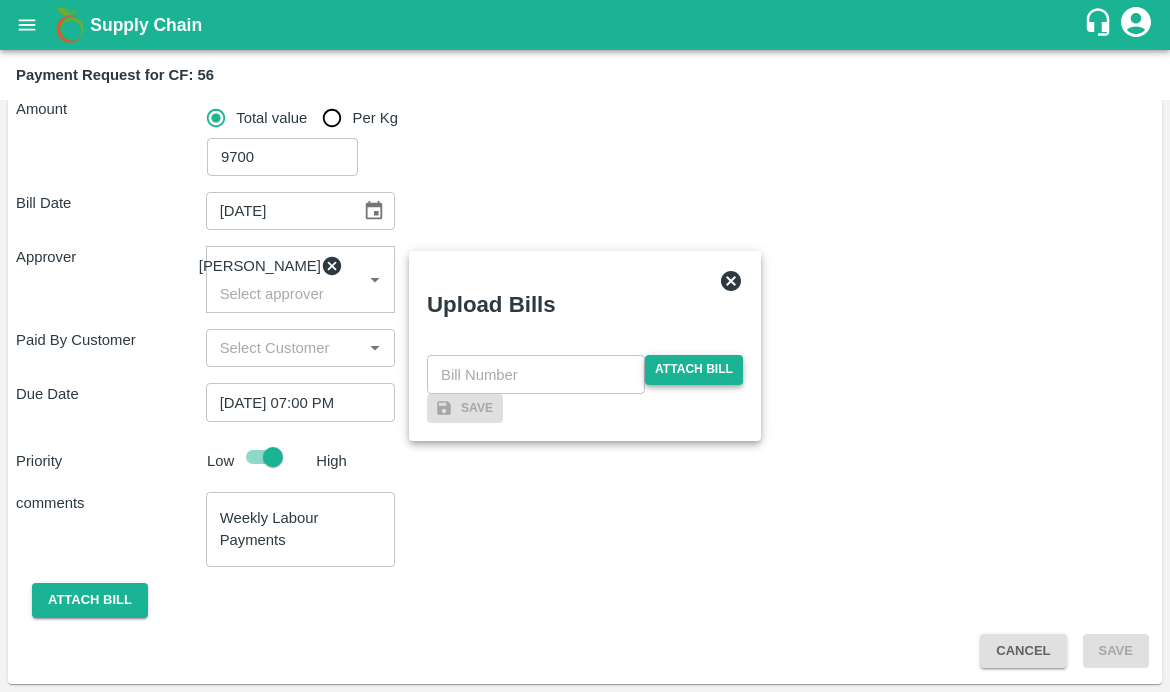 click on "Attach bill" at bounding box center [694, 369] 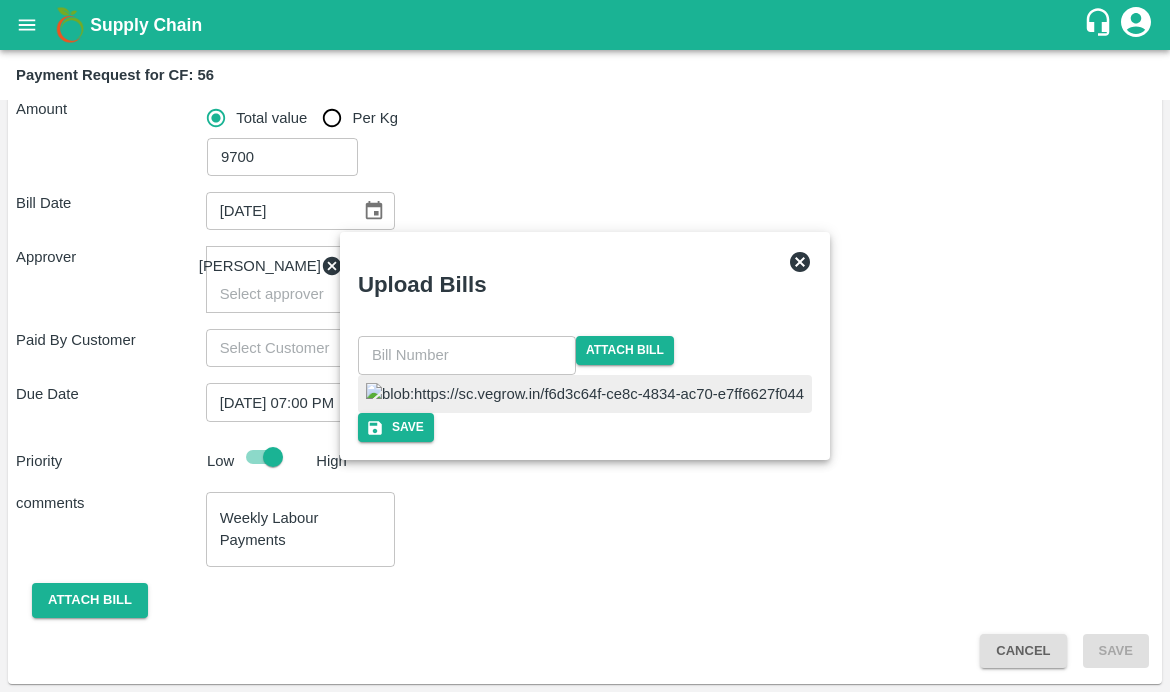 click at bounding box center (467, 355) 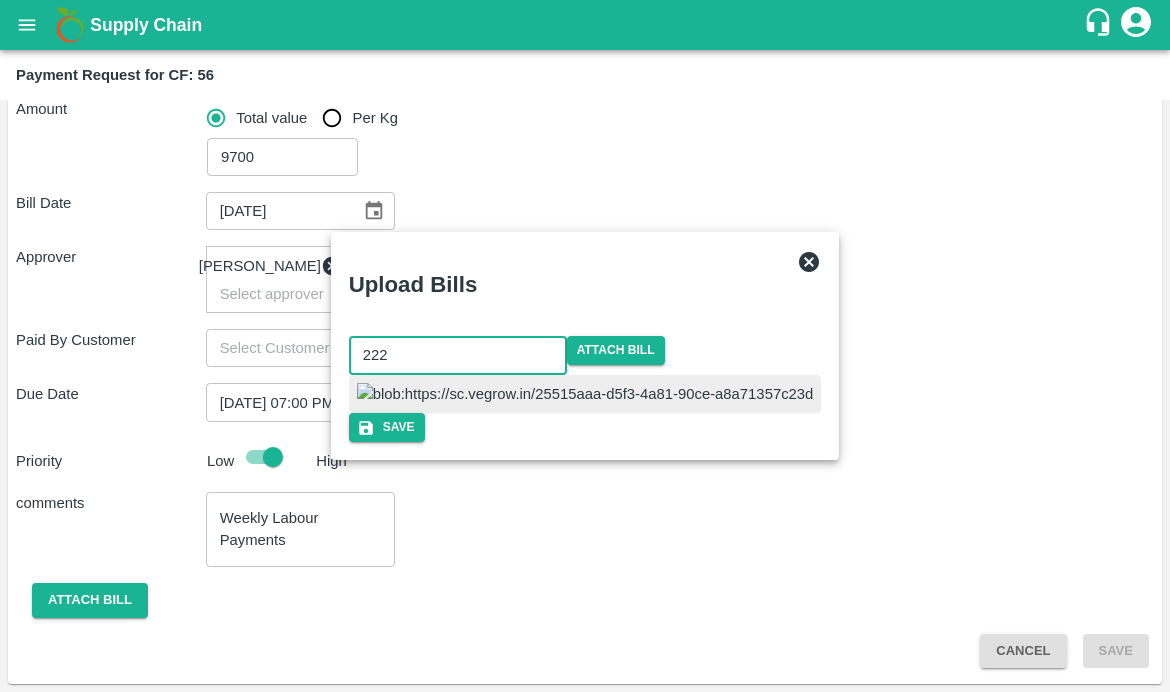 type on "222" 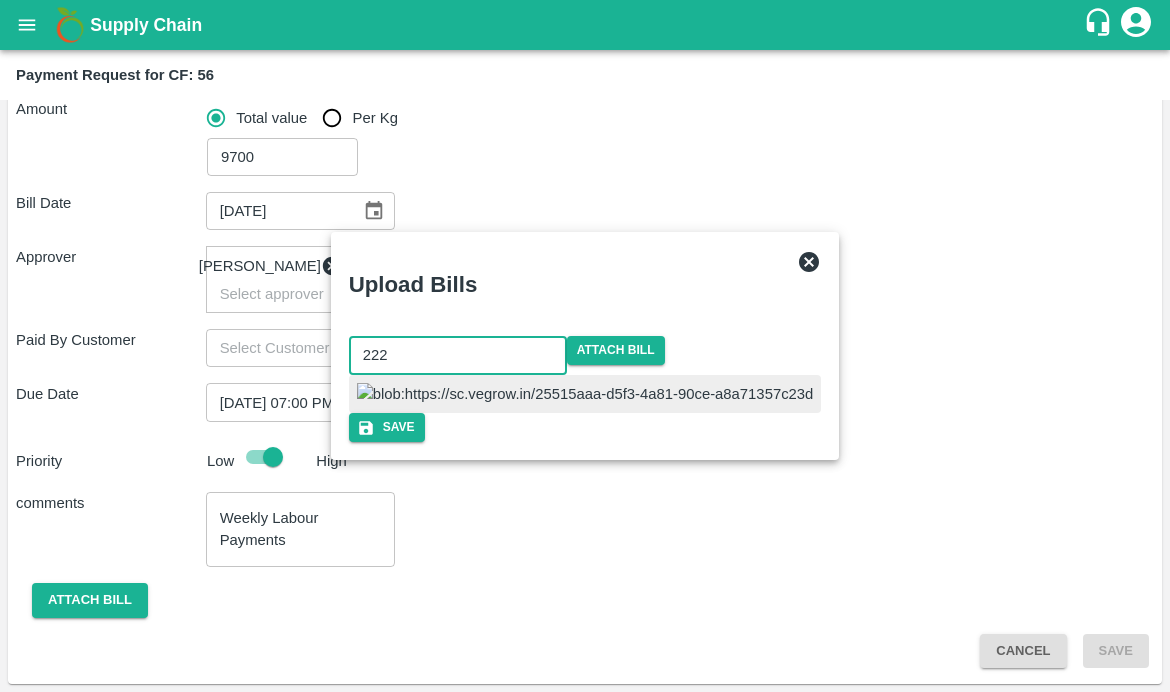 click at bounding box center [585, 394] 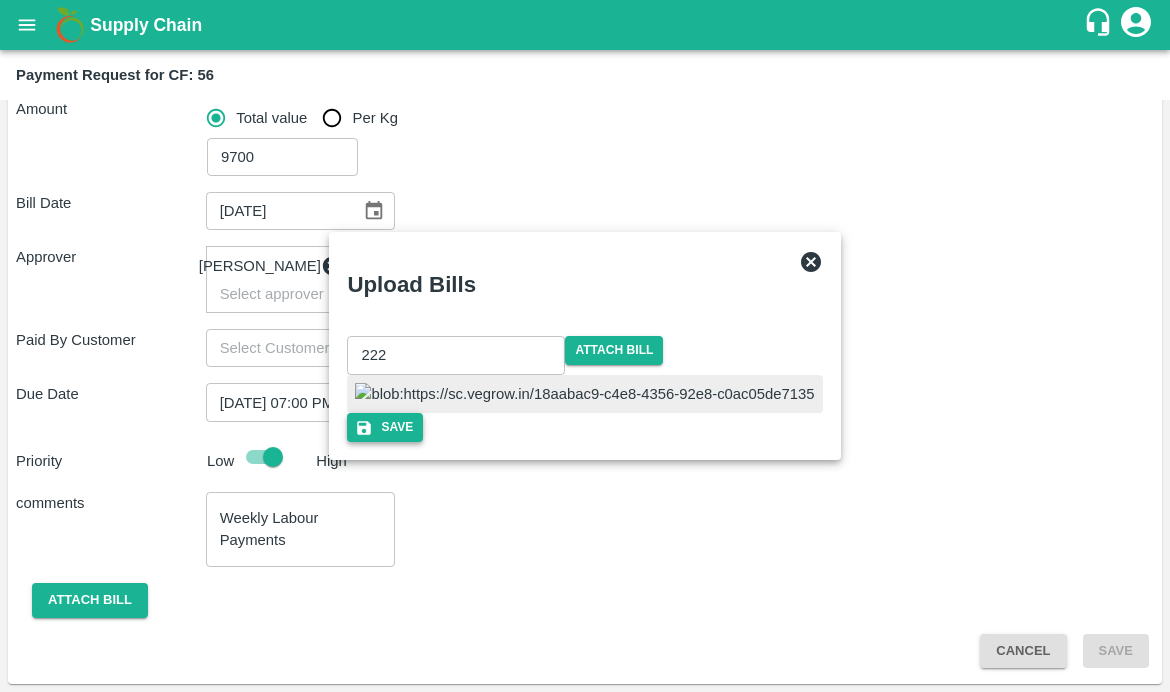 click 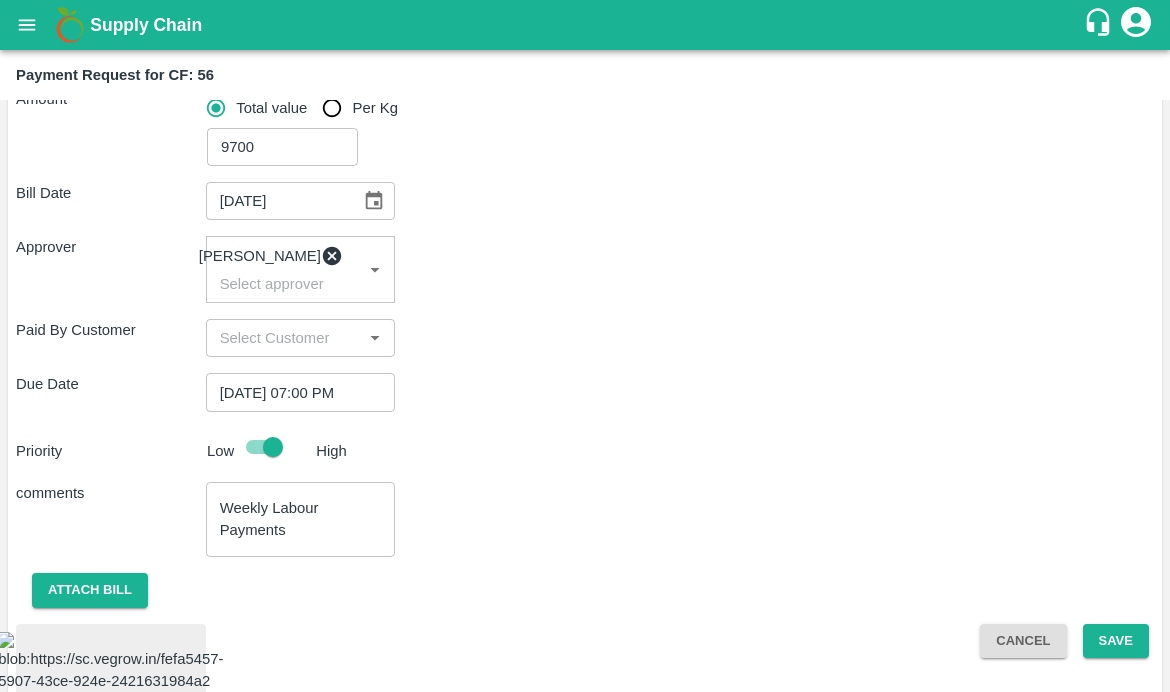 scroll, scrollTop: 433, scrollLeft: 0, axis: vertical 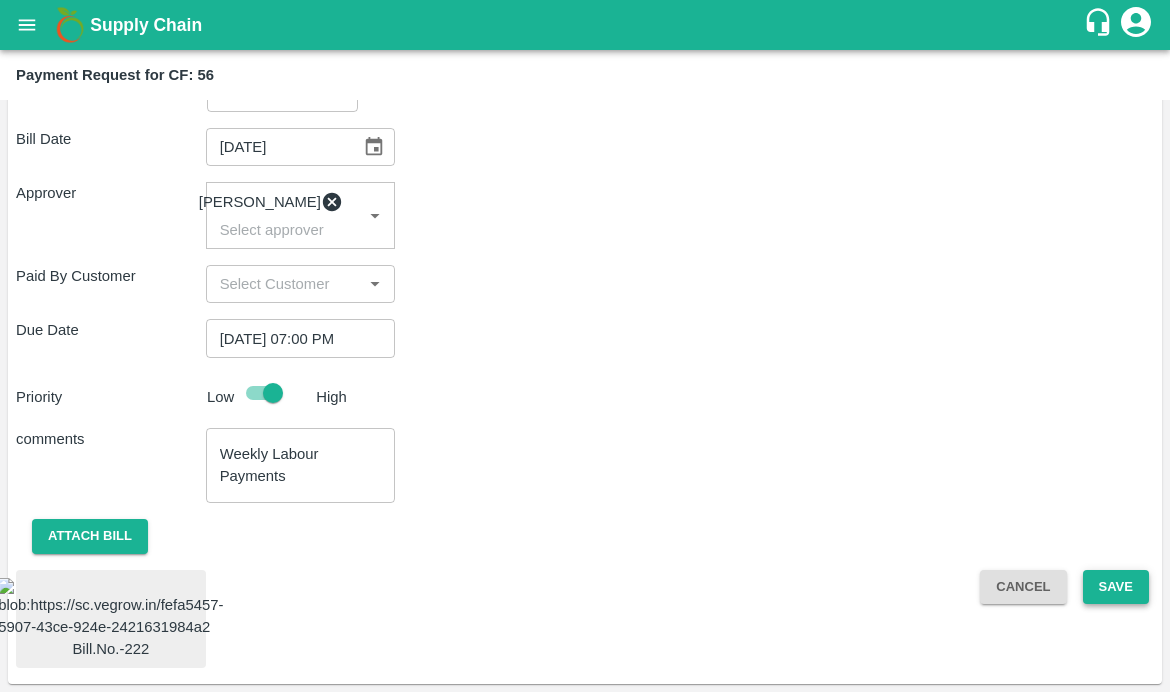 click on "Save" at bounding box center (1116, 587) 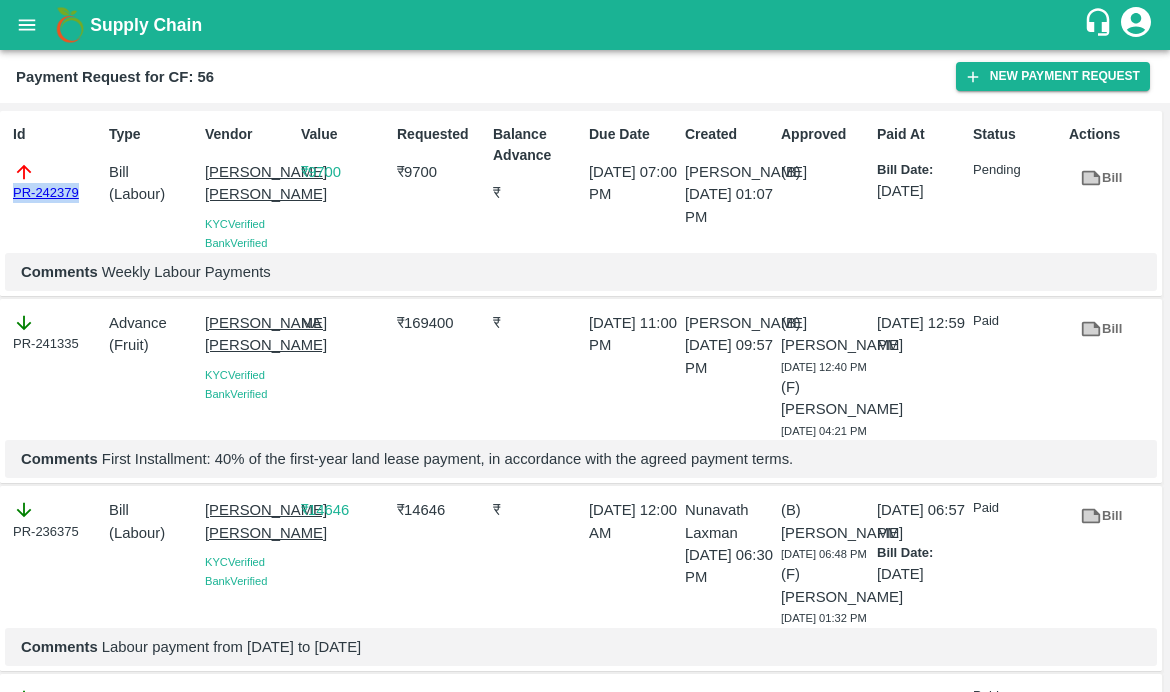 drag, startPoint x: 86, startPoint y: 195, endPoint x: 6, endPoint y: 195, distance: 80 